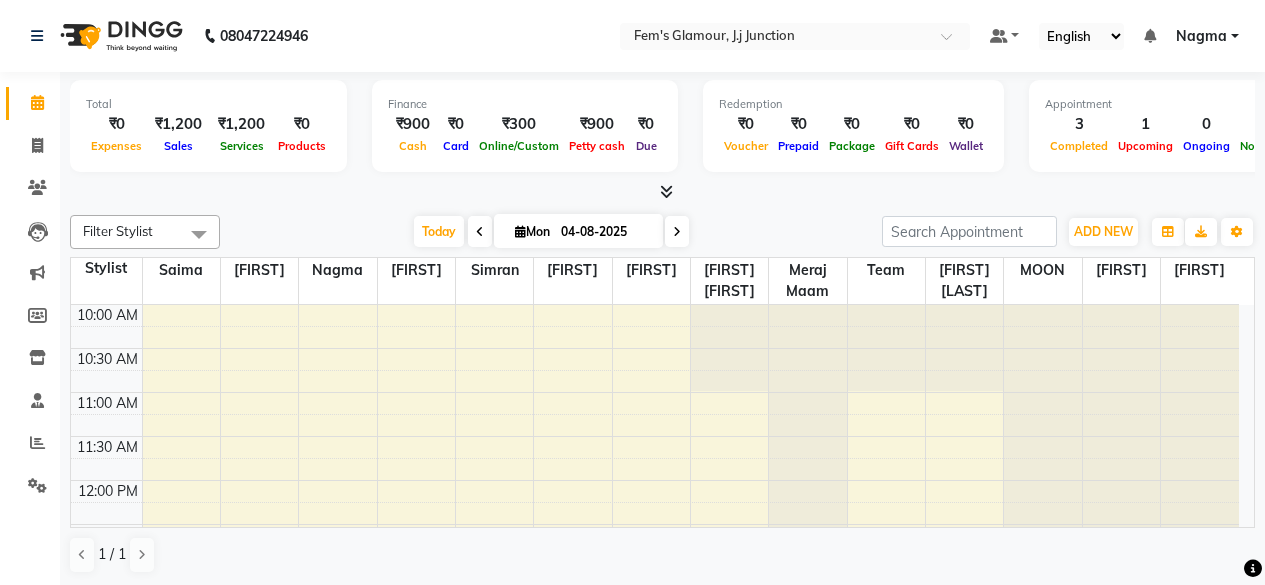scroll, scrollTop: 0, scrollLeft: 0, axis: both 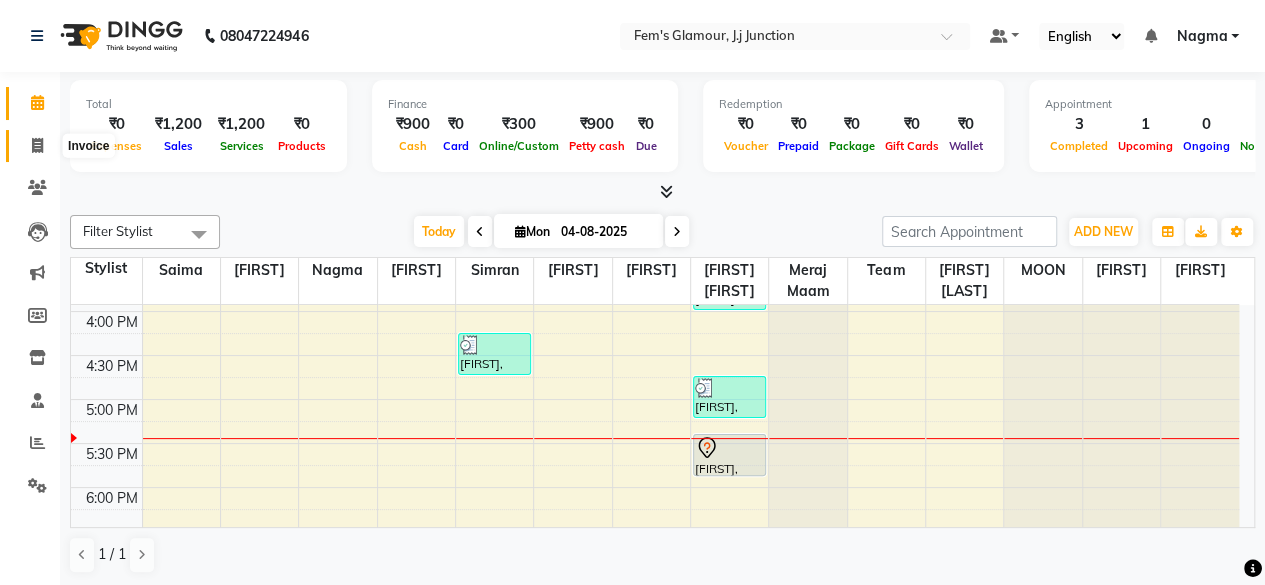 click 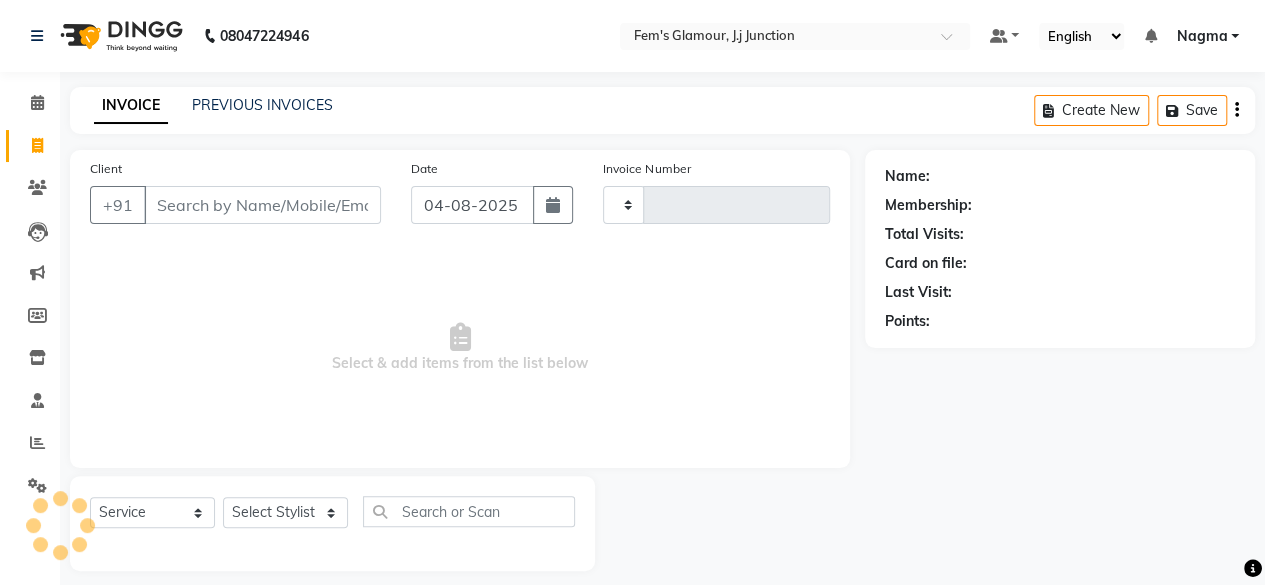 type on "1451" 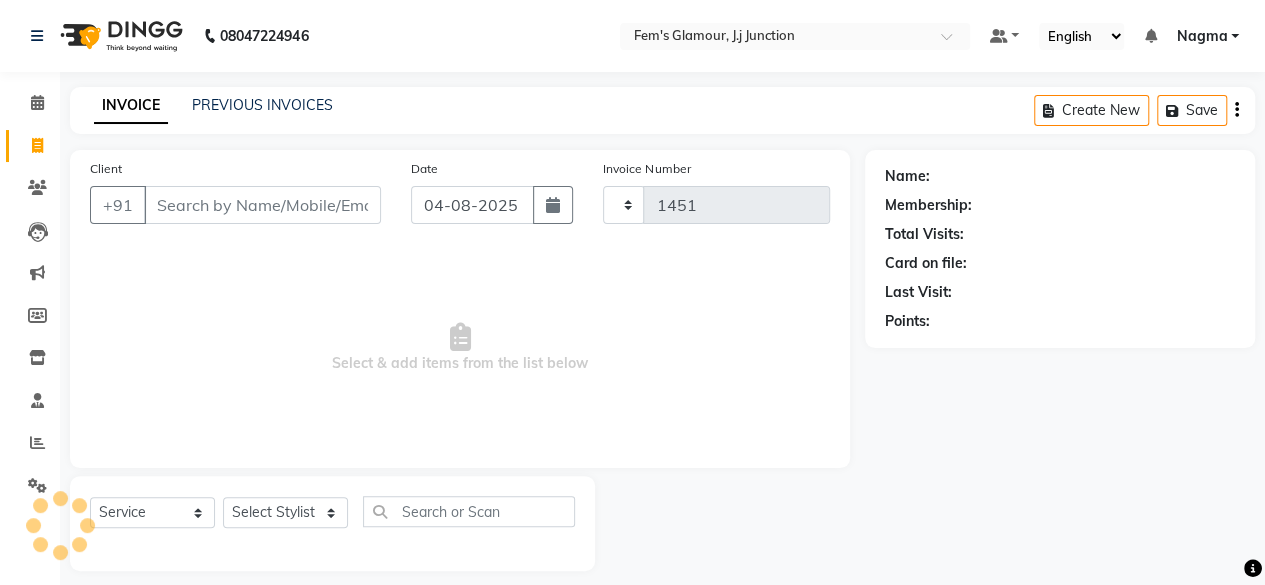 select on "4132" 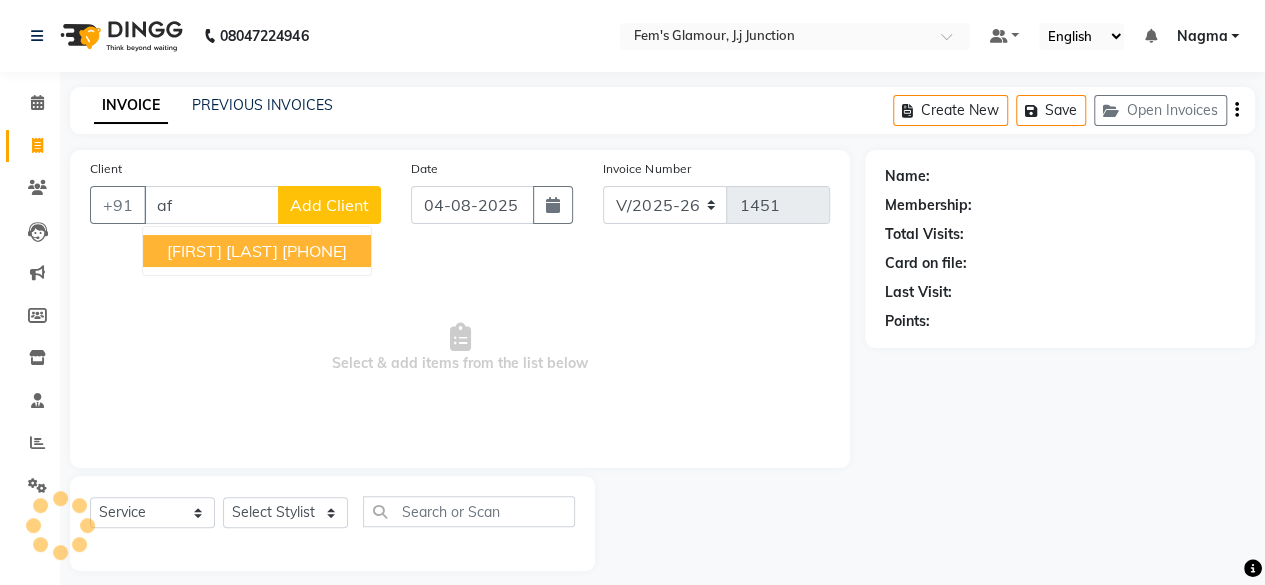 type on "a" 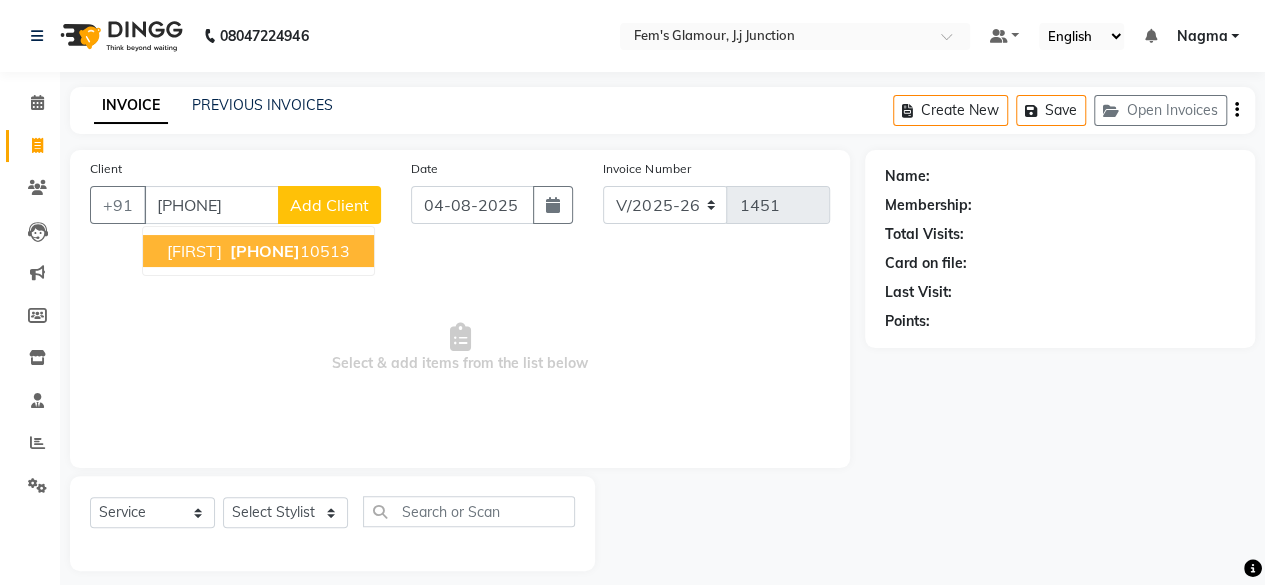click on "99196" at bounding box center [265, 251] 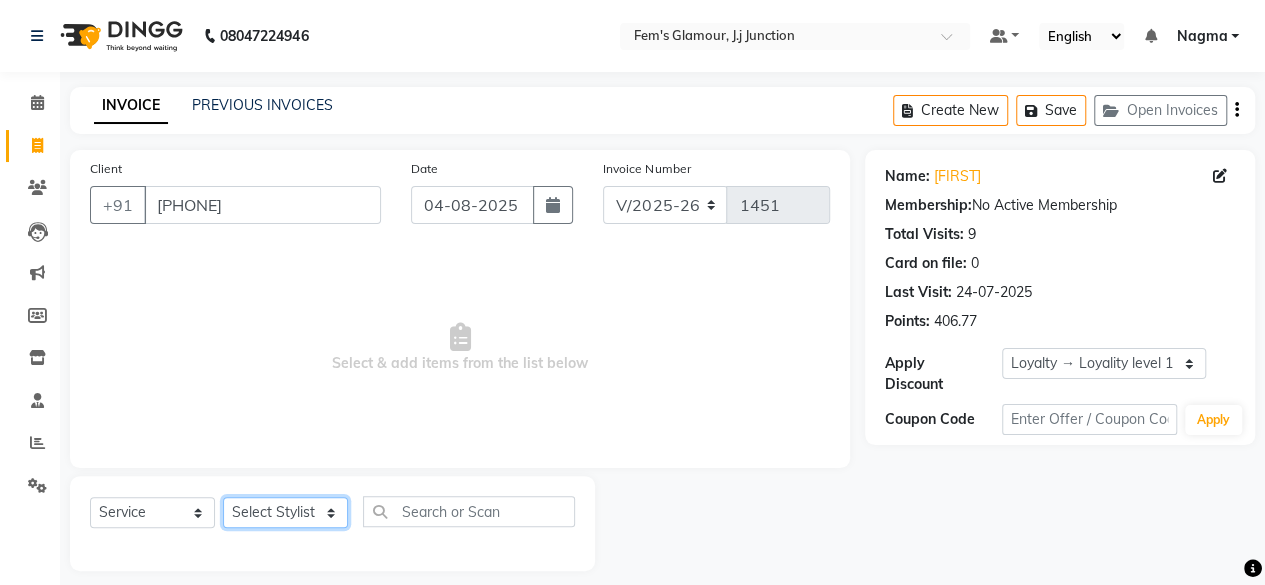 click on "Select Stylist [FIRST] maam [FIRST] [LAST] [FIRST] maam MOON [FIRST] [FIRST] [FIRST] [FIRST] [FIRST] Team [FIRST] [FIRST]" 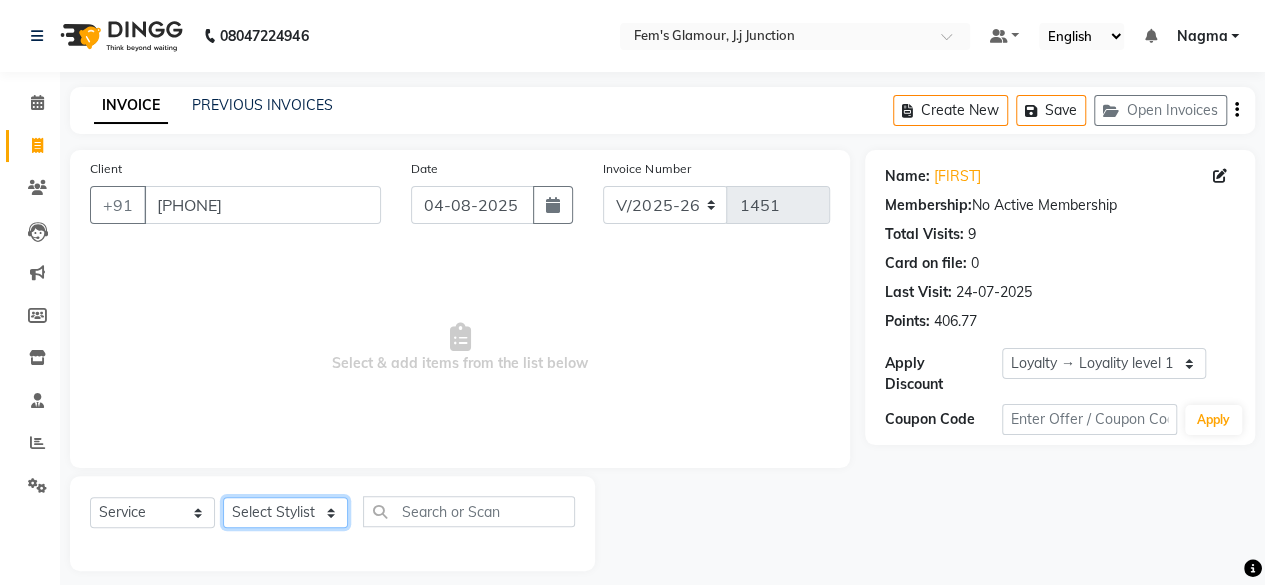 select on "22798" 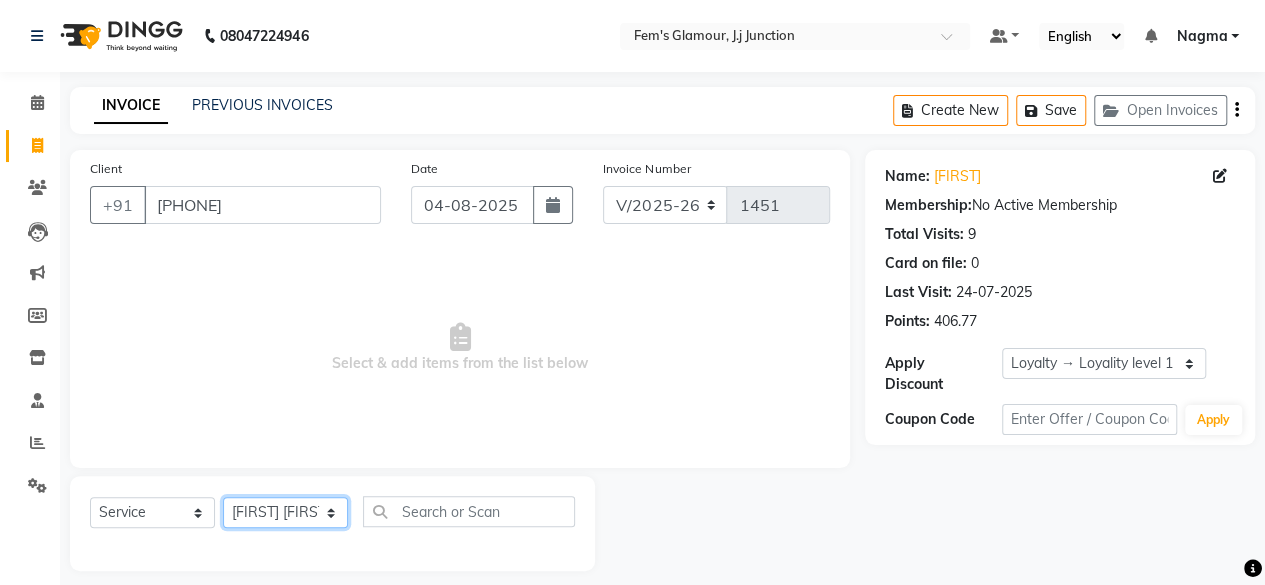 click on "Select Stylist [FIRST] maam [FIRST] [LAST] [FIRST] maam MOON [FIRST] [FIRST] [FIRST] [FIRST] [FIRST] Team [FIRST] [FIRST]" 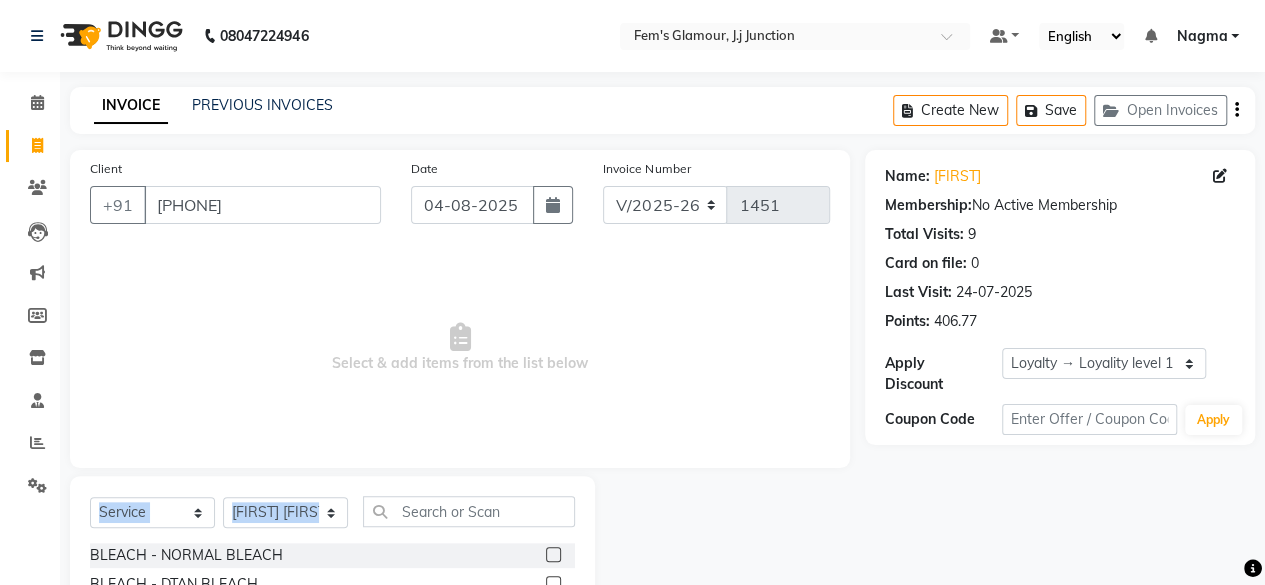 drag, startPoint x: 167, startPoint y: 533, endPoint x: 482, endPoint y: 513, distance: 315.63428 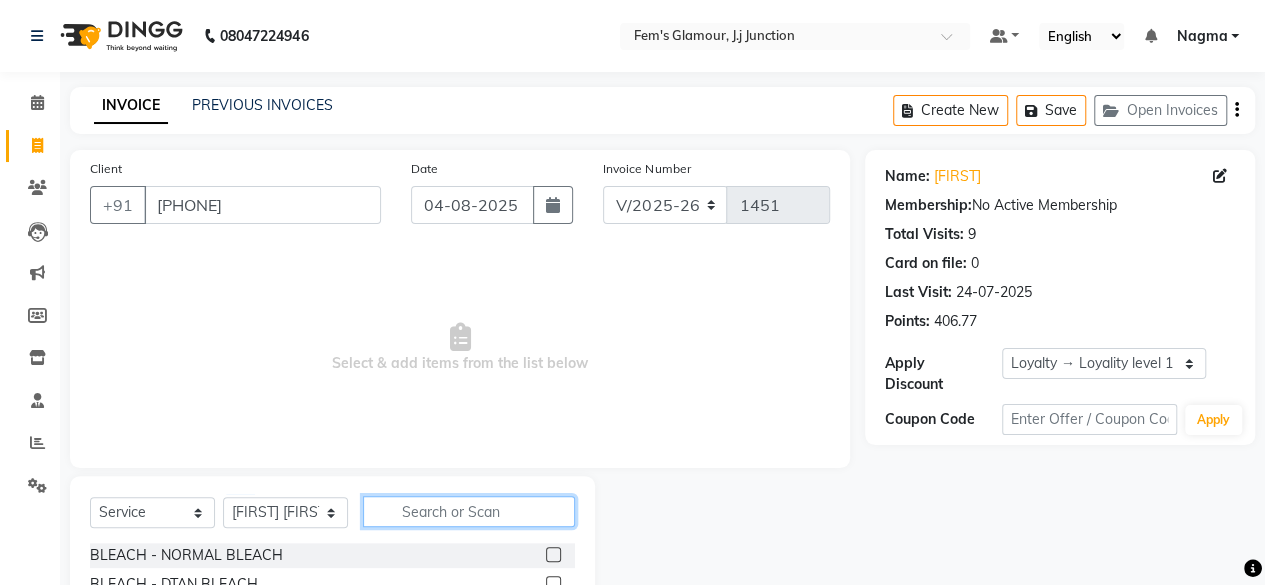 click 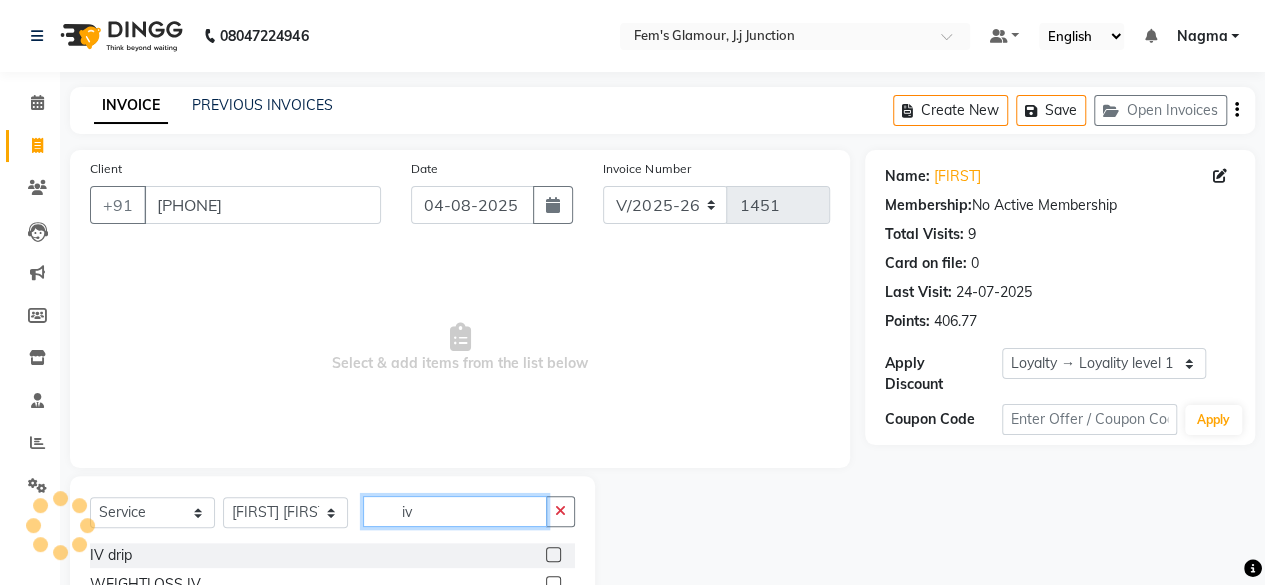 scroll, scrollTop: 73, scrollLeft: 0, axis: vertical 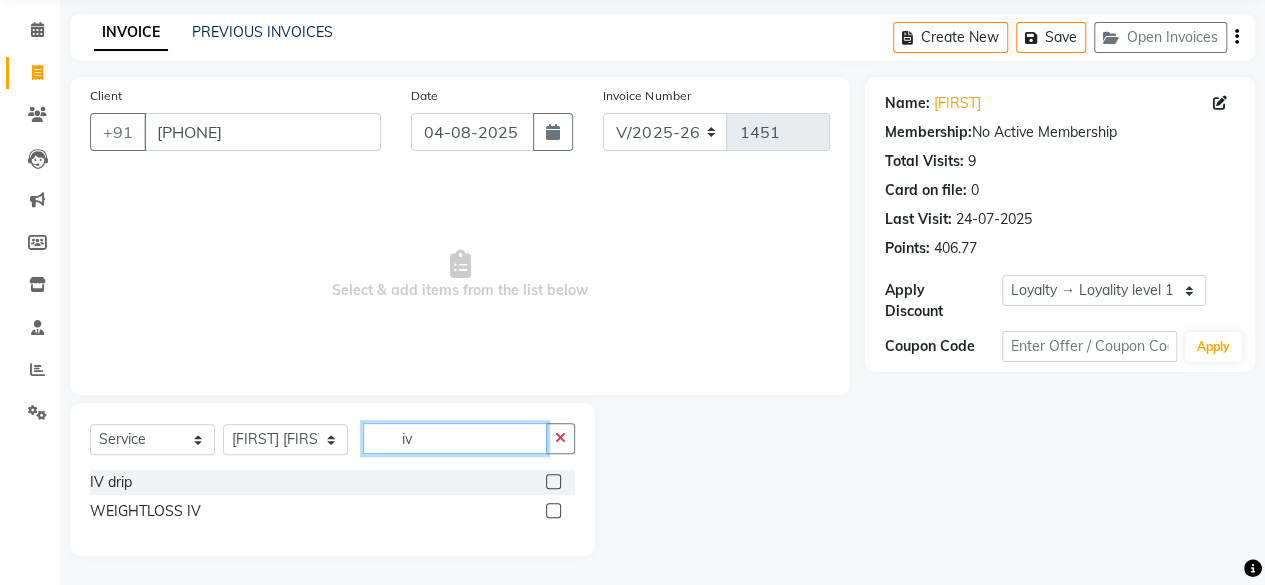 type on "iv" 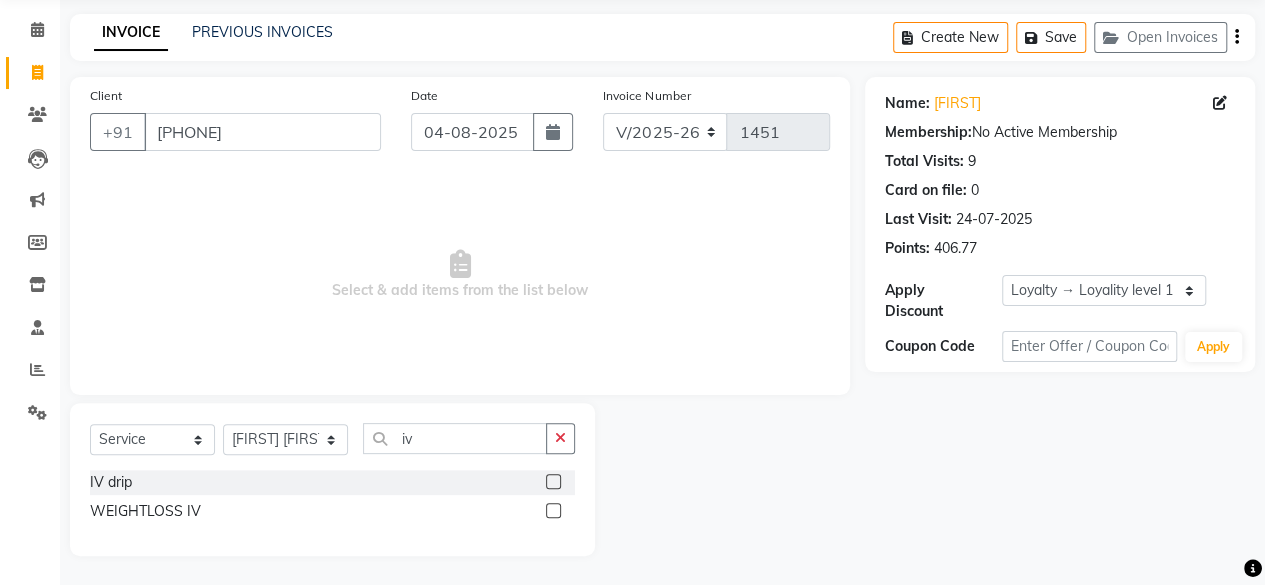 click 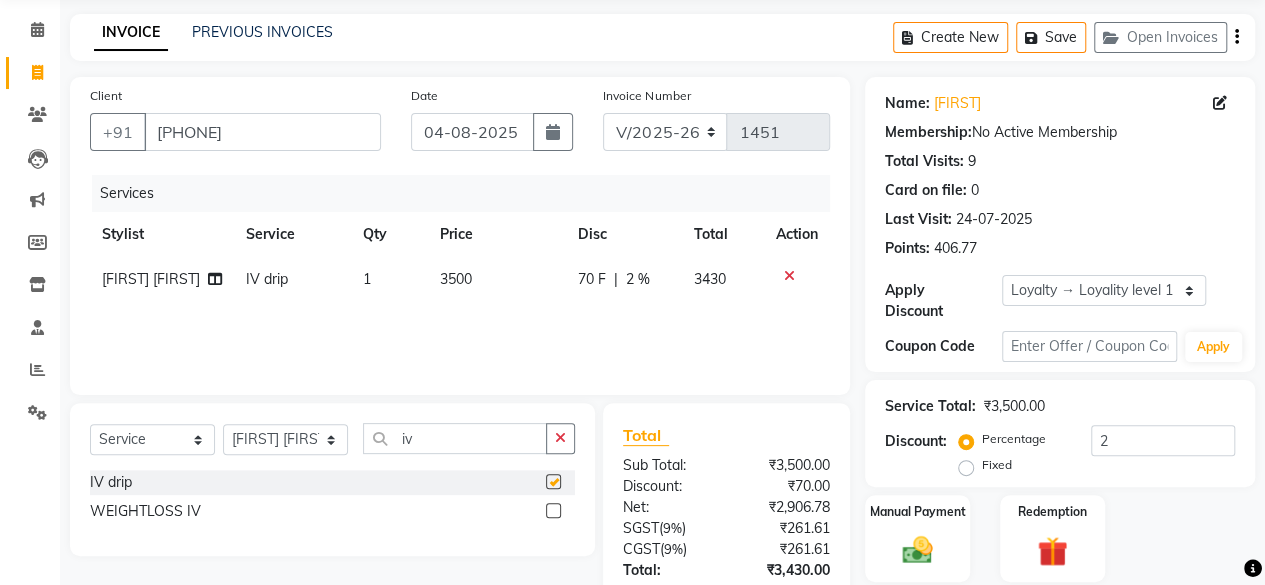 checkbox on "false" 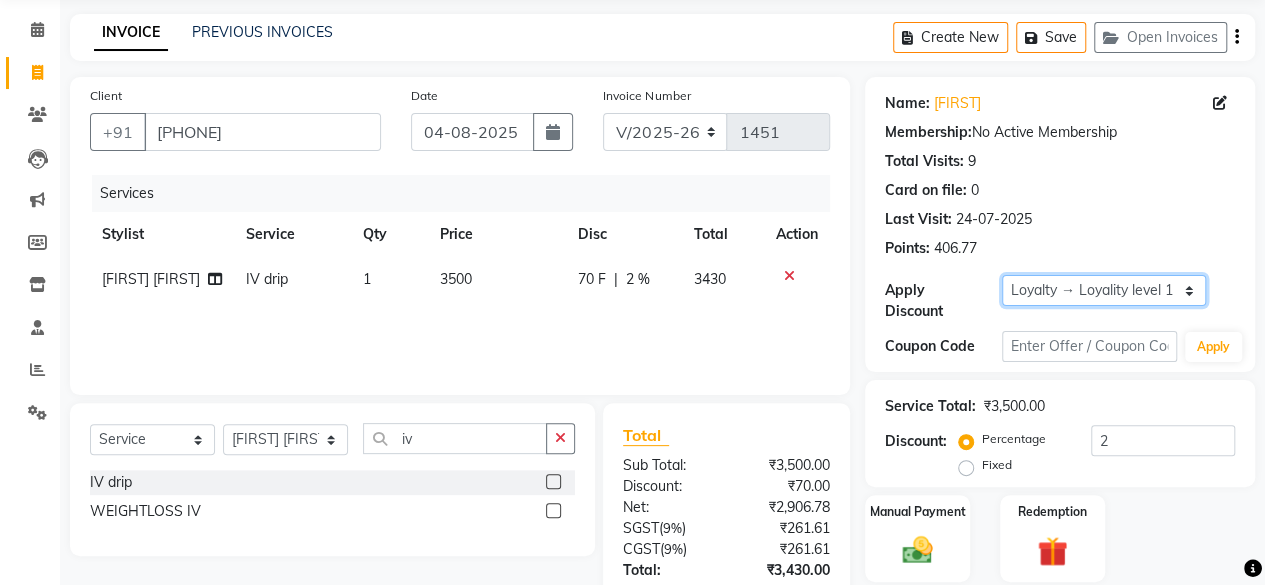 drag, startPoint x: 1075, startPoint y: 285, endPoint x: 1018, endPoint y: 317, distance: 65.36819 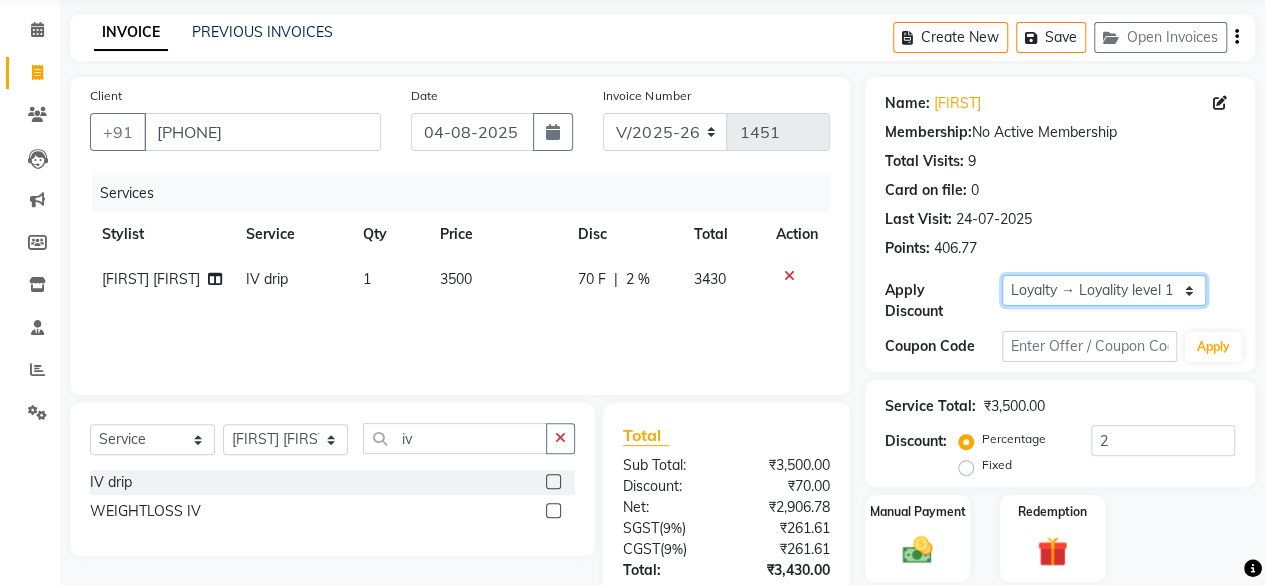 click on "Select  Loyalty → Loyality level 1" 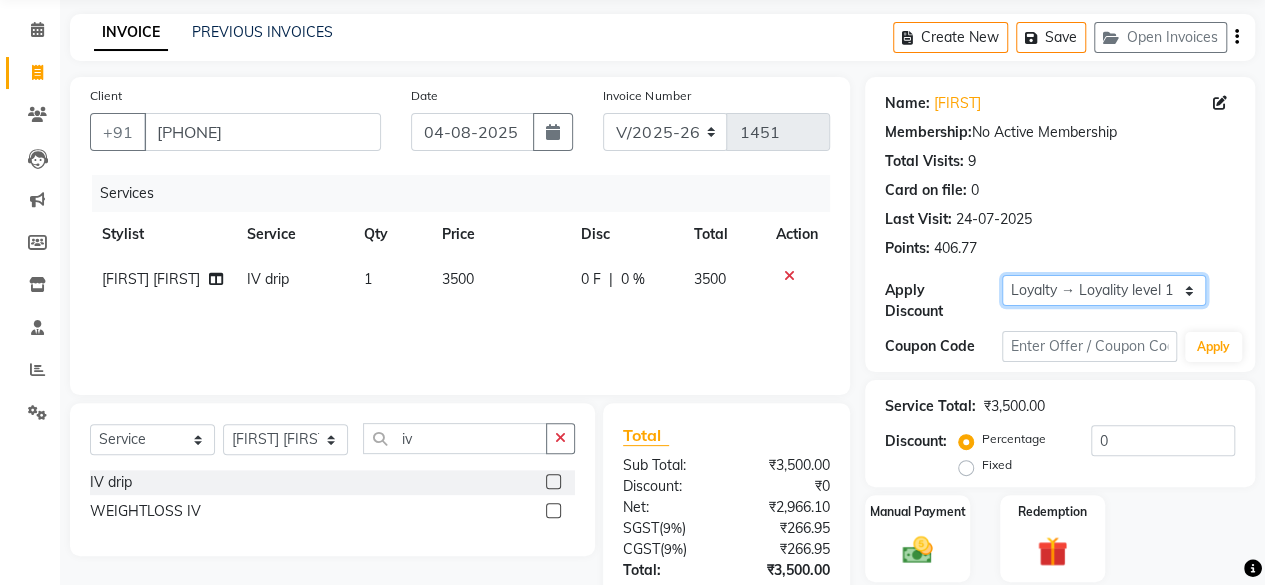 scroll, scrollTop: 213, scrollLeft: 0, axis: vertical 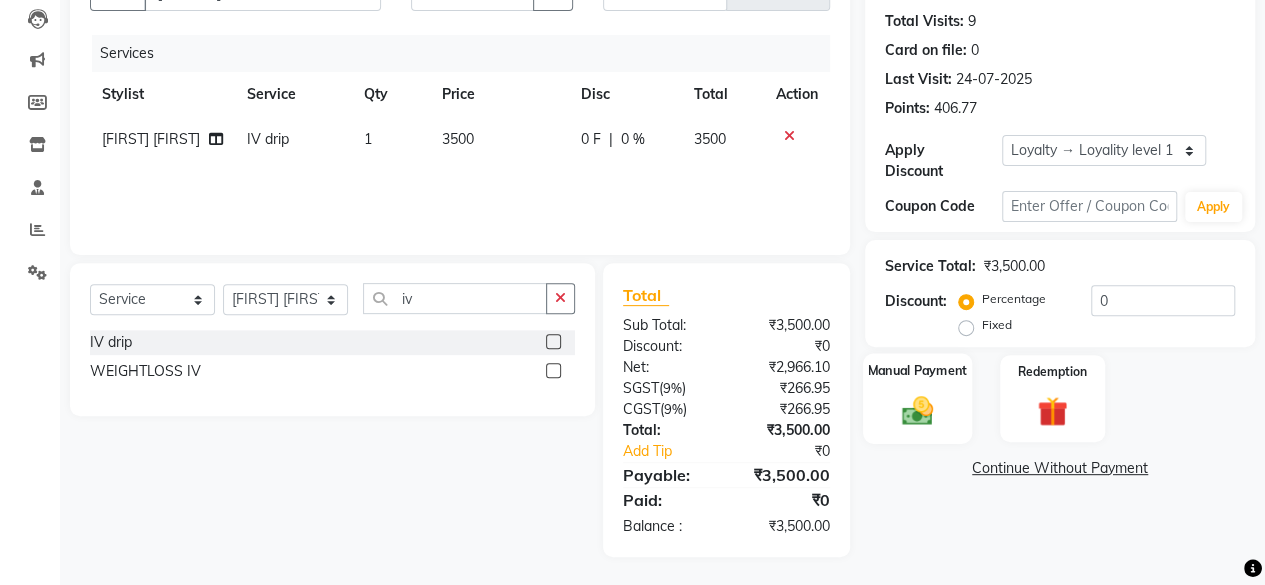 click on "Manual Payment" 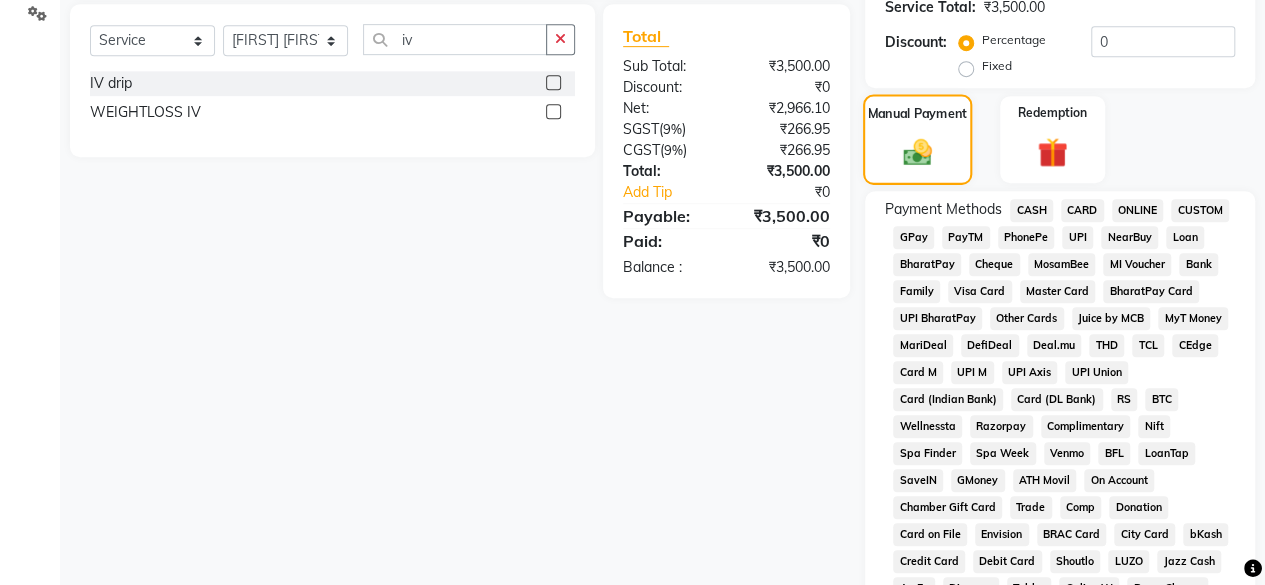 scroll, scrollTop: 482, scrollLeft: 0, axis: vertical 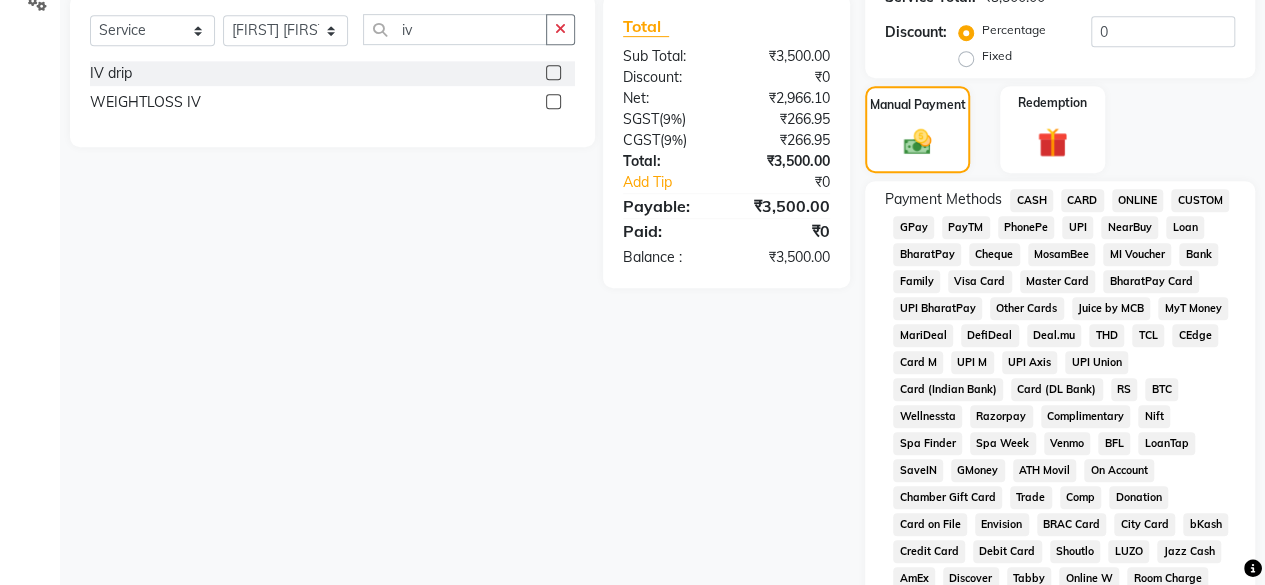 click on "CASH" 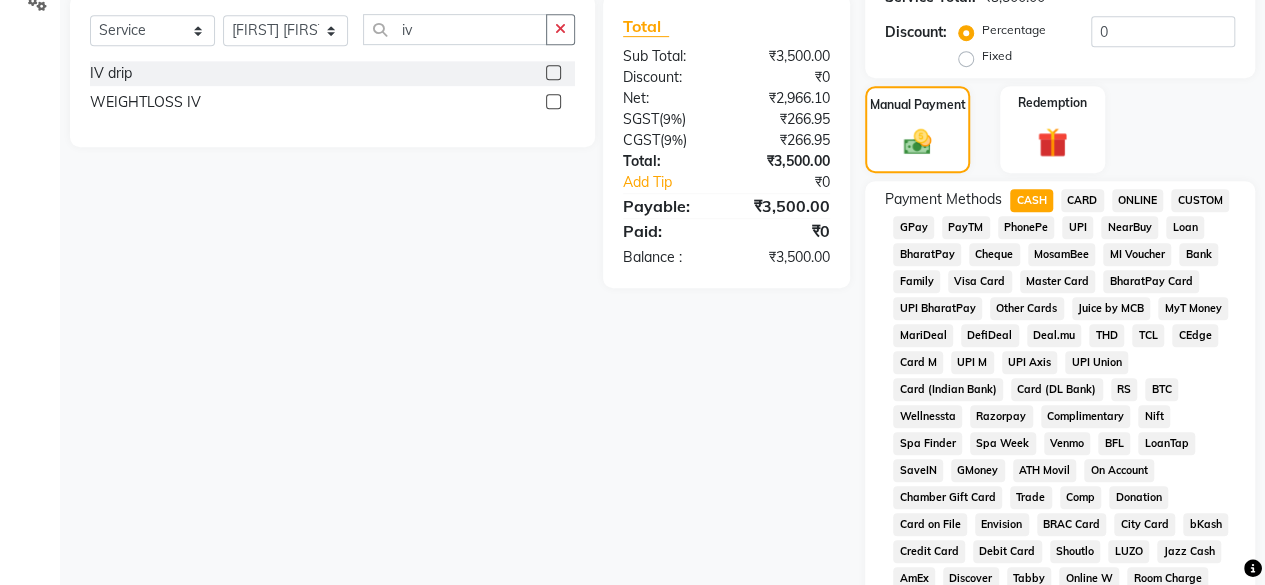 scroll, scrollTop: 1054, scrollLeft: 0, axis: vertical 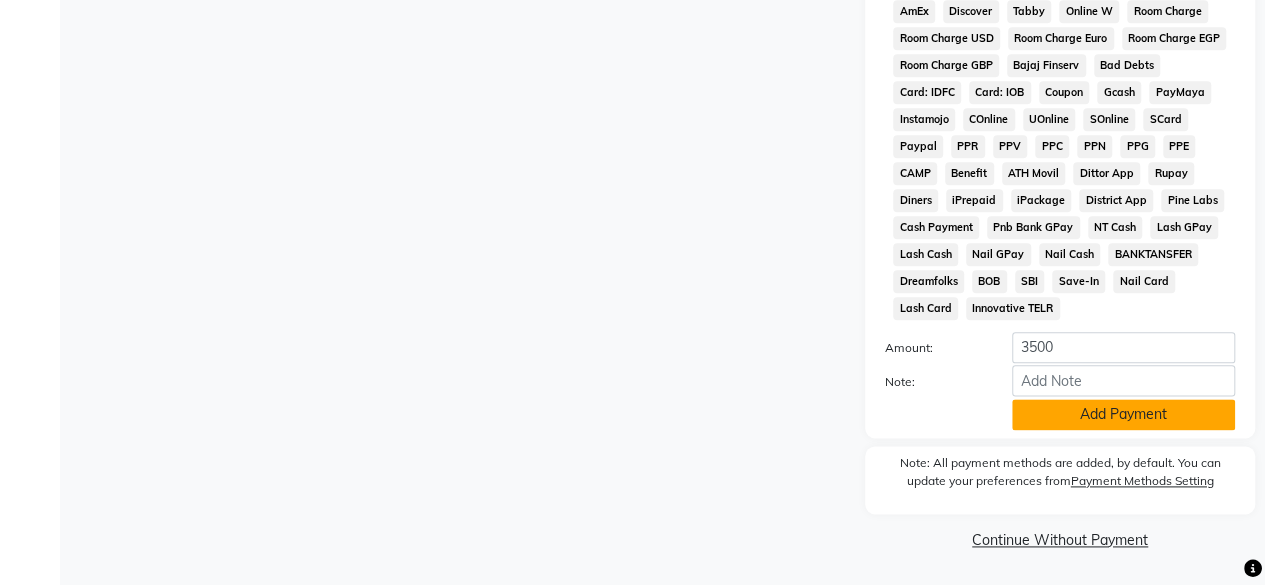 click on "Add Payment" 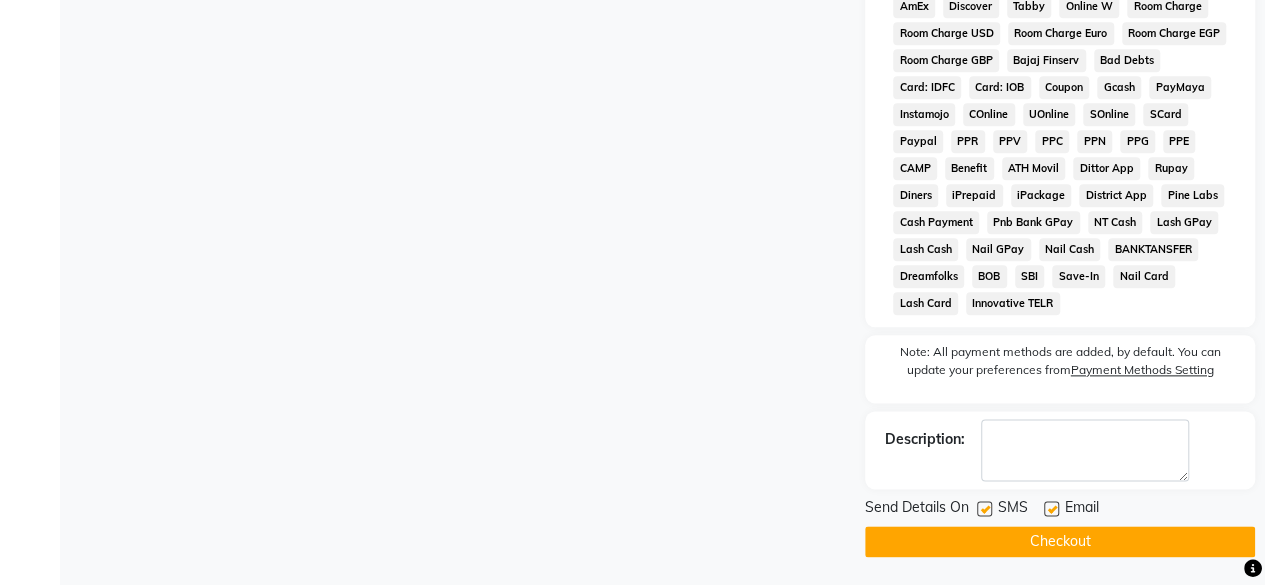 scroll, scrollTop: 1060, scrollLeft: 0, axis: vertical 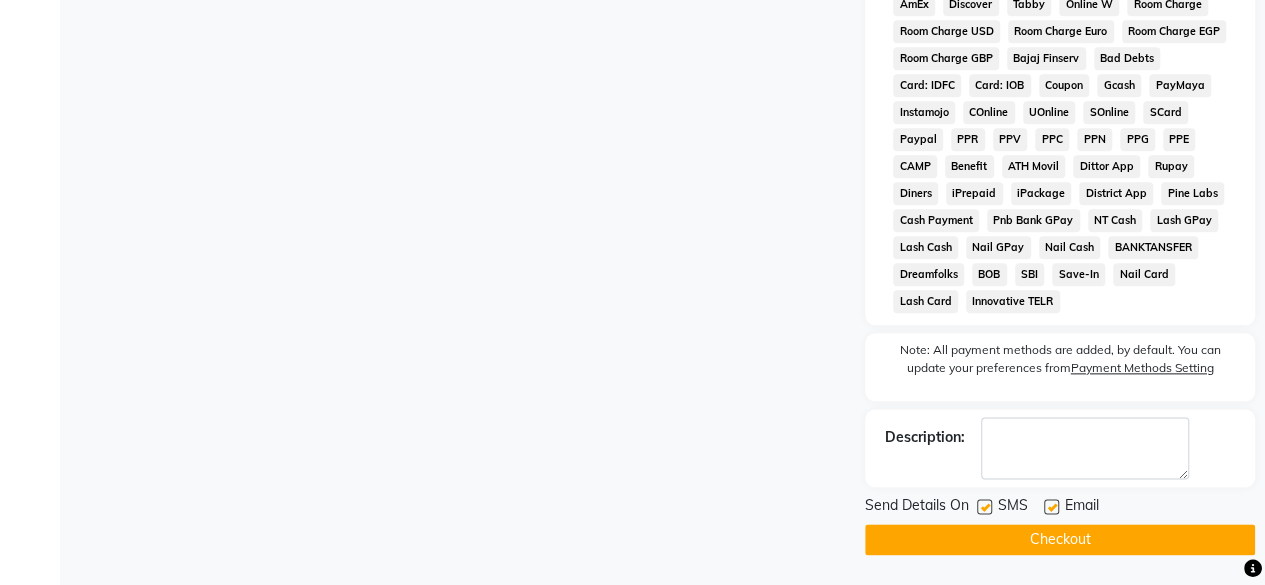 click on "Checkout" 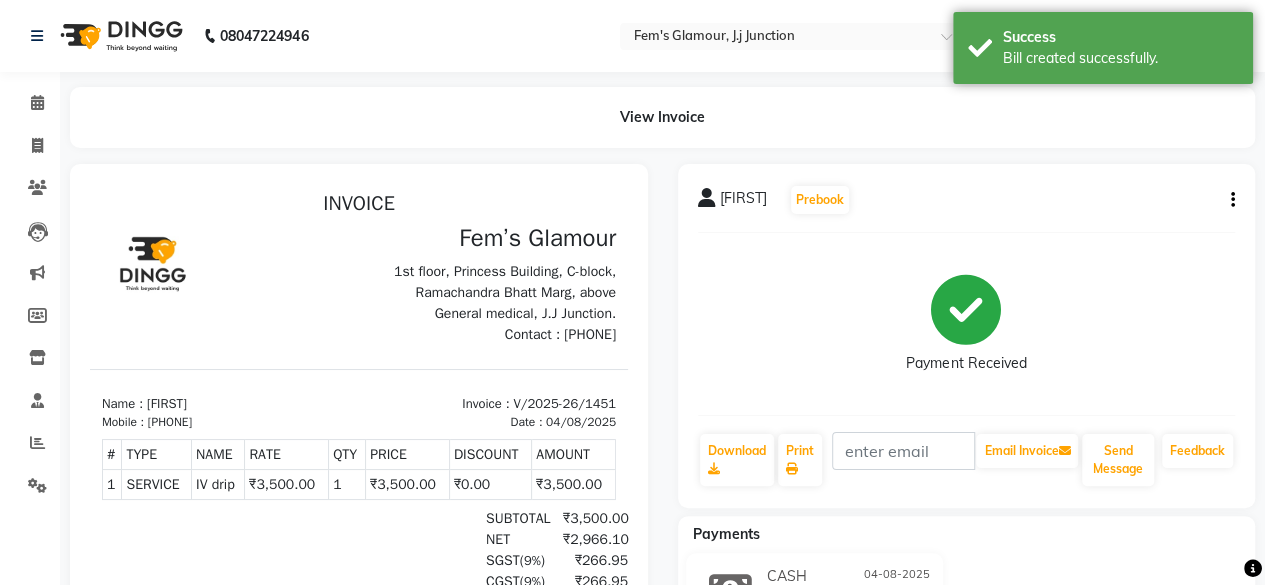 scroll, scrollTop: 0, scrollLeft: 0, axis: both 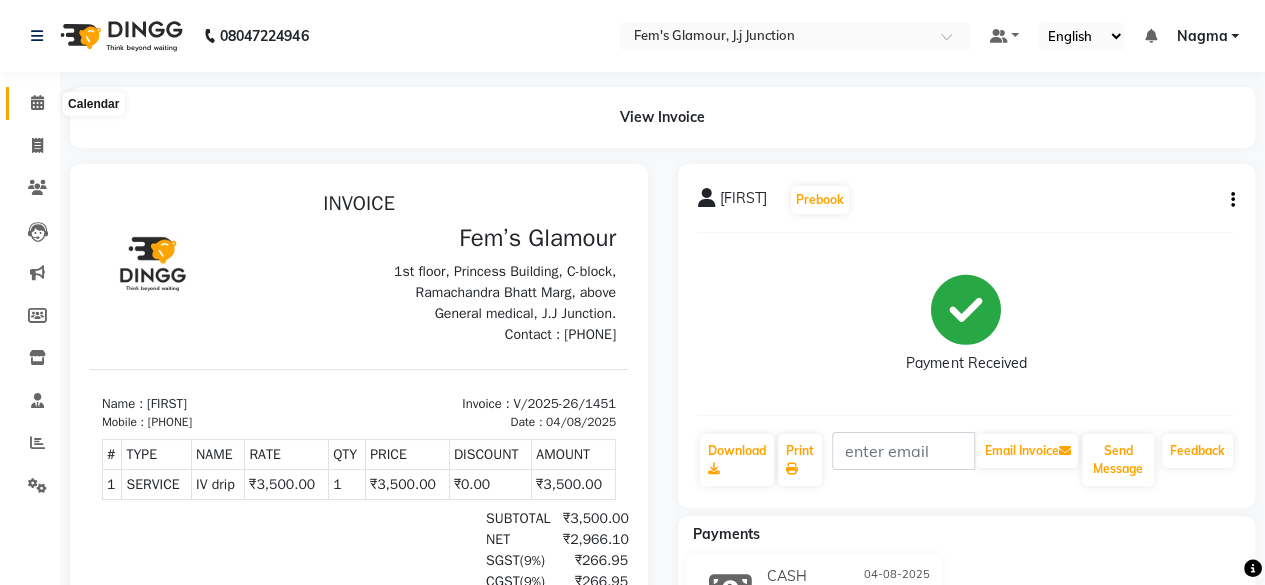 click 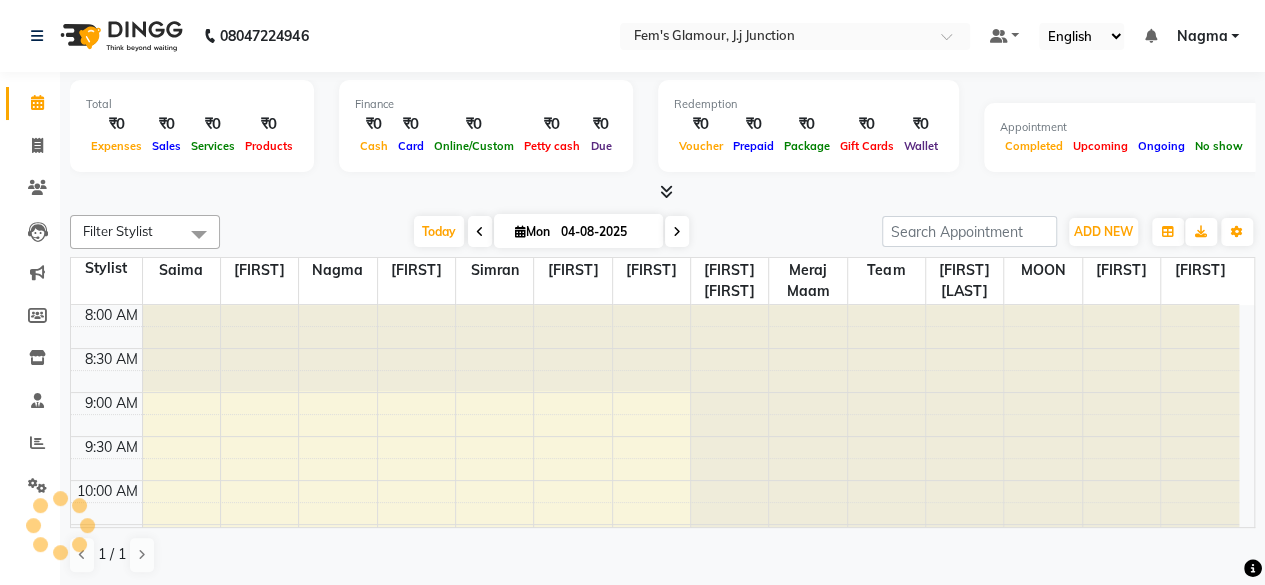 scroll, scrollTop: 0, scrollLeft: 0, axis: both 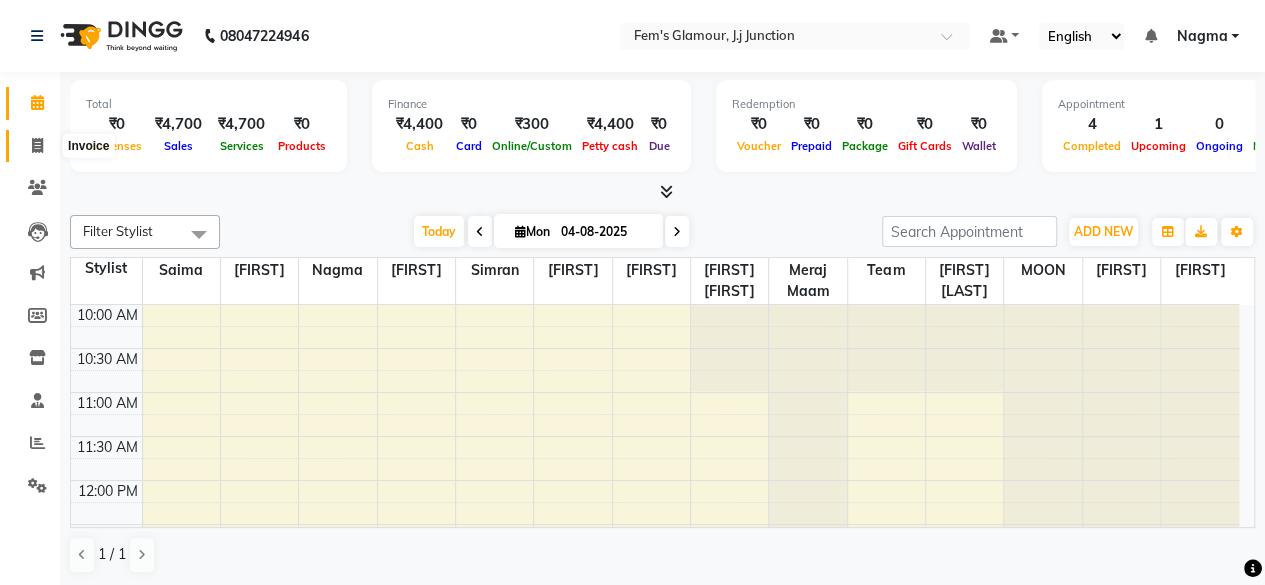 click 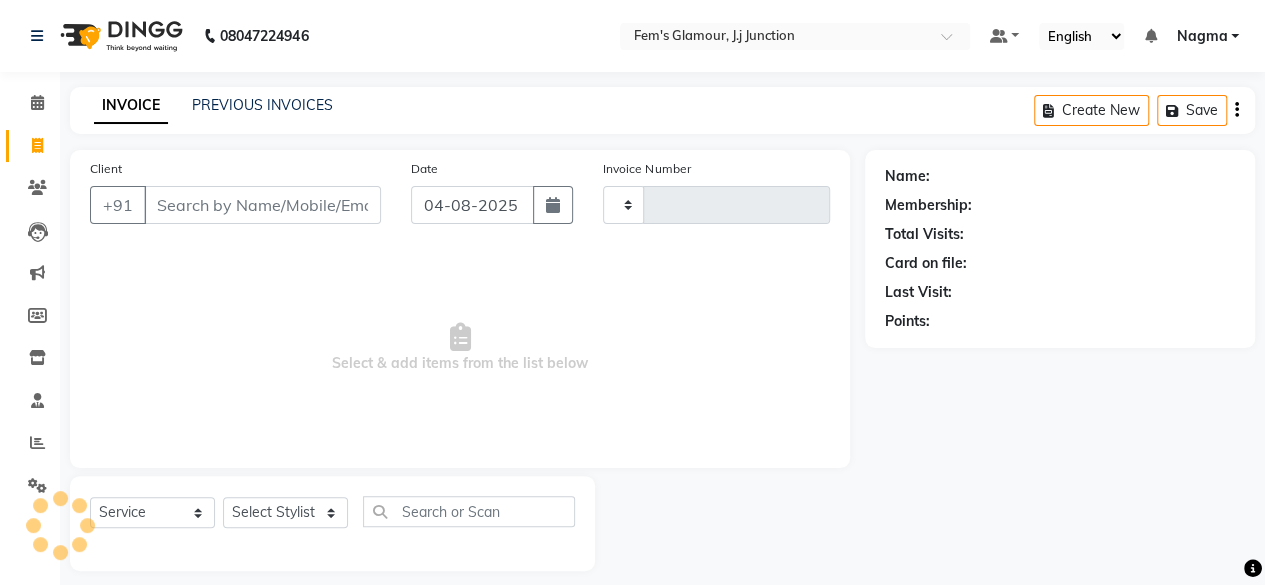 type on "1452" 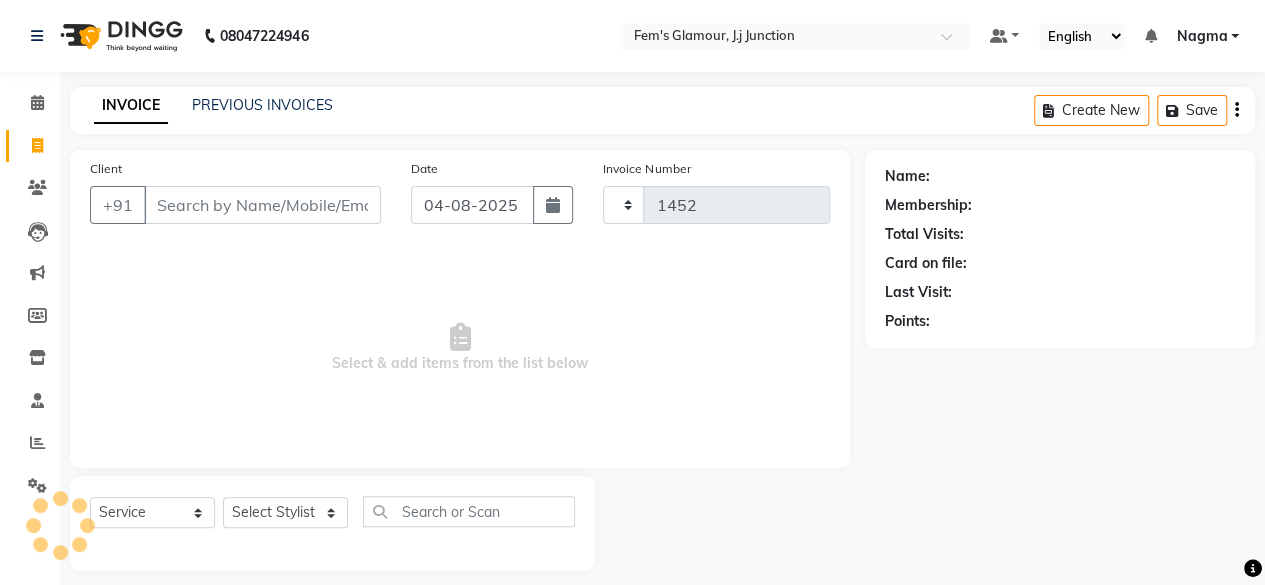 select on "4132" 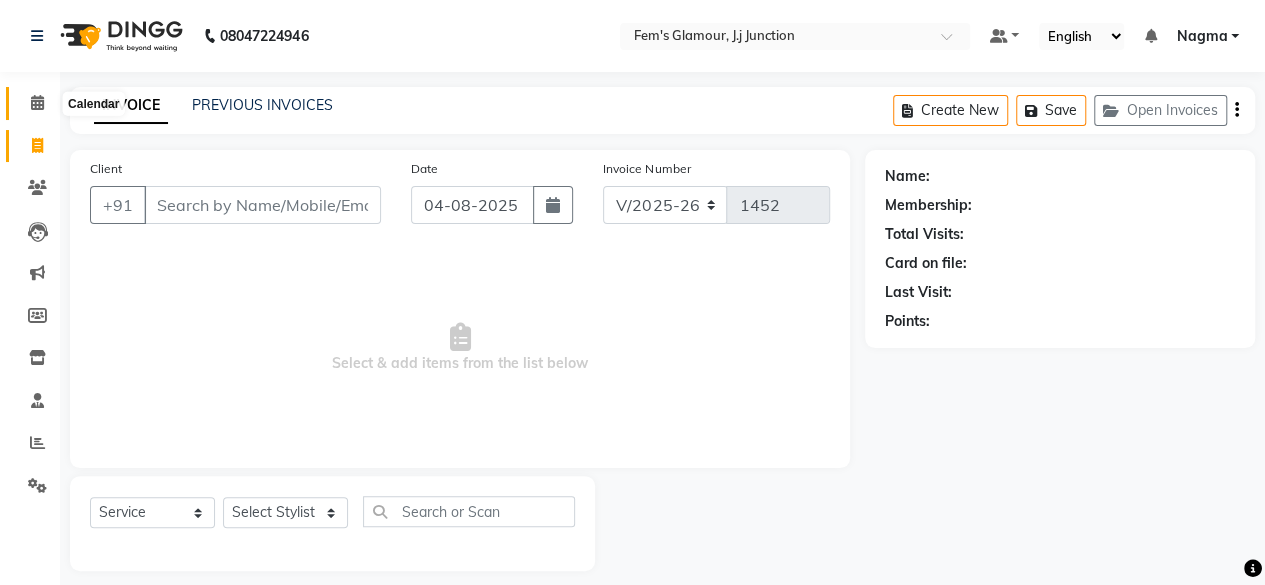 click 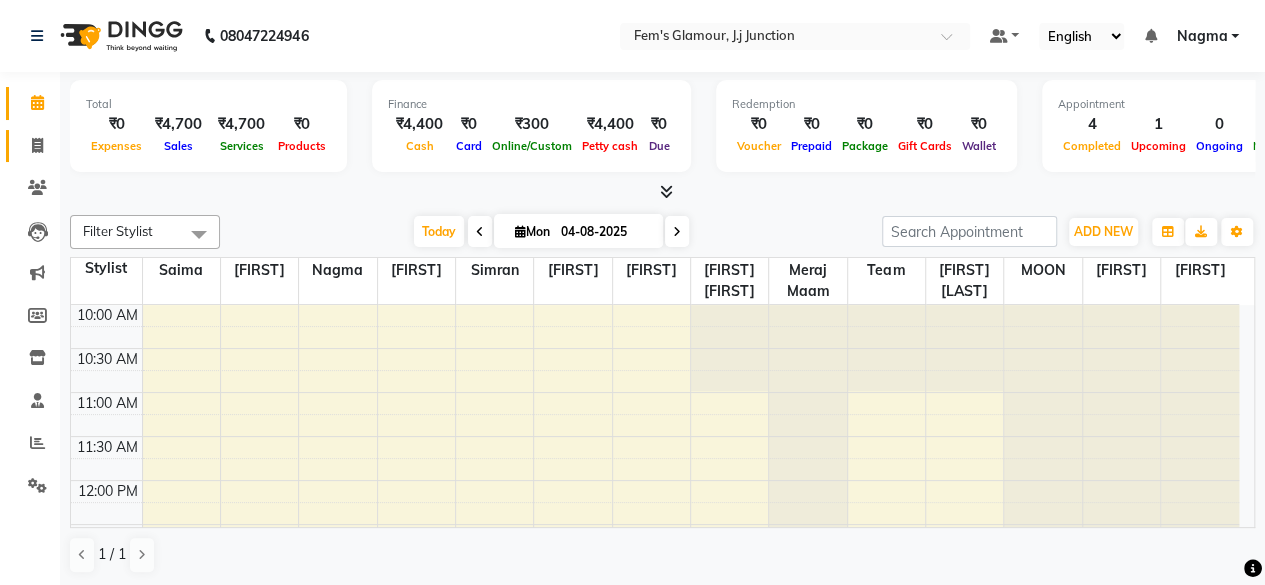 click on "Invoice" 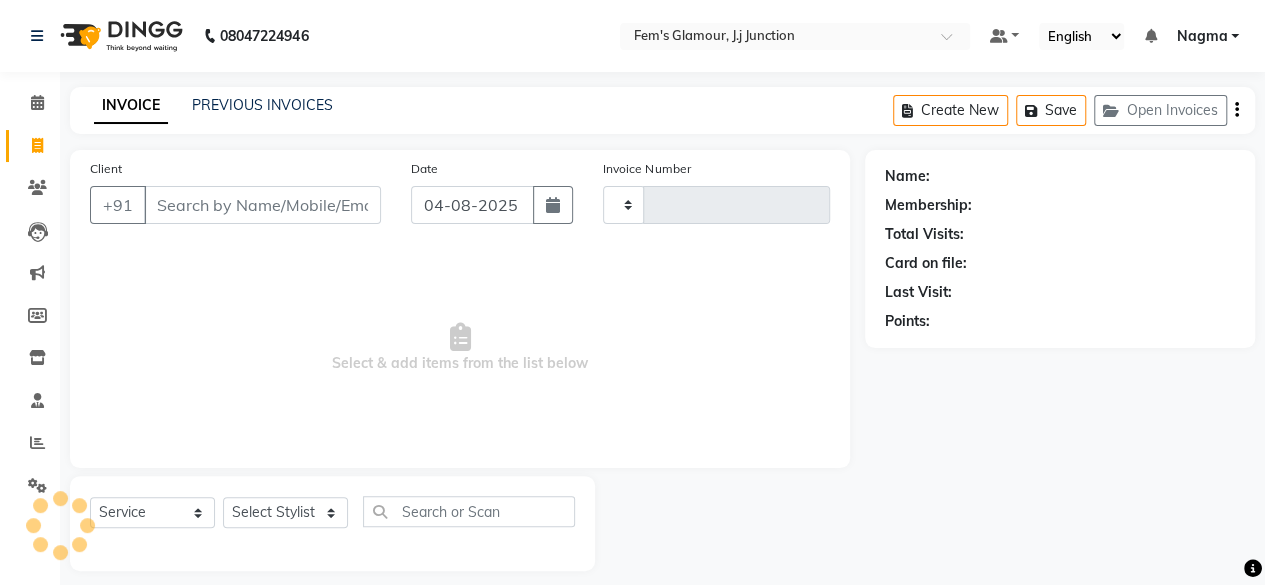 type on "1452" 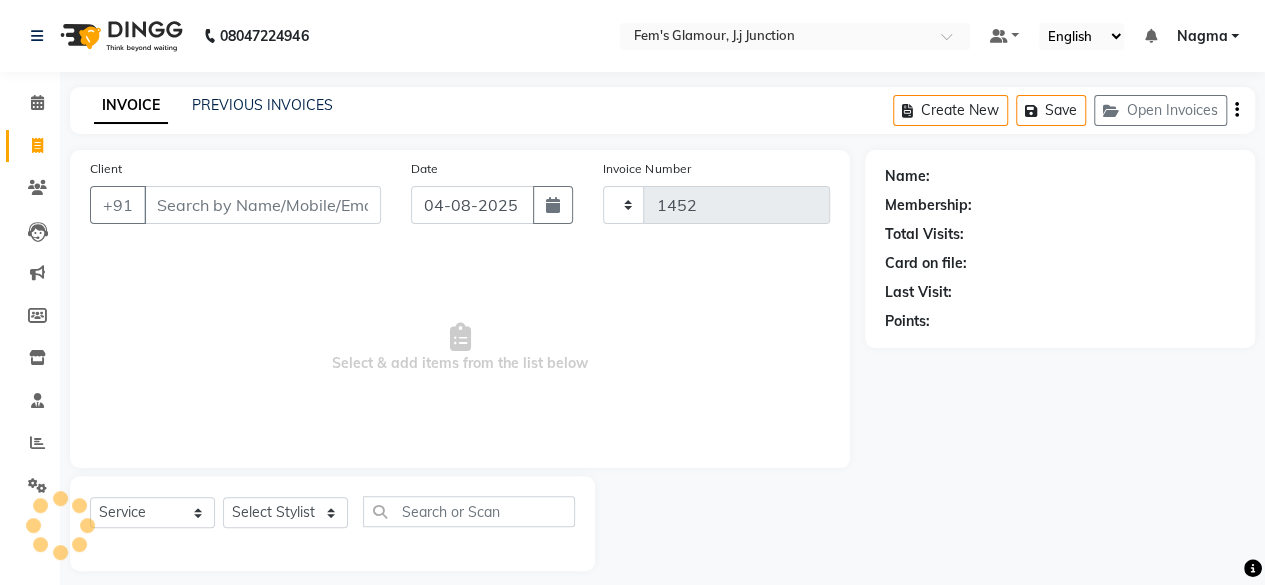 select on "4132" 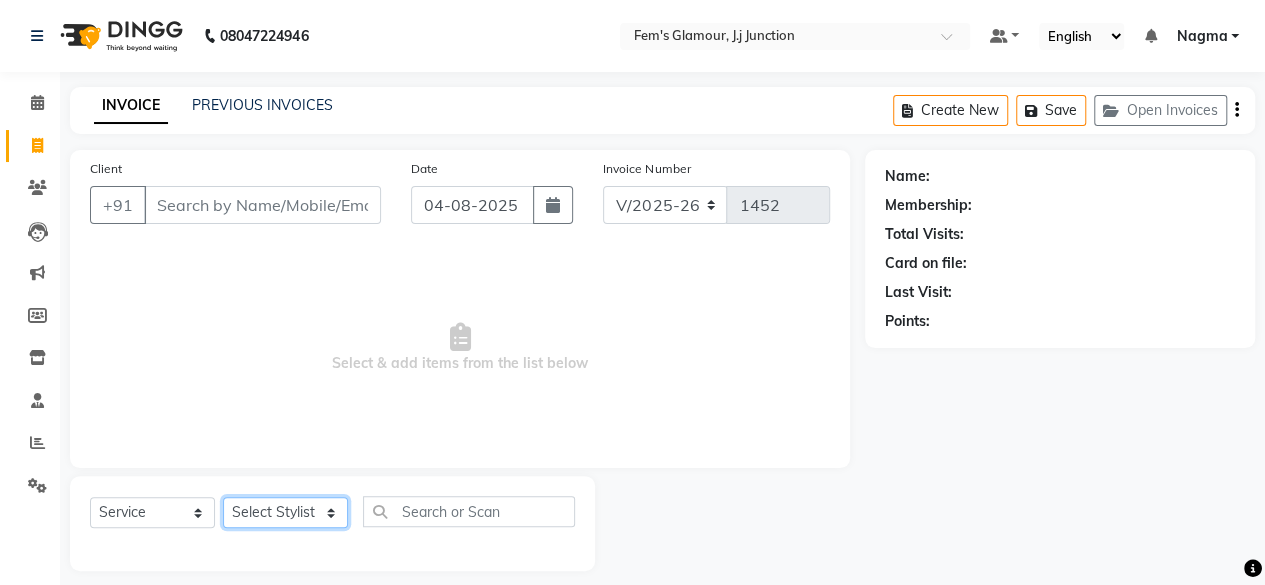 click on "Select Stylist [FIRST] [FIRST] [FIRST] [FIRST] [FIRST] [FIRST] [FIRST] [FIRST] [FIRST] [FIRST] [FIRST] [FIRST]" 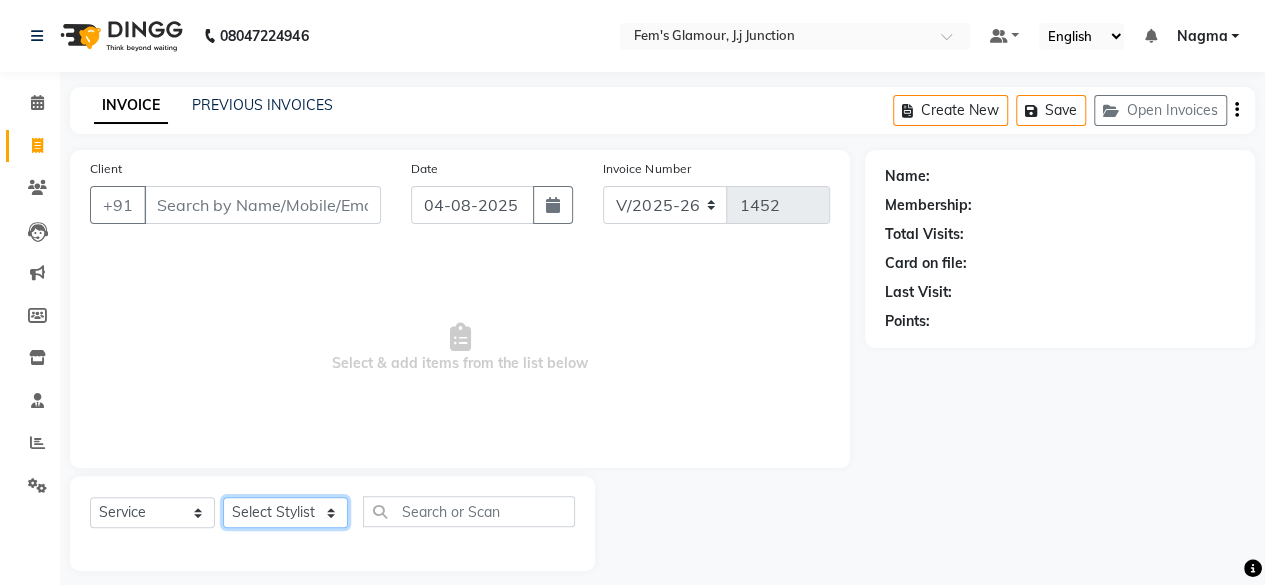select on "22798" 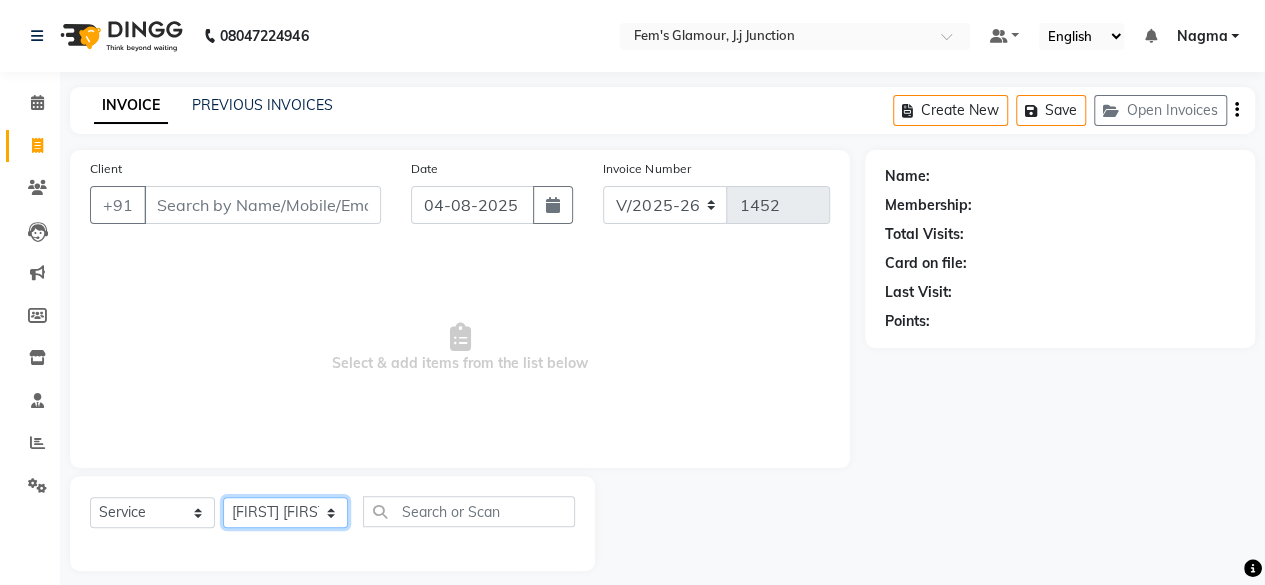 click on "Select Stylist [FIRST] [FIRST] [FIRST] [FIRST] [FIRST] [FIRST] [FIRST] [FIRST] [FIRST] [FIRST] [FIRST] [FIRST]" 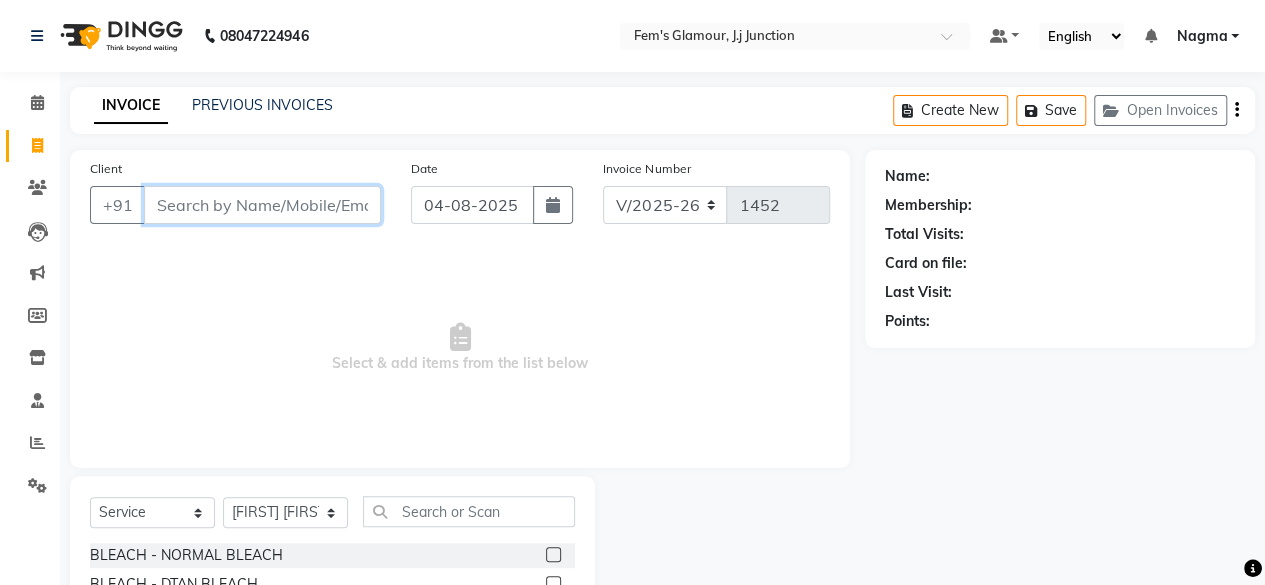 click on "Client" at bounding box center [262, 205] 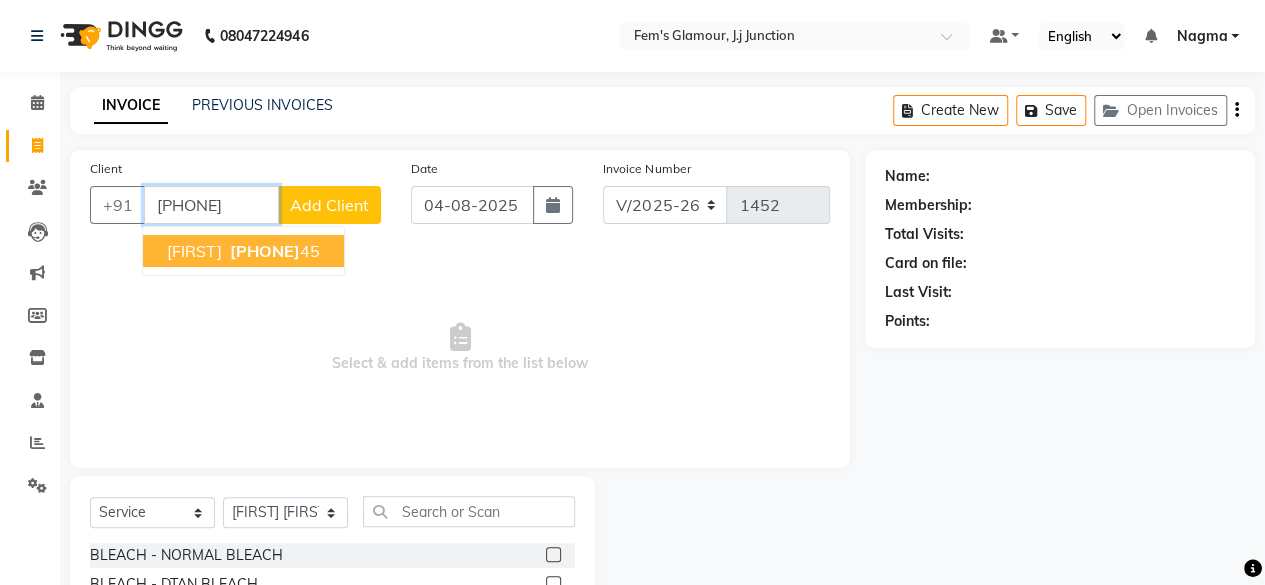click on "Kehkasha   84548555 45" at bounding box center (243, 251) 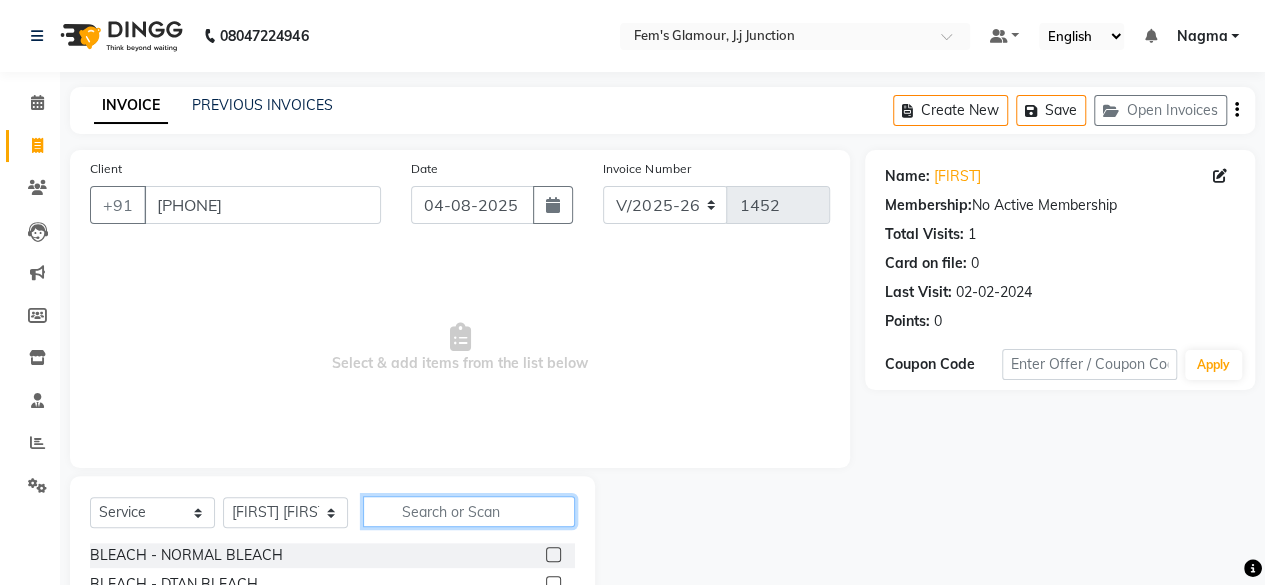click 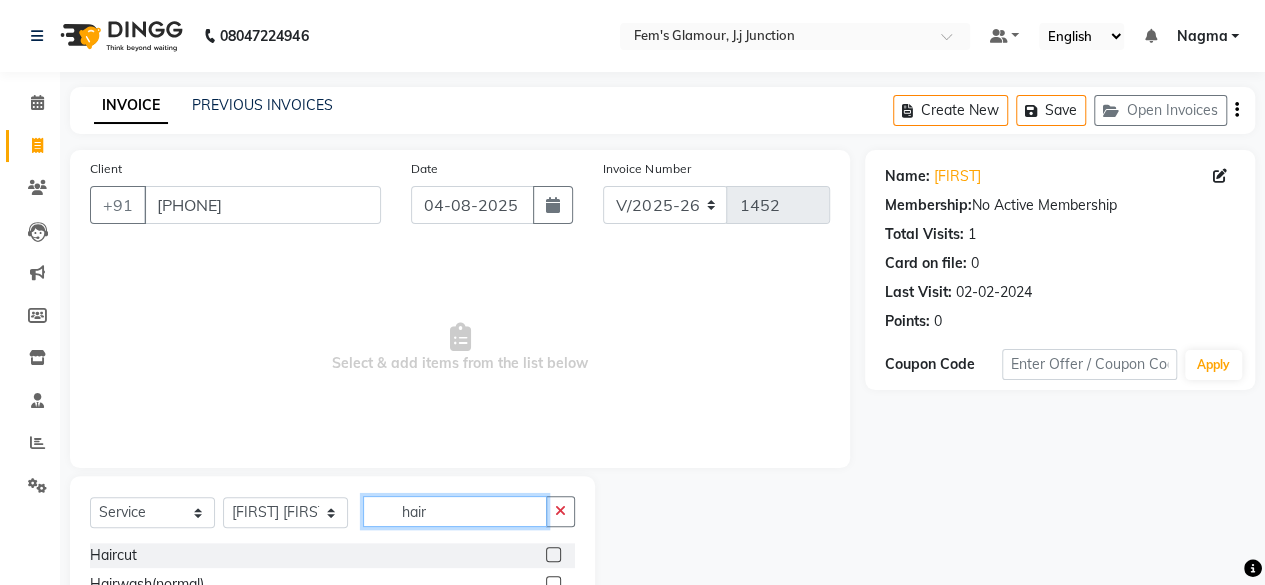 scroll, scrollTop: 215, scrollLeft: 0, axis: vertical 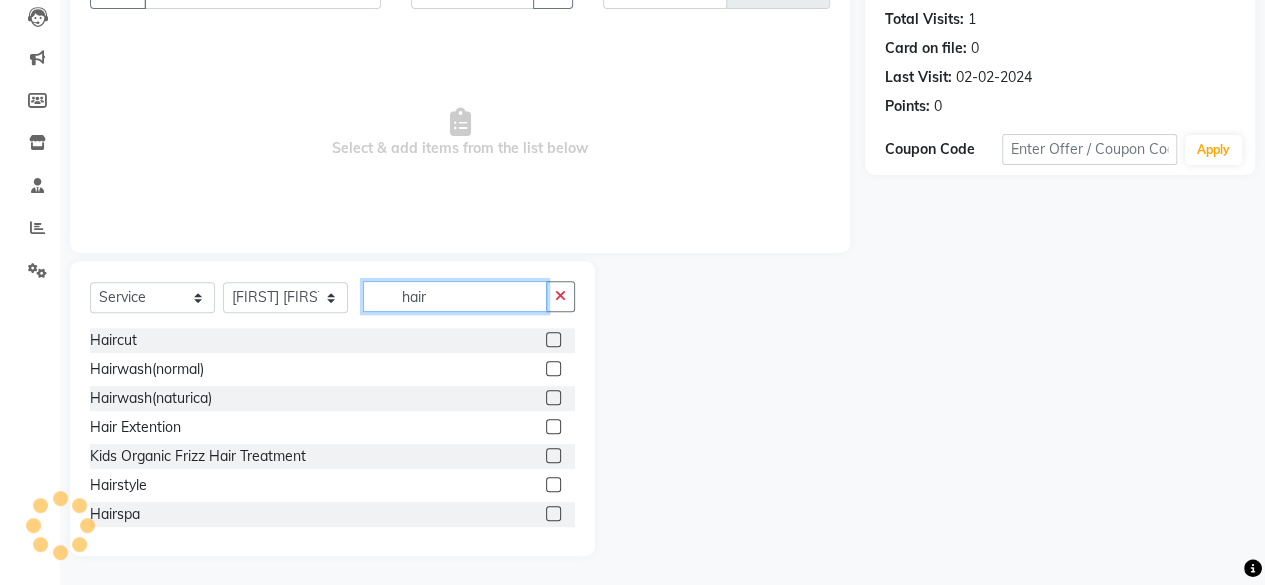 type on "hair" 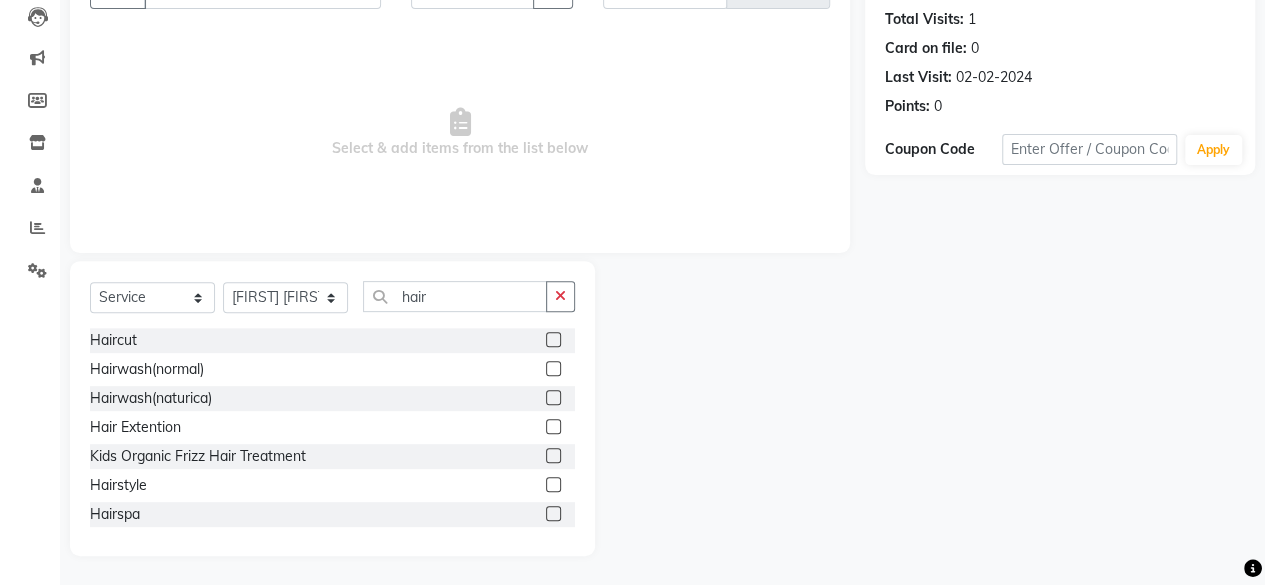 click 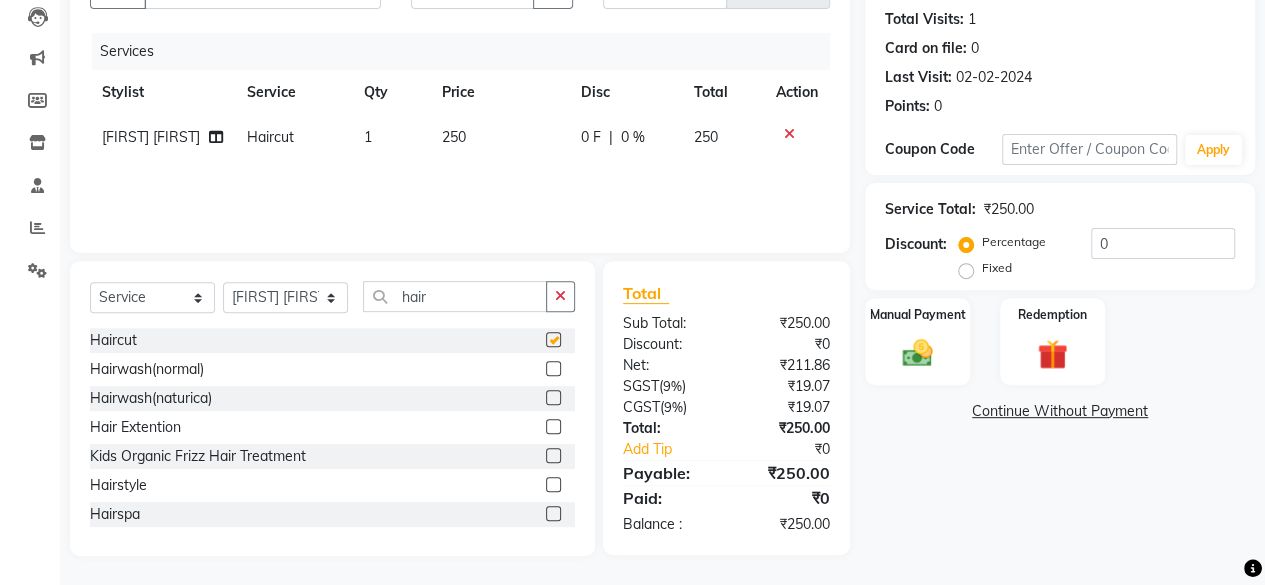 checkbox on "false" 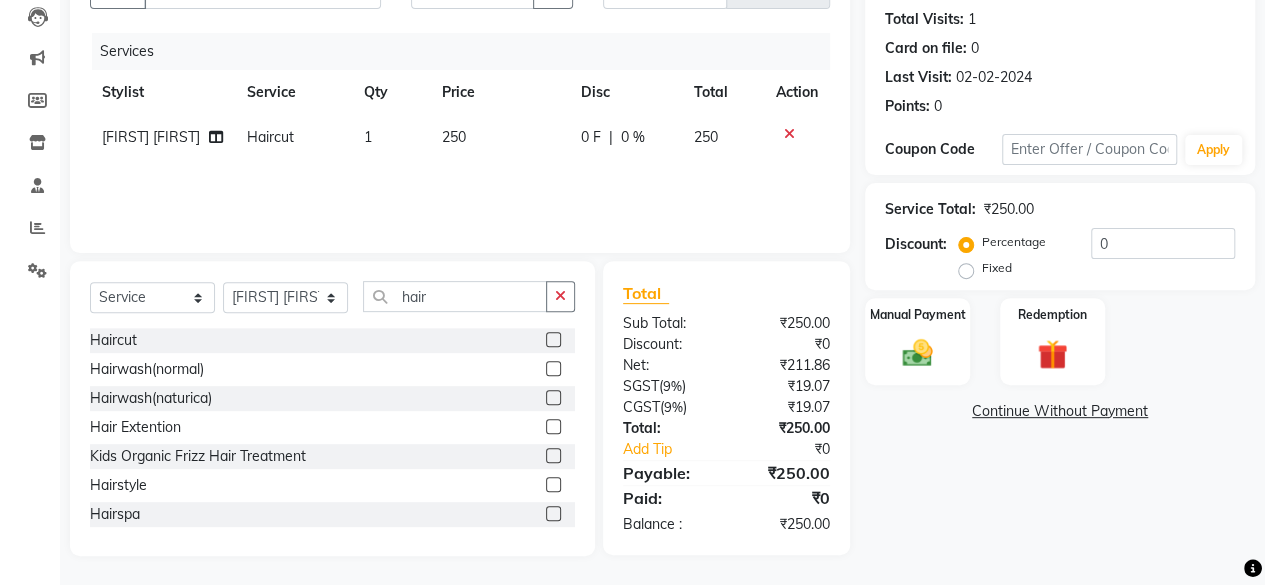 click on "250" 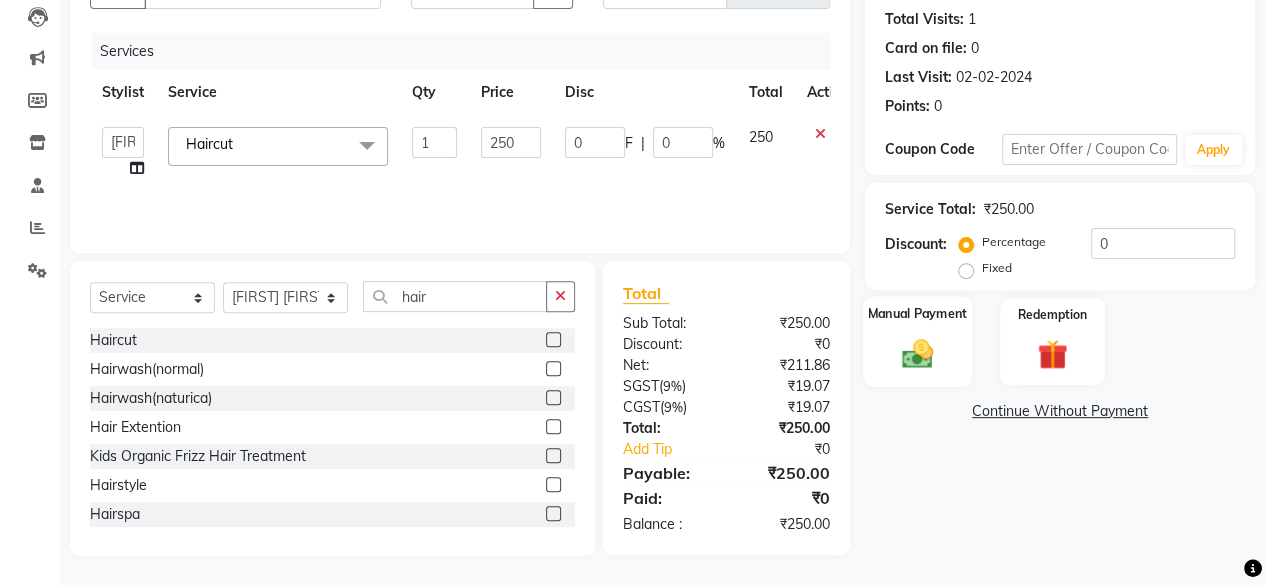 click on "Manual Payment" 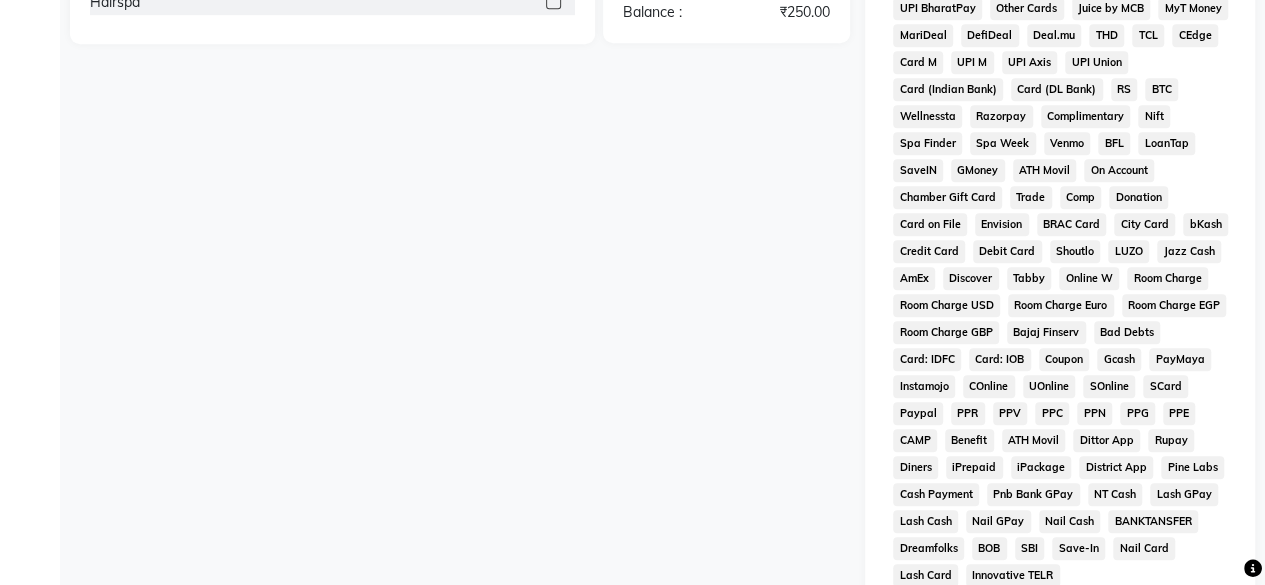 scroll, scrollTop: 532, scrollLeft: 0, axis: vertical 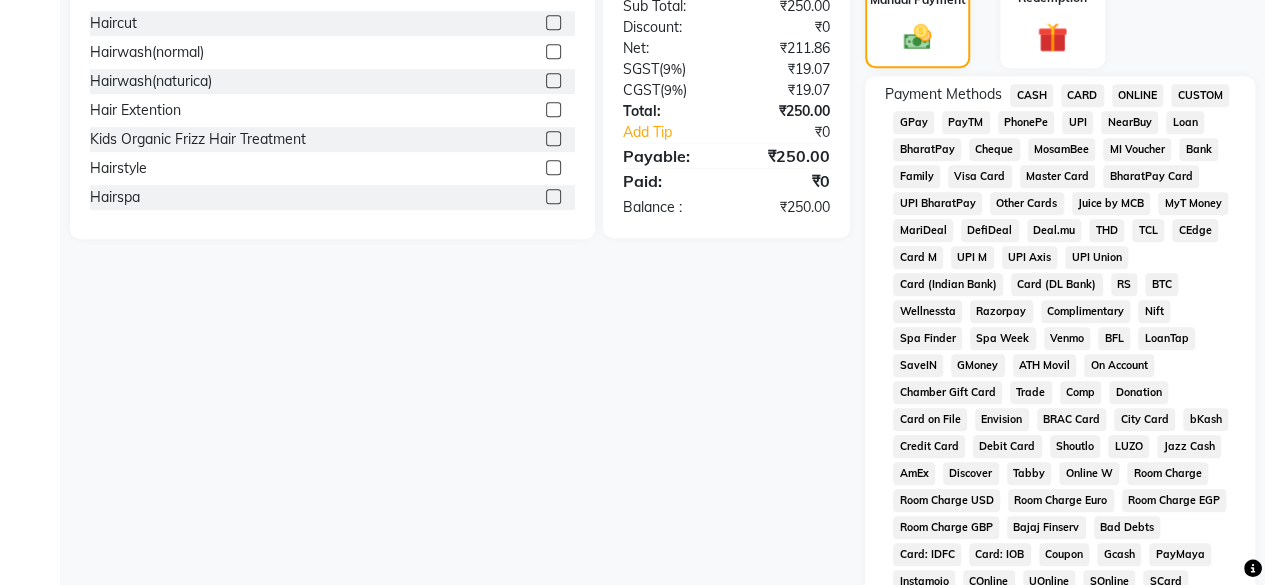 click on "GPay" 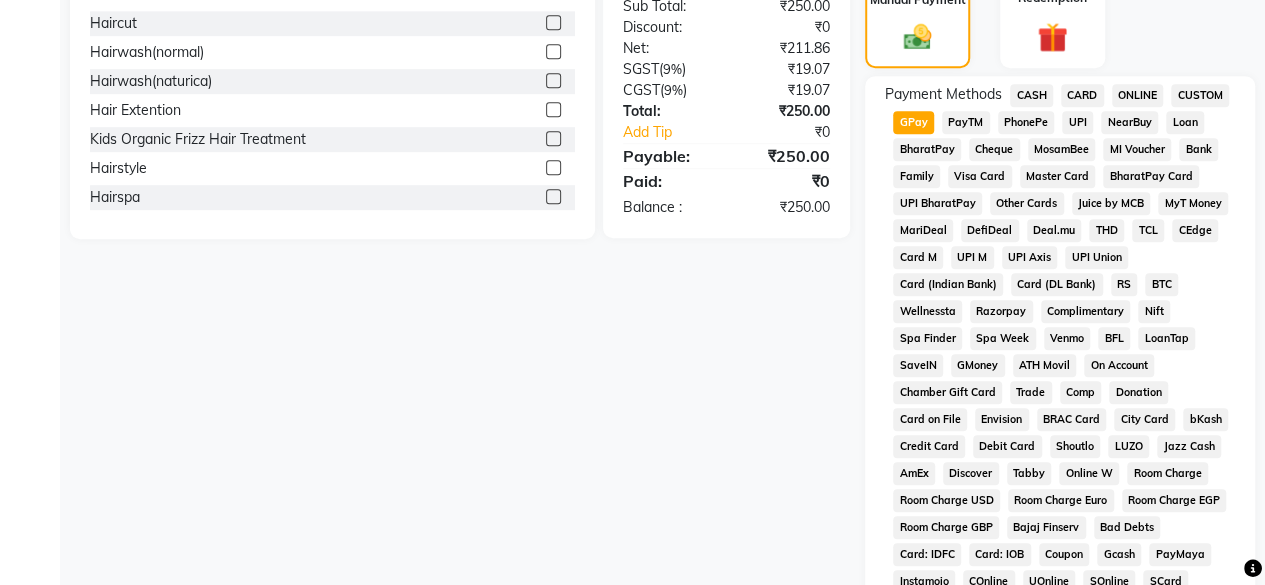 scroll, scrollTop: 999, scrollLeft: 0, axis: vertical 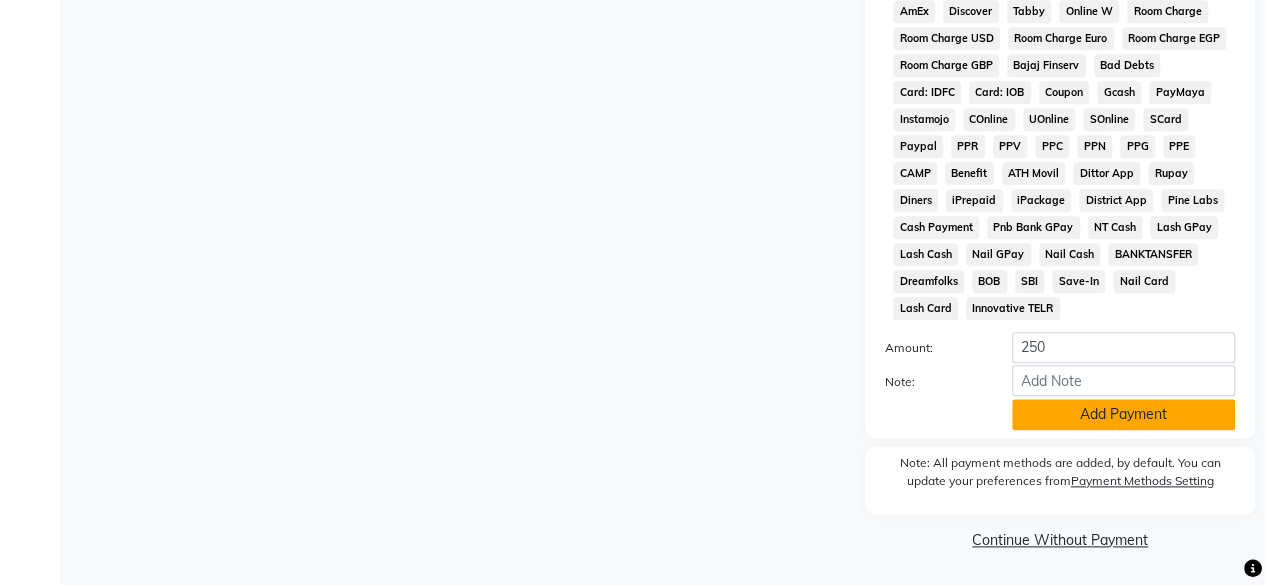 click on "Add Payment" 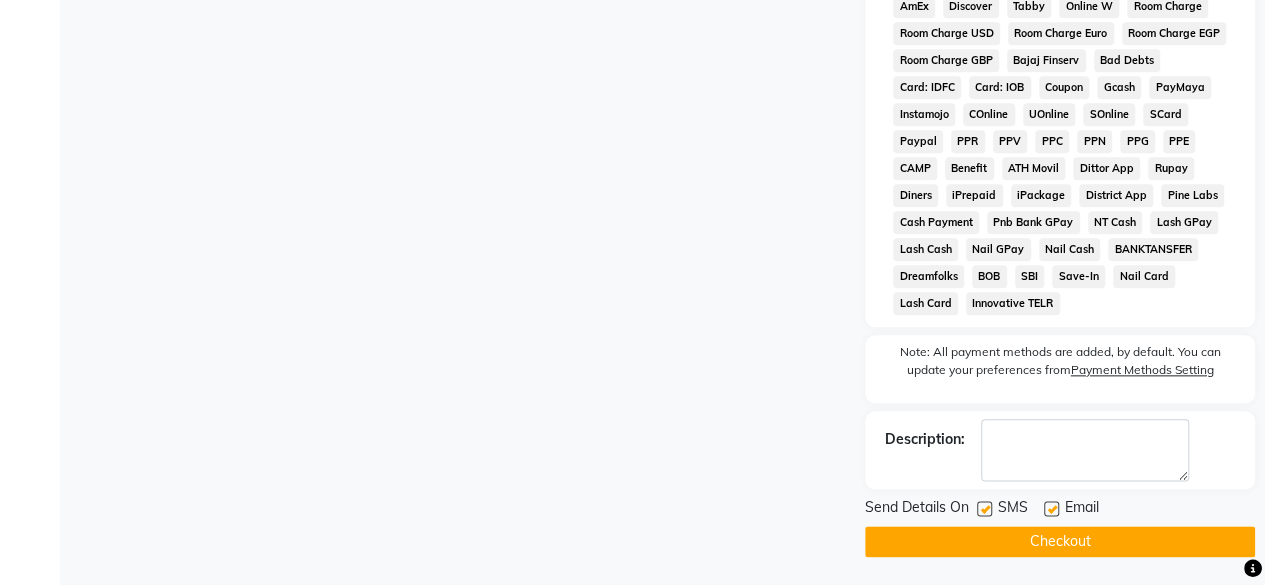 click on "Checkout" 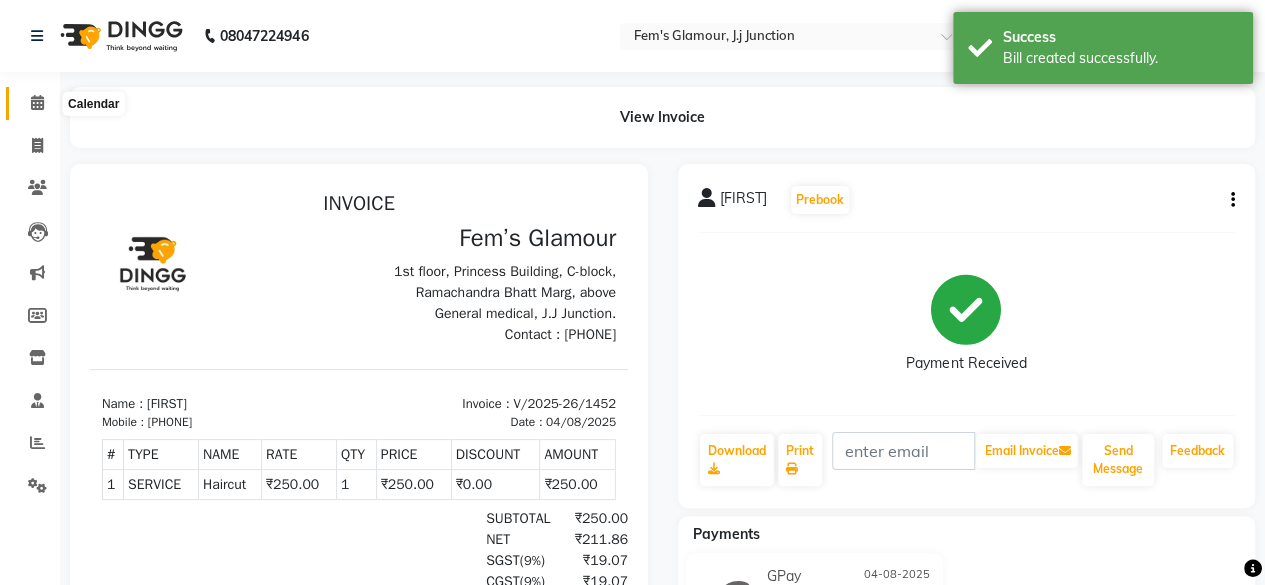 scroll, scrollTop: 0, scrollLeft: 0, axis: both 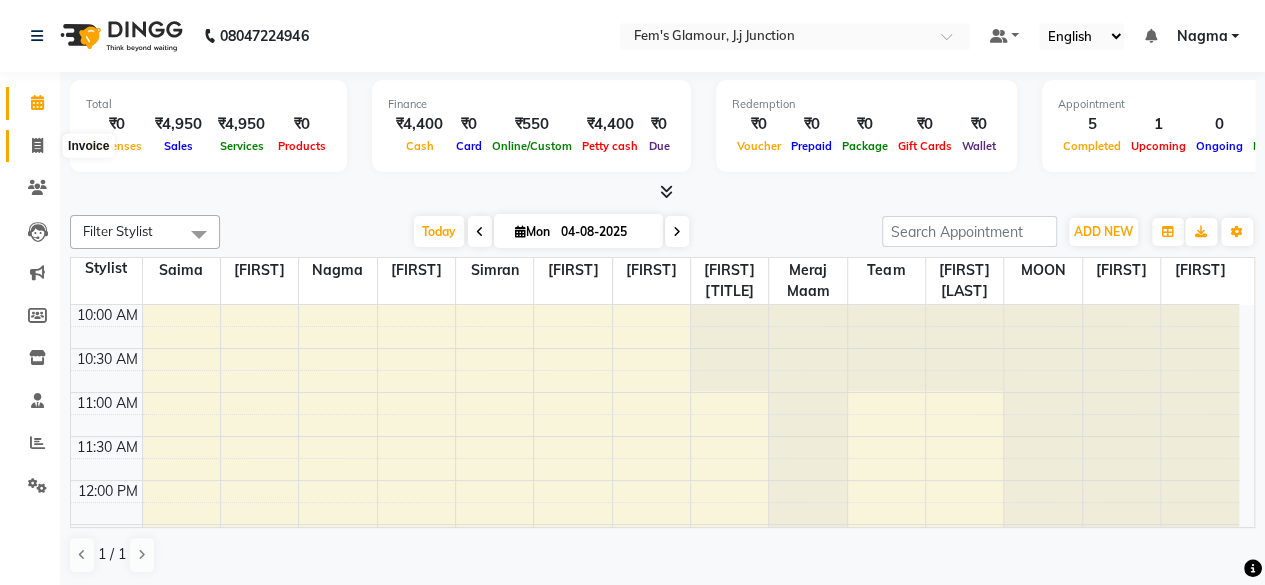click 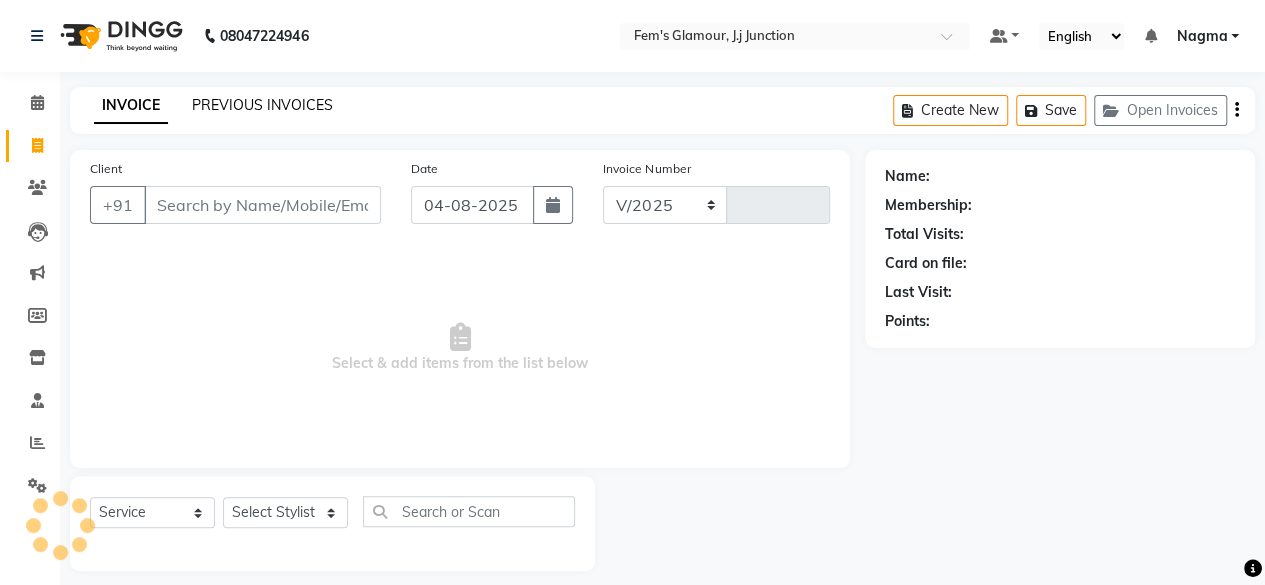 select on "4132" 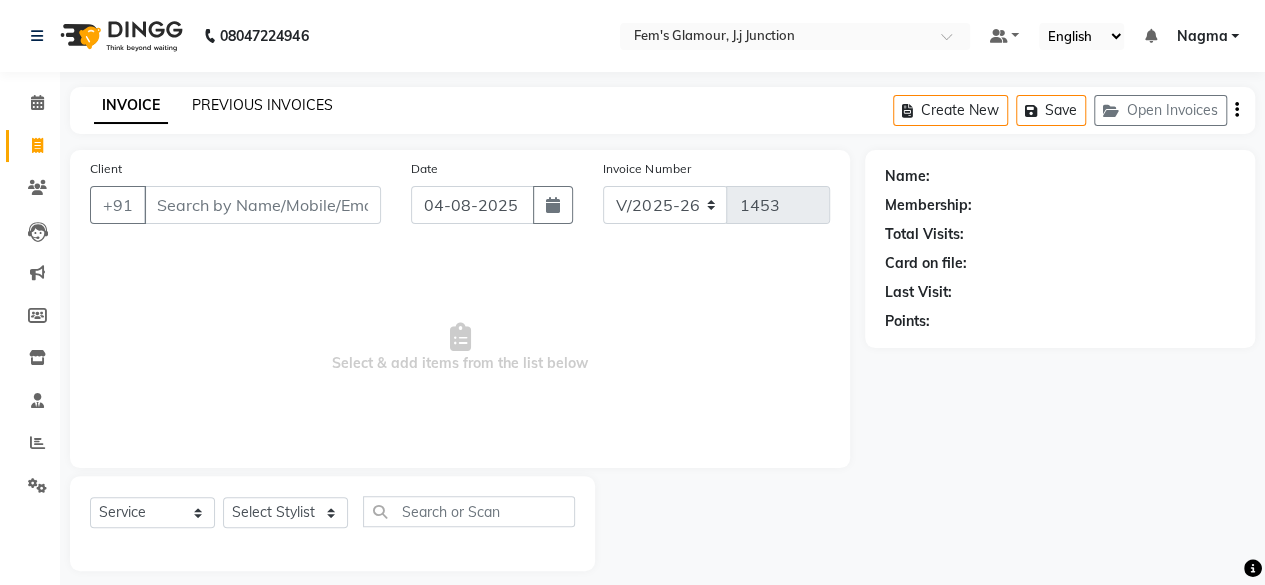 click on "PREVIOUS INVOICES" 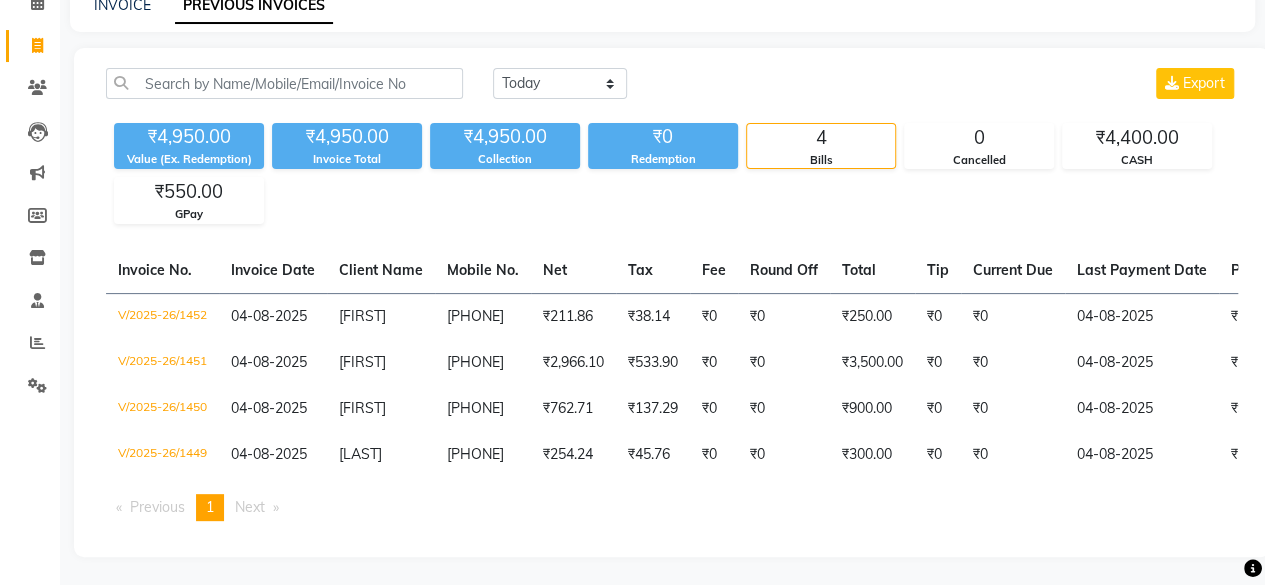 scroll, scrollTop: 114, scrollLeft: 0, axis: vertical 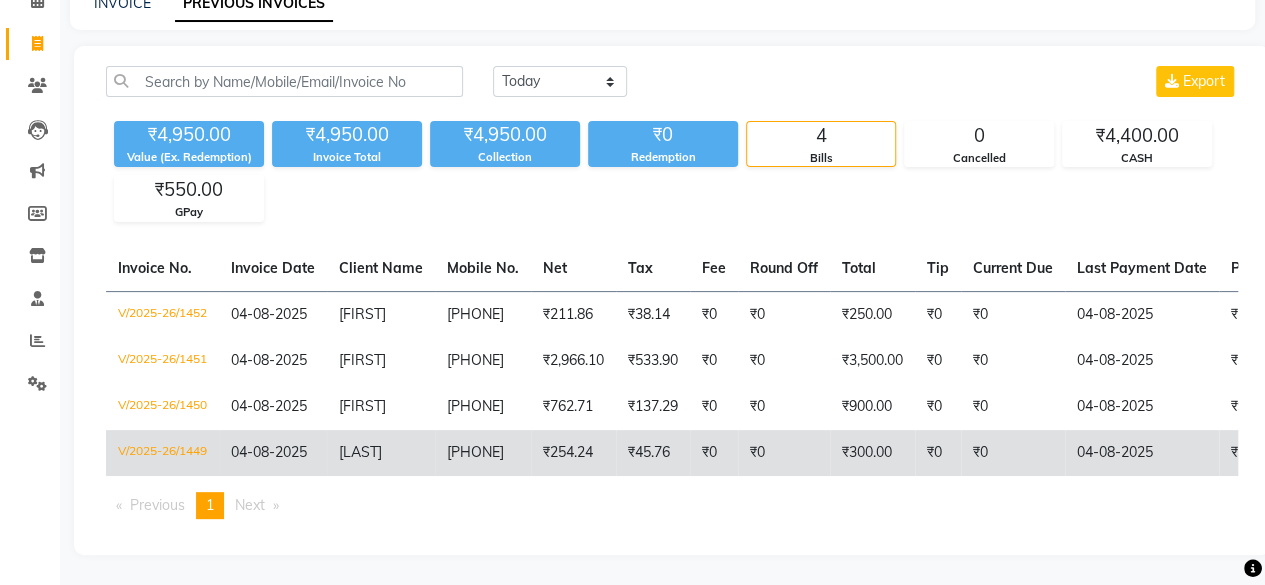click on "₹300.00" 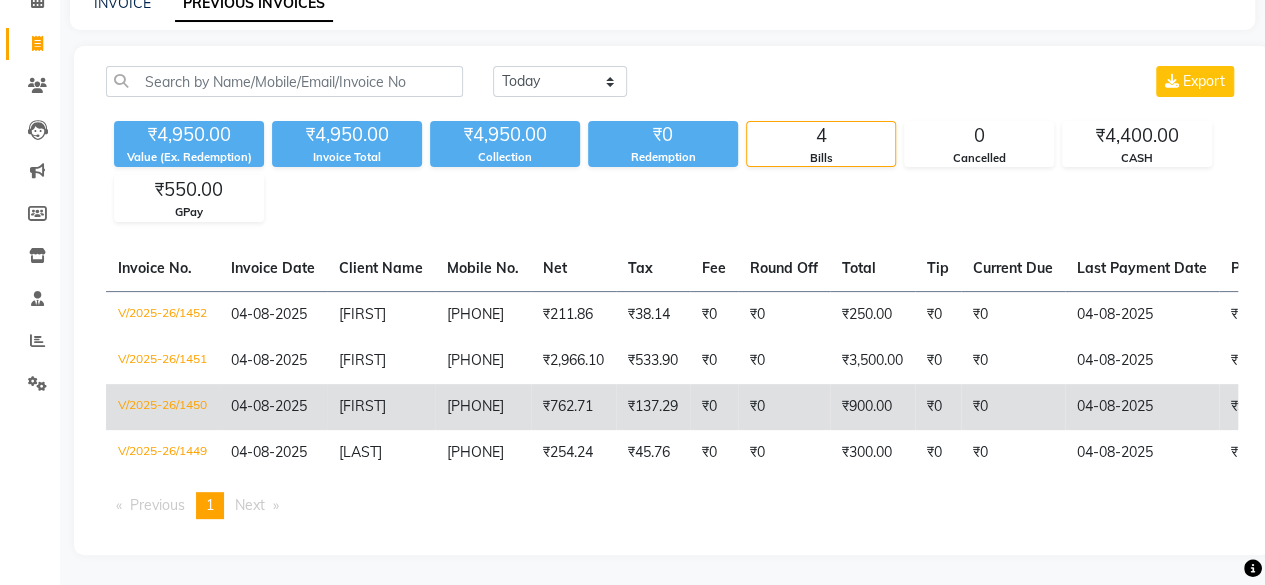 click on "[PHONE]" 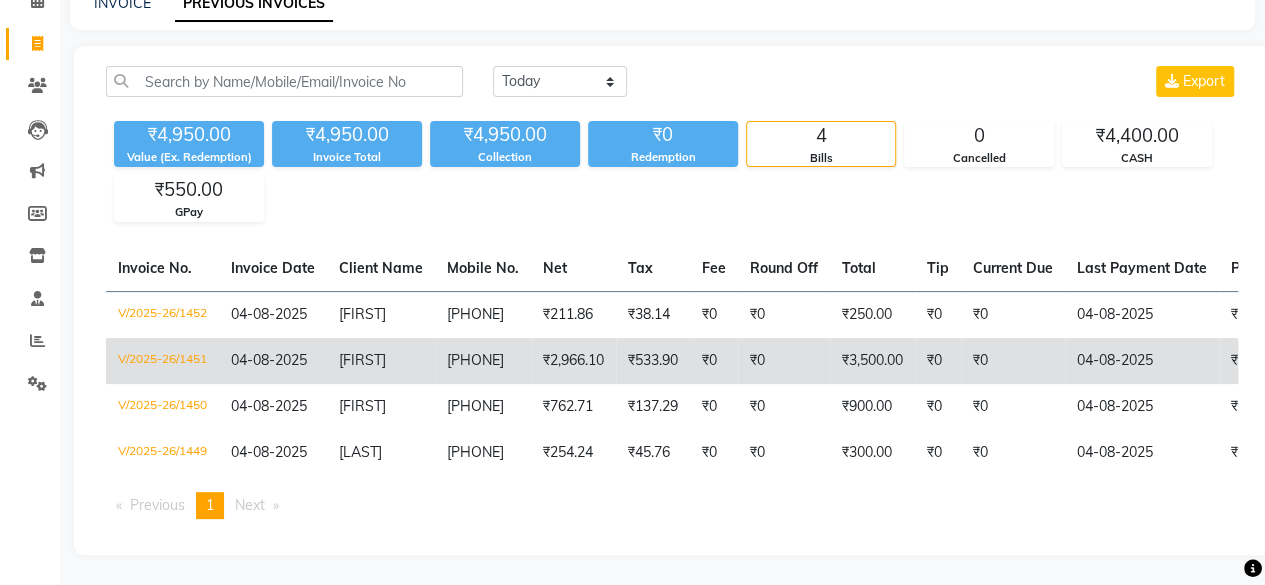 click on "AFIFA" 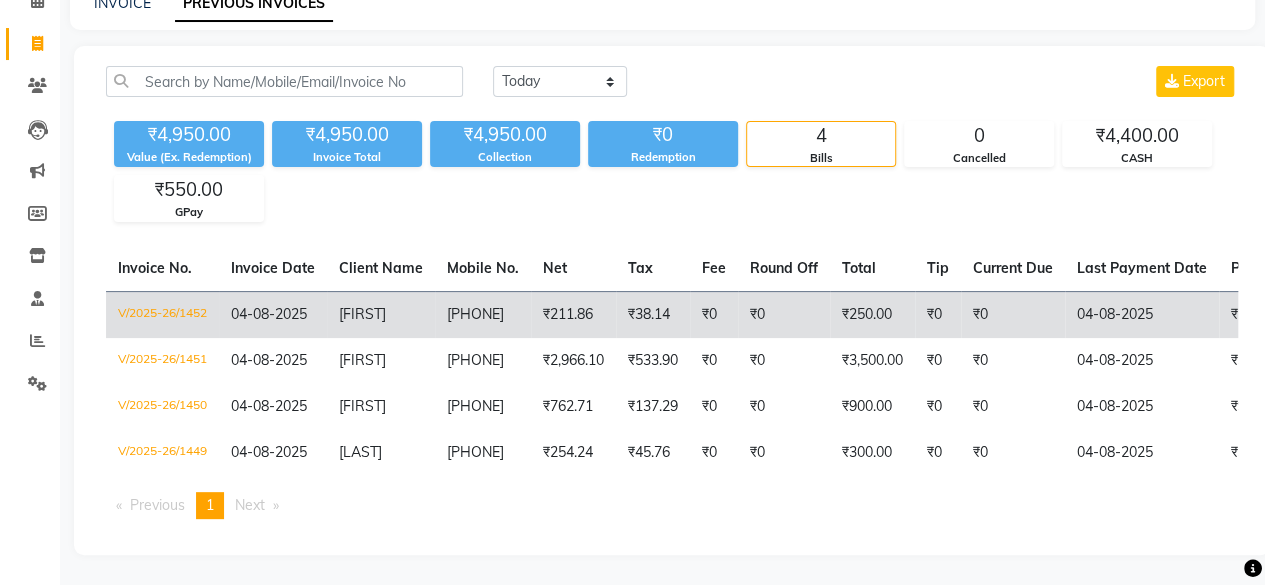 click on "8454855545" 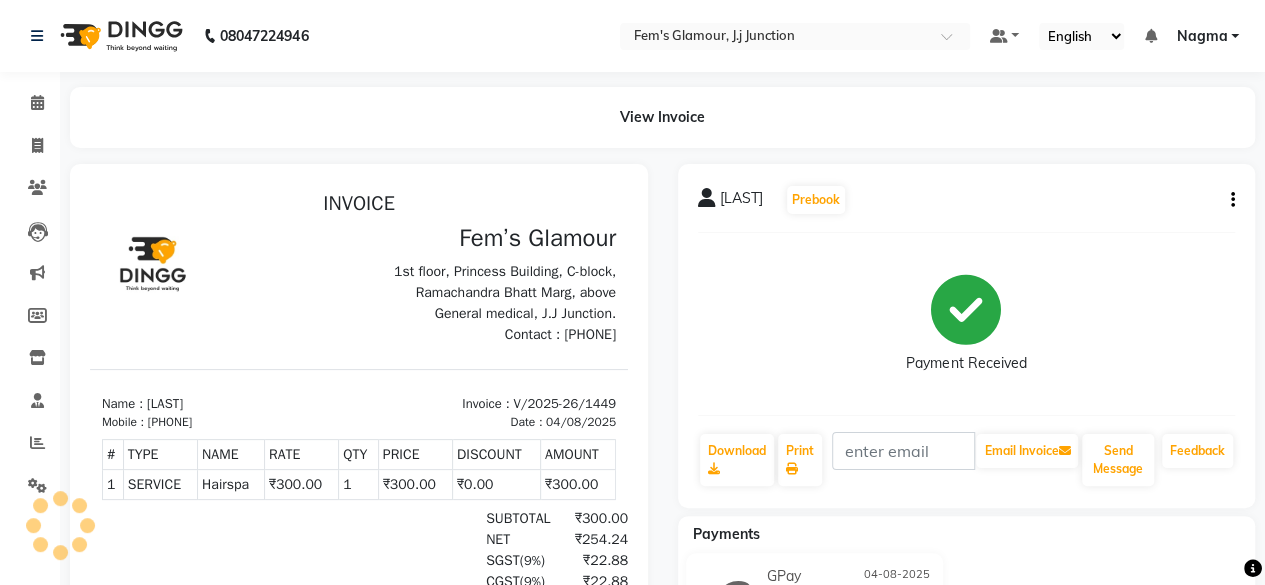 scroll, scrollTop: 0, scrollLeft: 0, axis: both 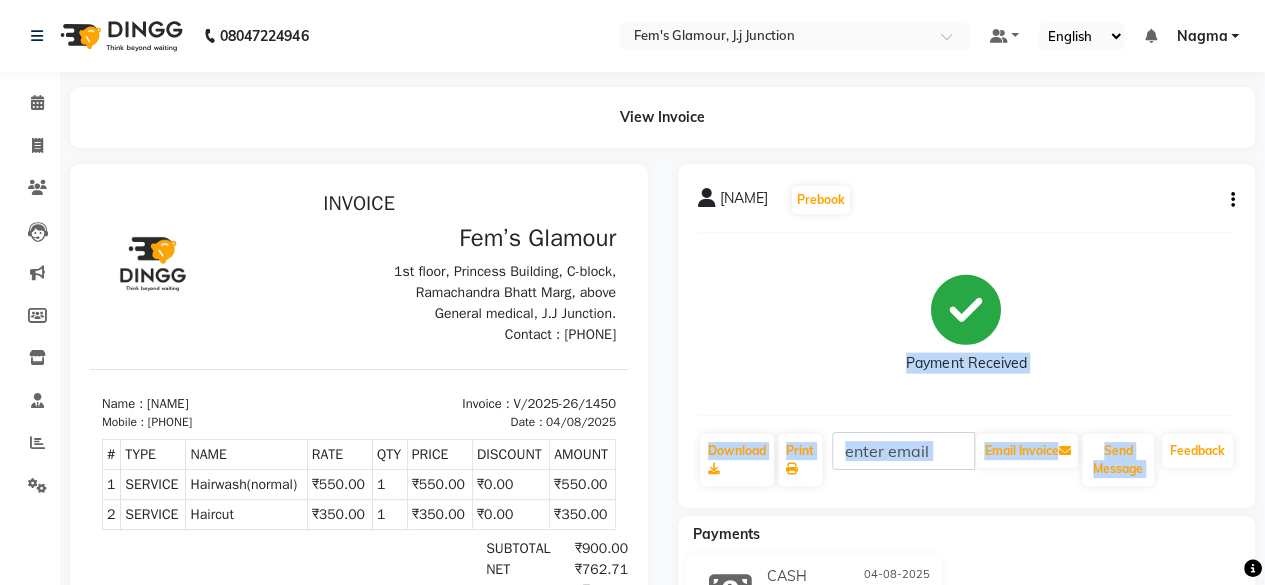 drag, startPoint x: 1252, startPoint y: 353, endPoint x: 1265, endPoint y: 451, distance: 98.85848 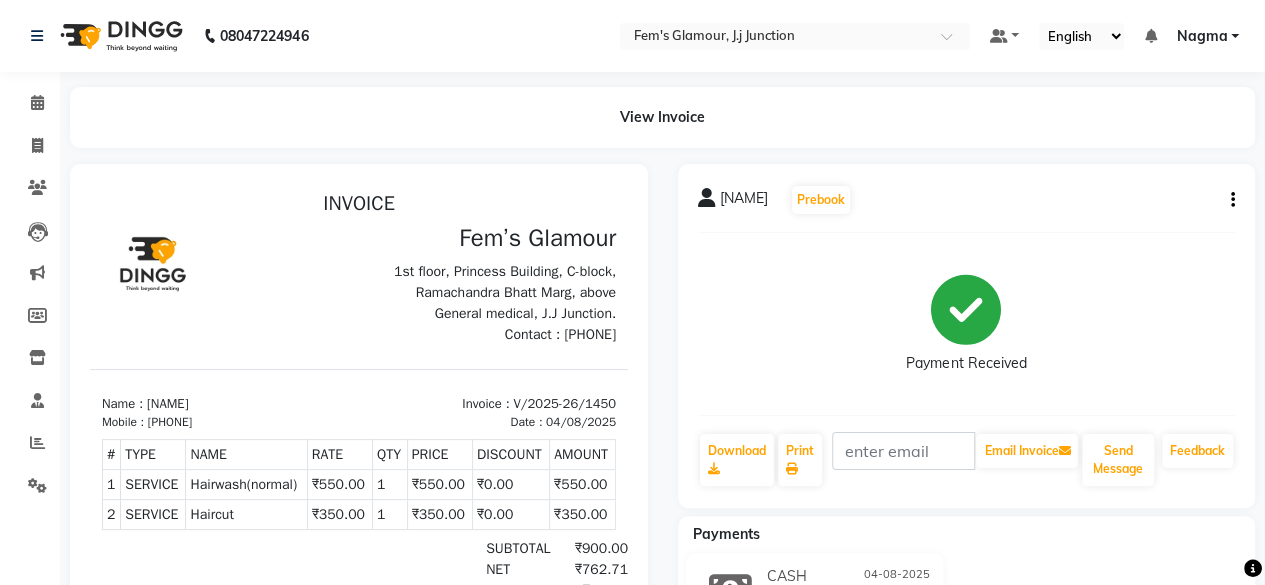 click on "Payment Received" 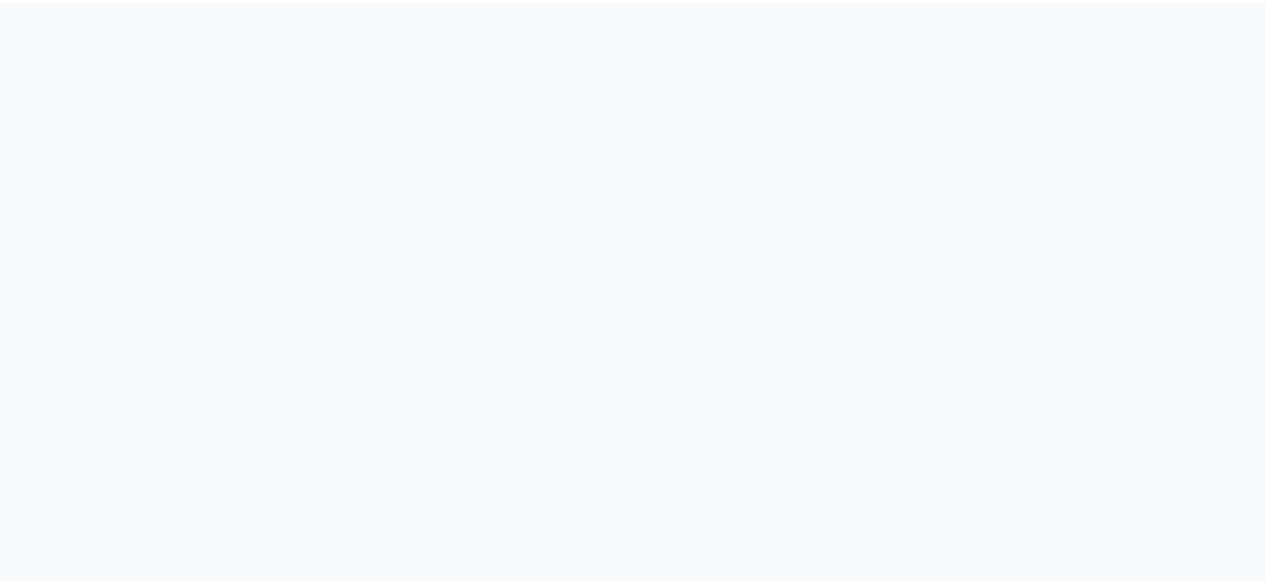 scroll, scrollTop: 0, scrollLeft: 0, axis: both 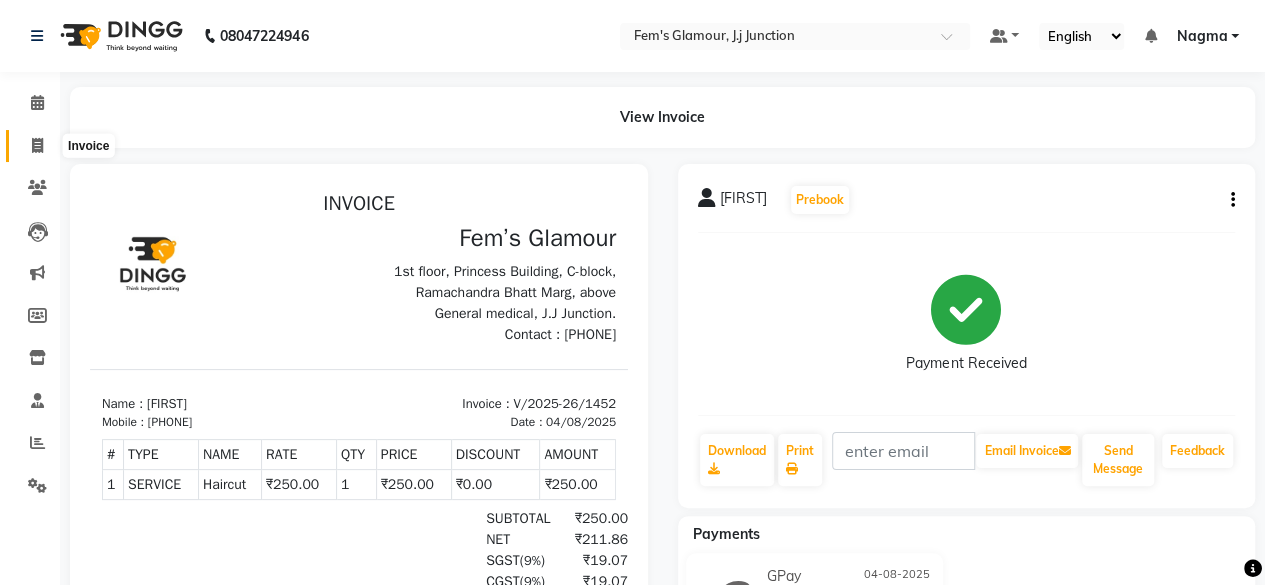 click 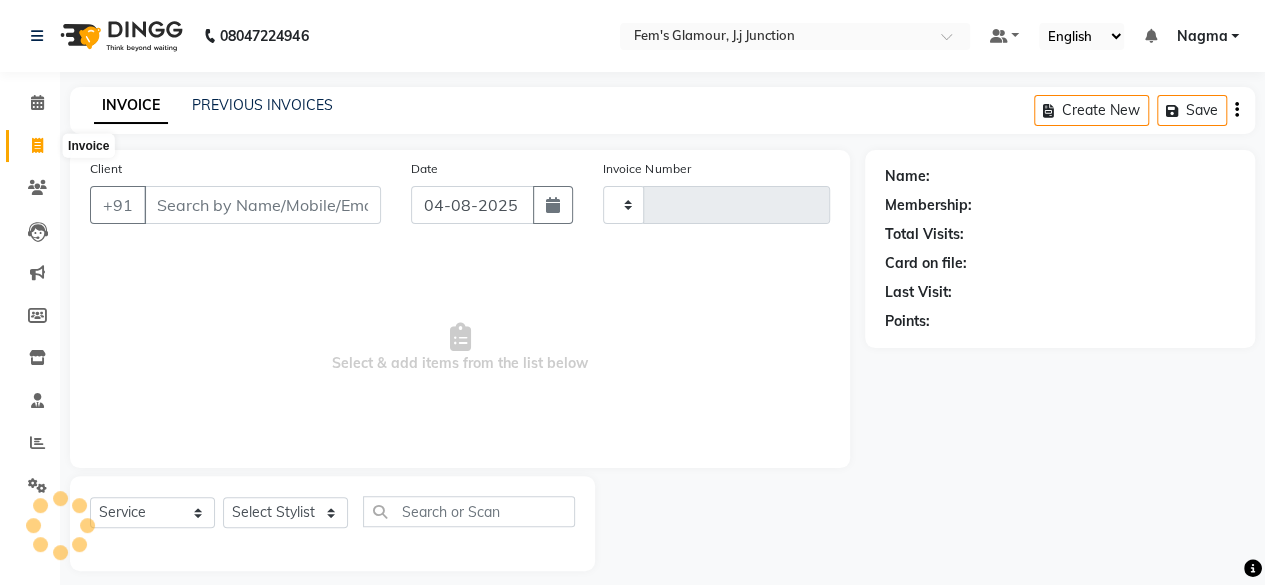 type on "1453" 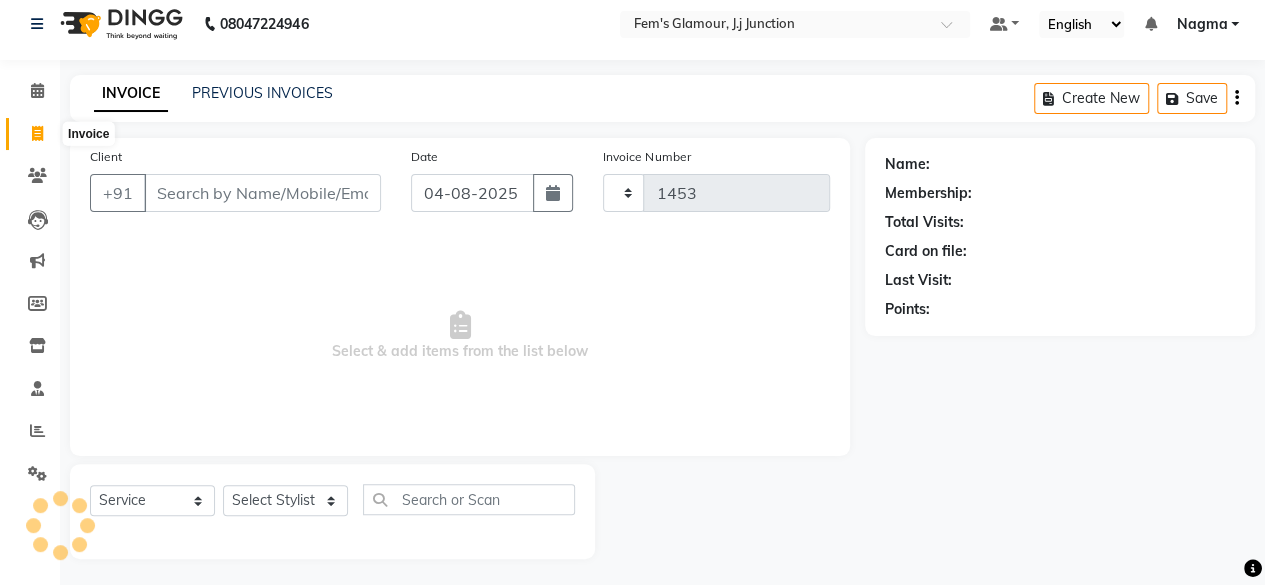 select on "4132" 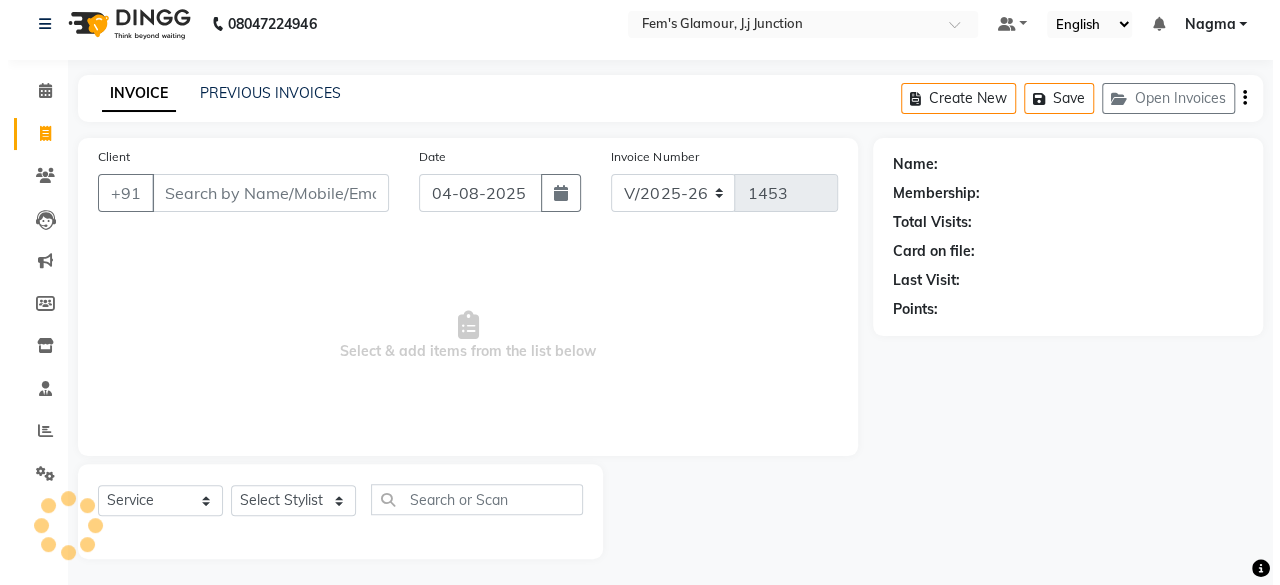 scroll, scrollTop: 15, scrollLeft: 0, axis: vertical 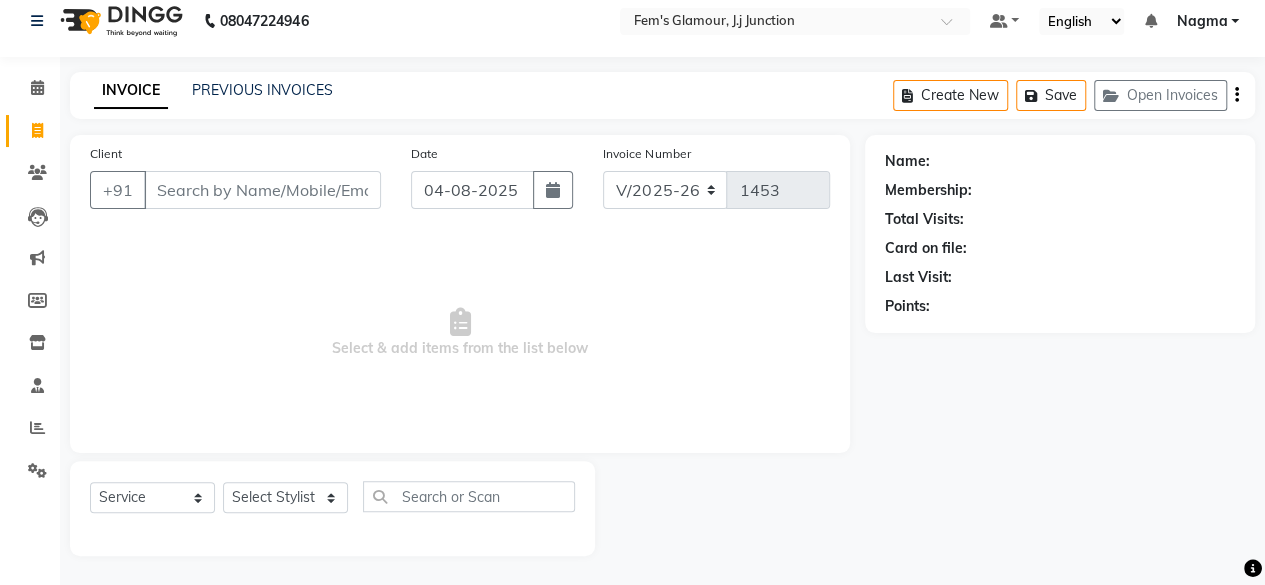 click on "Client" at bounding box center (262, 190) 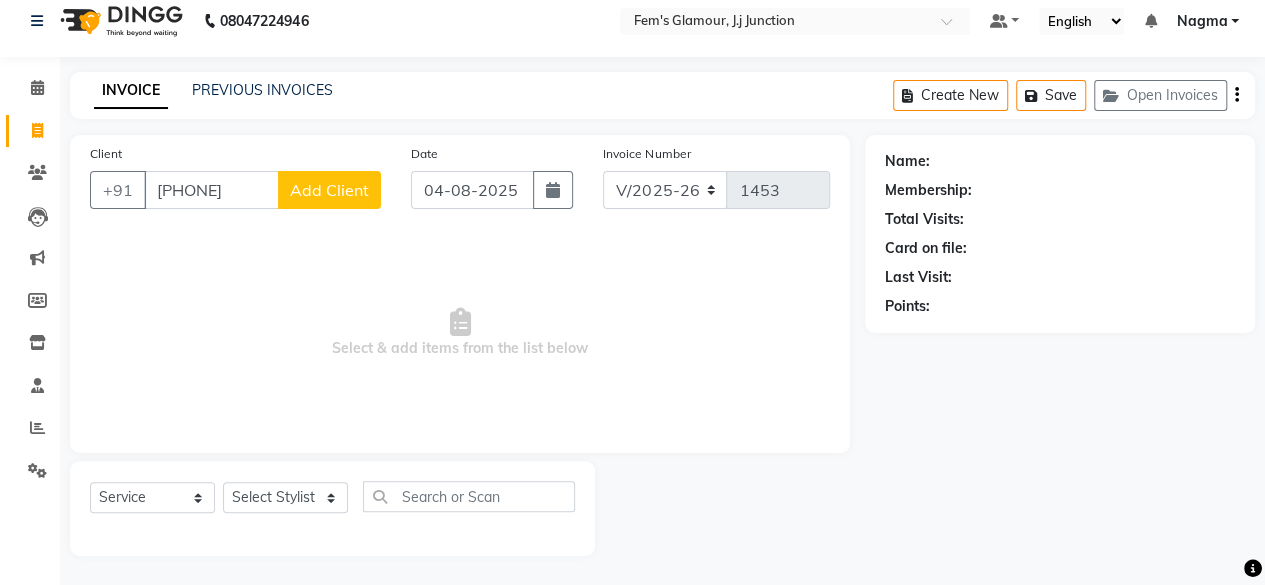 type on "[PHONE]" 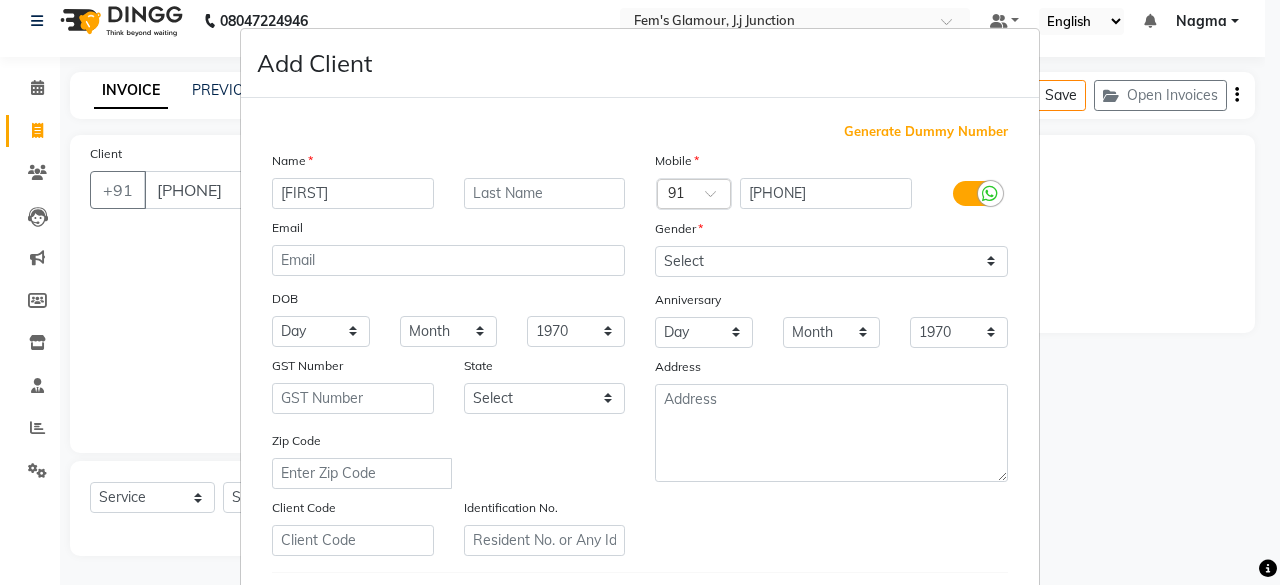 type on "[FIRST]" 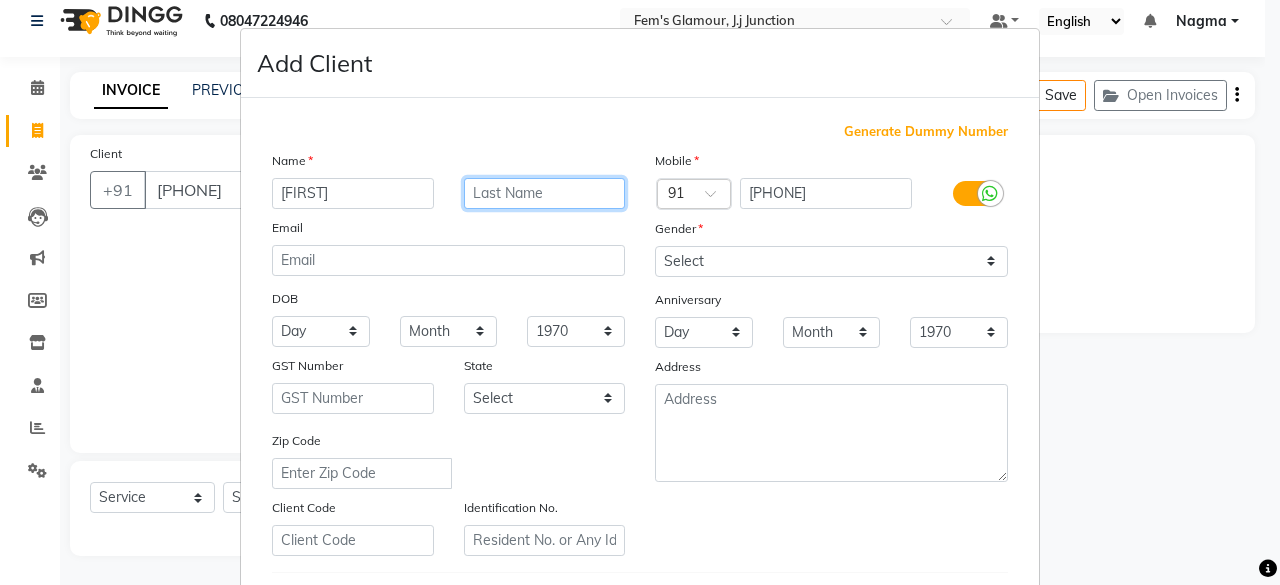 click at bounding box center [545, 193] 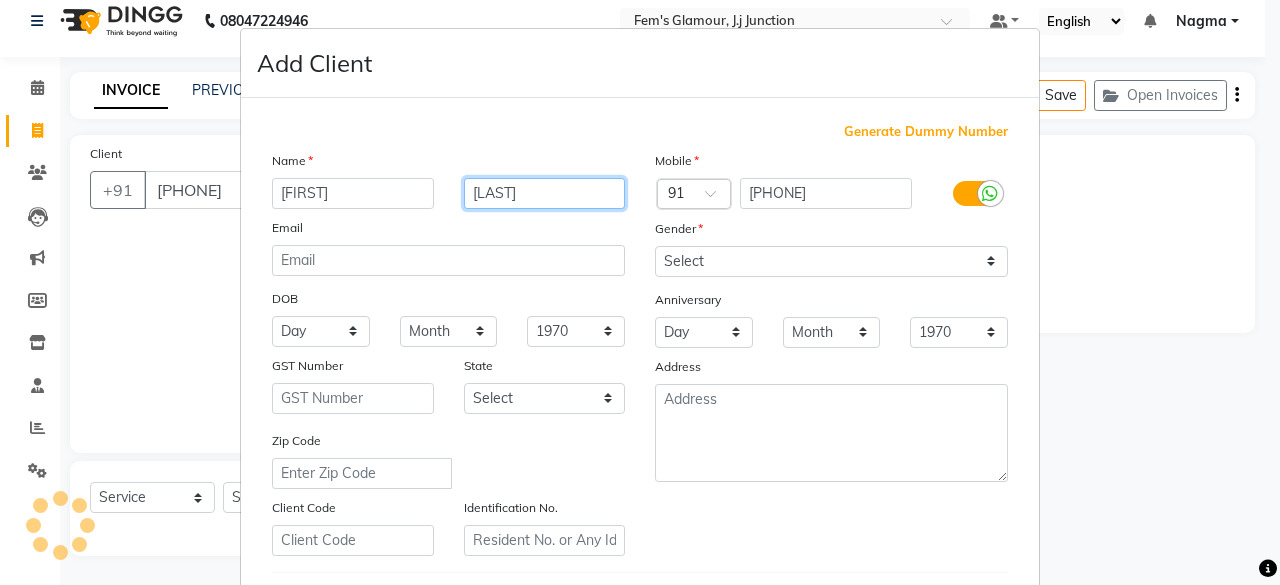 type on "[LAST]" 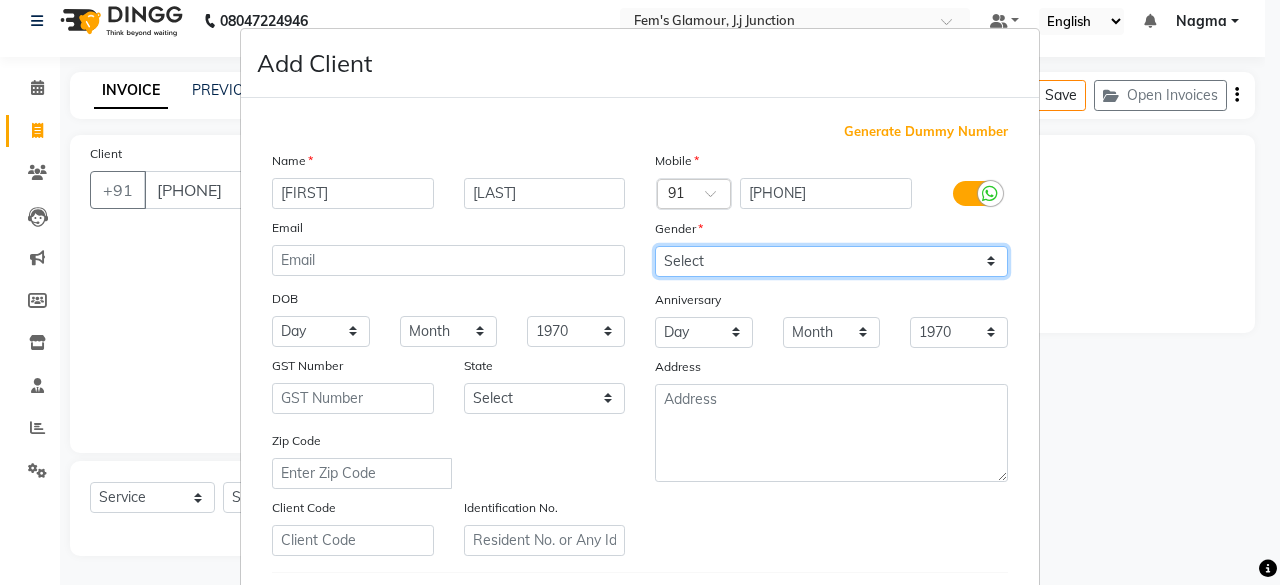 click on "Select Male Female Other Prefer Not To Say" at bounding box center (831, 261) 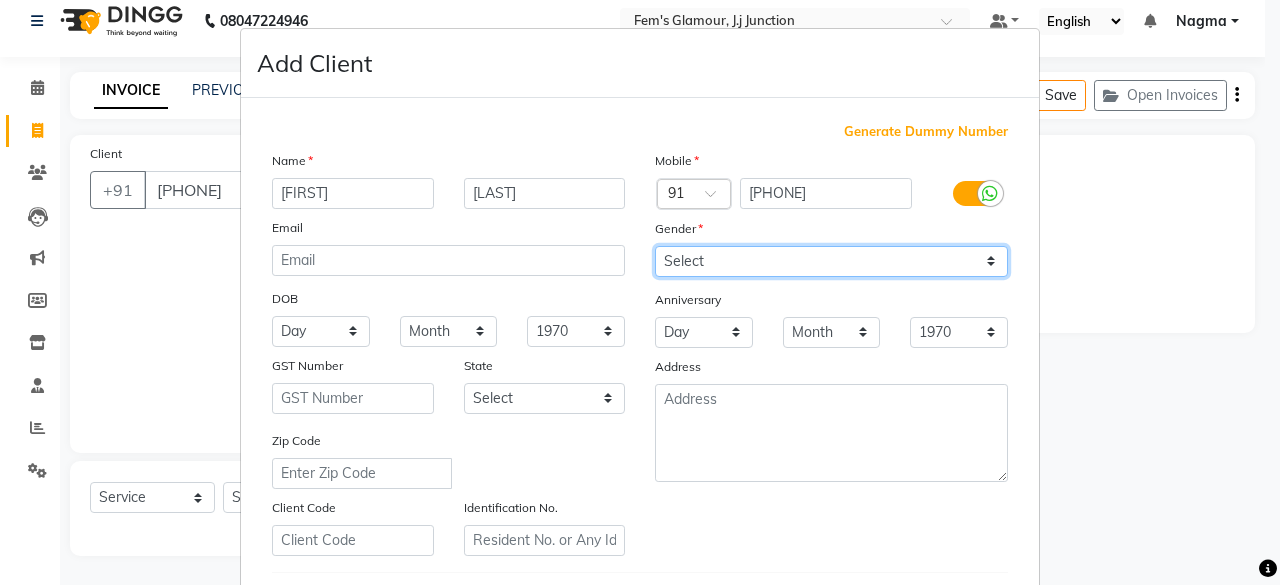 select on "female" 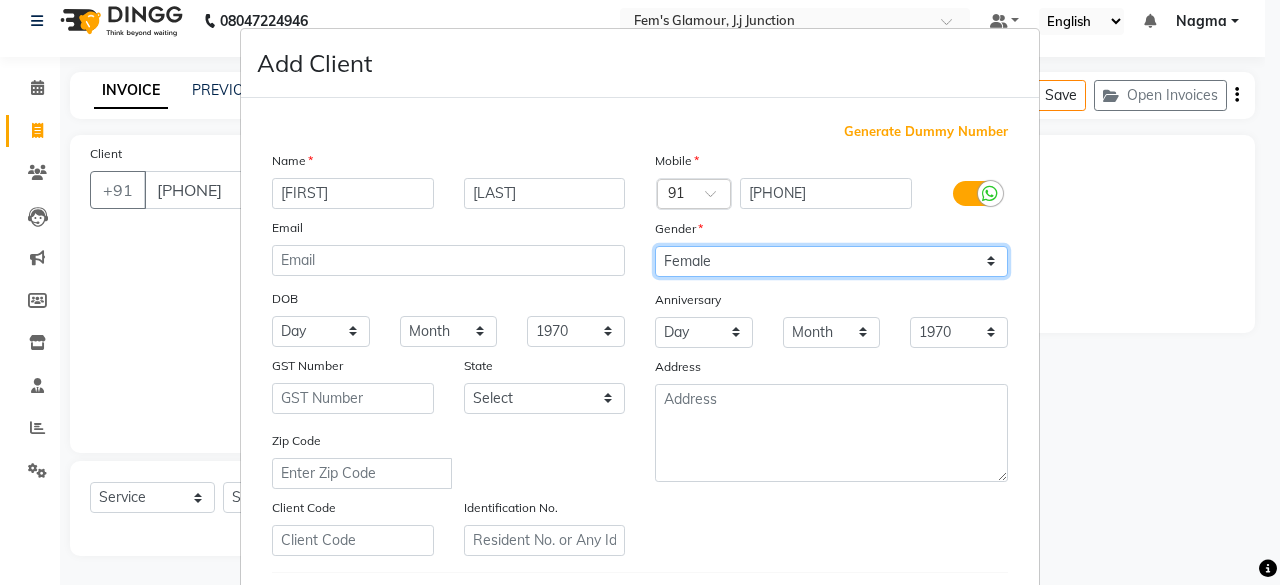 click on "Select Male Female Other Prefer Not To Say" at bounding box center (831, 261) 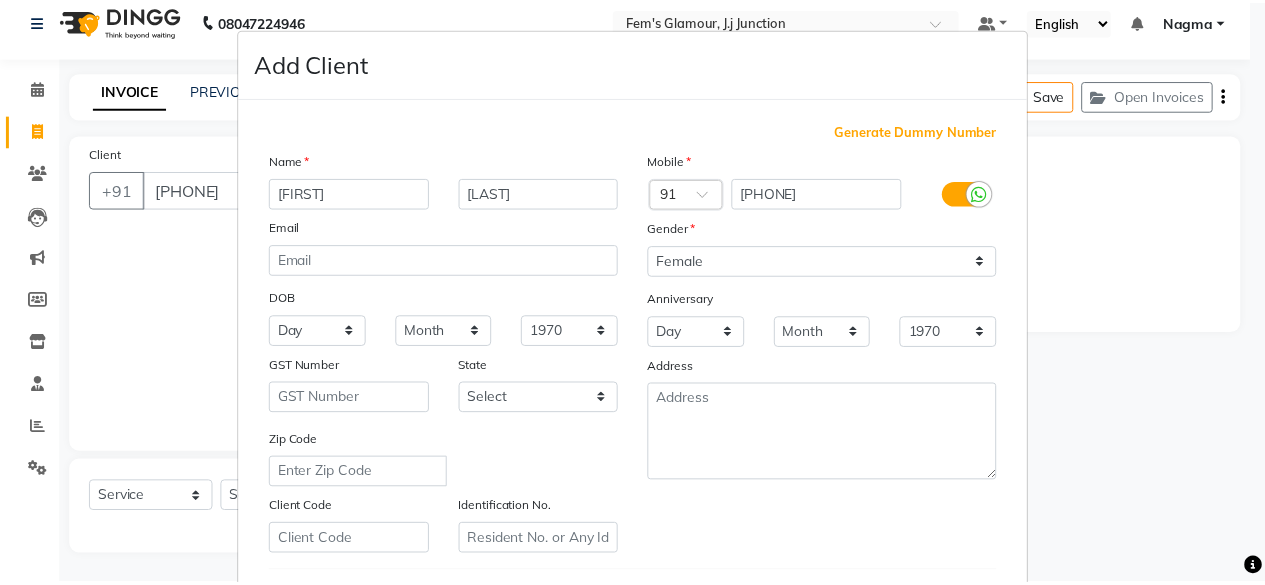 scroll, scrollTop: 334, scrollLeft: 0, axis: vertical 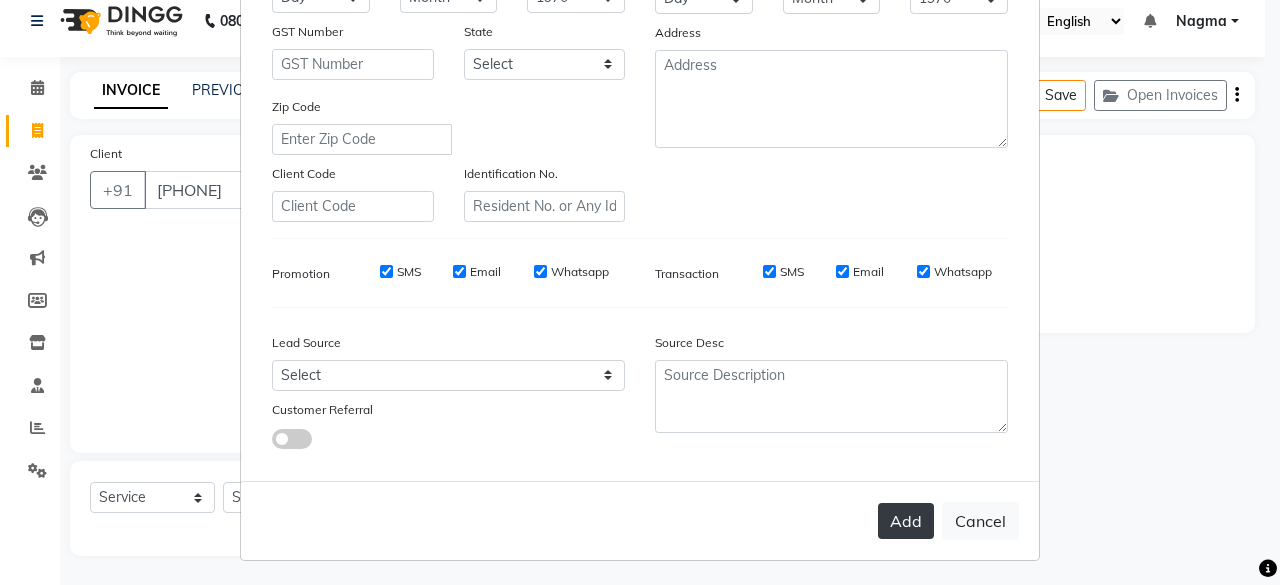 click on "Add" at bounding box center [906, 521] 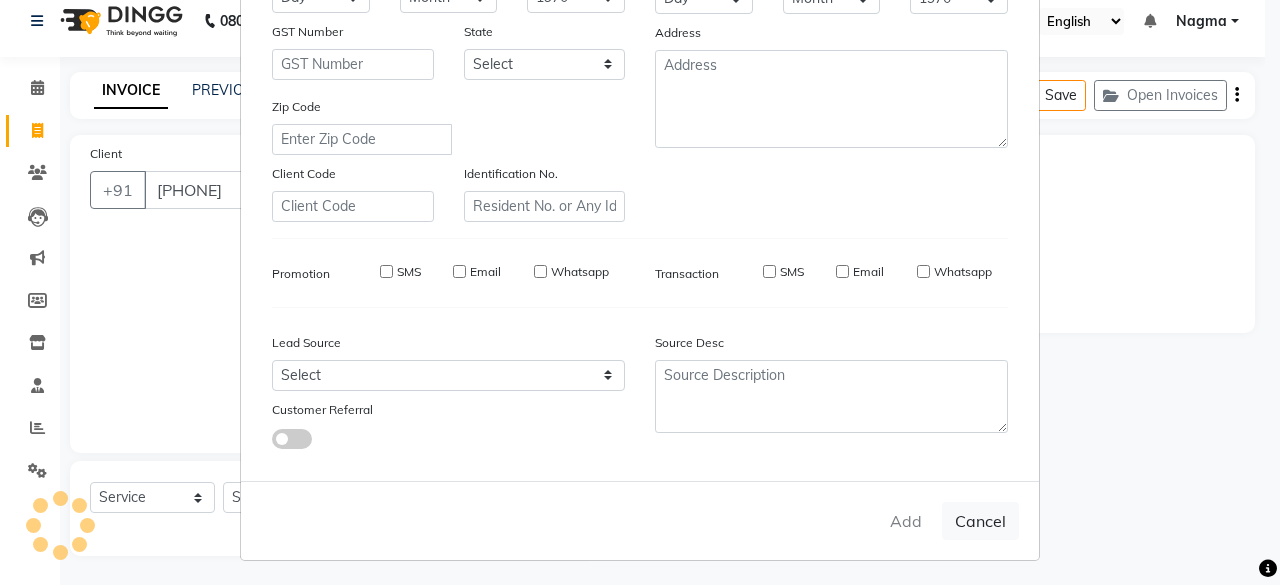 type 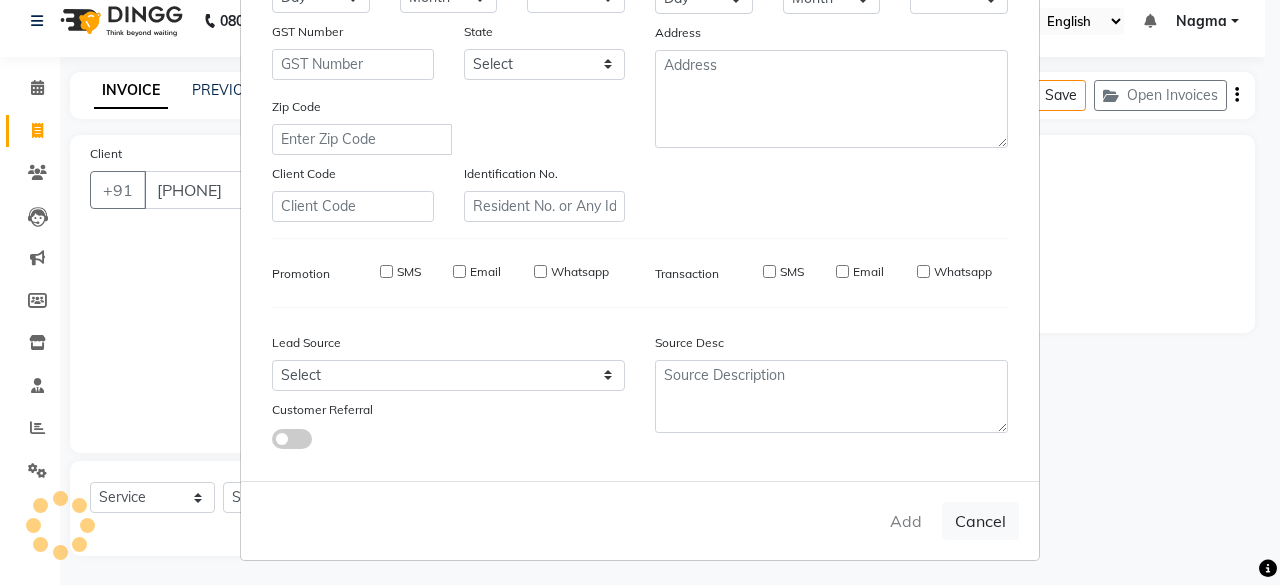select on "1: Object" 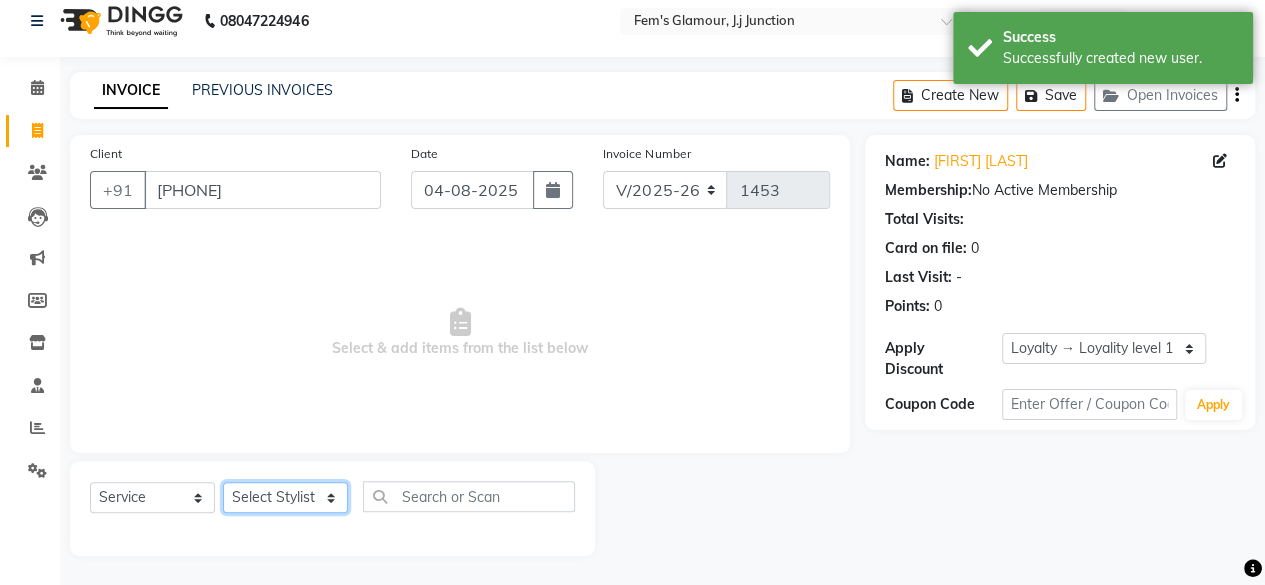 click on "Select Stylist [FIRST] [FIRST] [FIRST] [TITLE] [FIRST] [FIRST] [FIRST] [FIRST] [FIRST] [FIRST] [FIRST] [FIRST] [FIRST] [FIRST]" 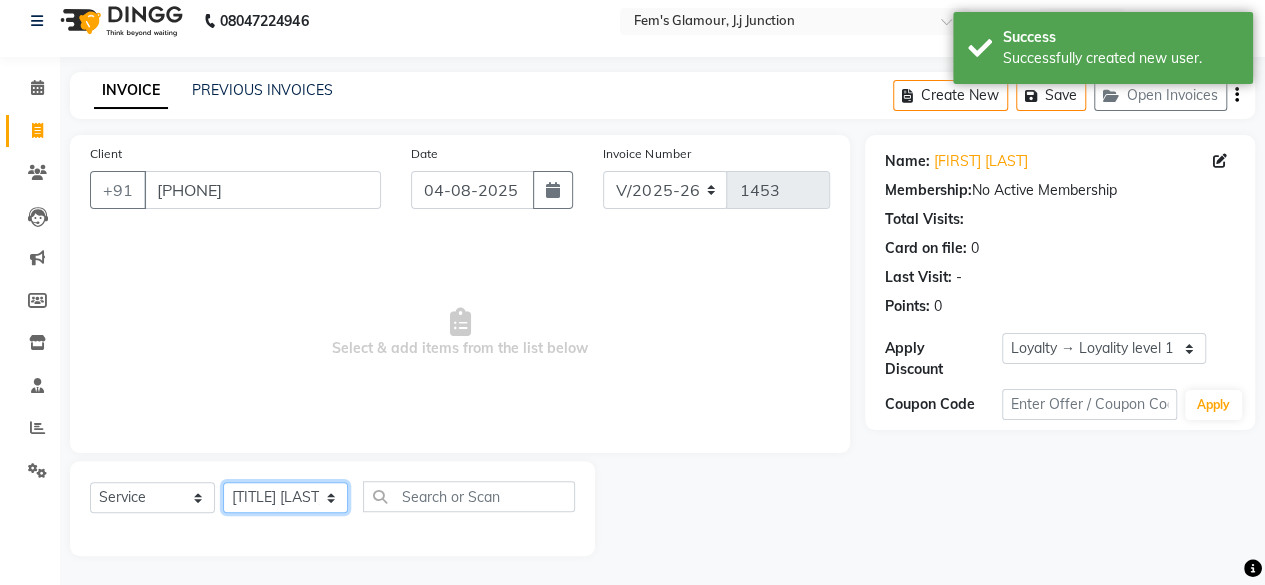 click on "Select Stylist [FIRST] [FIRST] [FIRST] [TITLE] [FIRST] [FIRST] [FIRST] [FIRST] [FIRST] [FIRST] [FIRST] [FIRST] [FIRST] [FIRST]" 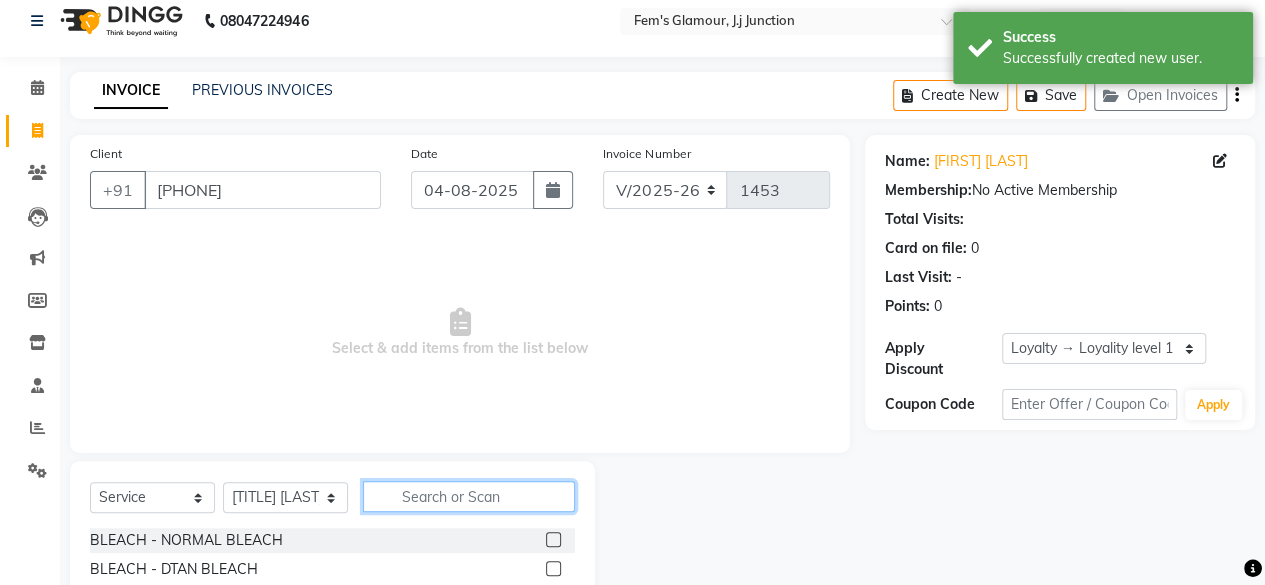 click 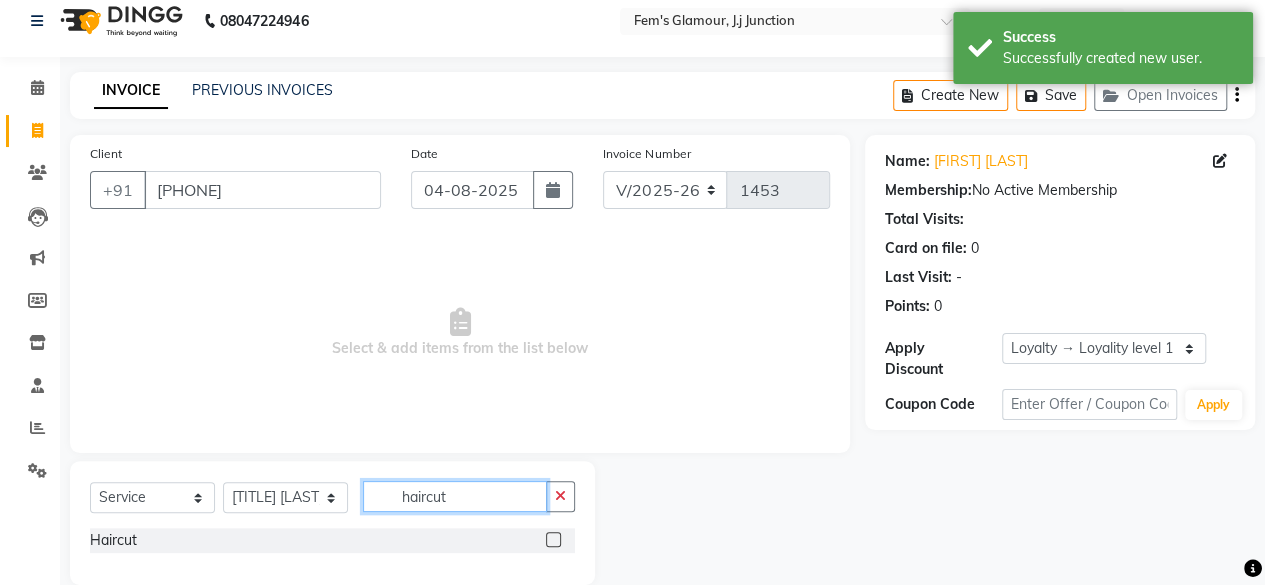 type on "haircut" 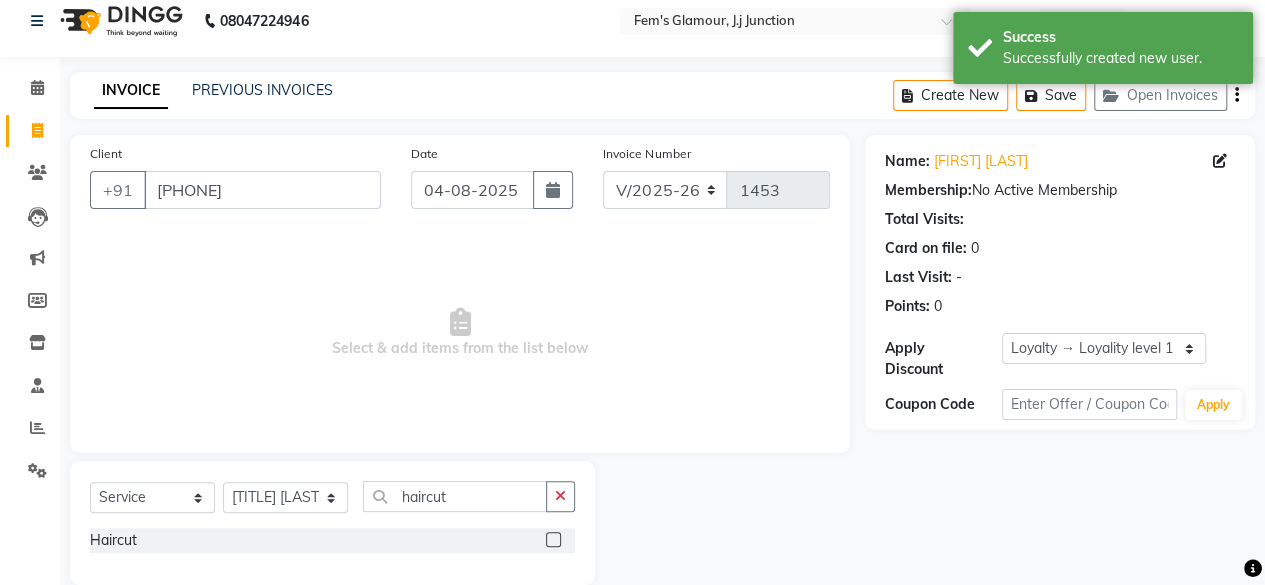 click 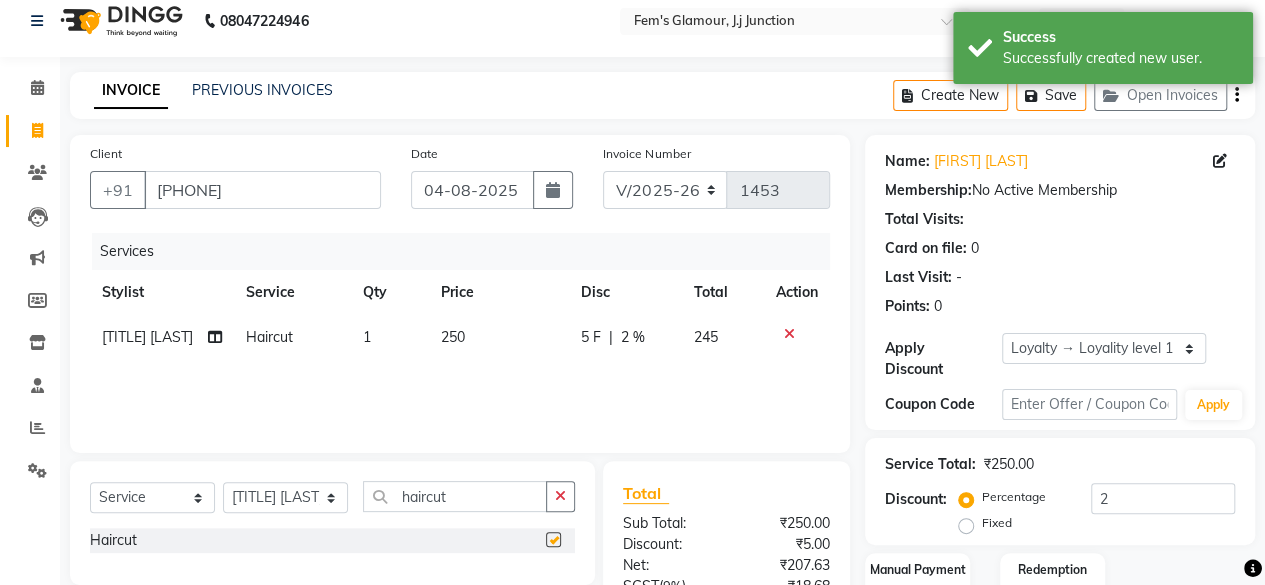 checkbox on "false" 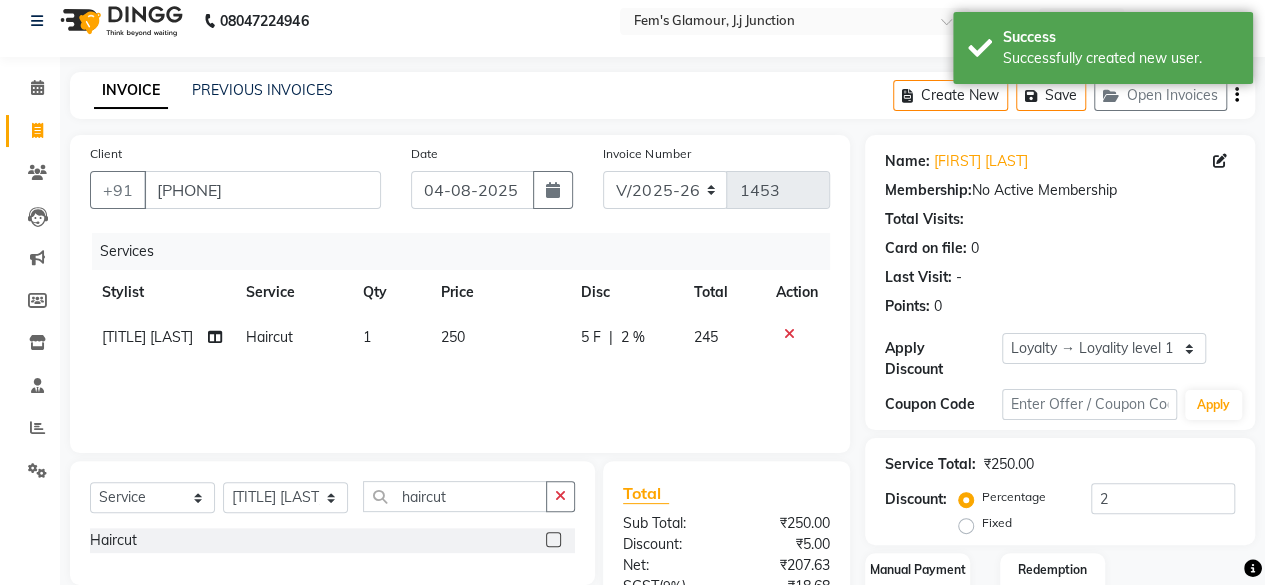 click on "250" 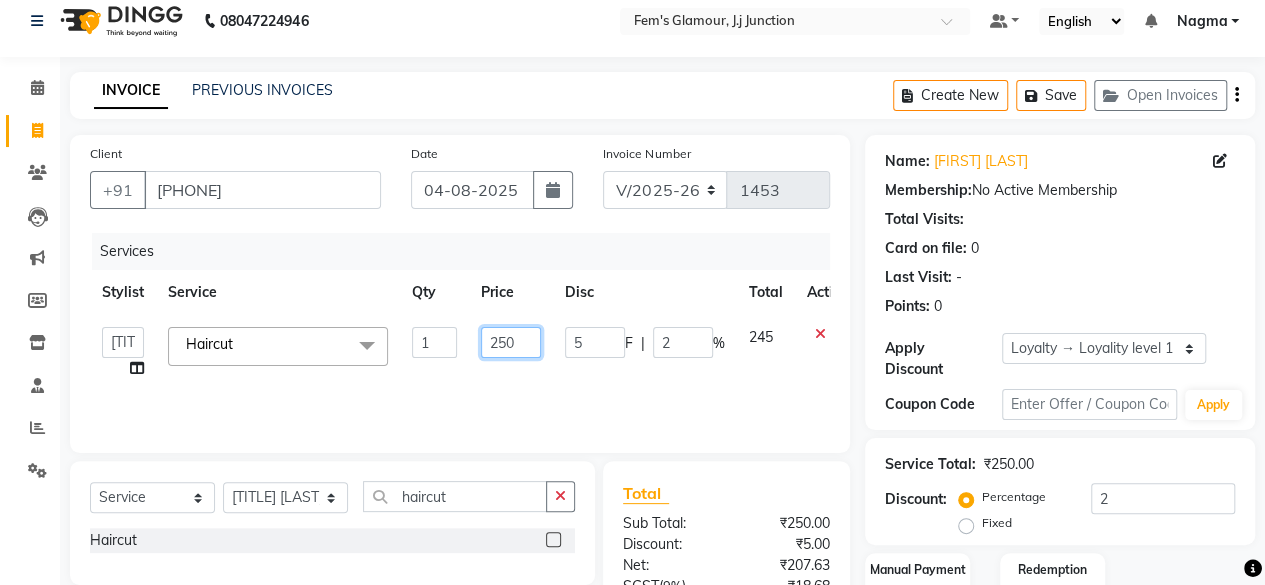 click on "250" 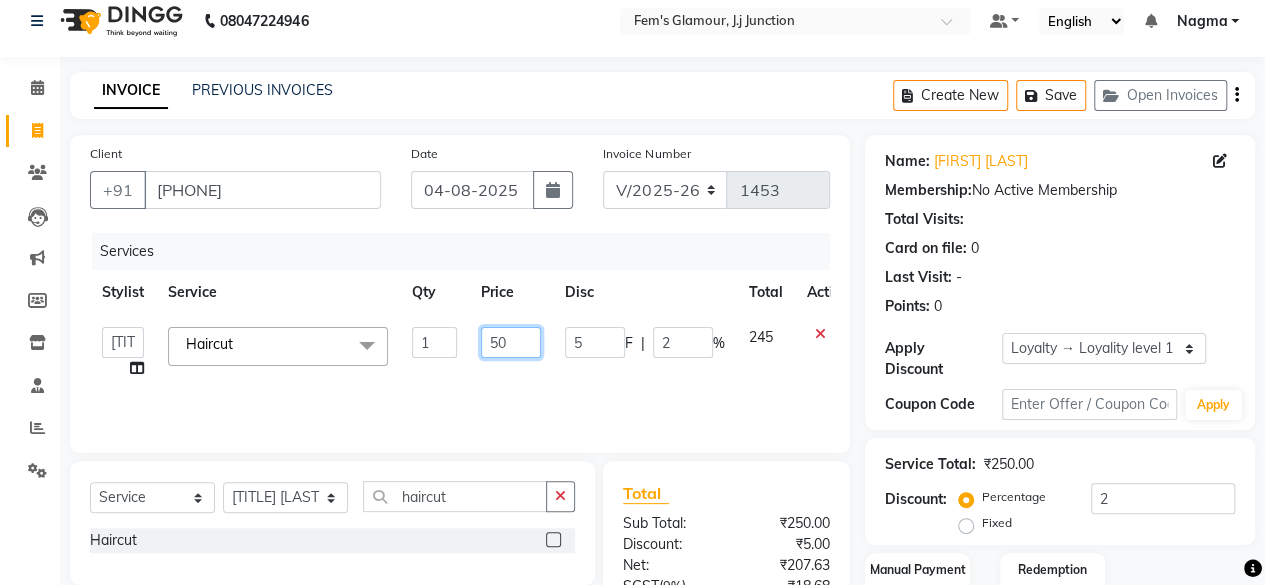 type on "350" 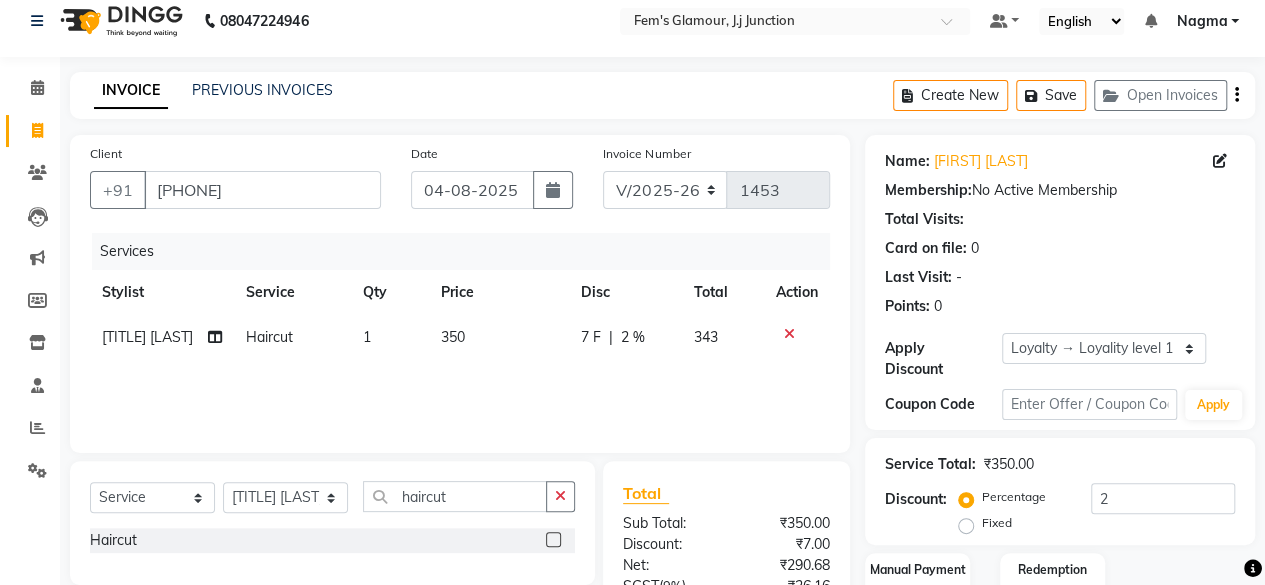 click on "Services Stylist Service Qty Price Disc Total Action fatima maam Haircut 1 350 7 F | 2 % 343" 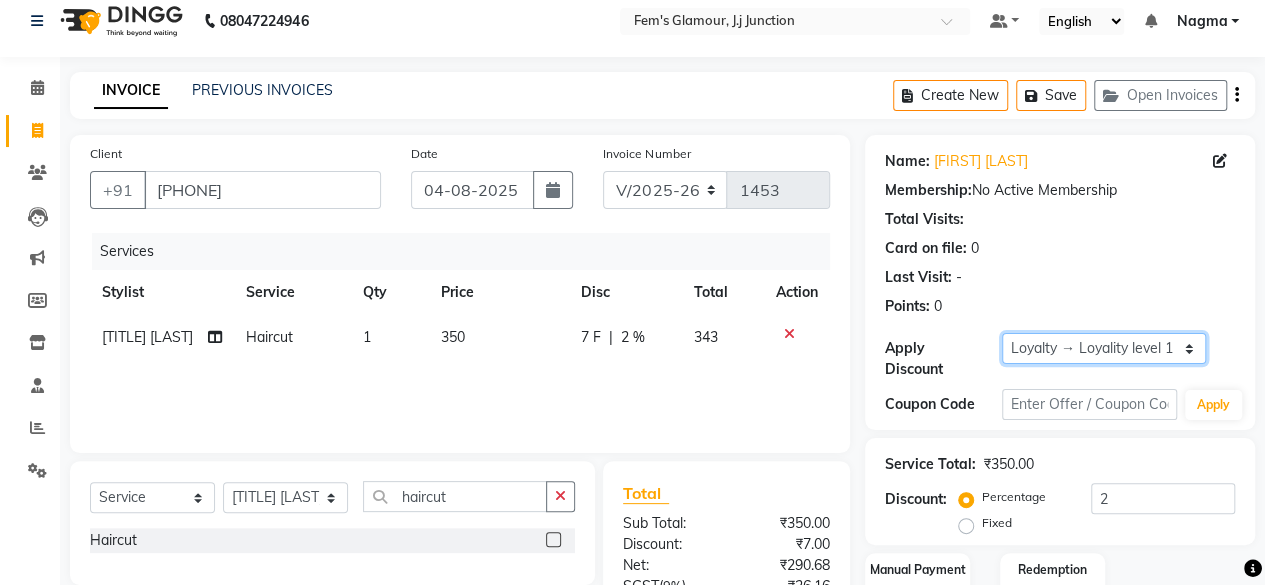 click on "Select  Loyalty → Loyality level 1" 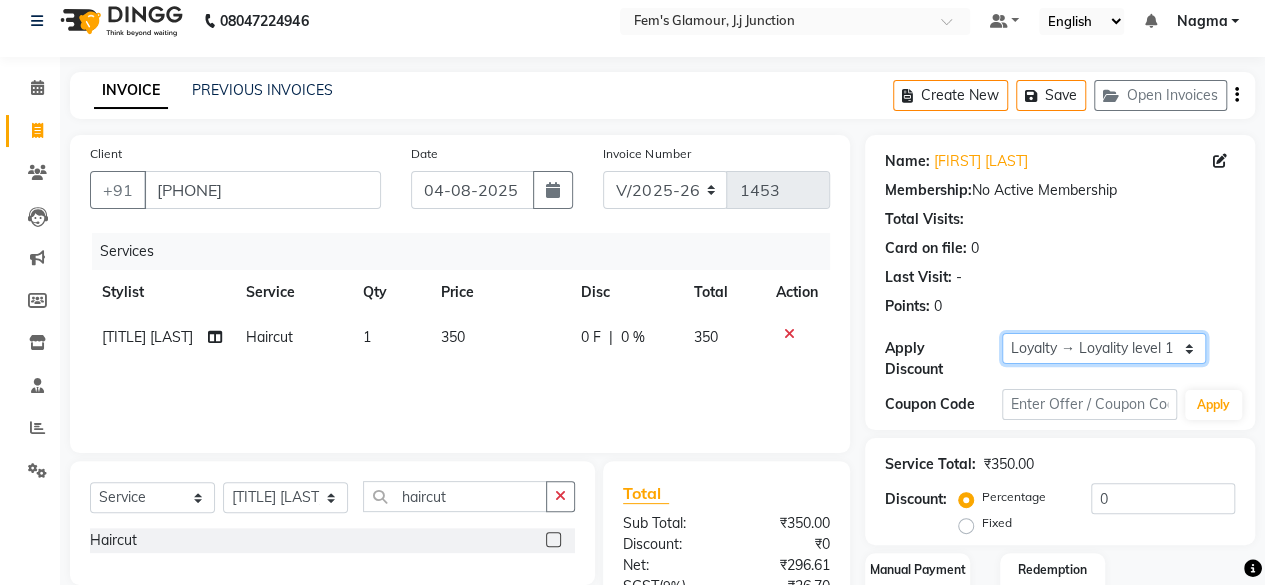 scroll, scrollTop: 213, scrollLeft: 0, axis: vertical 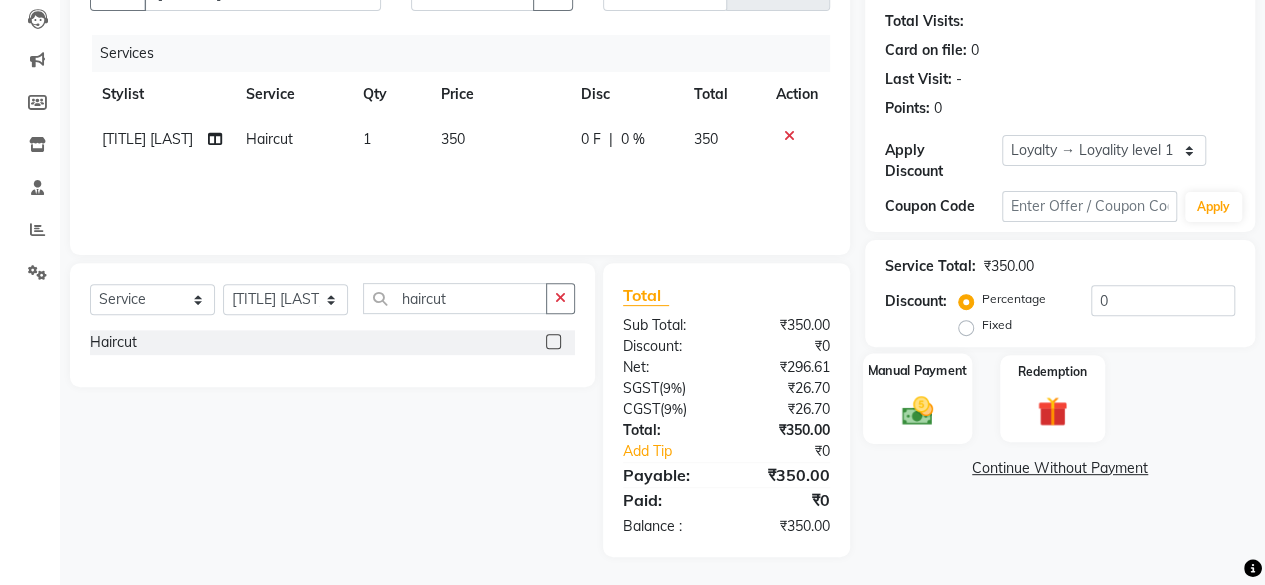 click 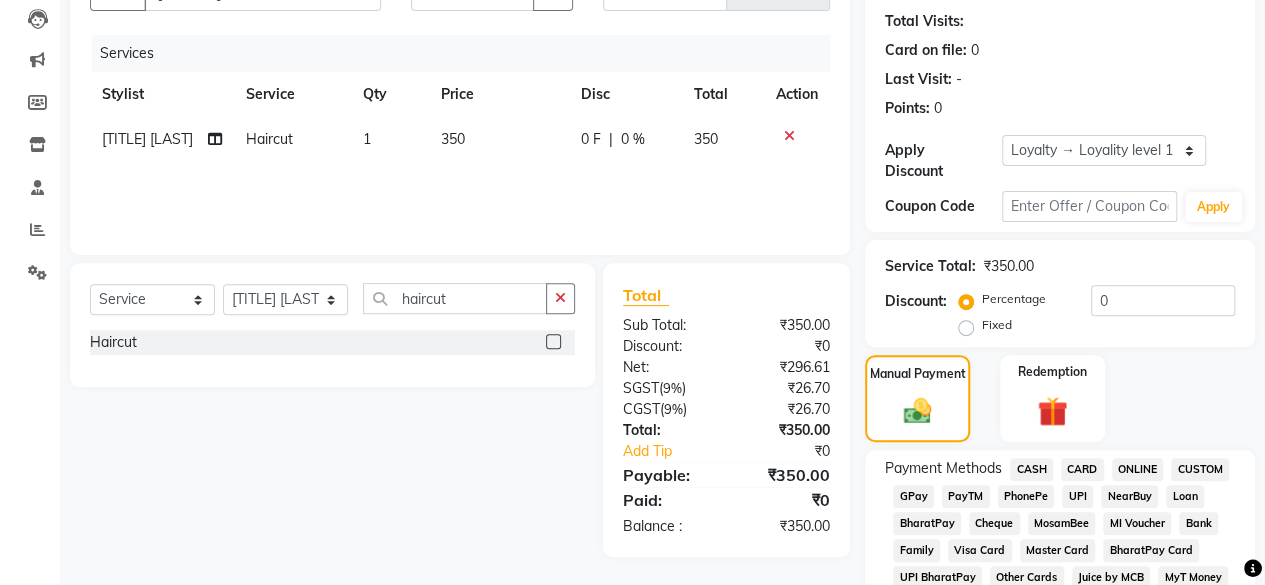 click on "GPay" 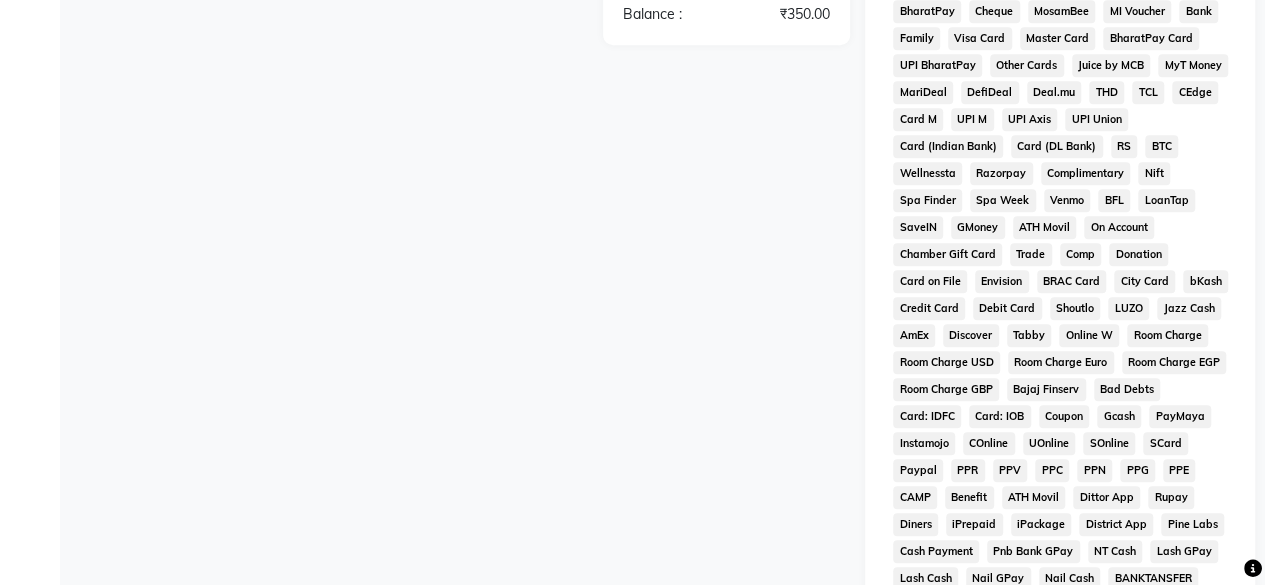 scroll, scrollTop: 1054, scrollLeft: 0, axis: vertical 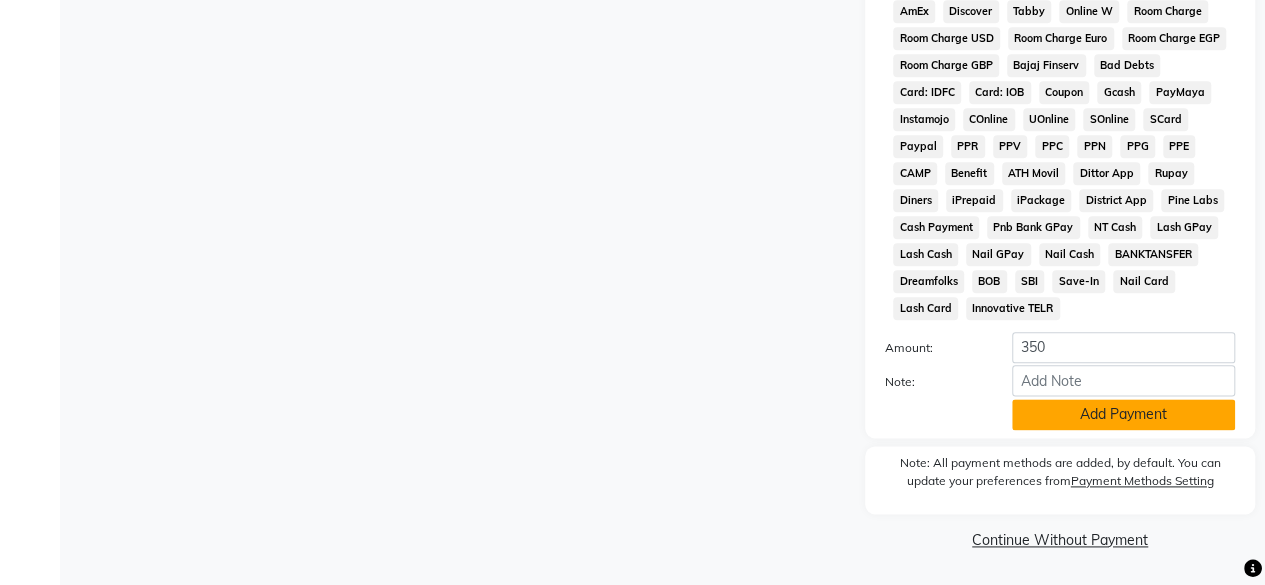 click on "Add Payment" 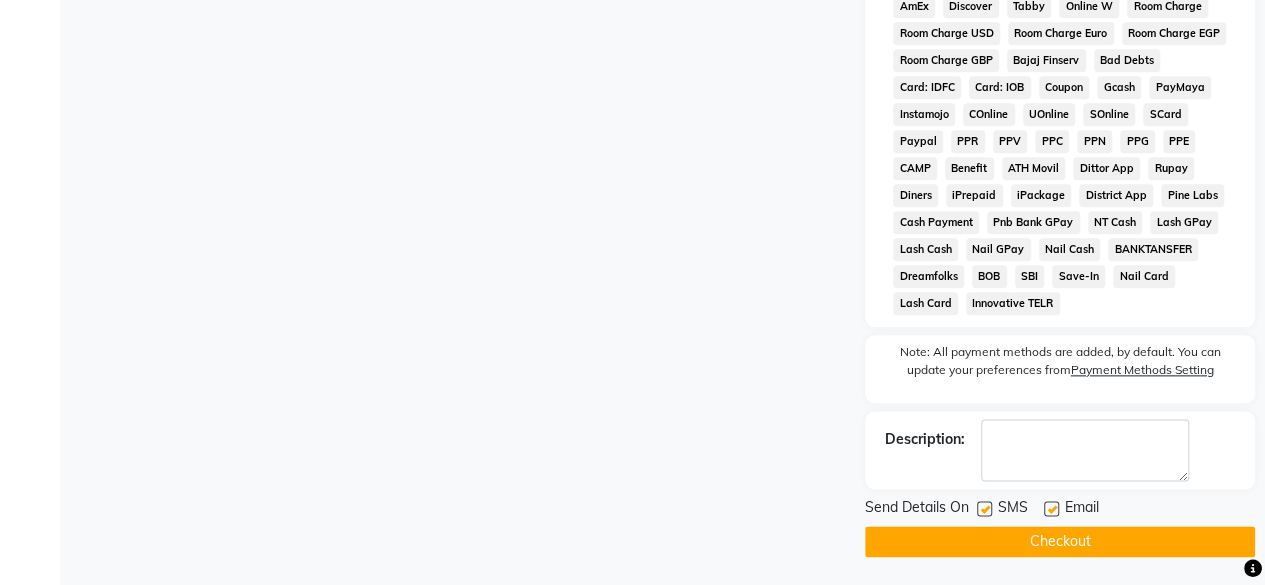 click on "Checkout" 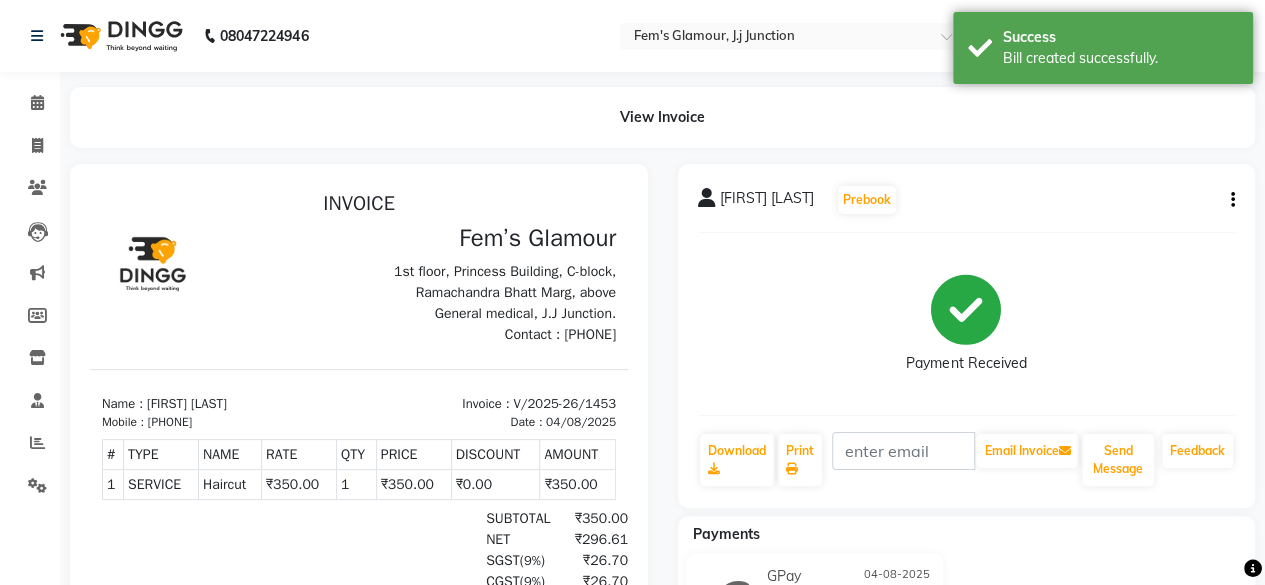 scroll, scrollTop: 0, scrollLeft: 0, axis: both 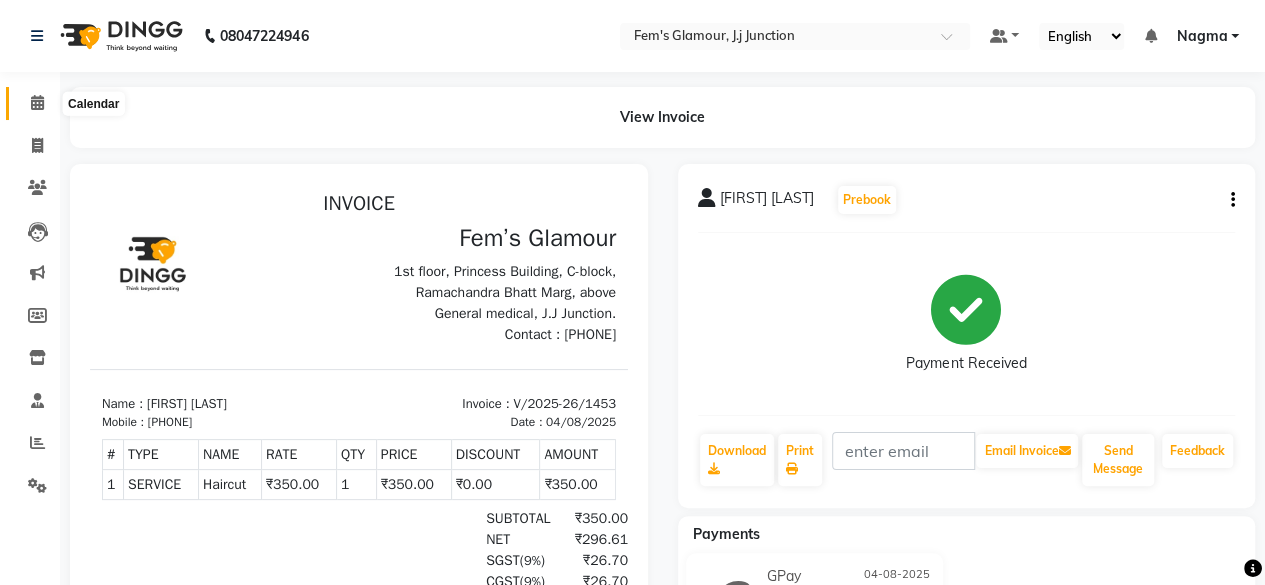 click 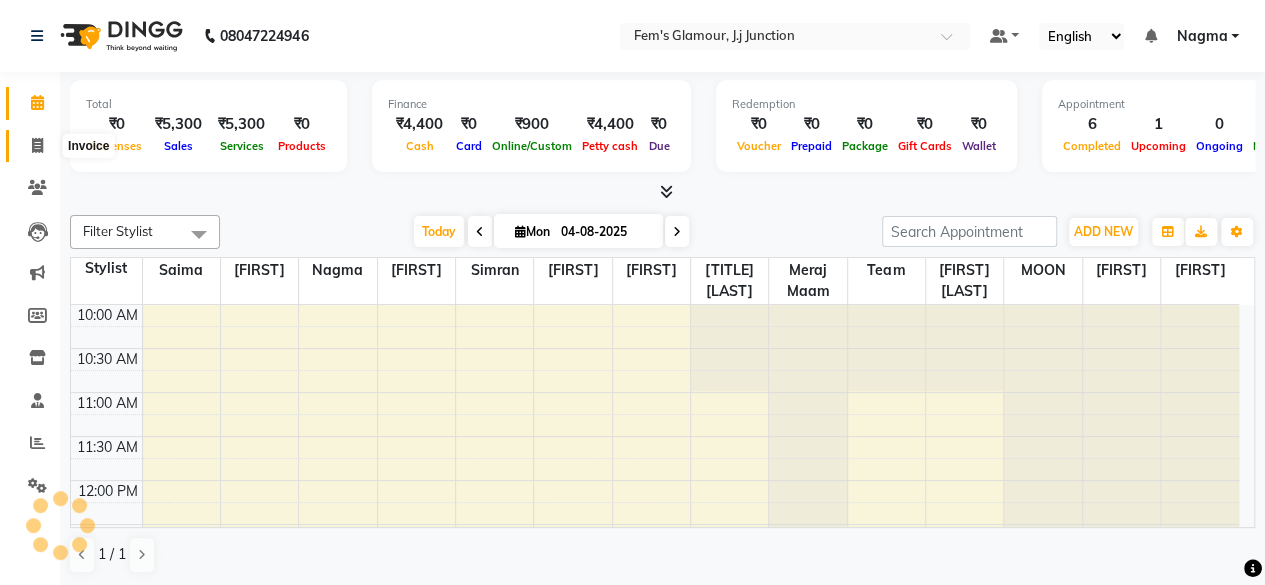 scroll, scrollTop: 0, scrollLeft: 0, axis: both 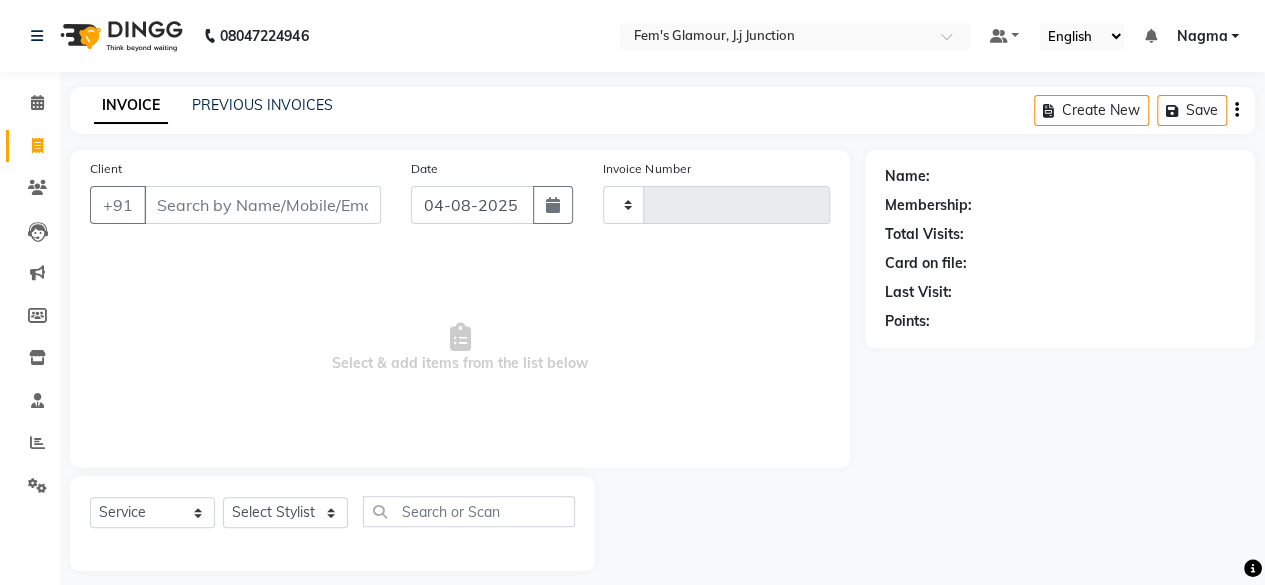 type on "1454" 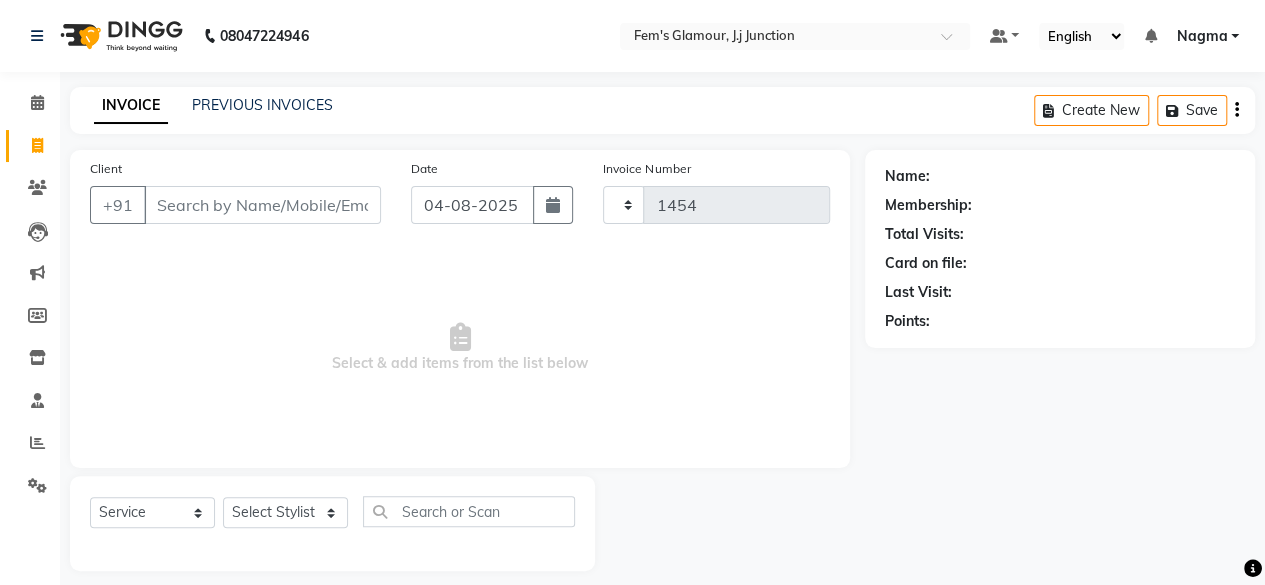 select on "4132" 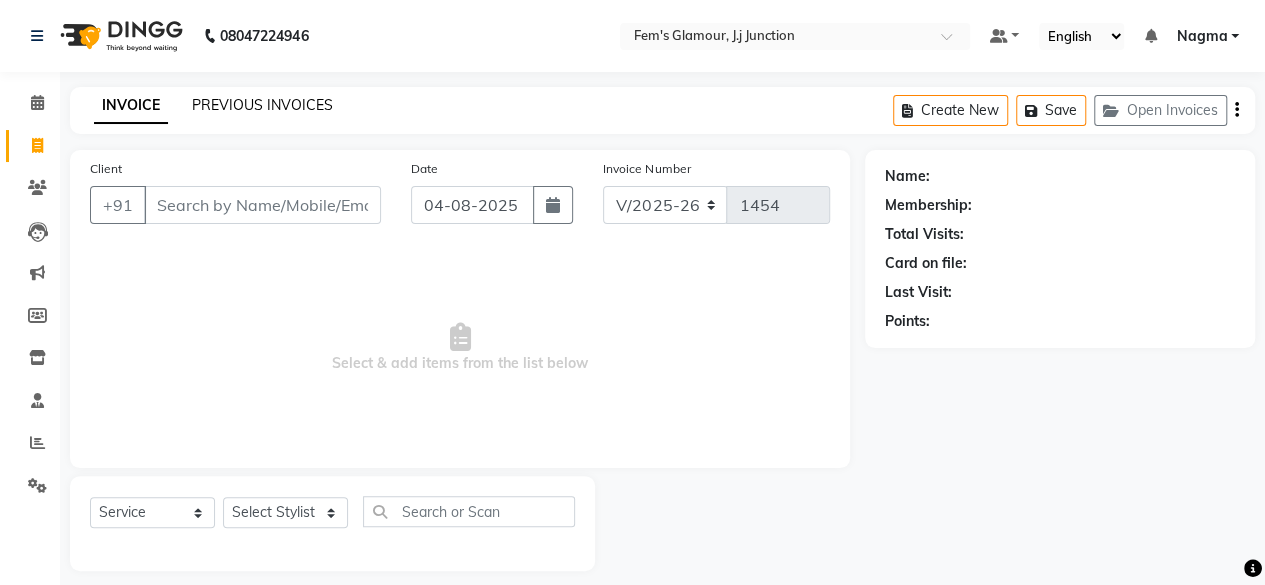 click on "PREVIOUS INVOICES" 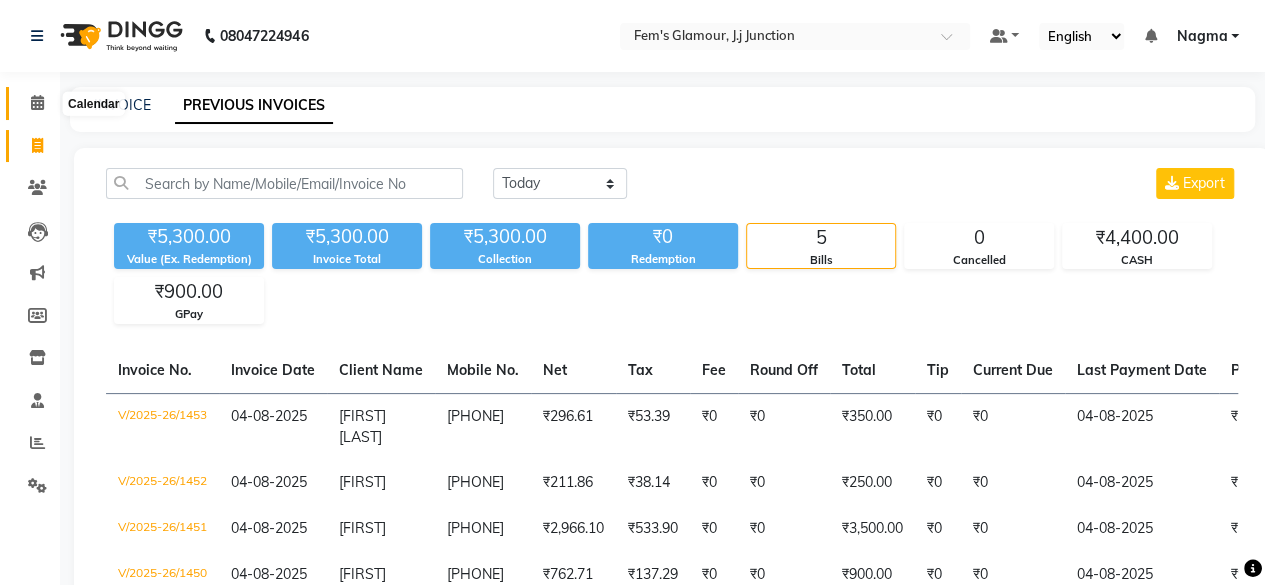 click 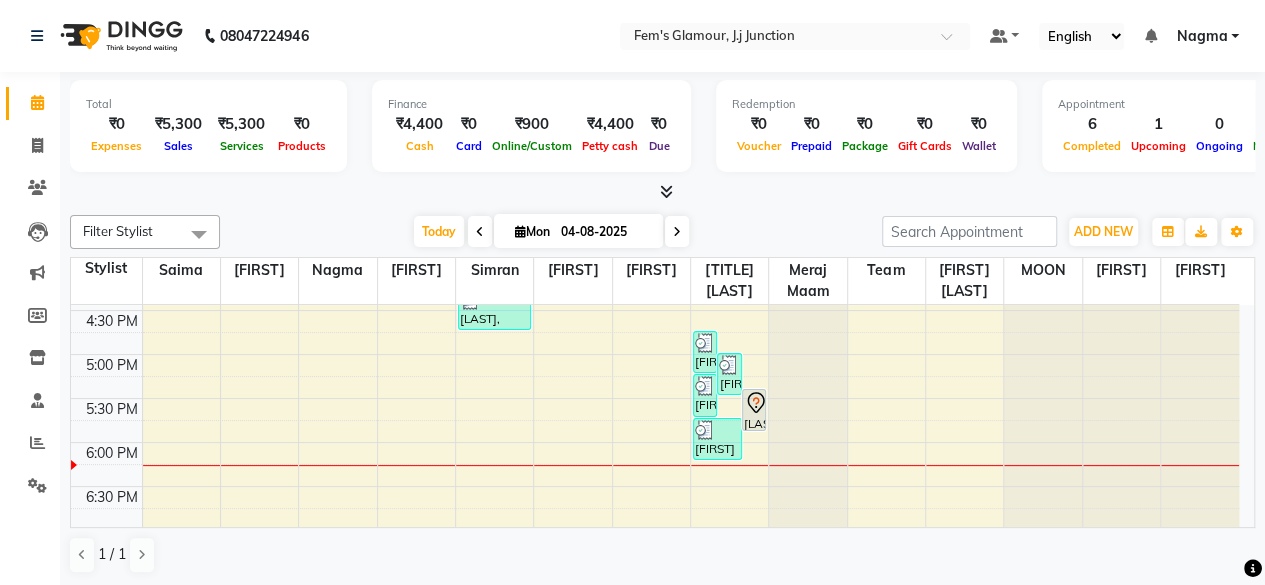 scroll, scrollTop: 600, scrollLeft: 0, axis: vertical 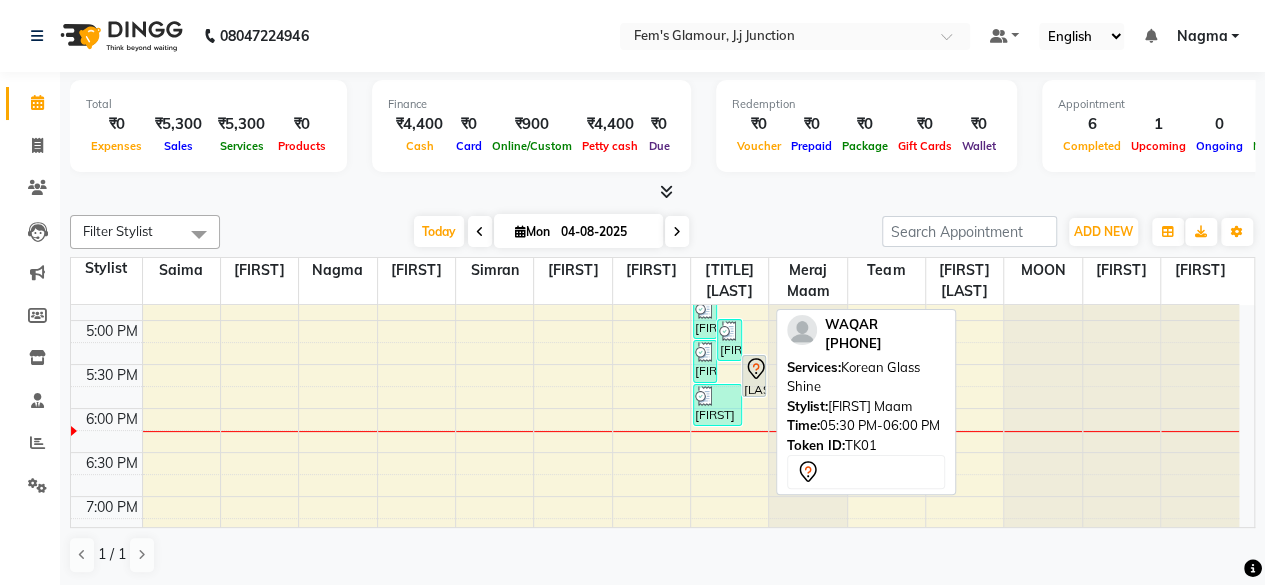 click on "[FIRST], TK01, 05:30 PM-06:00 PM, Korean Glass Shine" at bounding box center (754, 376) 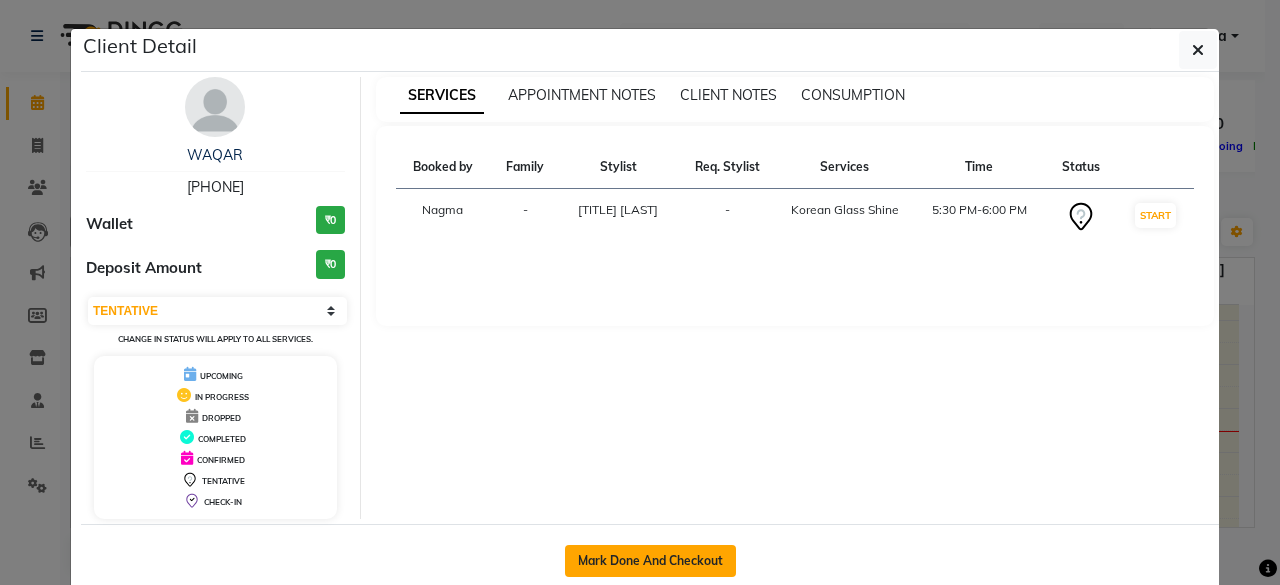 click on "Mark Done And Checkout" 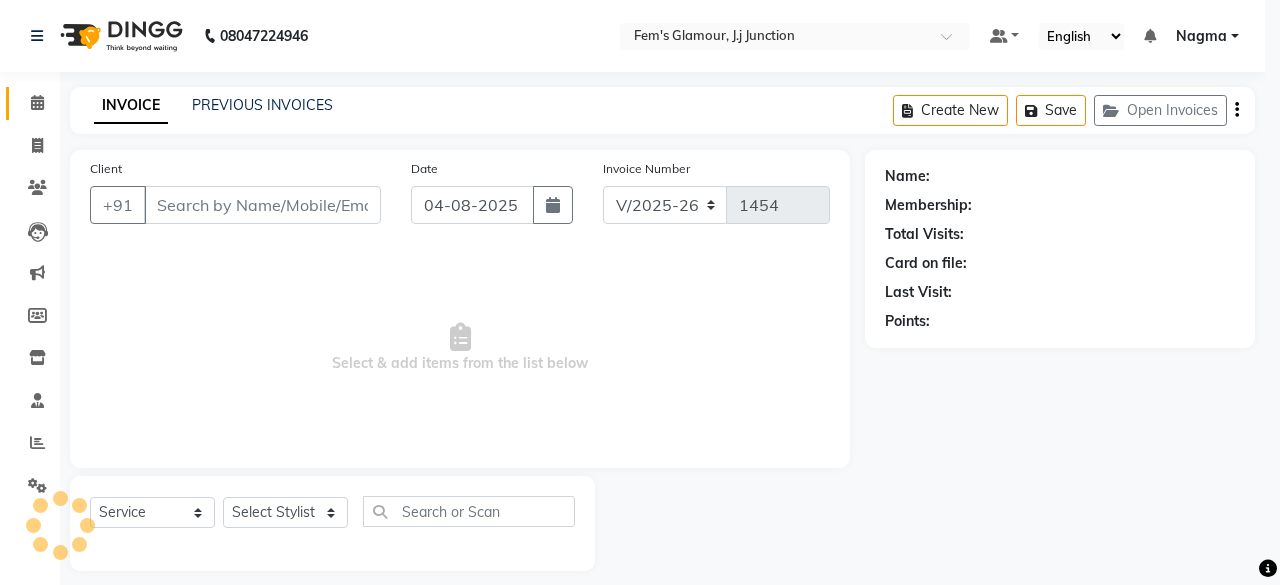 select on "3" 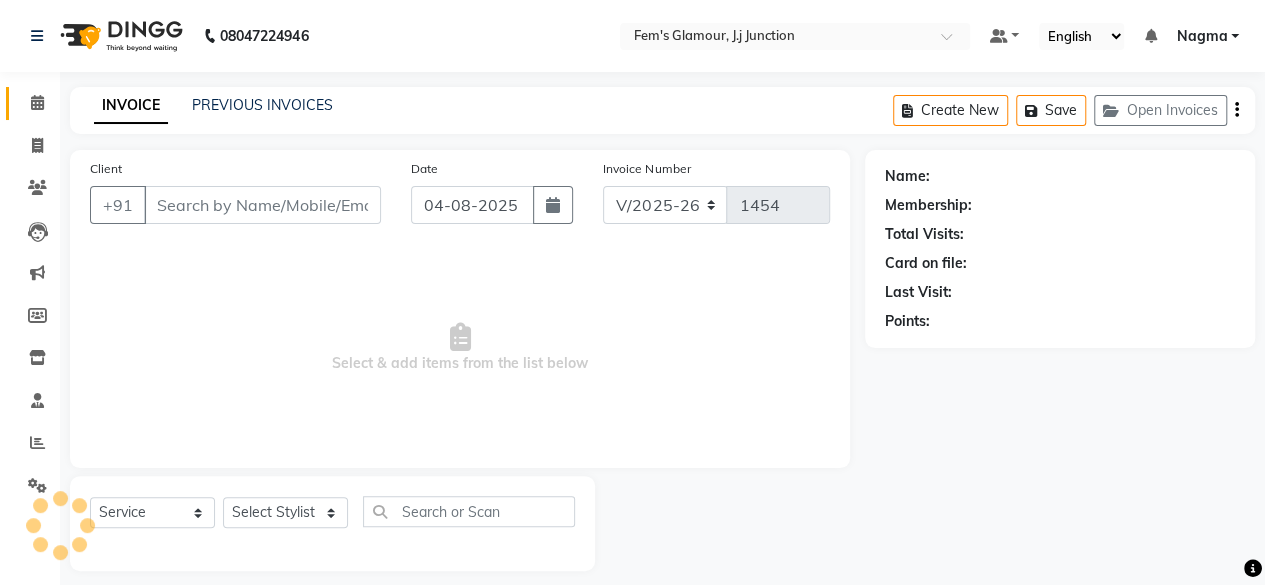 type on "[PHONE]" 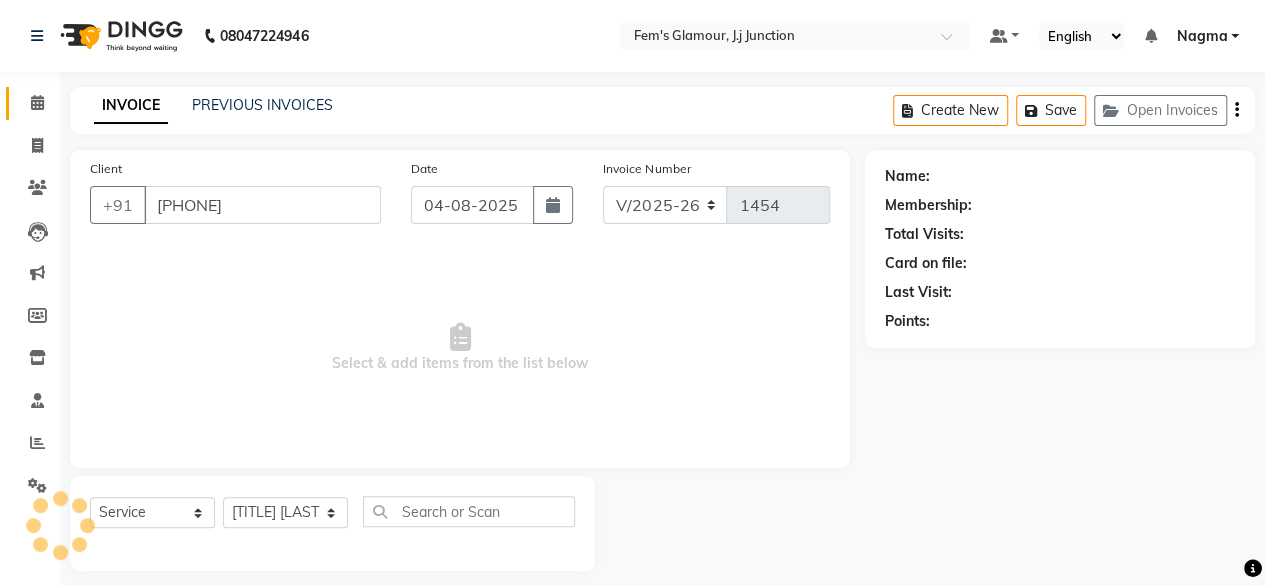 select on "1: Object" 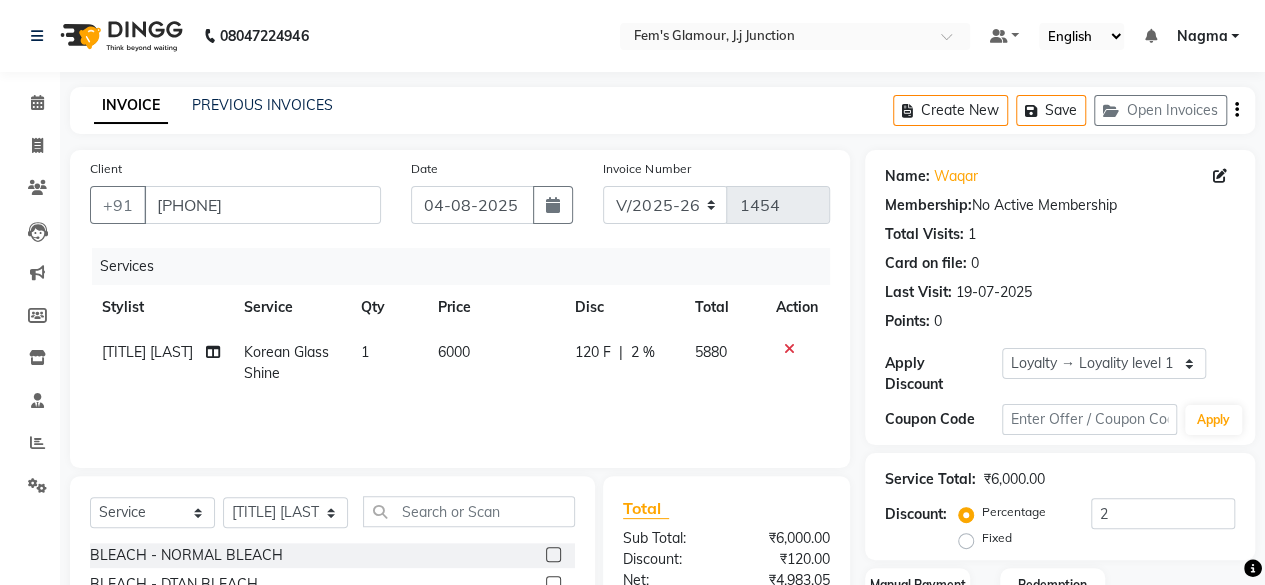 click on "6000" 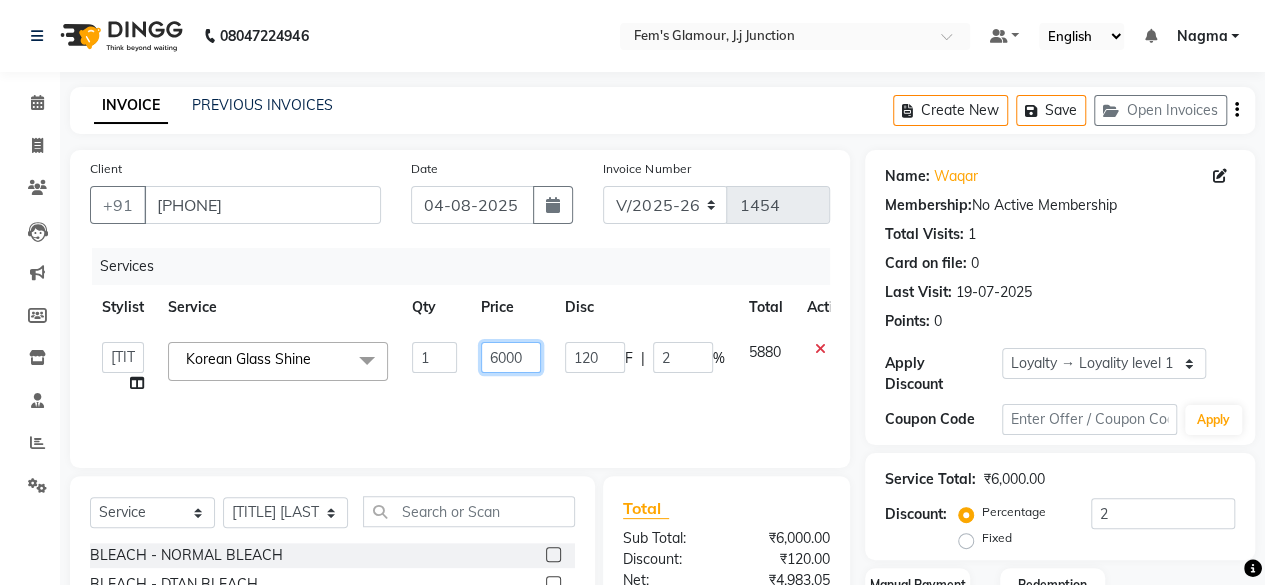 click on "6000" 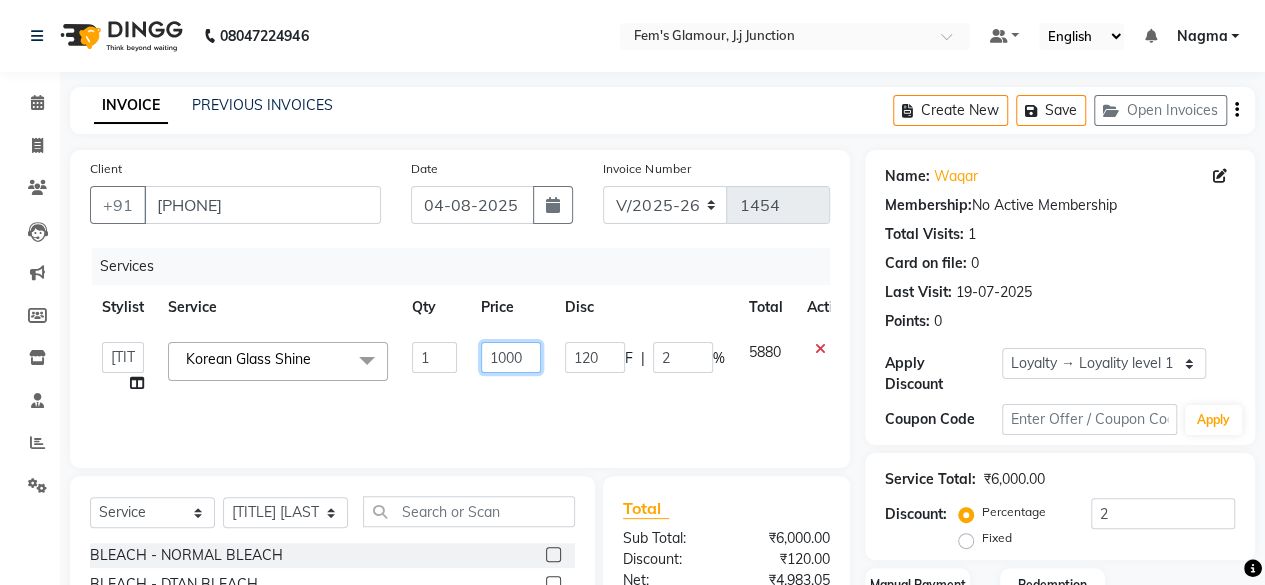 type on "11000" 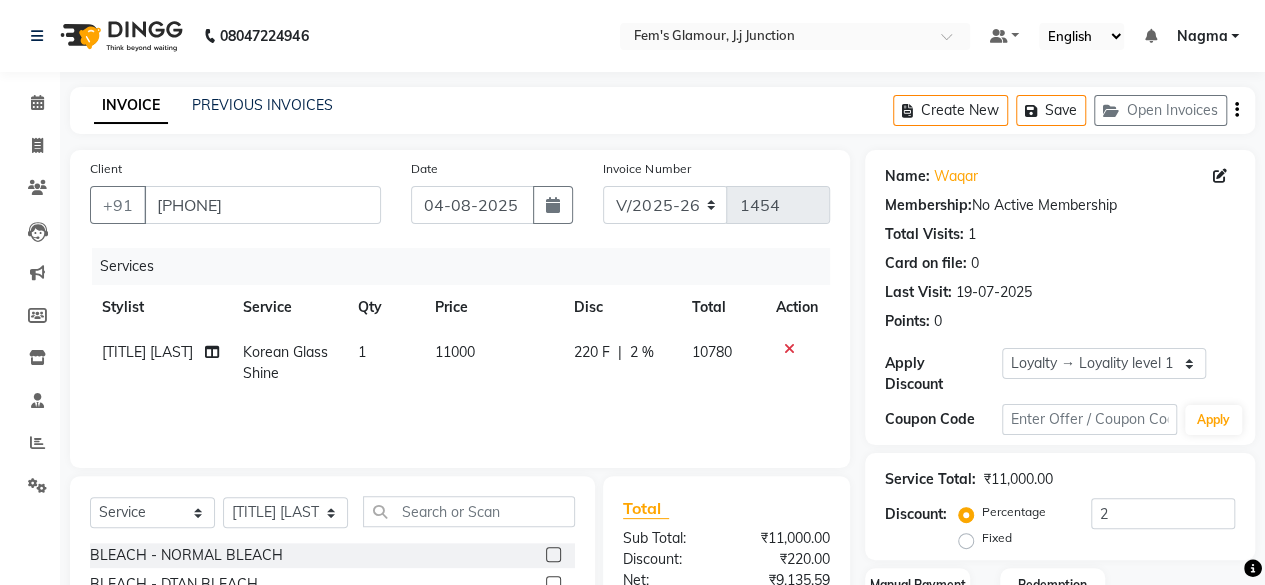 click on "11000" 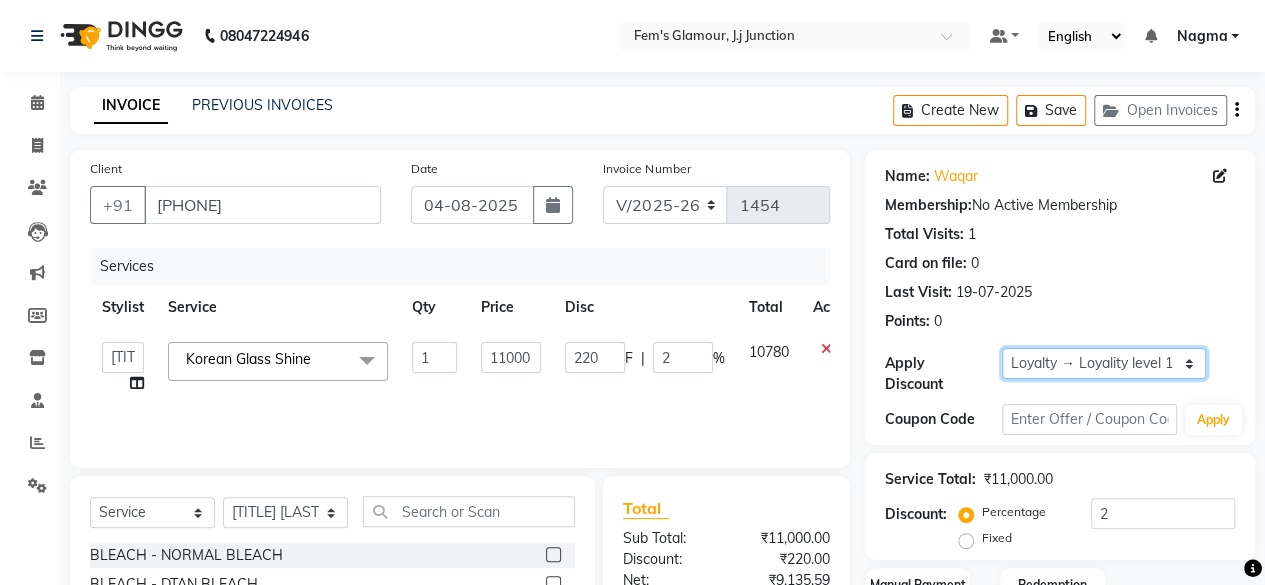 click on "Select  Loyalty → Loyality level 1" 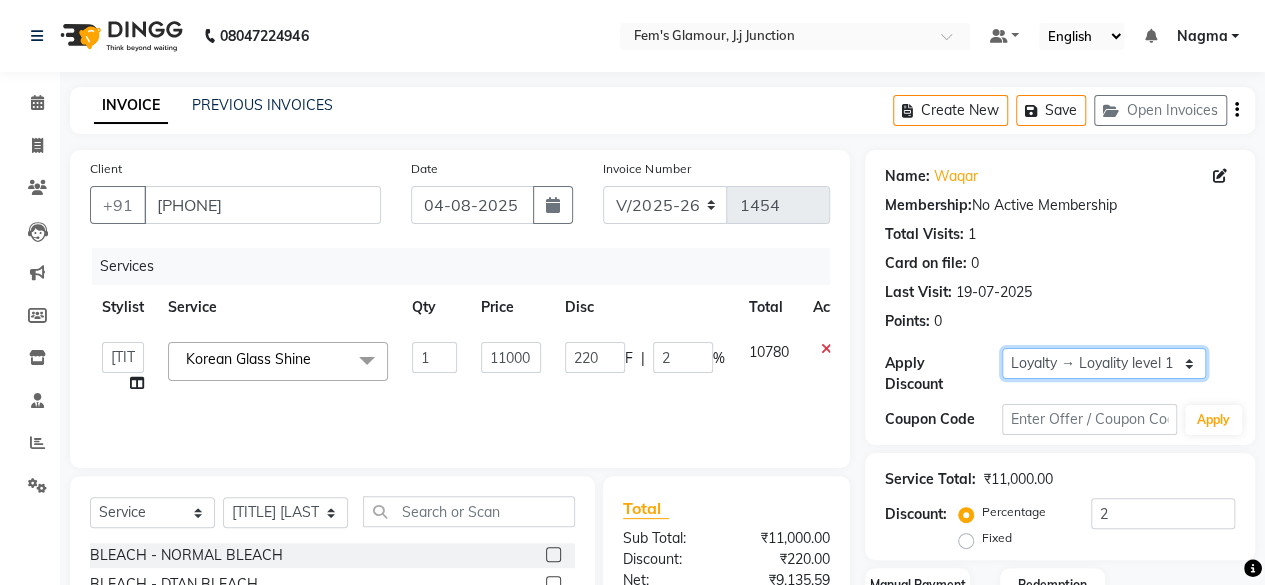 select on "0:" 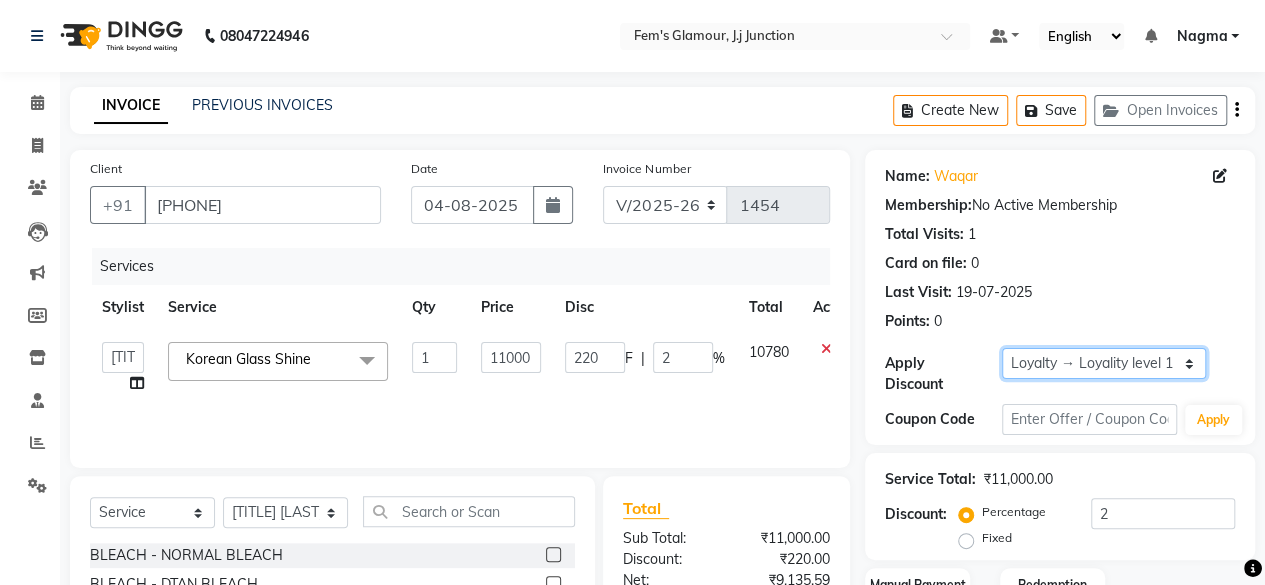 click on "Select  Loyalty → Loyality level 1" 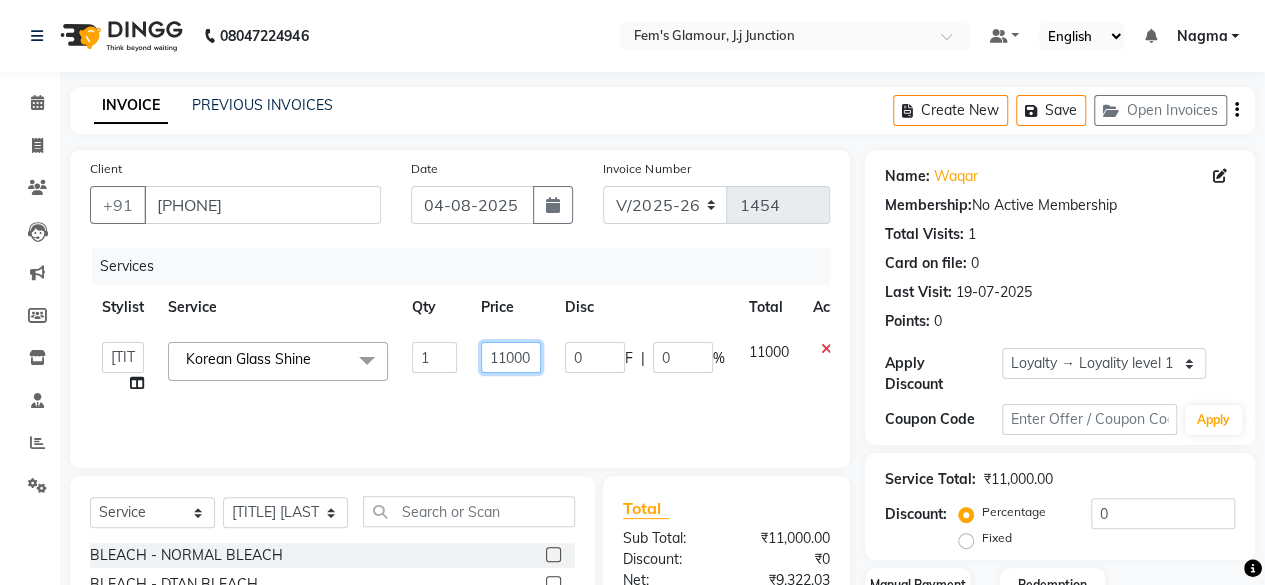 click on "11000" 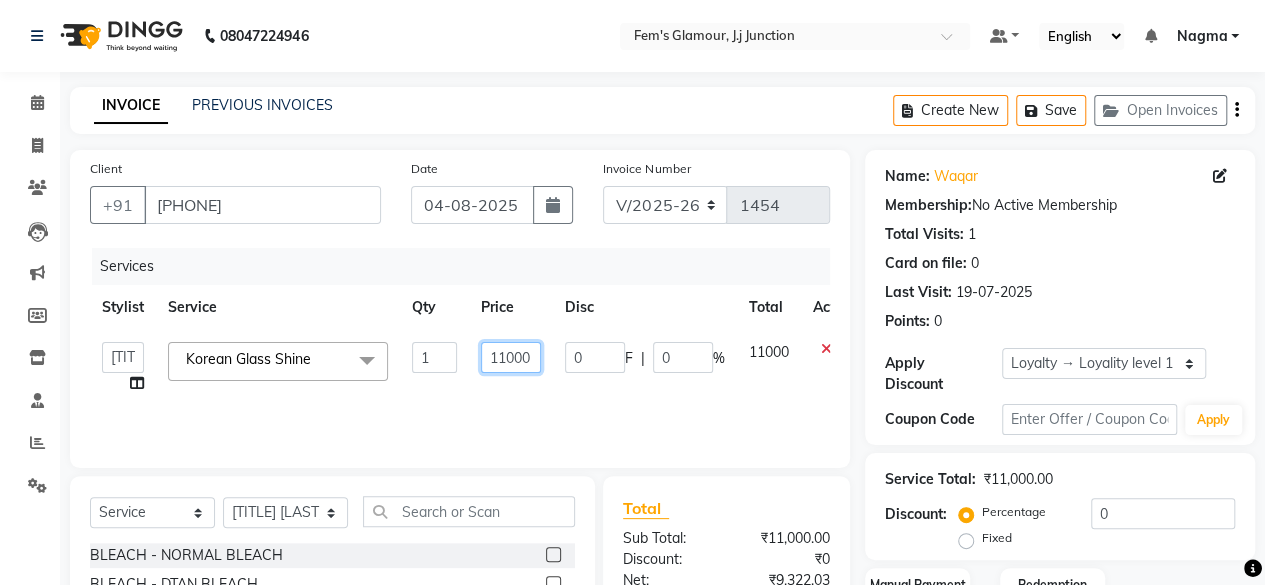 click on "11000" 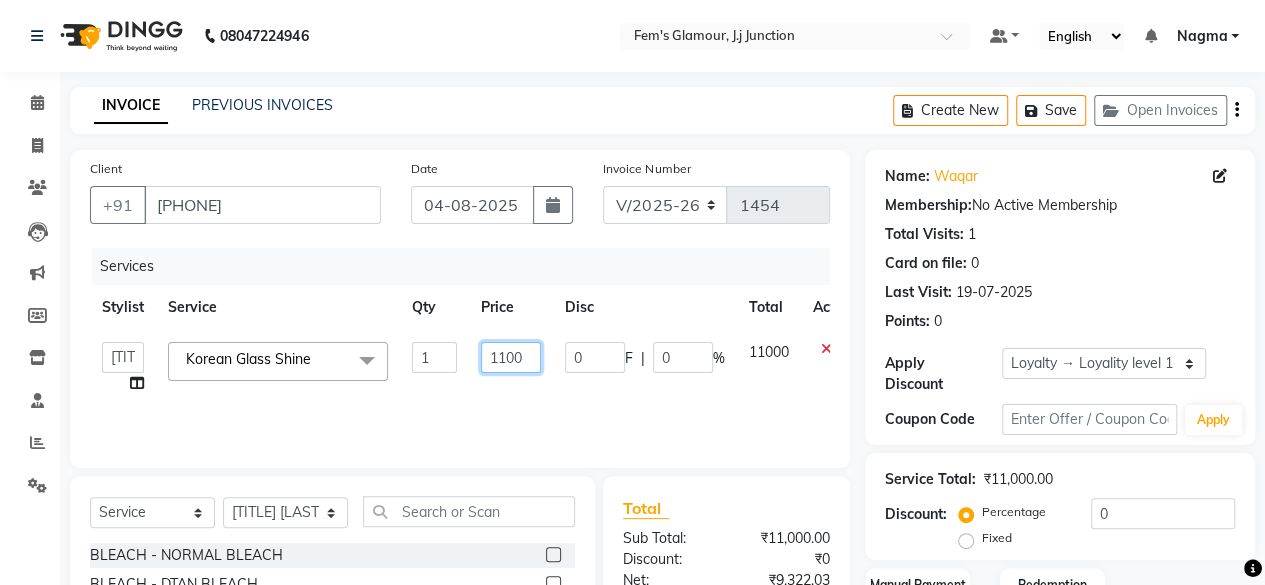 type on "11000" 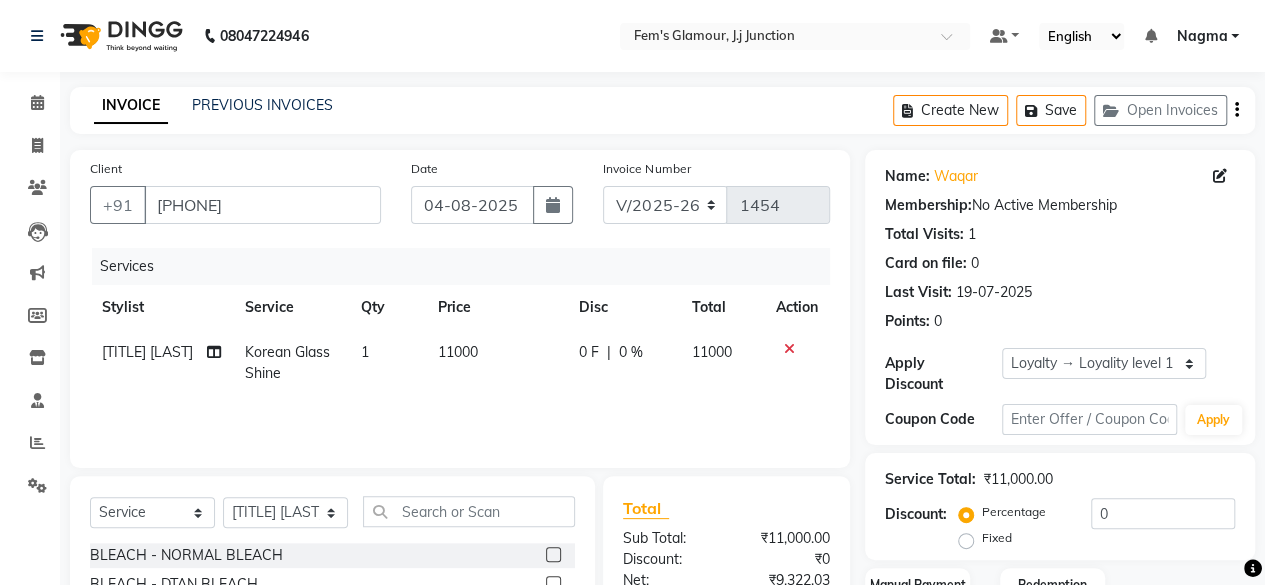 click on "Services Stylist Service Qty Price Disc Total Action fatima maam Korean Glass Shine 1 11000 0 F | 0 % 11000" 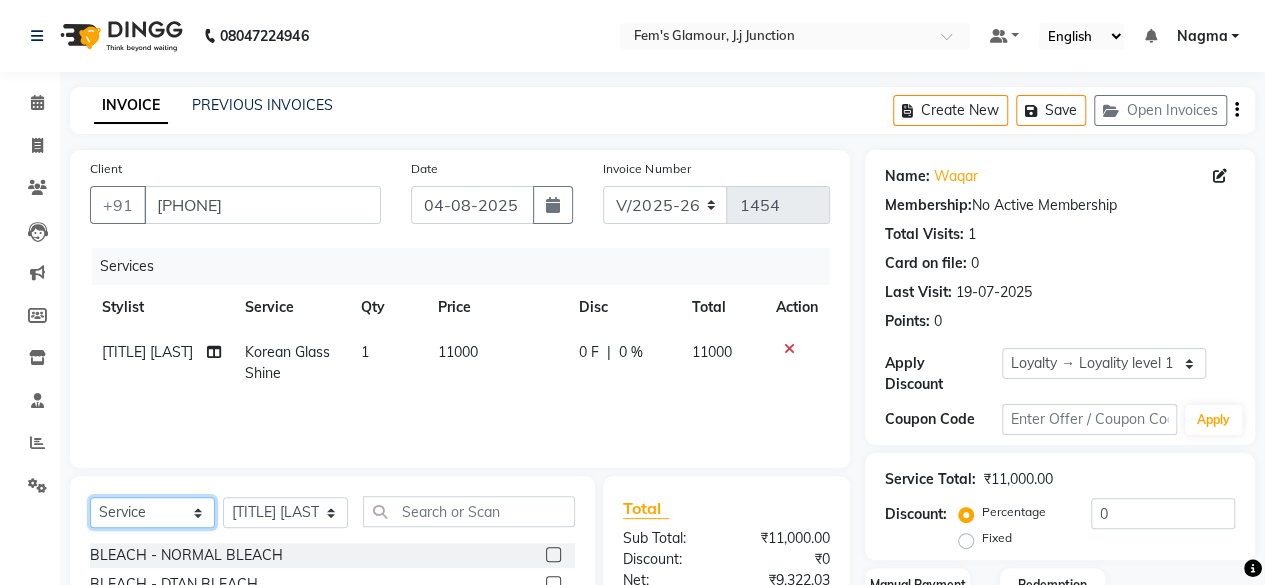 click on "Select  Service  Product  Membership  Package Voucher Prepaid Gift Card" 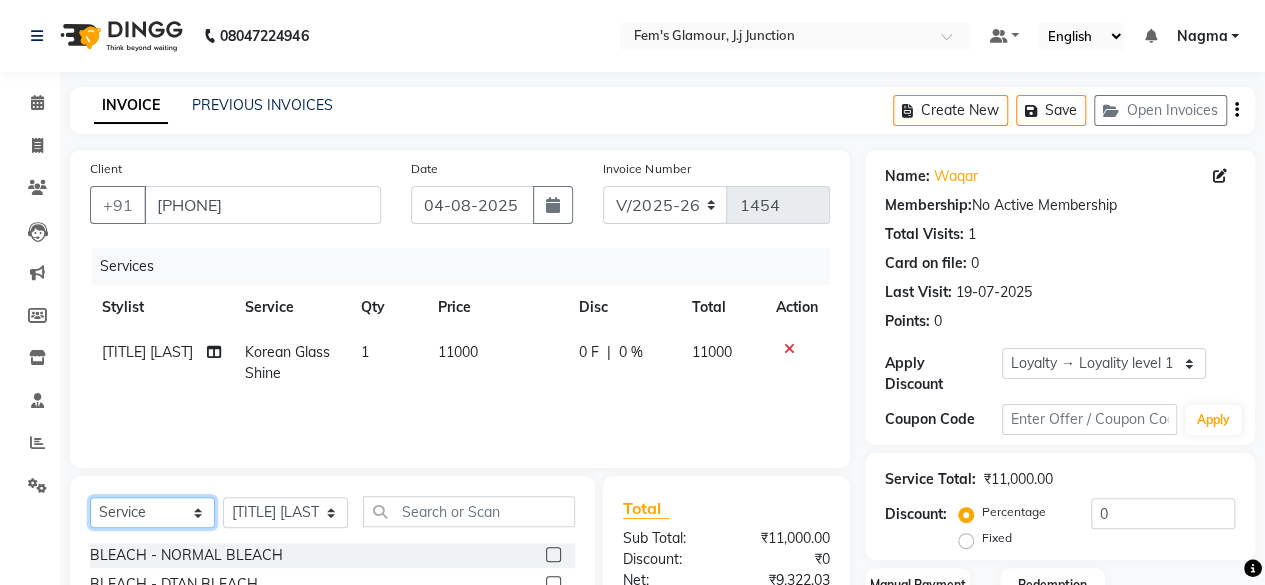 select on "product" 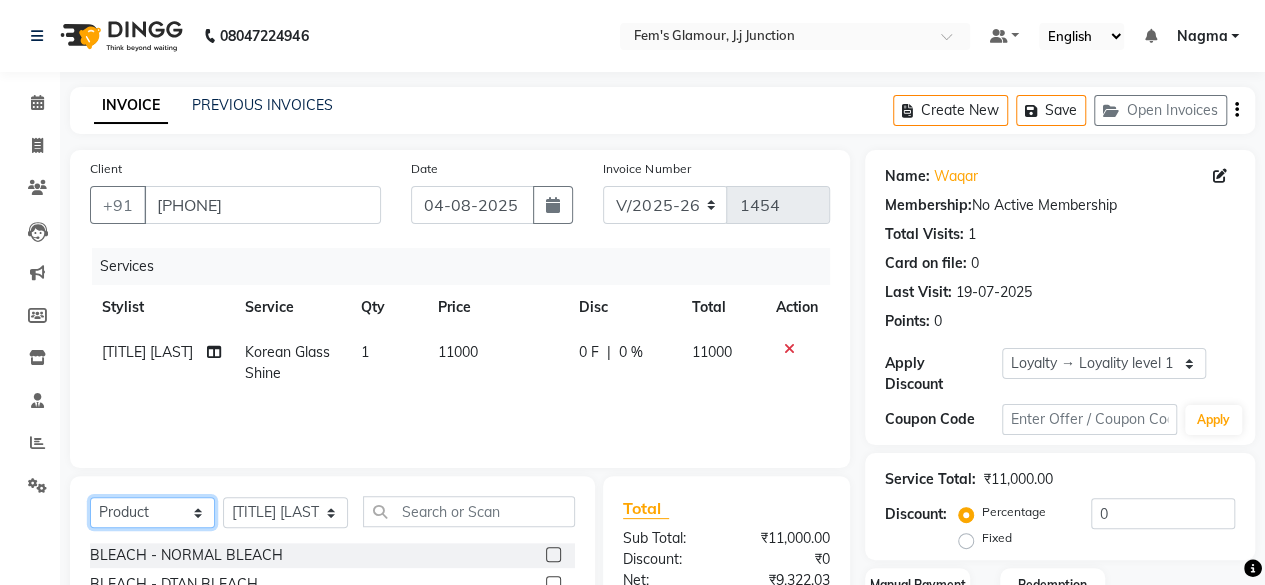 click on "Select  Service  Product  Membership  Package Voucher Prepaid Gift Card" 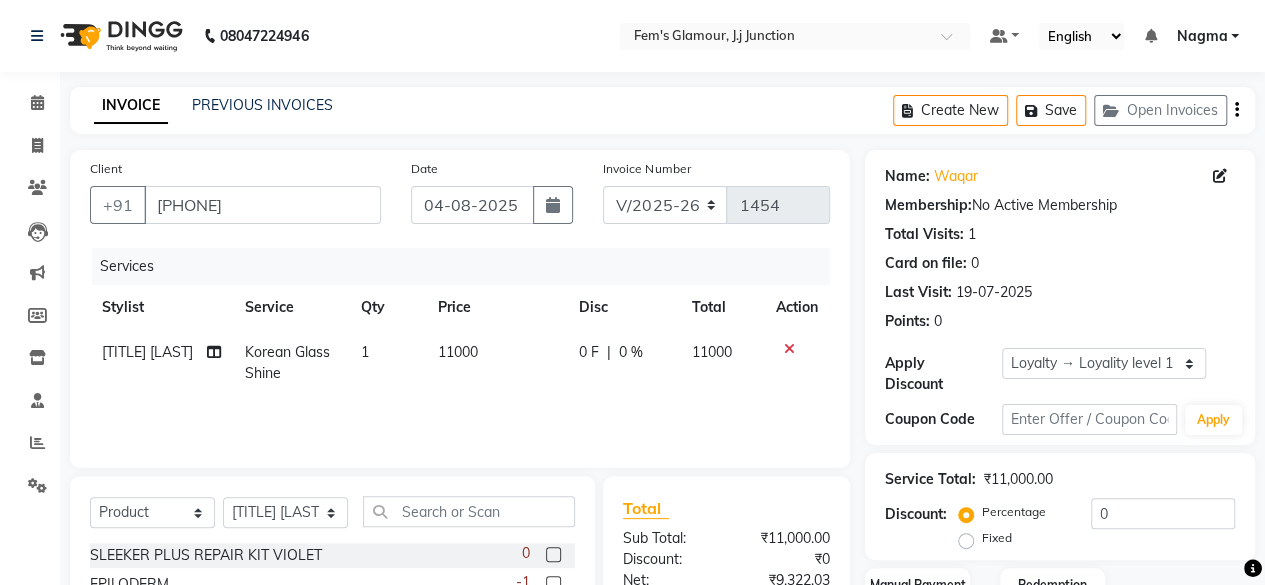 click on "Select  Service  Product  Membership  Package Voucher Prepaid Gift Card  Select Stylist fatima maam Imran Qureshi Lara Meraj maam MOON Nagma Nasreen Nausheen Rehmat Saima Simran Team ZAIBUN ZOHRA" 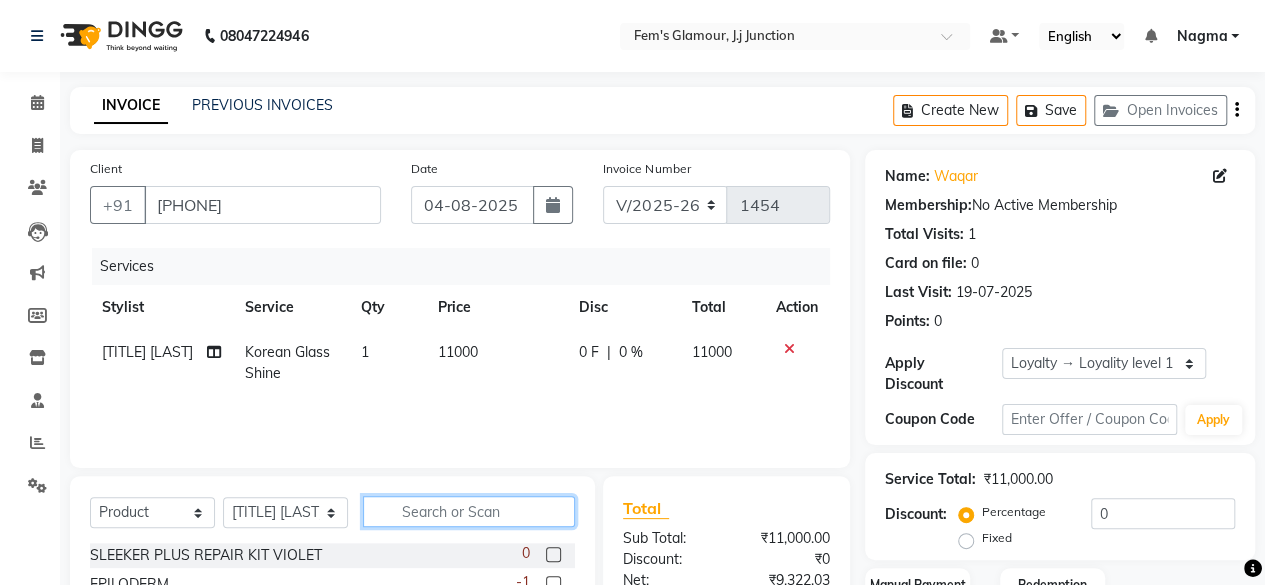 click 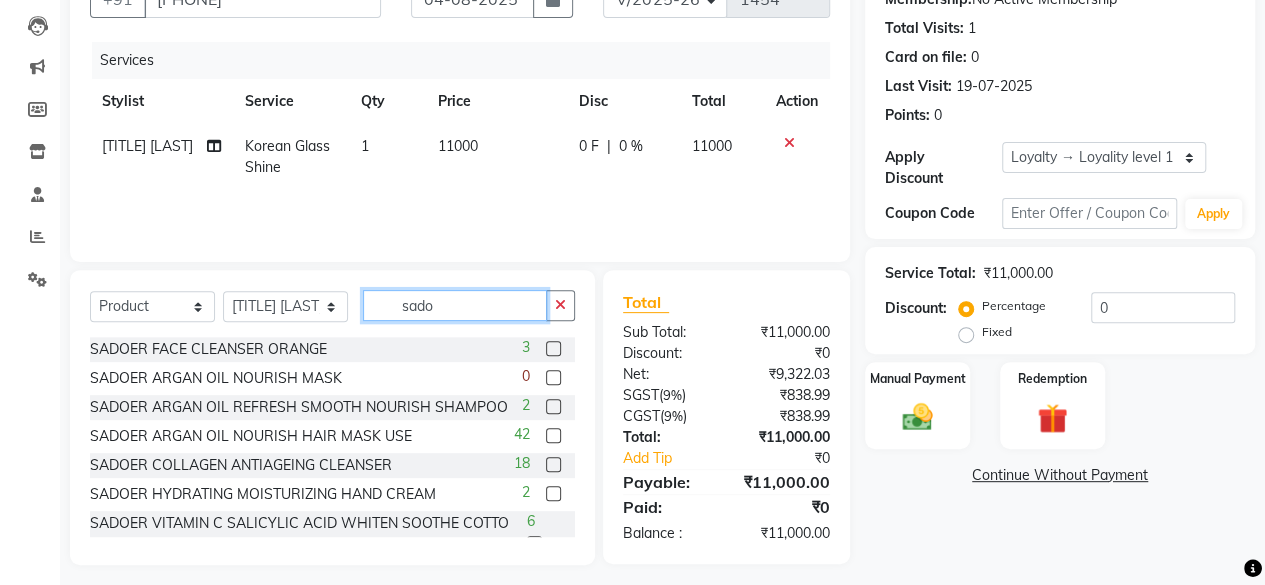 scroll, scrollTop: 215, scrollLeft: 0, axis: vertical 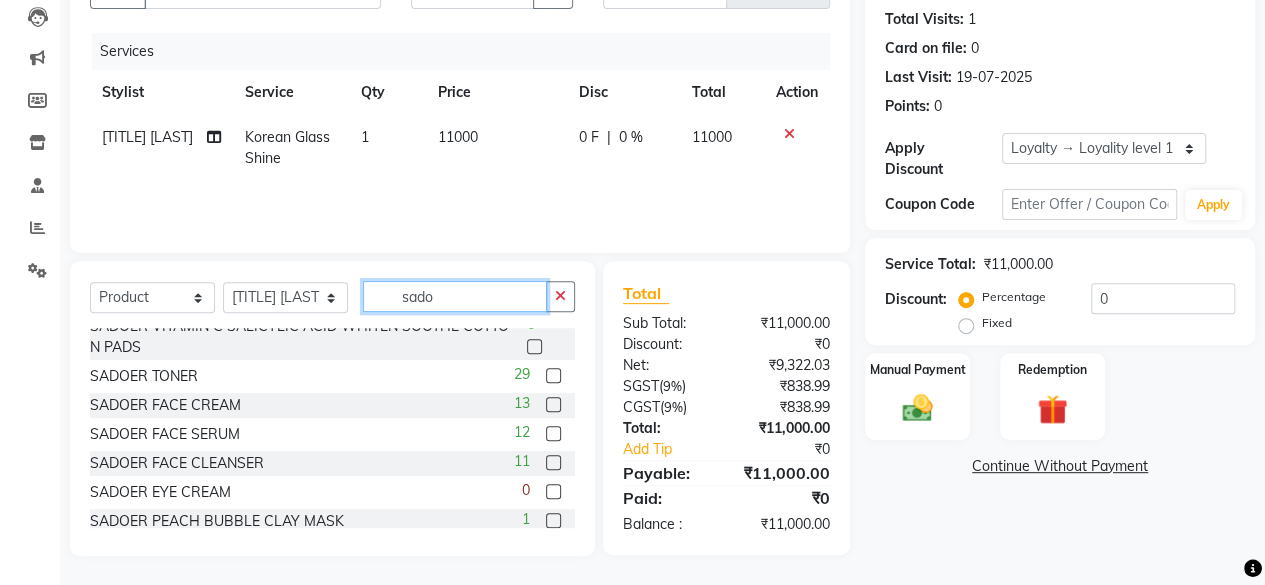 type on "sado" 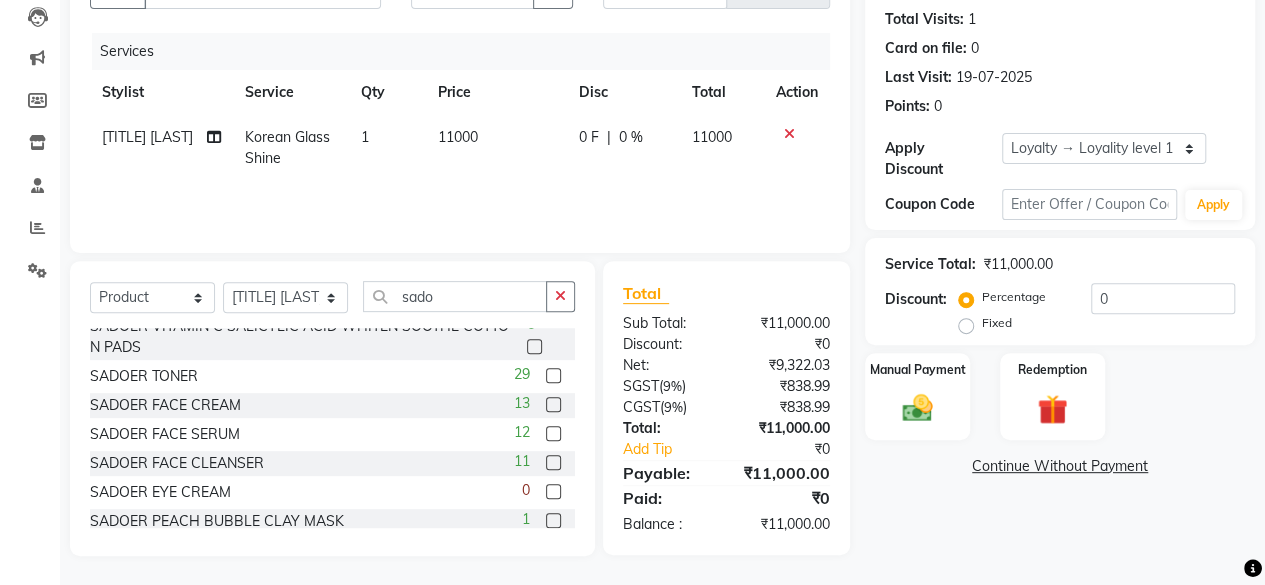 click 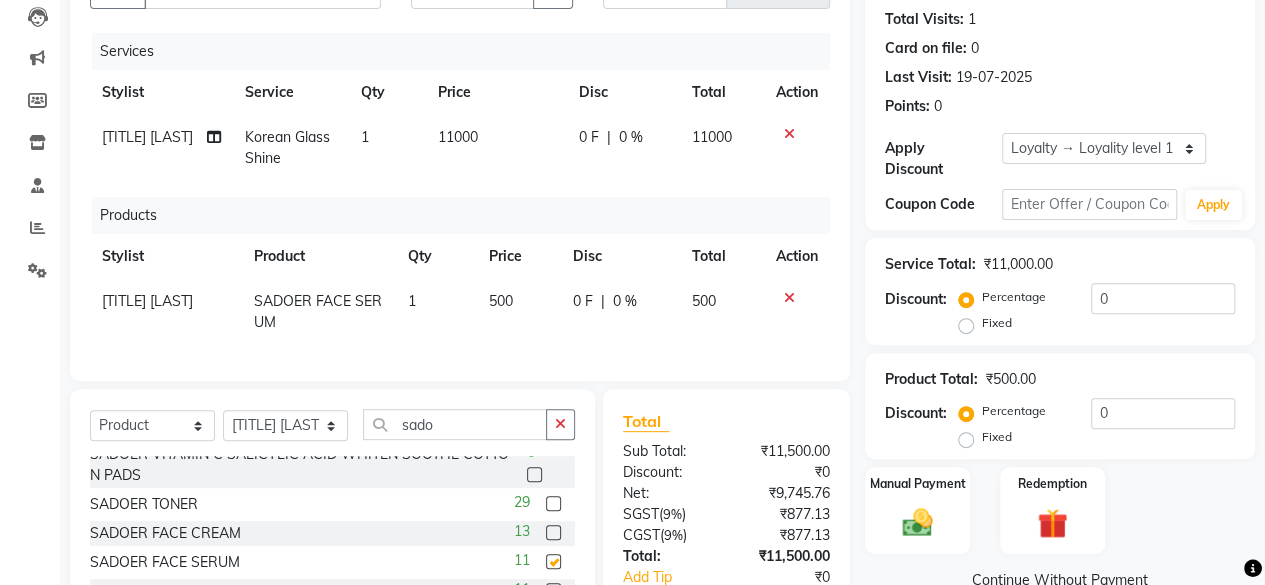 checkbox on "false" 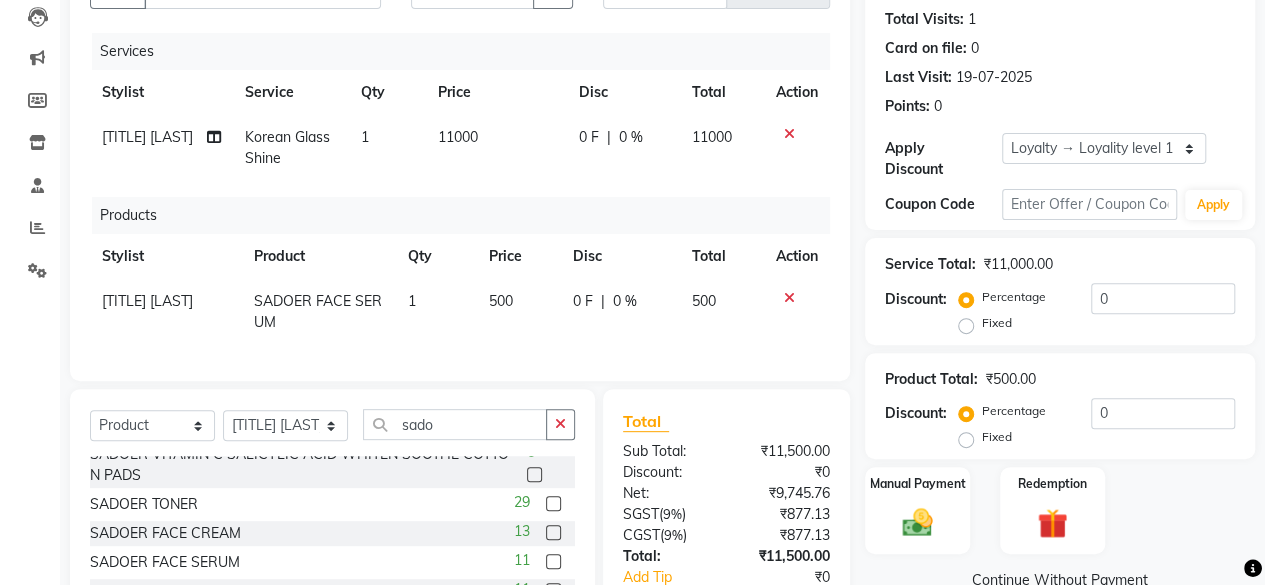 click on "Select  Service  Product  Membership  Package Voucher Prepaid Gift Card  Select Stylist fatima maam Imran Qureshi Lara Meraj maam MOON Nagma Nasreen Nausheen Rehmat Saima Simran Team ZAIBUN ZOHRA sado SADOER FACE CLEANSER ORANGE   3 SADOER ARGAN OIL NOURISH MASK   0 SADOER ARGAN OIL REFRESH SMOOTH NOURISH SHAMPOO  2 SADOER ARGAN OIL NOURISH HAIR MASK USE  42 SADOER COLLAGEN ANTIAGEING CLEANSER   18 SADOER HYDRATING MOISTURIZING HAND CREAM  2 SADOER VITAMIN C SALICYLIC ACID WHITEN SOOTHE COTTON PADS  6 SADOER TONER  29 SADOER FACE CREAM  13 SADOER FACE SERUM  11 SADOER FACE CLEANSER  11 SADOER EYE CREAM  0 SADOER PEACH BUBBLE CLAY MASK  1 SADOER SNAIL REORGANIZE EYE CREAM  1 SADOER KOJIC ACID FACE CREAM  0 SADOER KOJIC ACID CLEANSER   0 SADOER HAND CREAM   4 SADOER COLORFUL FLOWER AND FRUIT HAND CREAM SET   9" 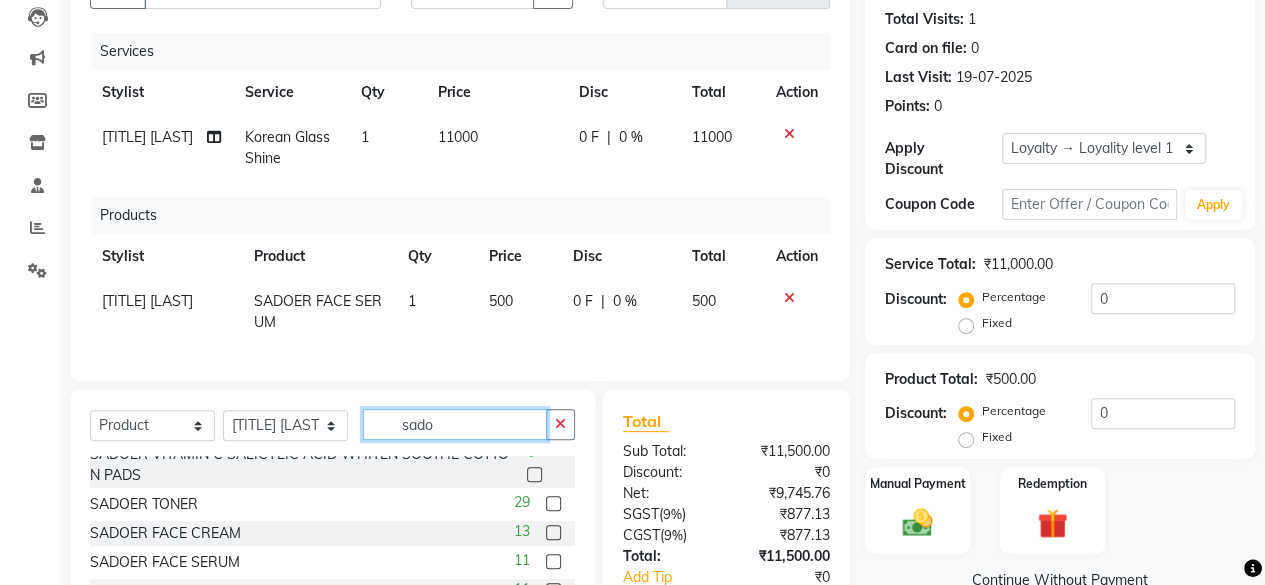 click on "sado" 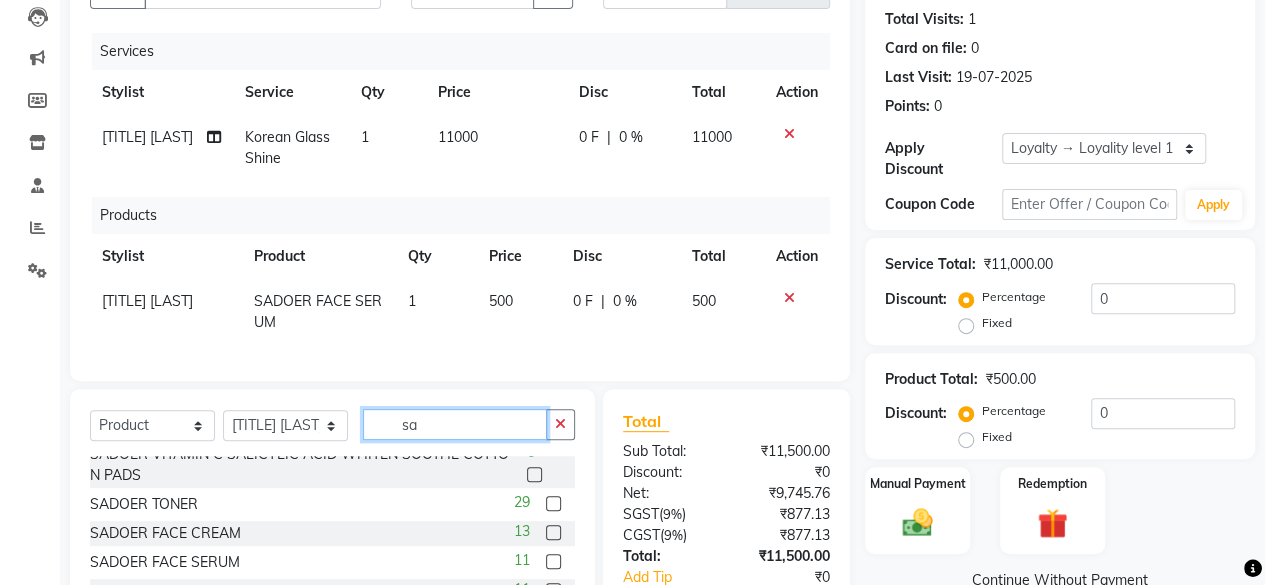 type on "s" 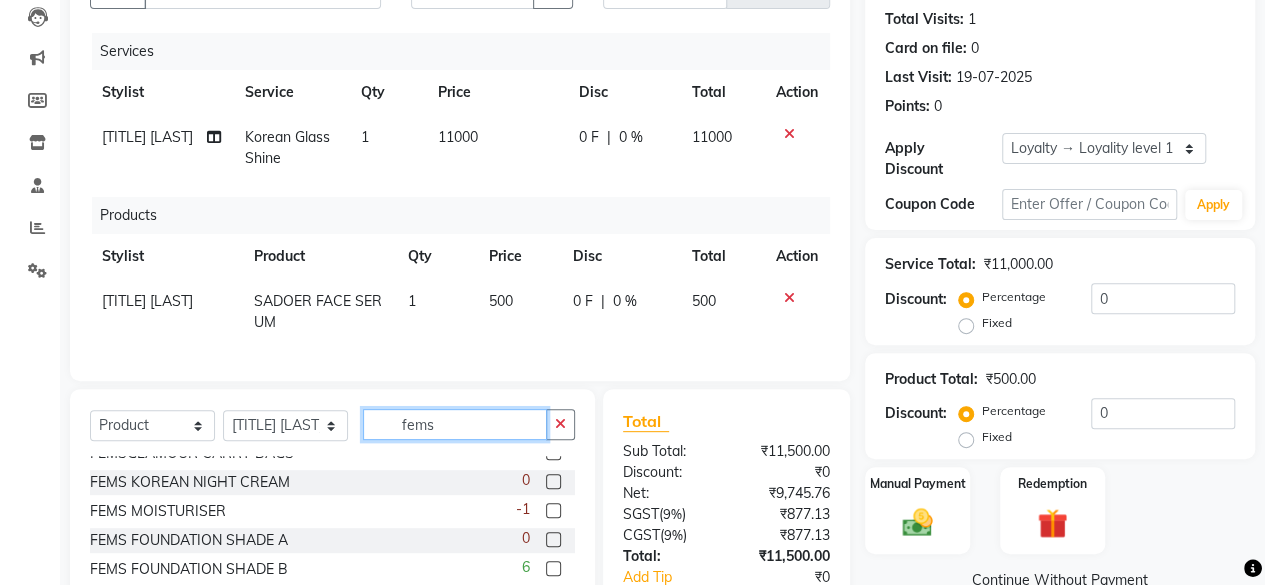 scroll, scrollTop: 48, scrollLeft: 0, axis: vertical 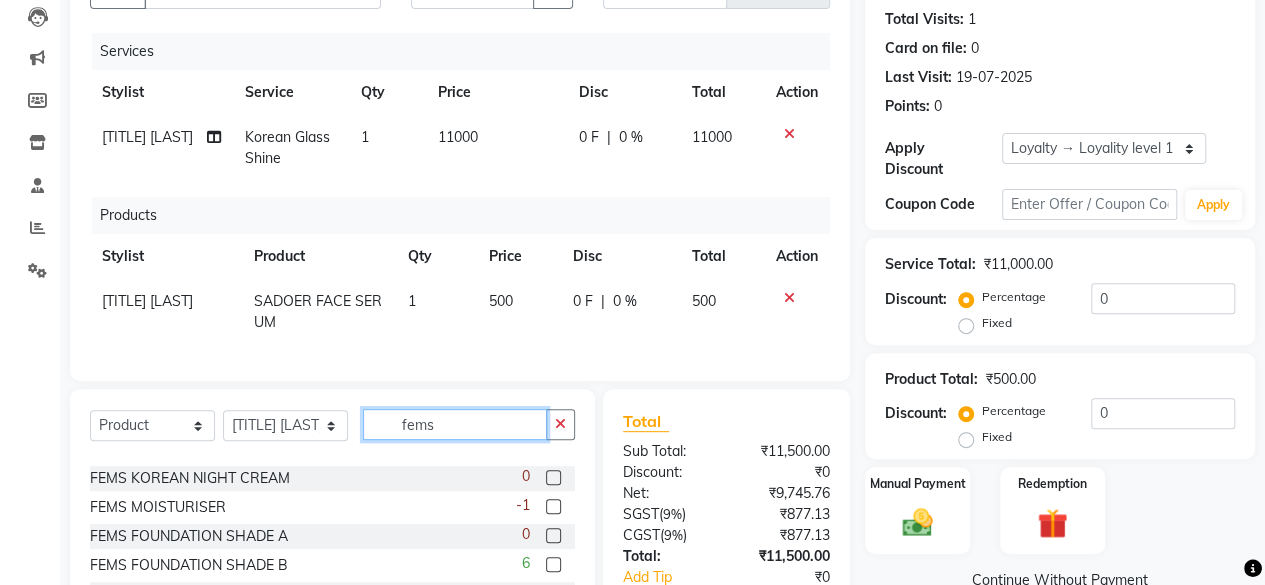 type on "fems" 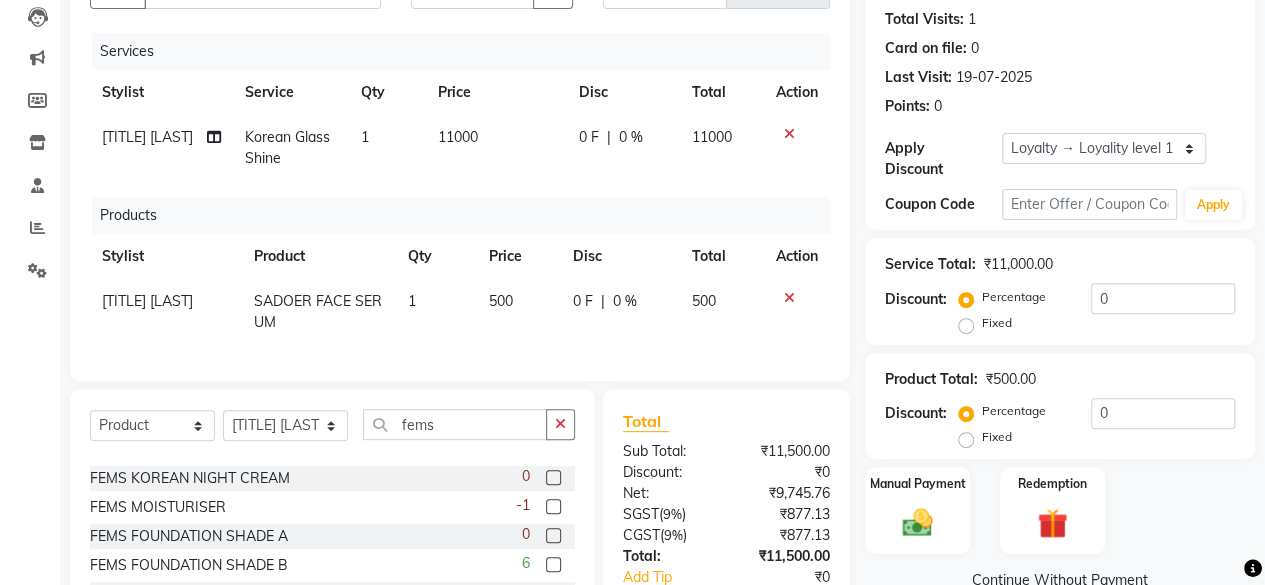 click 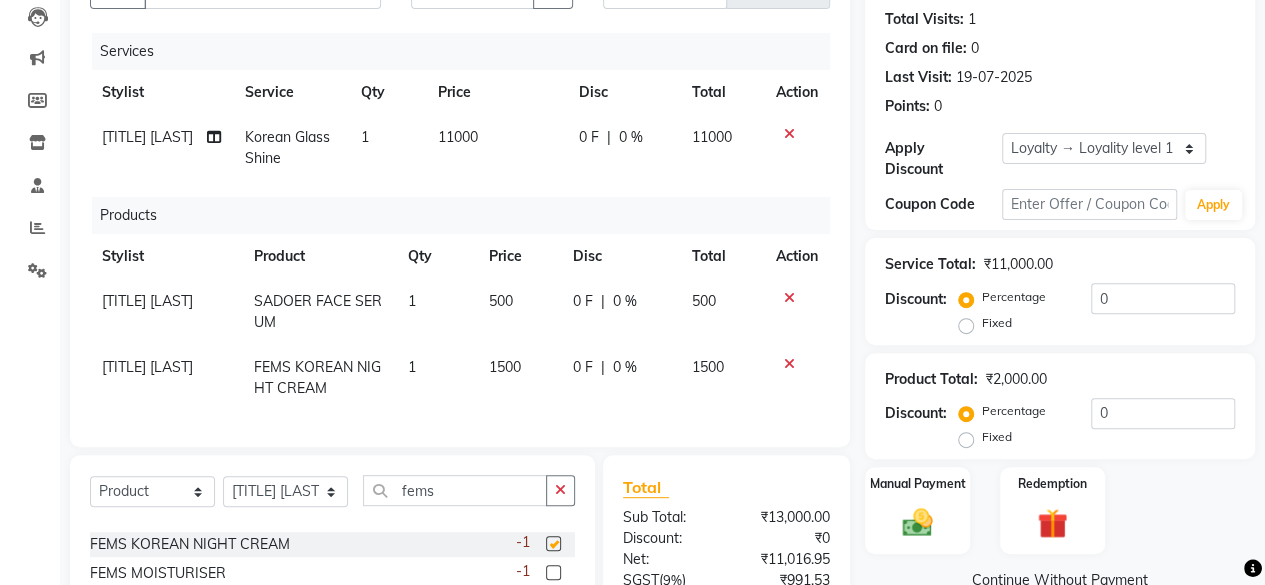checkbox on "false" 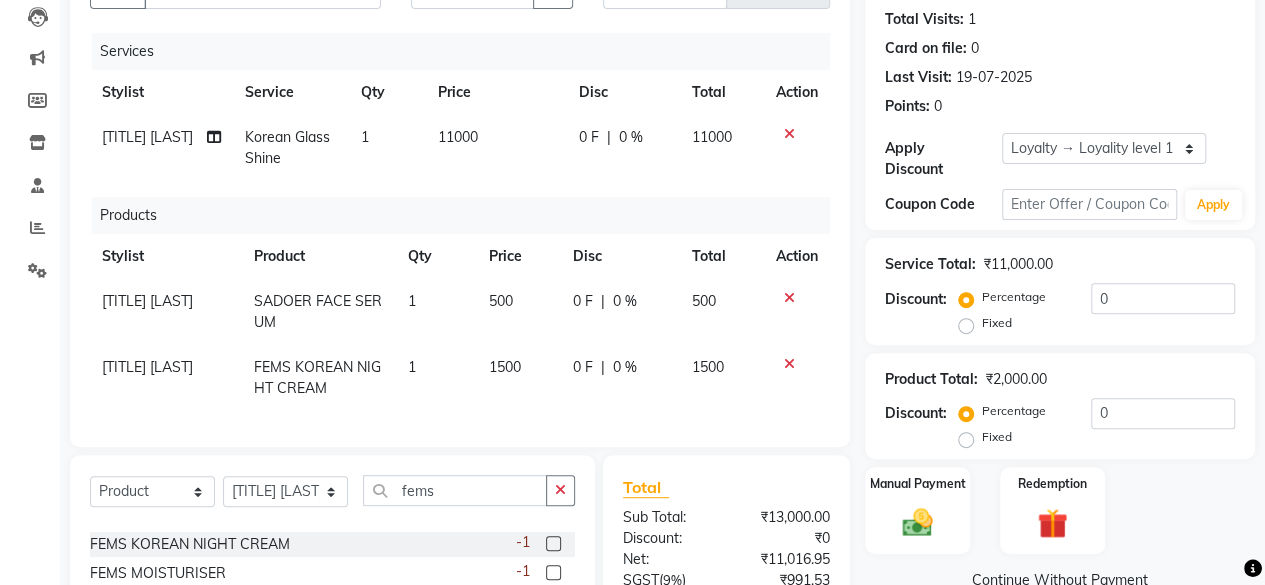 scroll, scrollTop: 424, scrollLeft: 0, axis: vertical 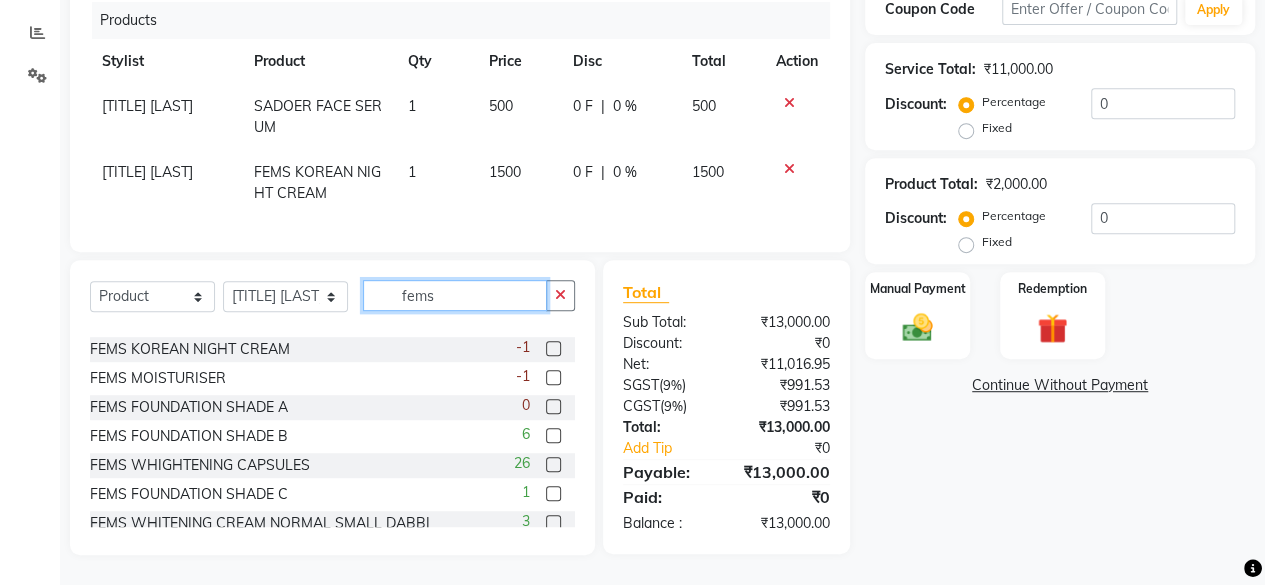 click on "fems" 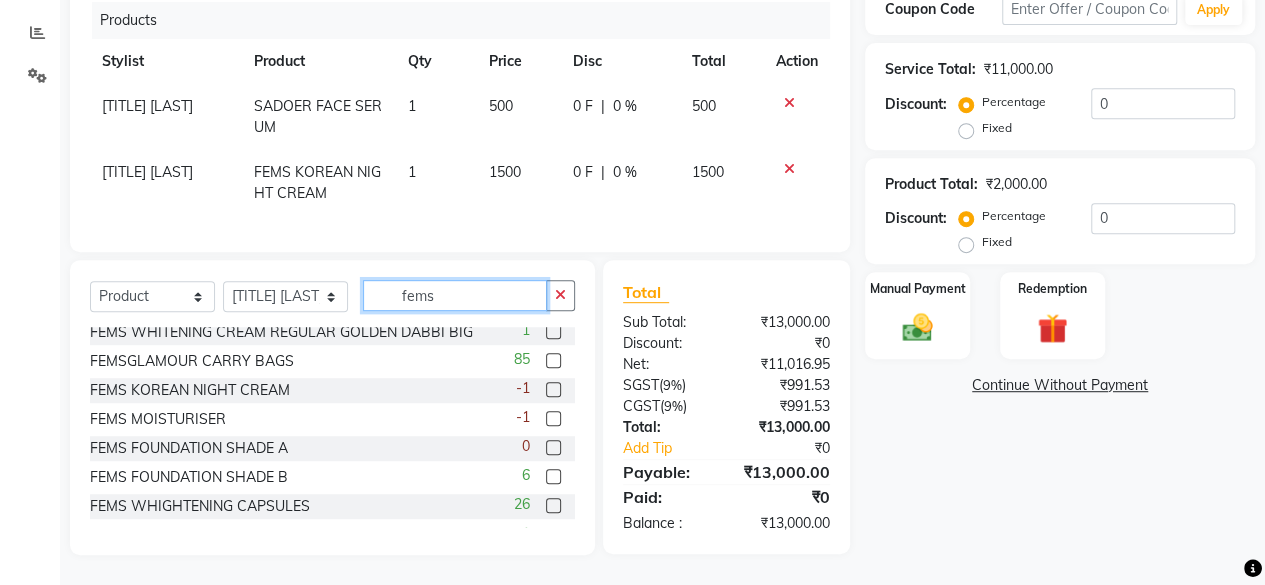 scroll, scrollTop: 0, scrollLeft: 0, axis: both 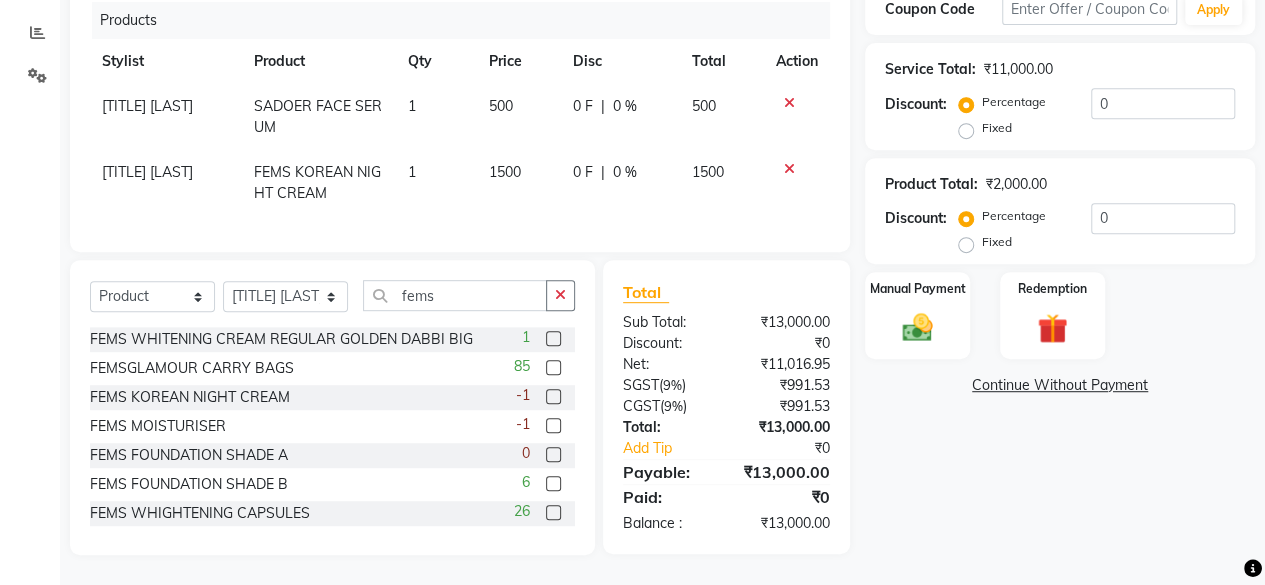 click 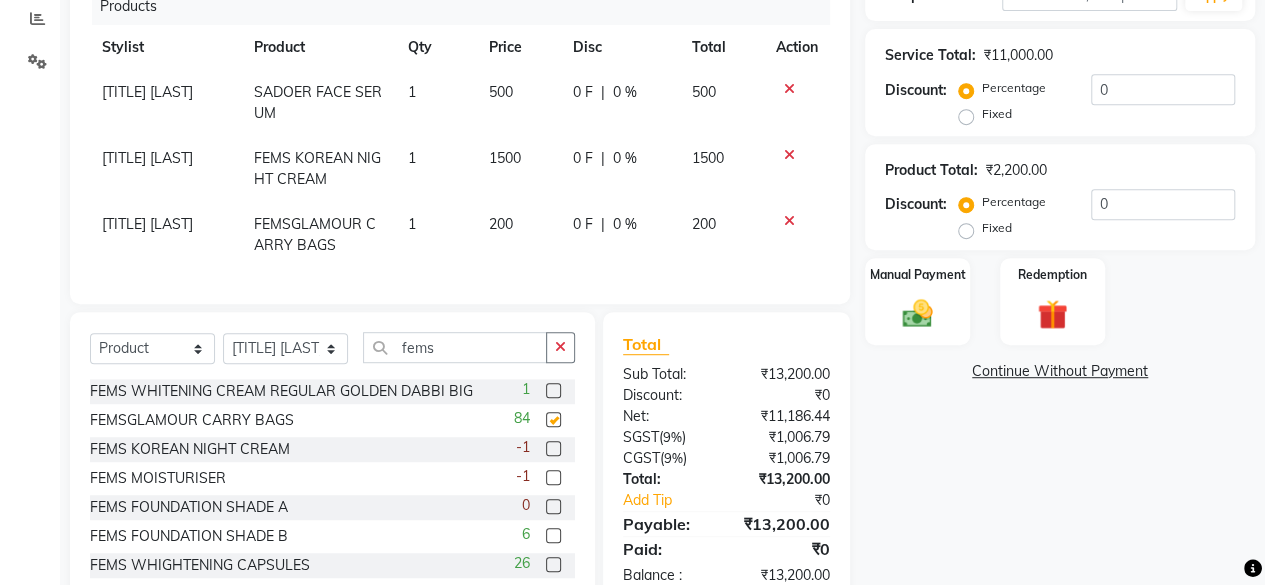 checkbox on "false" 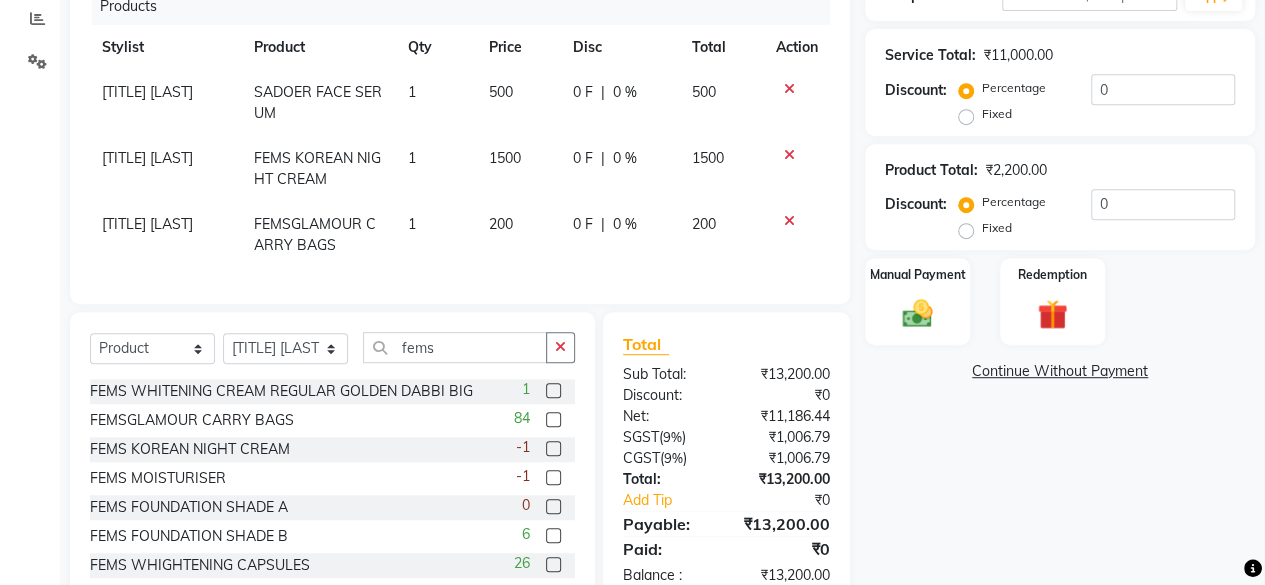 click on "200" 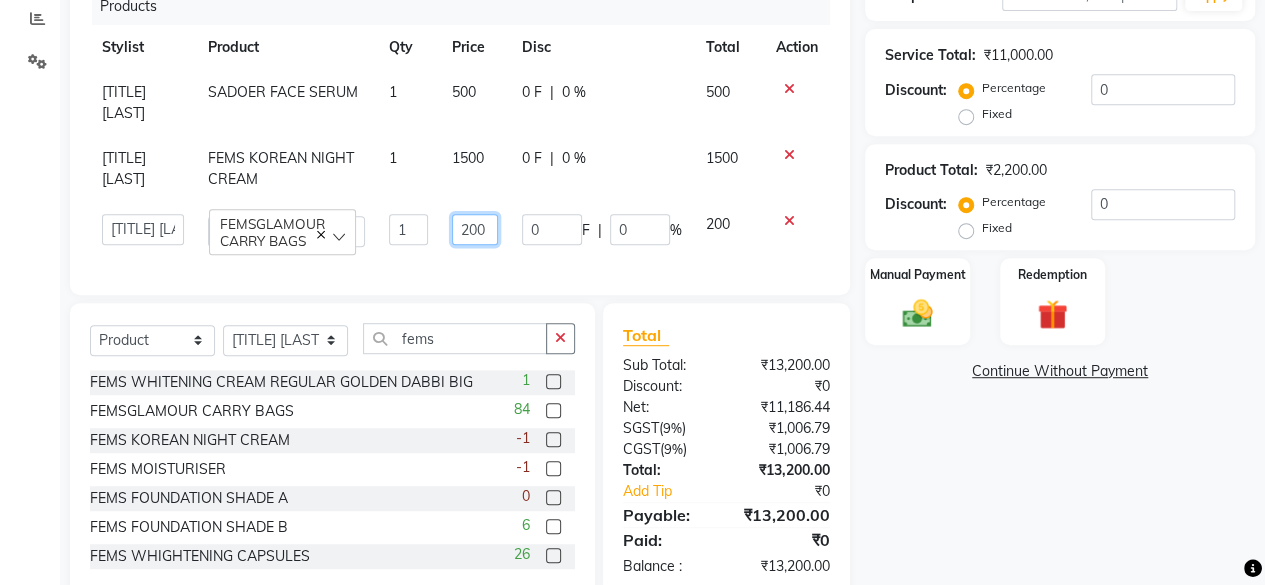 click on "200" 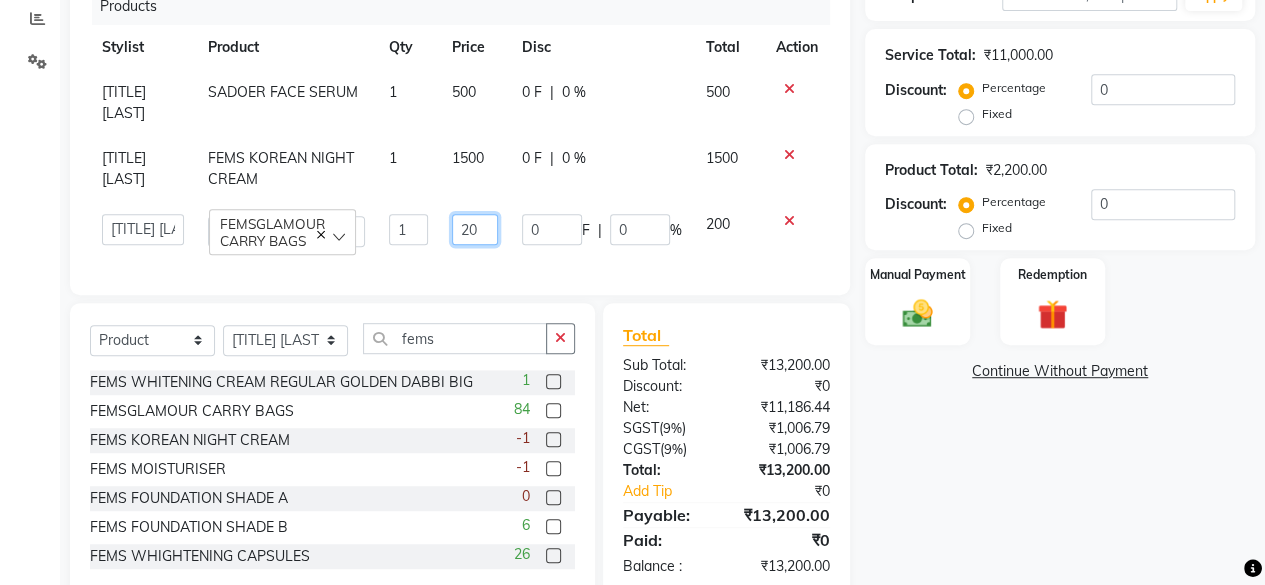 type on "0" 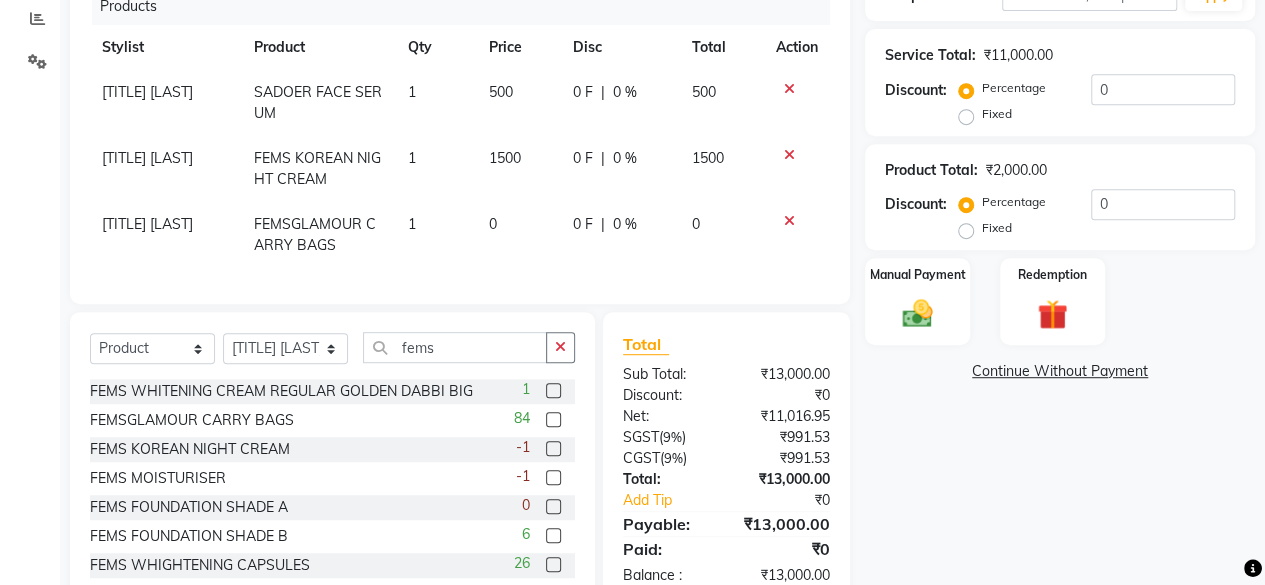 click on "fatima maam FEMS KOREAN NIGHT CREAM 1 1500 0 F | 0 % 1500" 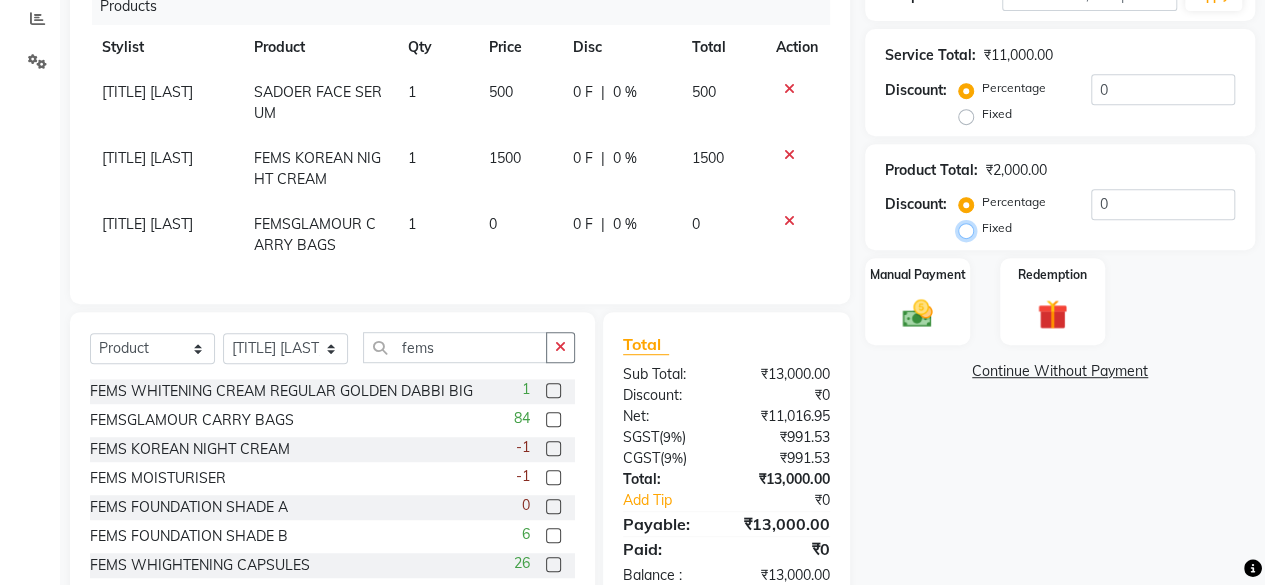 click on "Fixed" at bounding box center [970, 228] 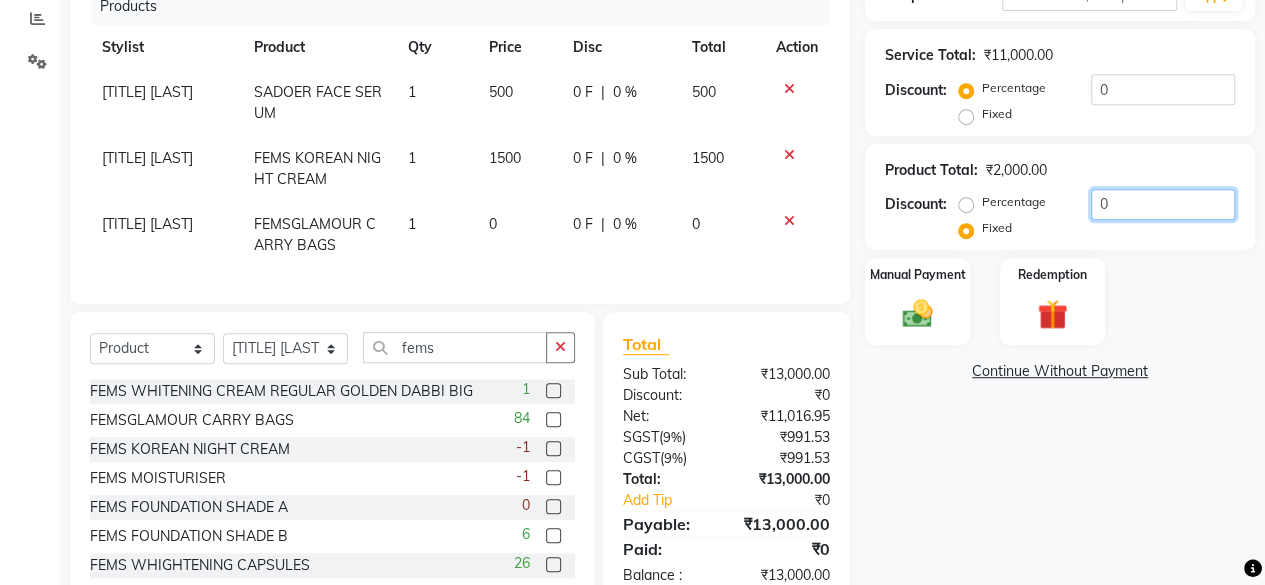click on "0" 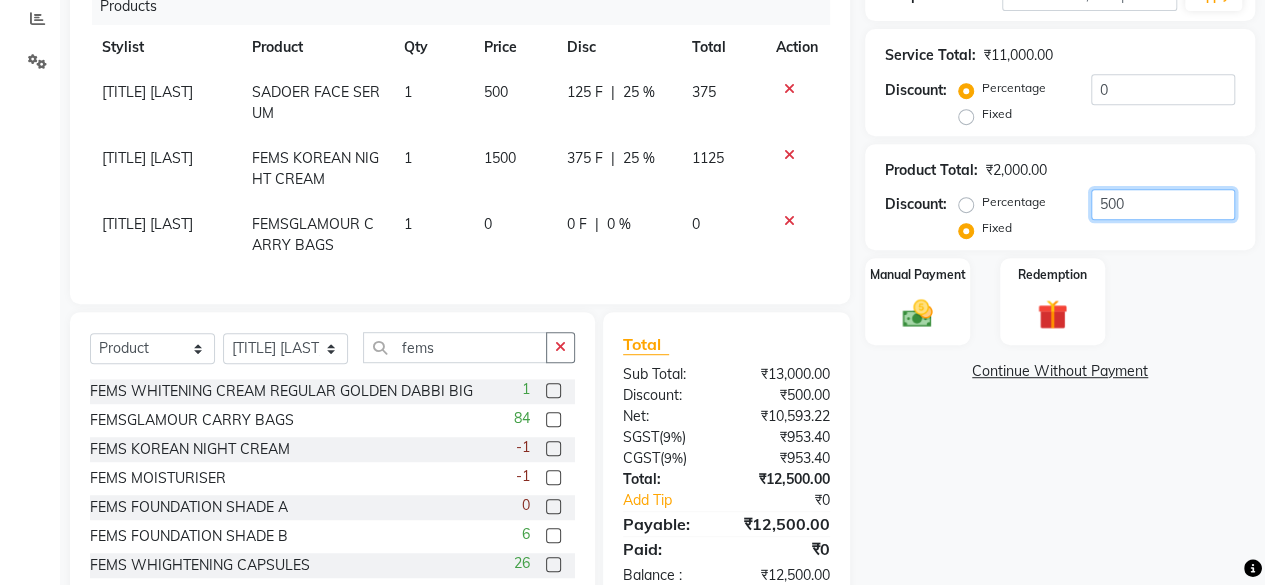type on "500" 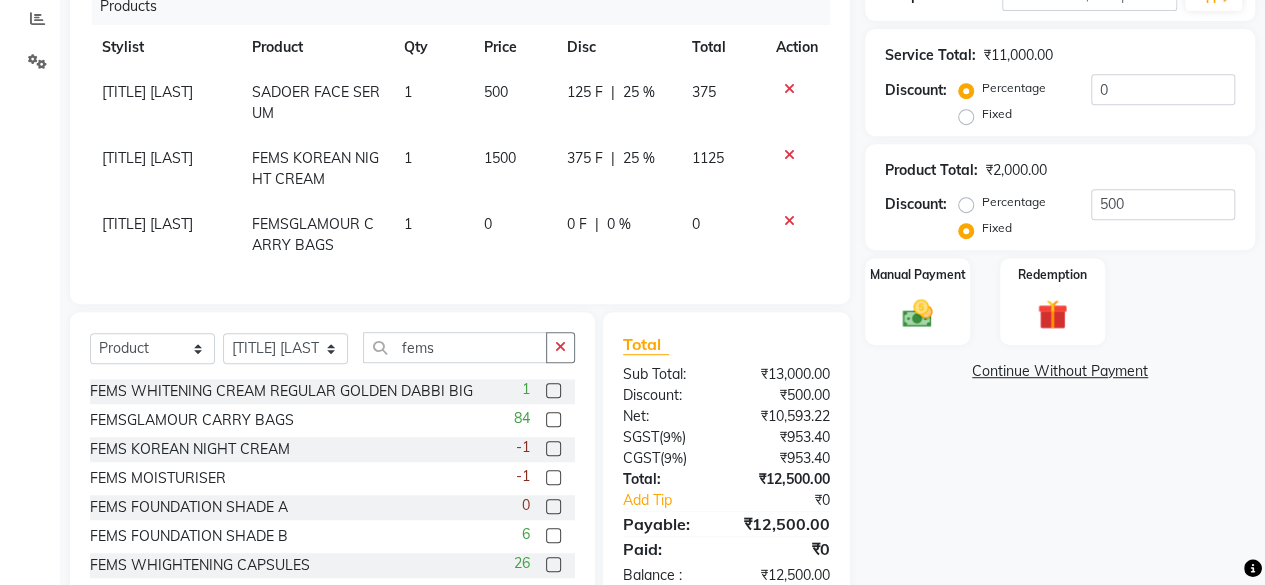 click on "Name: Waqar  Membership:  No Active Membership  Total Visits:  1 Card on file:  0 Last Visit:   19-07-2025 Points:   0  Apply Discount Select  Loyalty → Loyality level 1  Coupon Code Apply Service Total:  ₹11,000.00  Discount:  Percentage   Fixed  0 Product Total:  ₹2,000.00  Discount:  Percentage   Fixed  500 Manual Payment Redemption  Continue Without Payment" 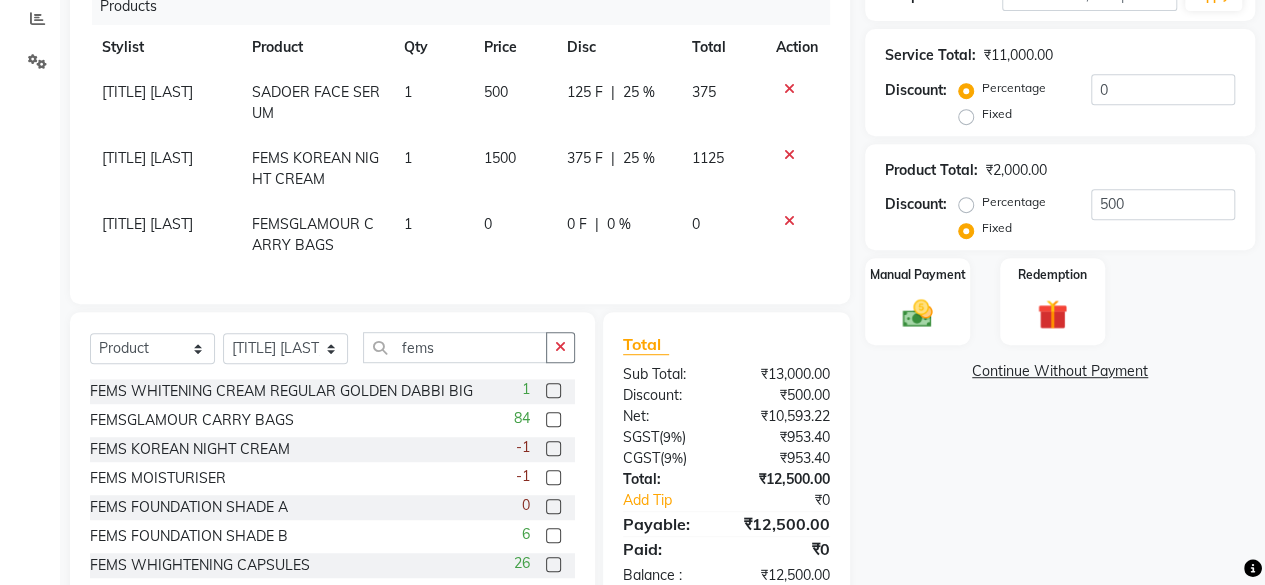 click 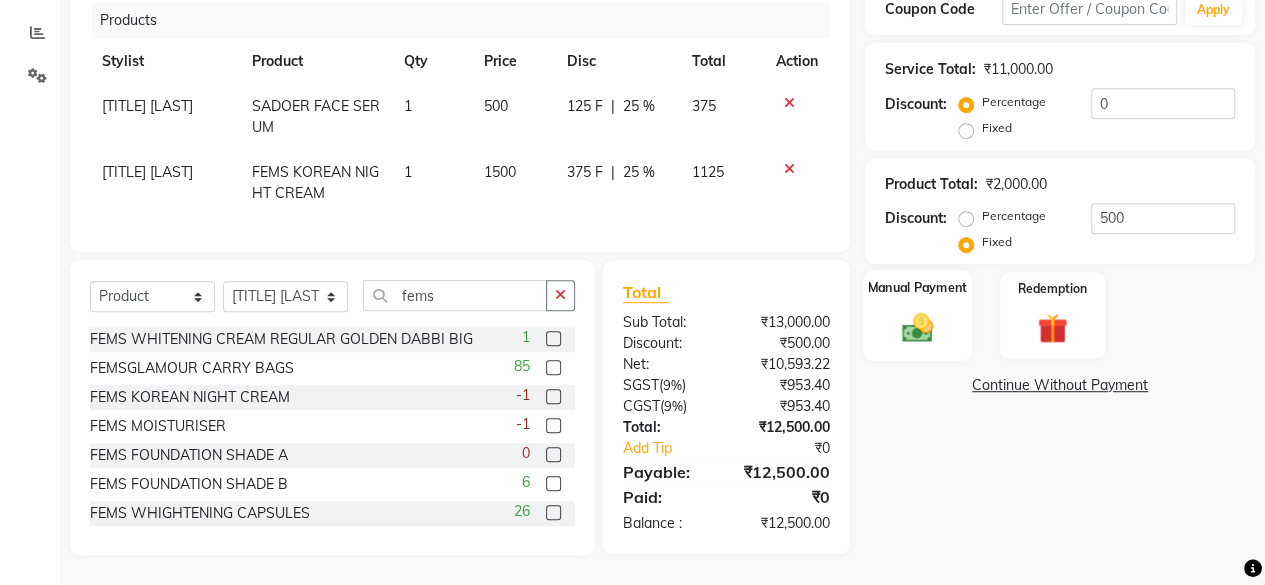 click 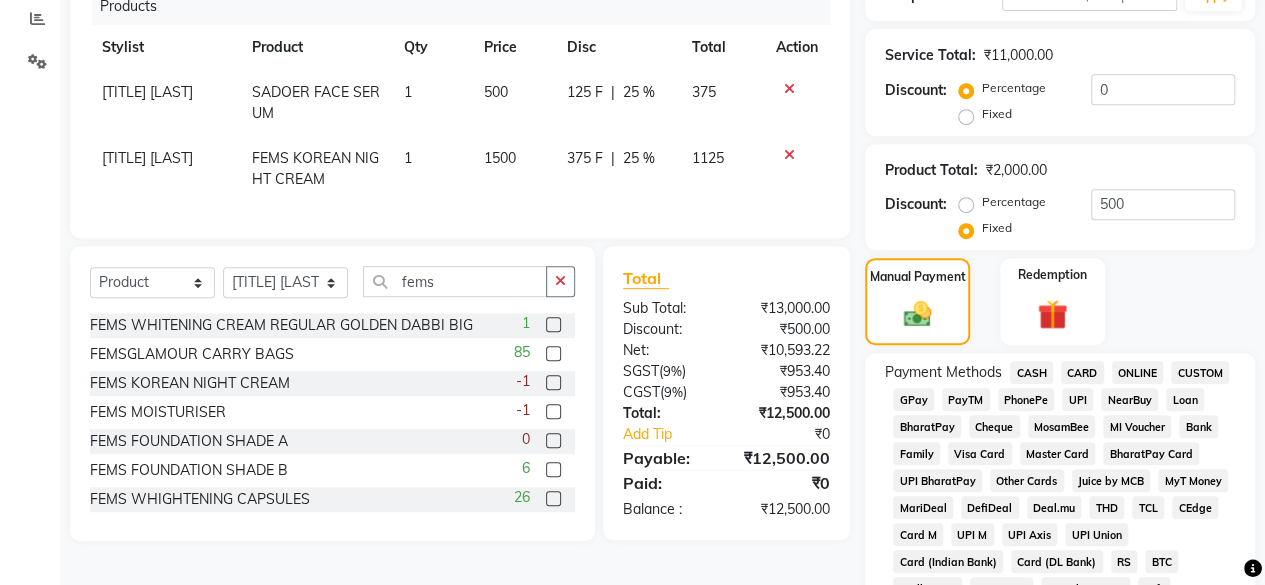 click on "CASH" 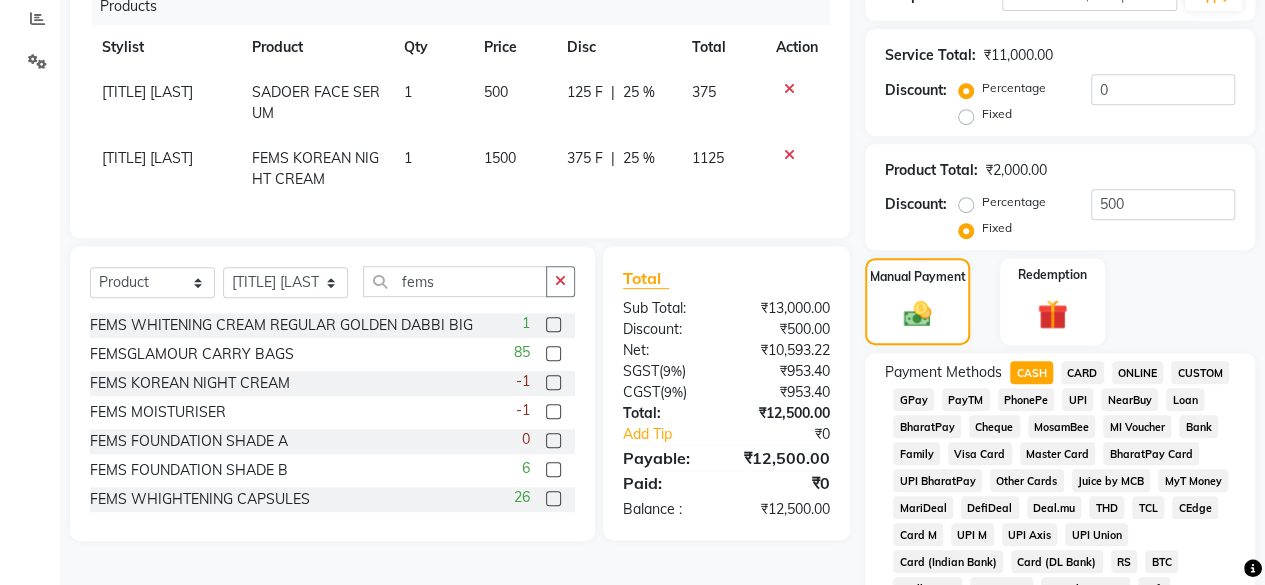 scroll, scrollTop: 936, scrollLeft: 0, axis: vertical 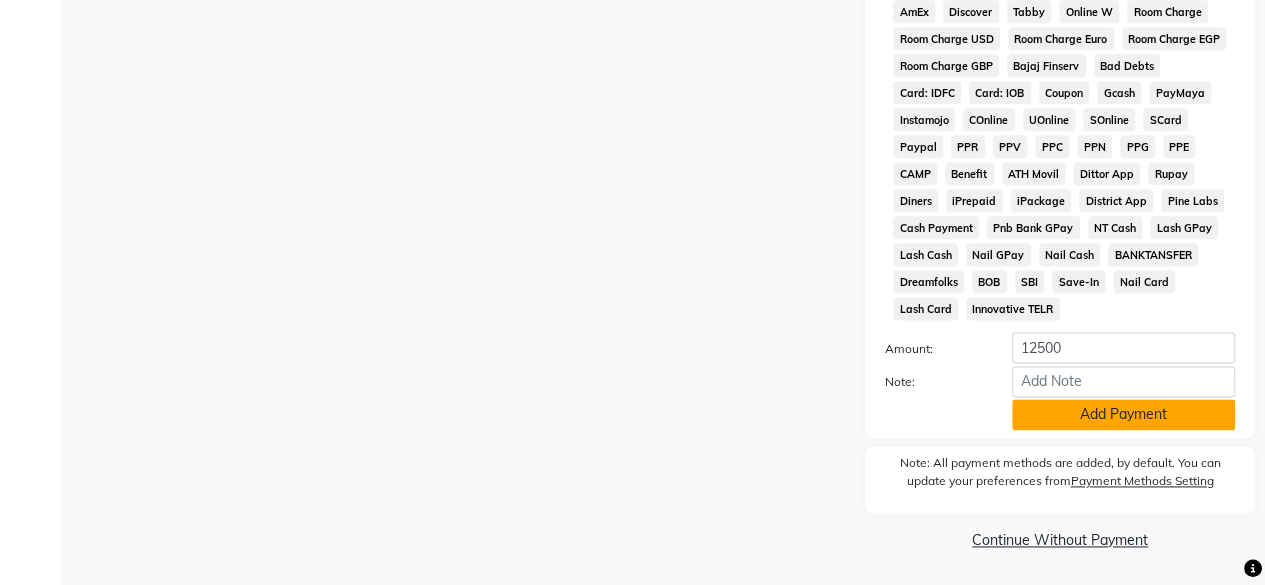 click on "Add Payment" 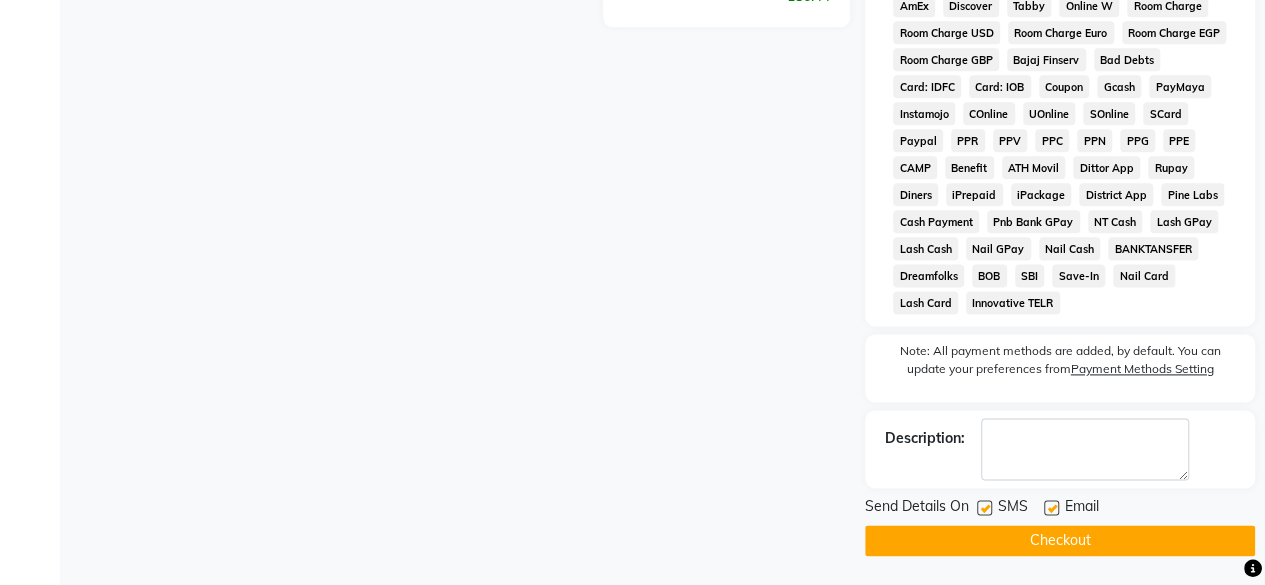 click on "Checkout" 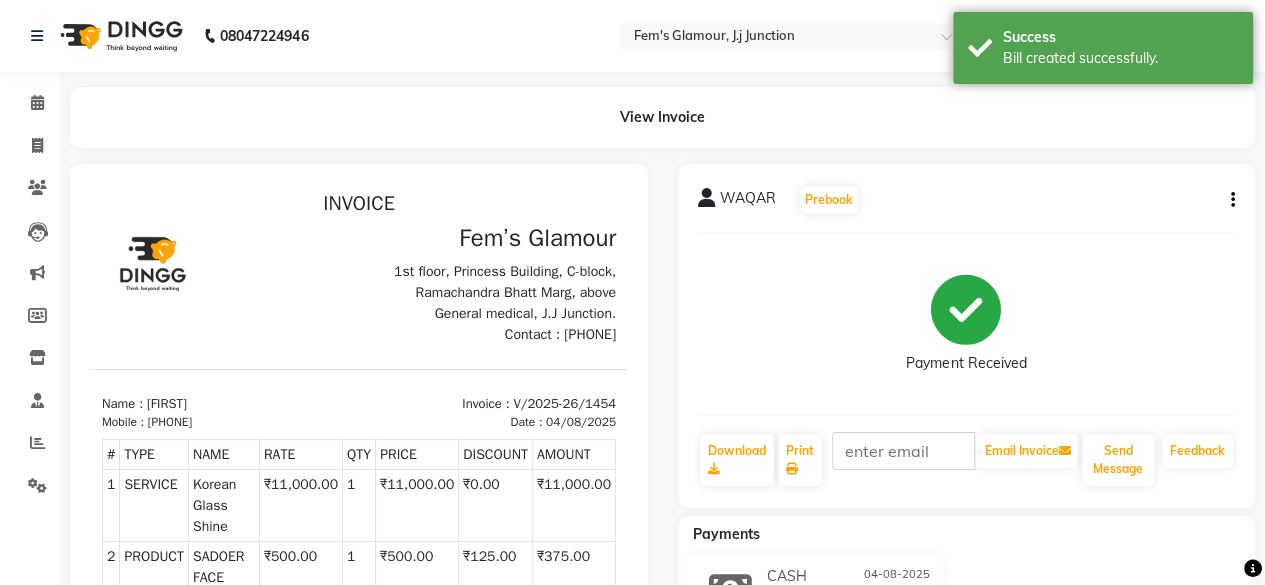 scroll, scrollTop: 0, scrollLeft: 0, axis: both 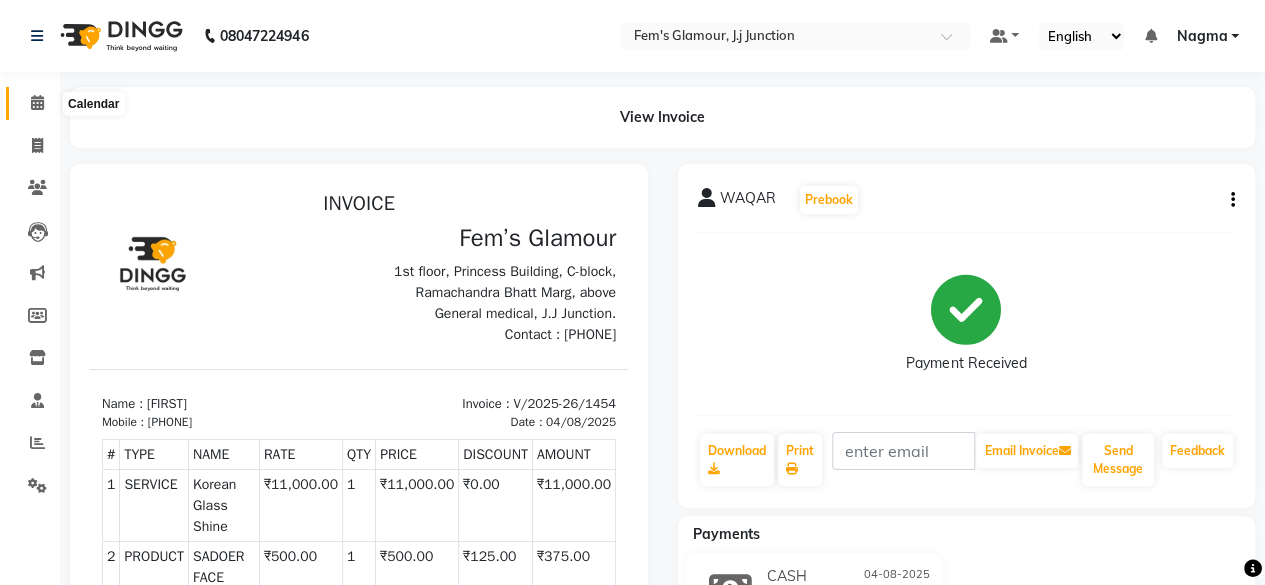 click 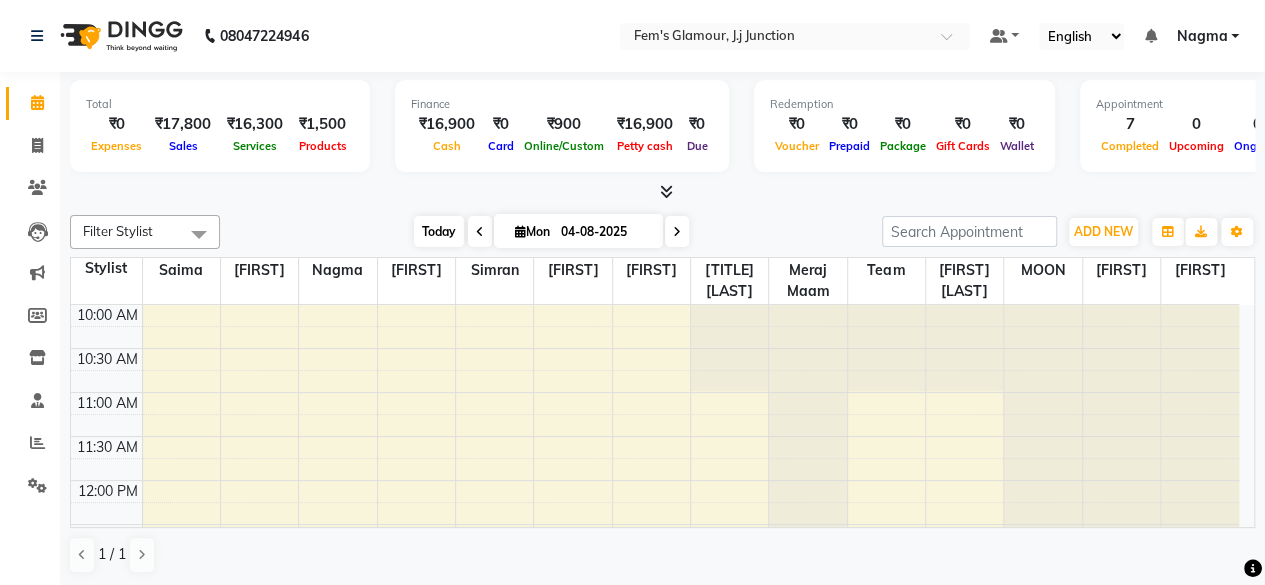 click on "Today" at bounding box center (439, 231) 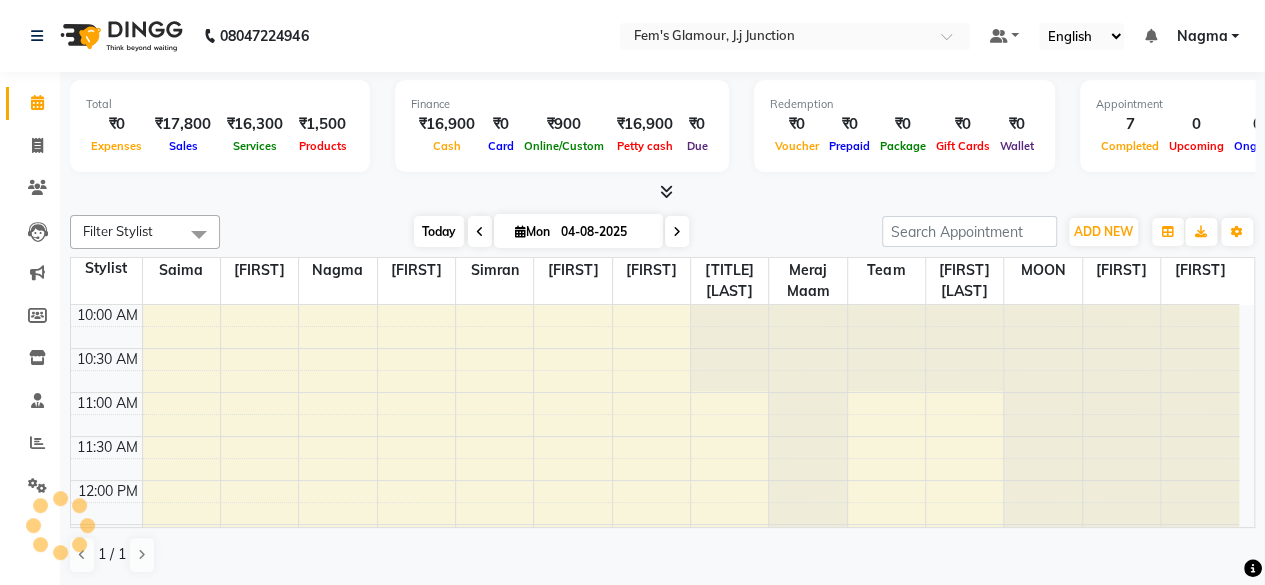 scroll, scrollTop: 694, scrollLeft: 0, axis: vertical 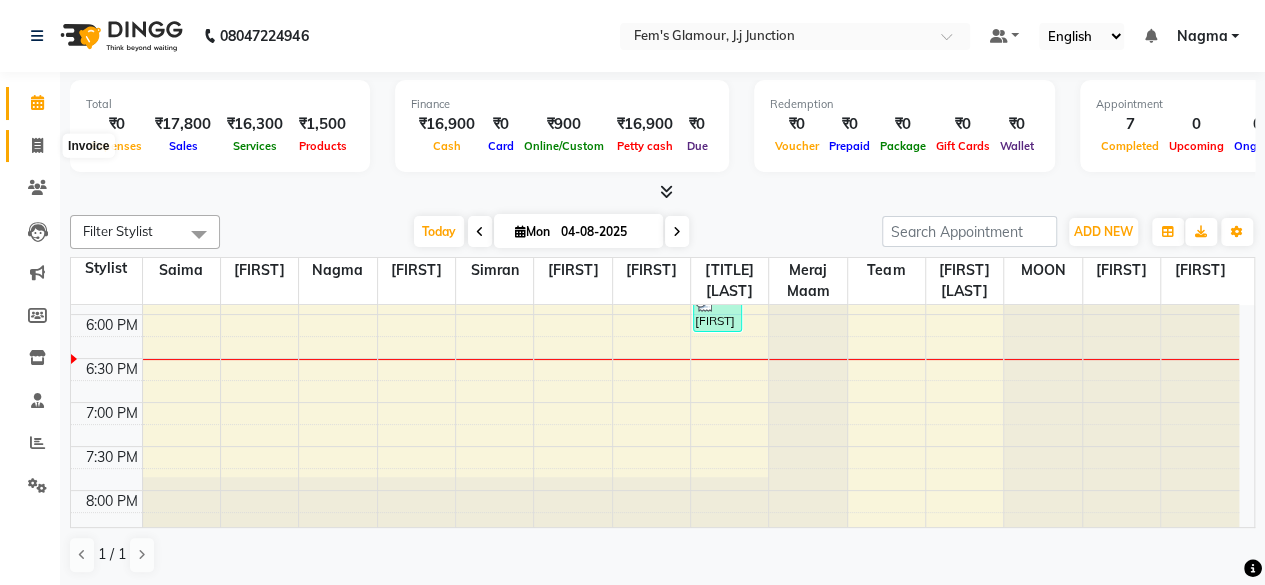 click 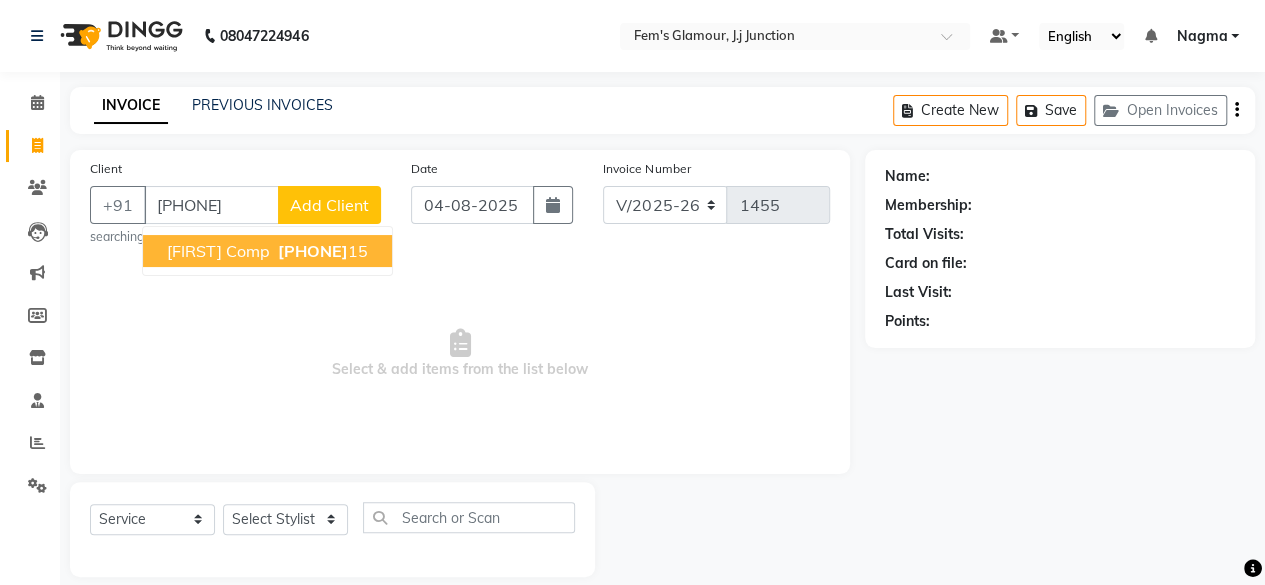 type on "[PHONE]" 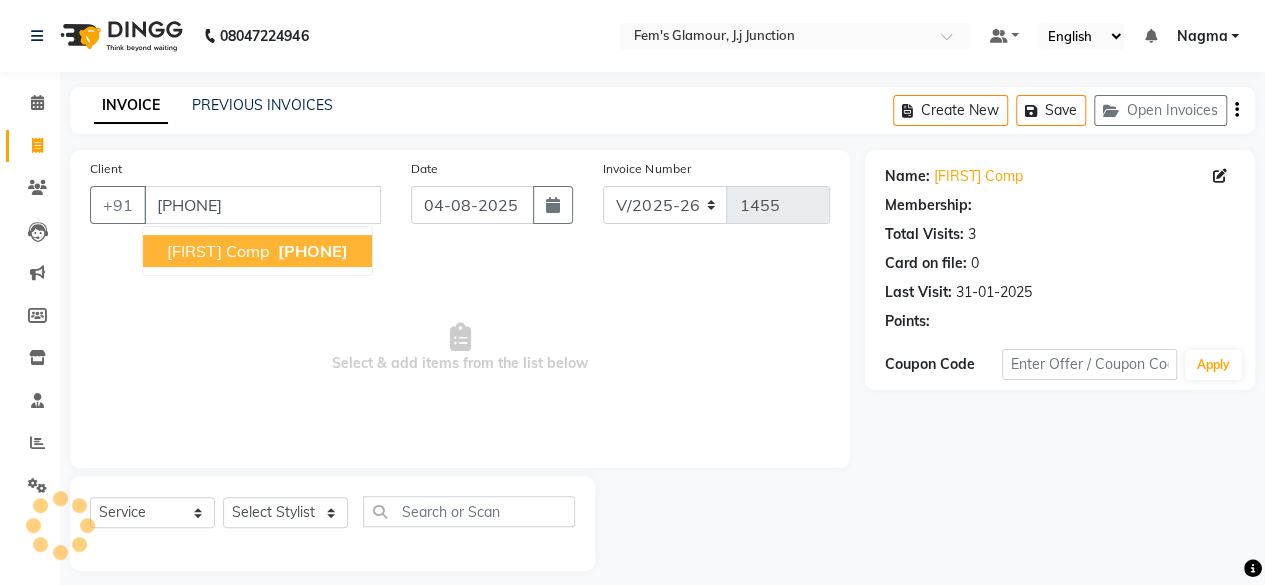 click on "Umama comp   7678029815" at bounding box center (257, 251) 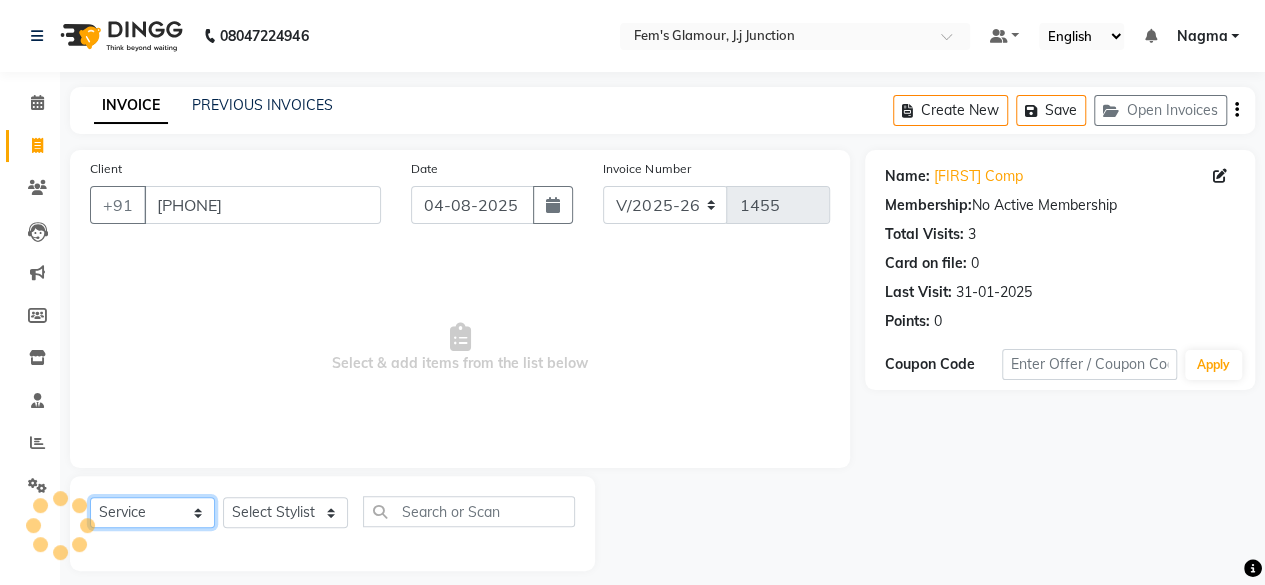 click on "Select  Service  Product  Membership  Package Voucher Prepaid Gift Card" 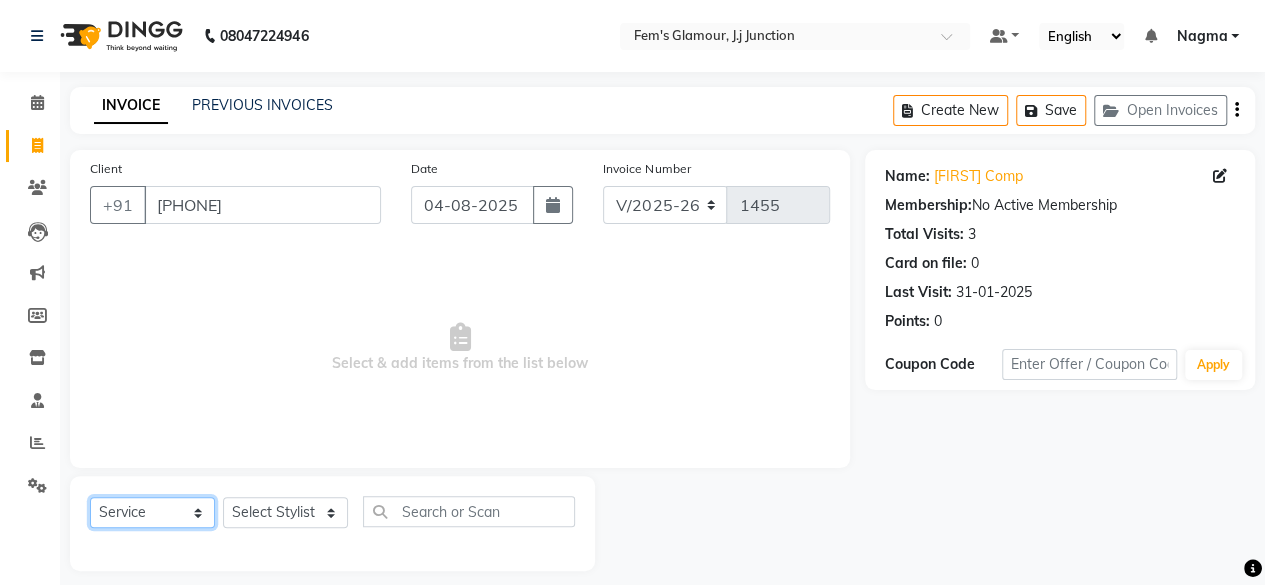 select on "product" 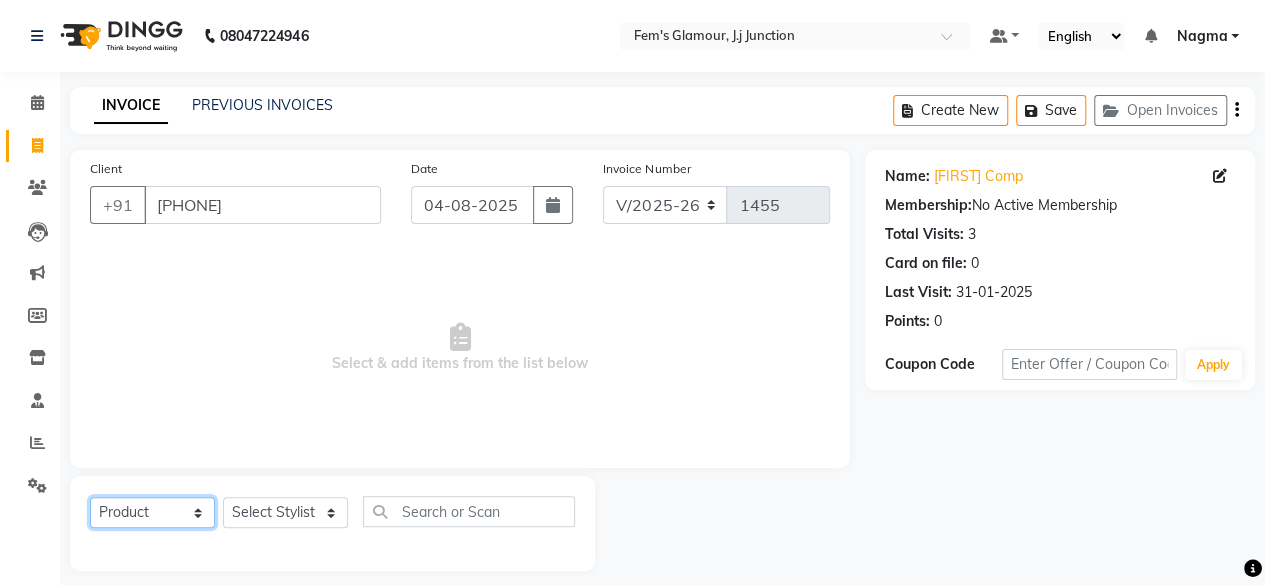 click on "Select  Service  Product  Membership  Package Voucher Prepaid Gift Card" 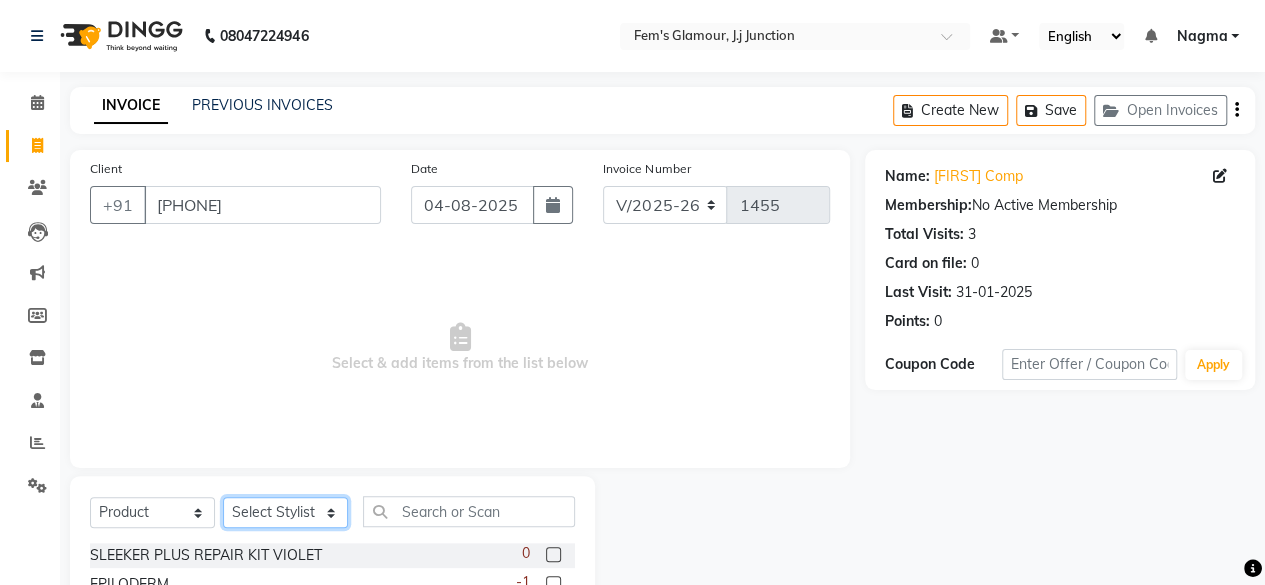 click on "Select Stylist [FIRST] [FIRST] [FIRST] [FIRST] [FIRST] [FIRST] [FIRST] [FIRST] [FIRST] [FIRST] [FIRST] [FIRST]" 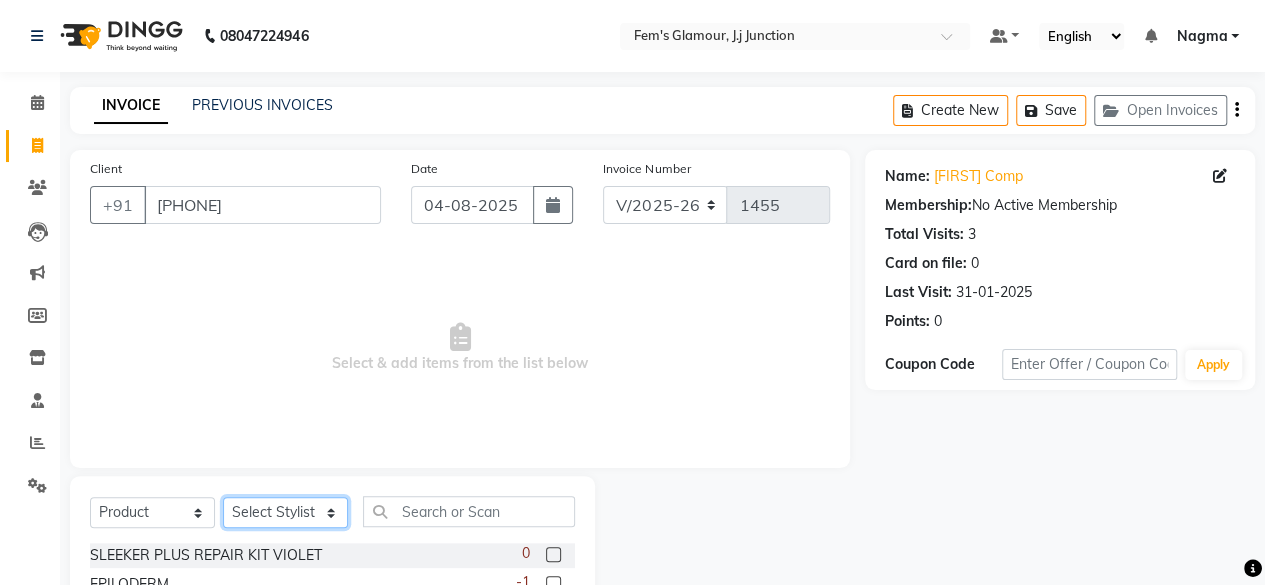 select on "22798" 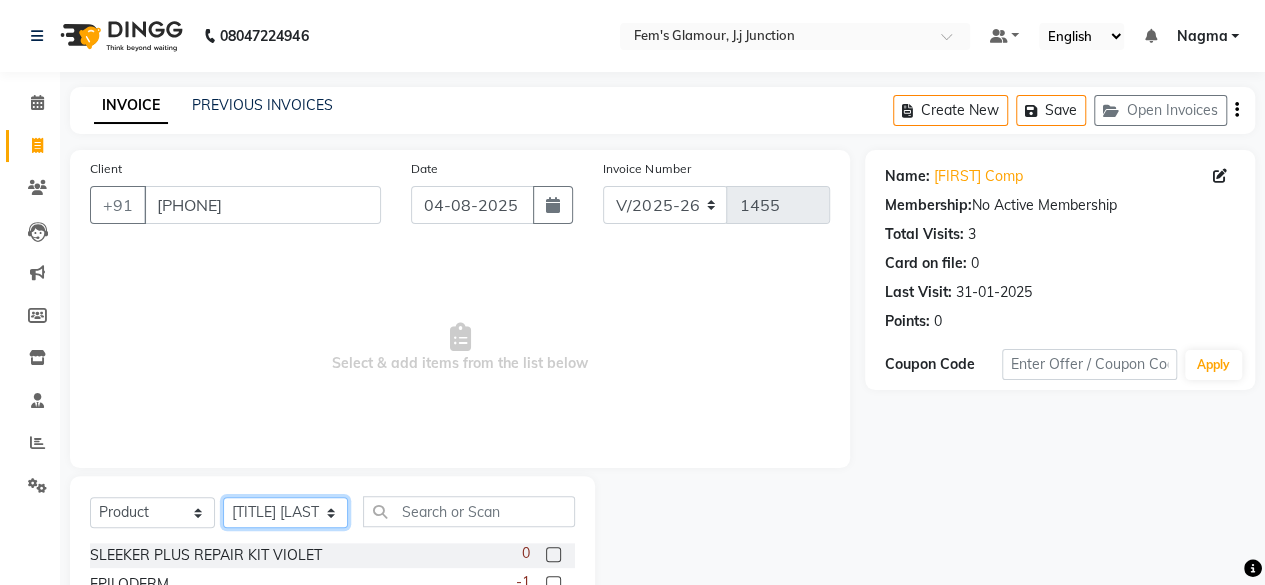 click on "Select Stylist [FIRST] [FIRST] [FIRST] [FIRST] [FIRST] [FIRST] [FIRST] [FIRST] [FIRST] [FIRST] [FIRST] [FIRST]" 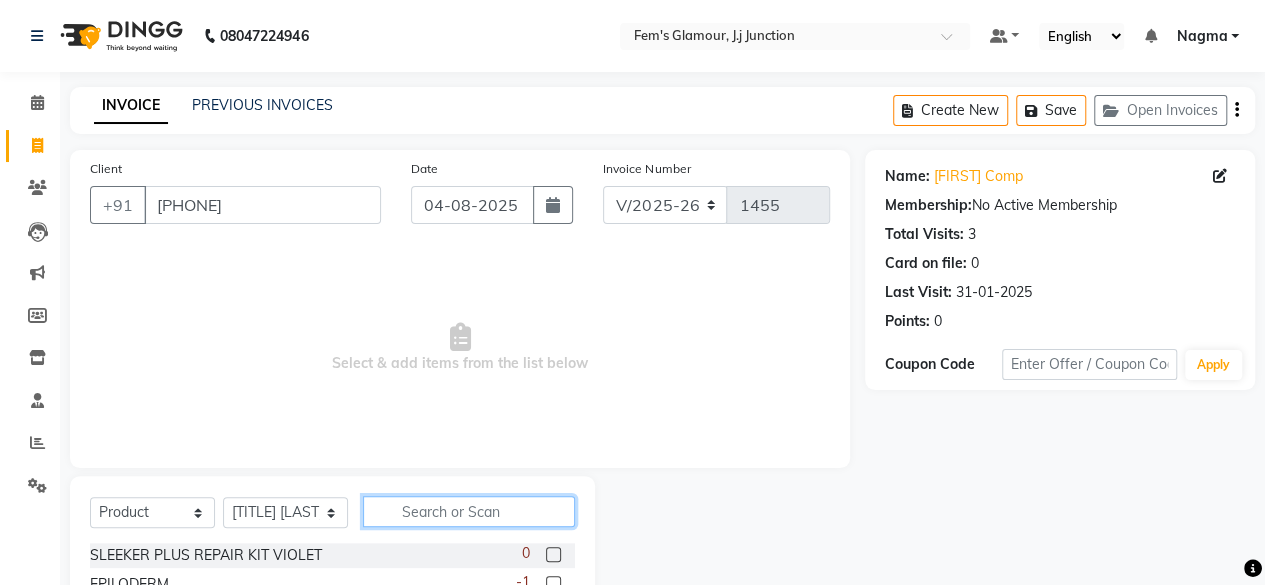 click 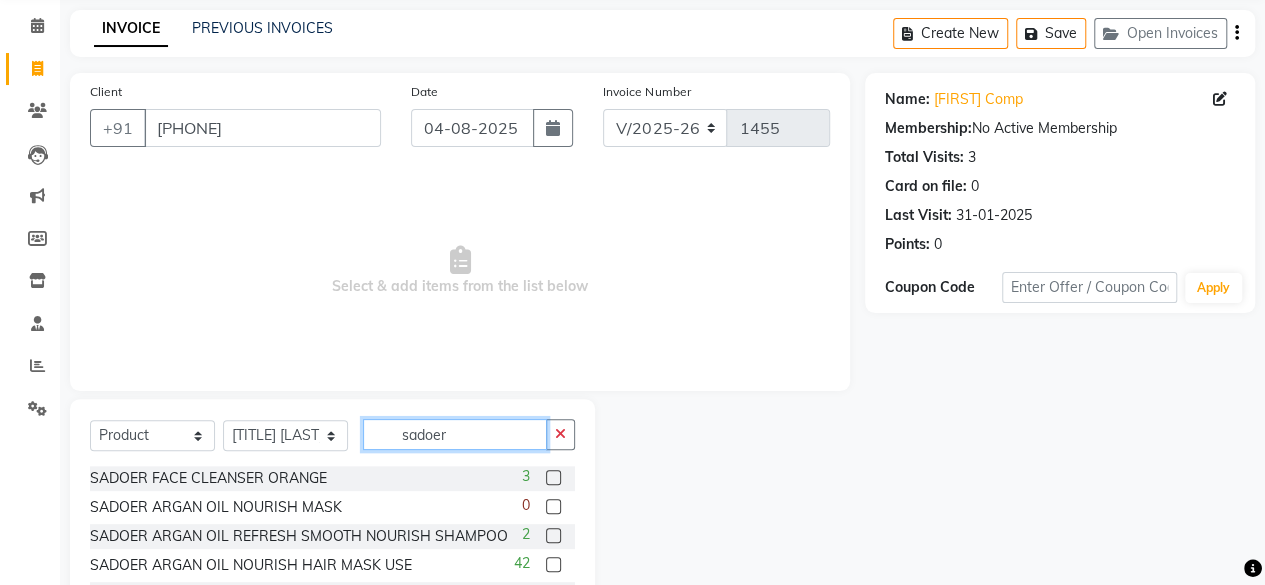 scroll, scrollTop: 102, scrollLeft: 0, axis: vertical 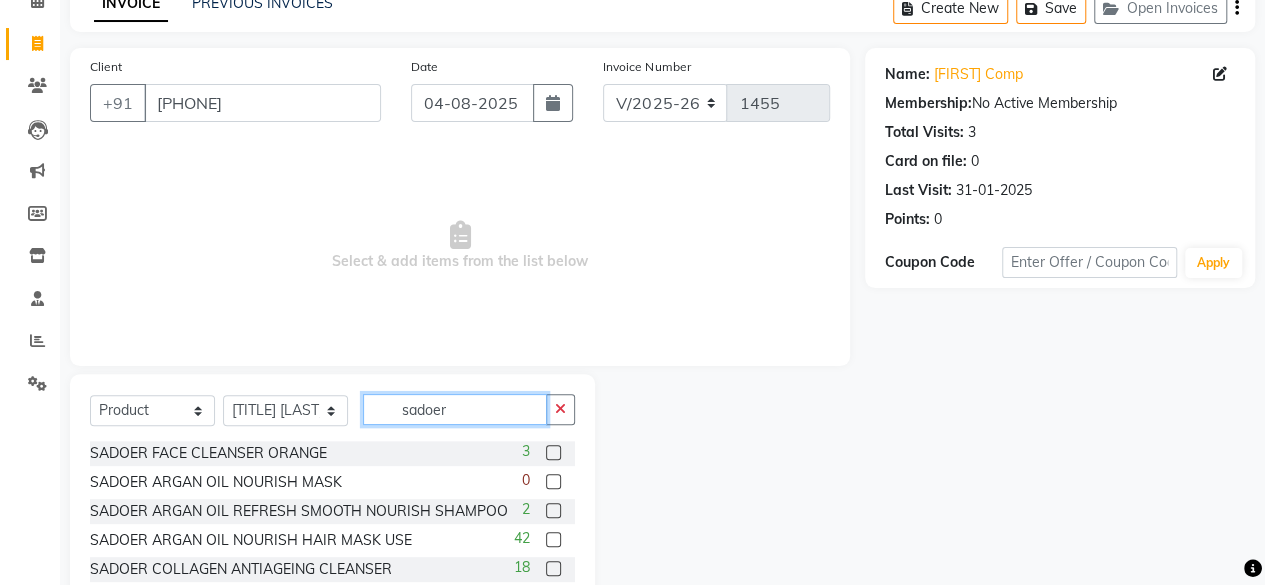 type on "sadoer" 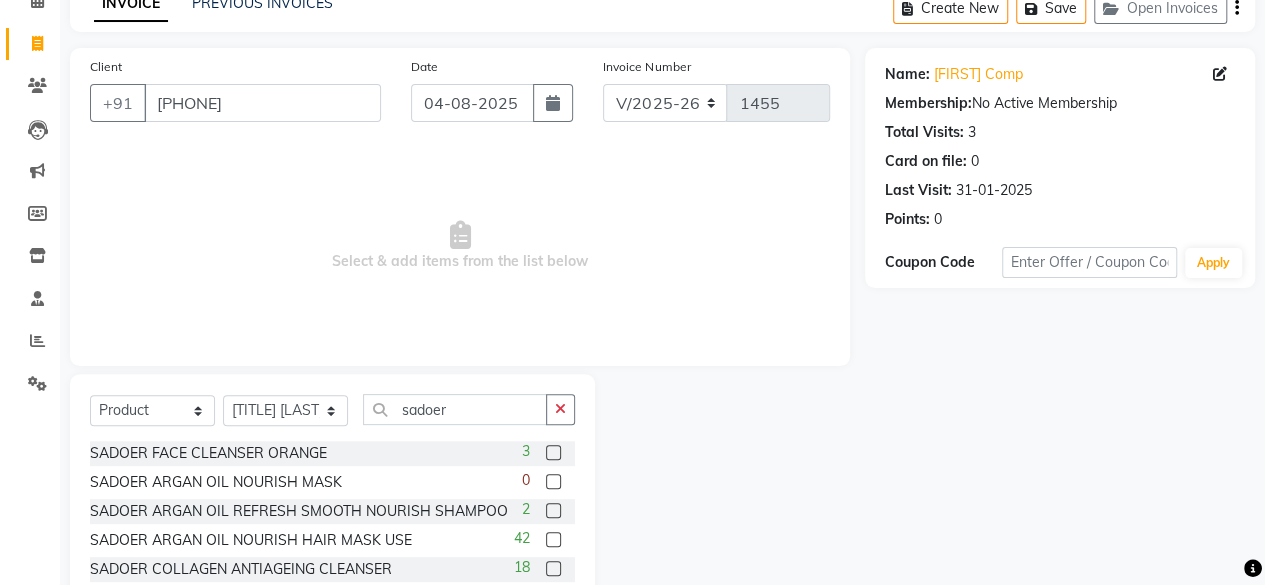 click 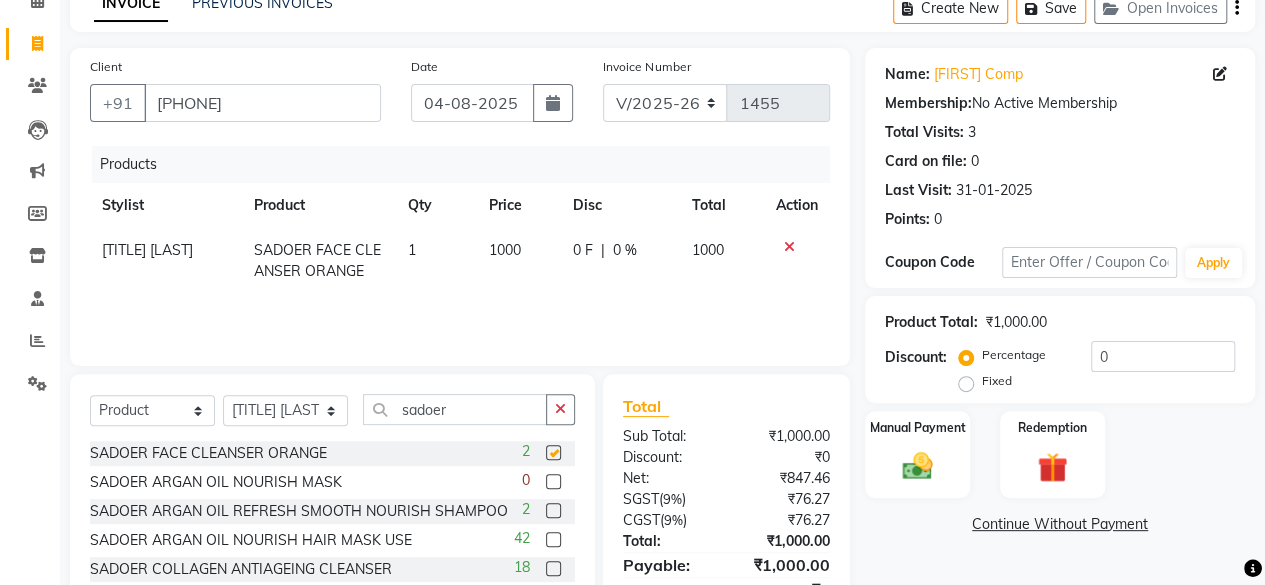 checkbox on "false" 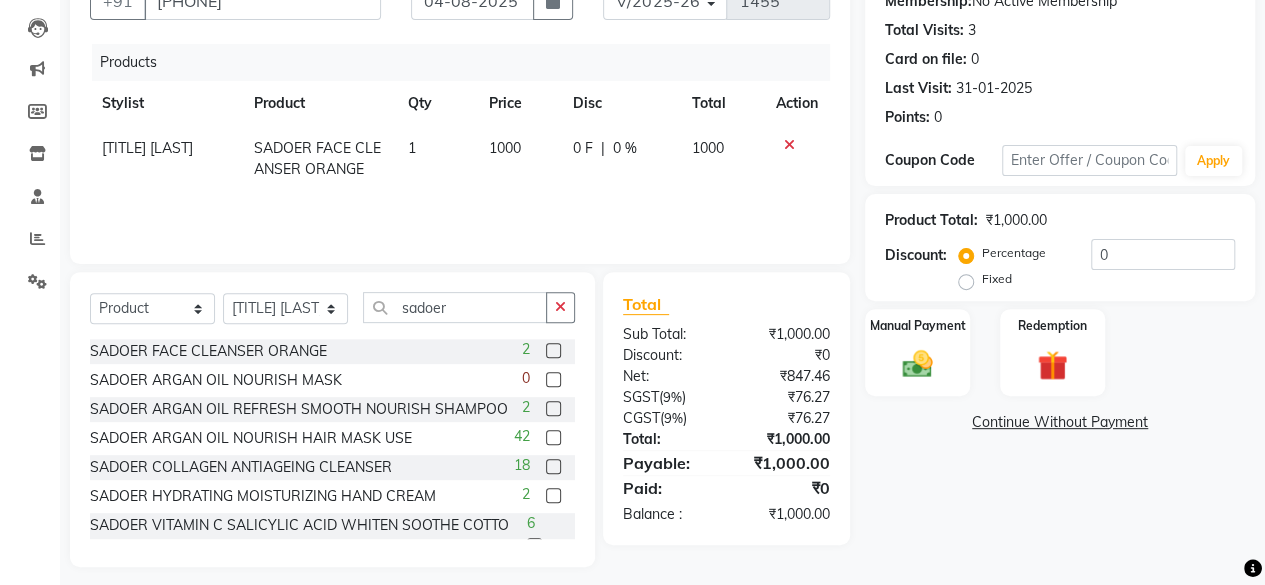 scroll, scrollTop: 215, scrollLeft: 0, axis: vertical 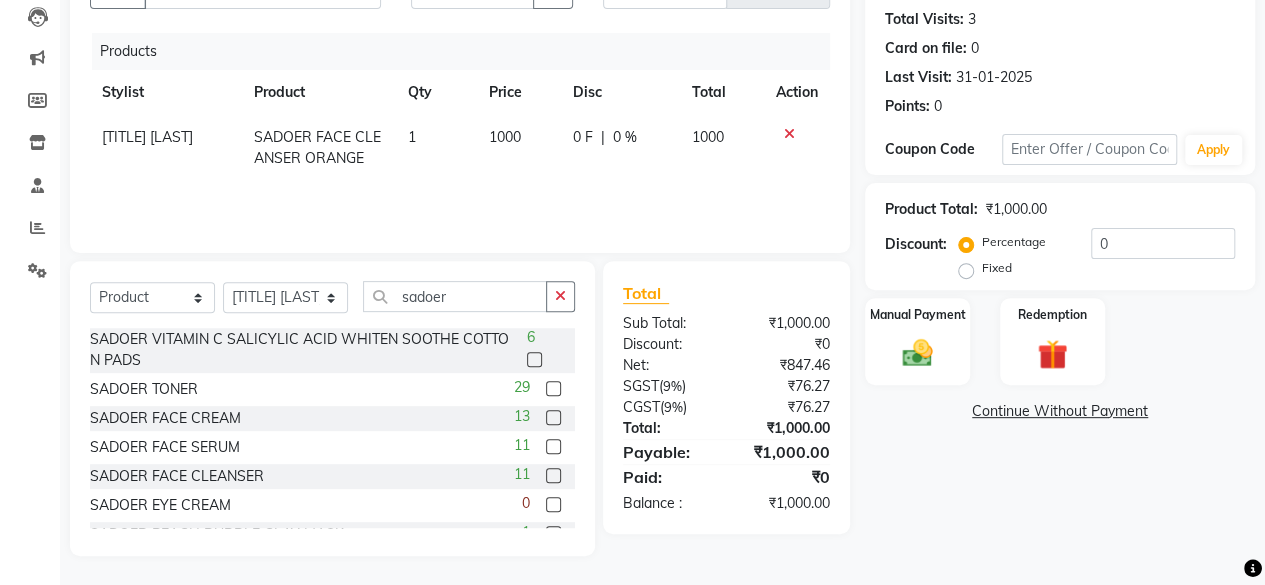 click 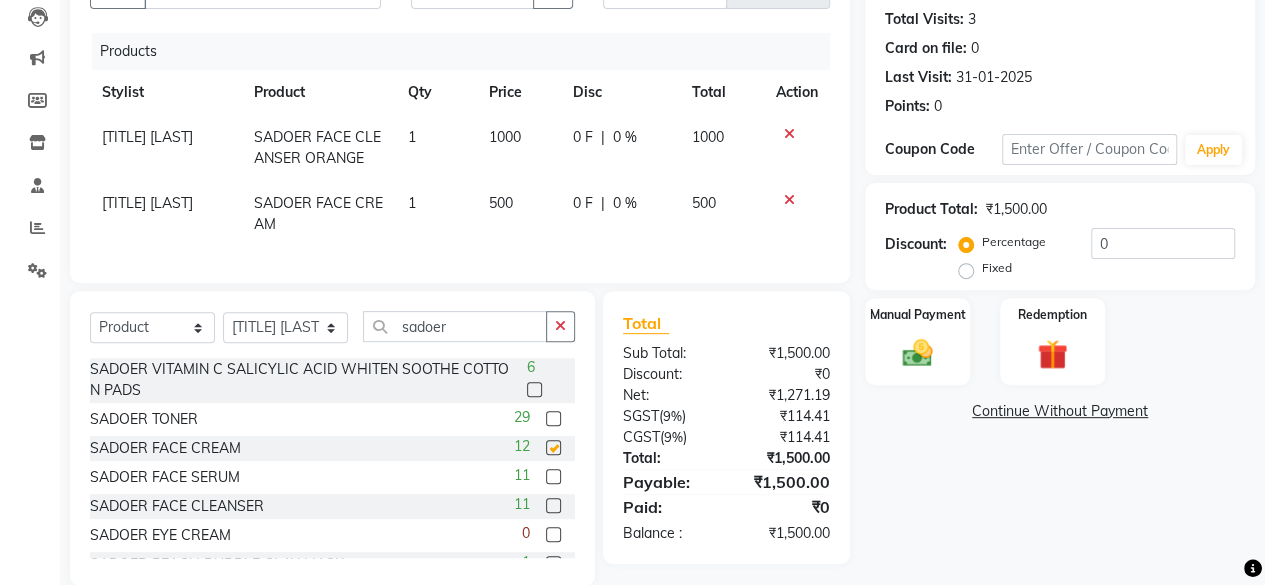 checkbox on "false" 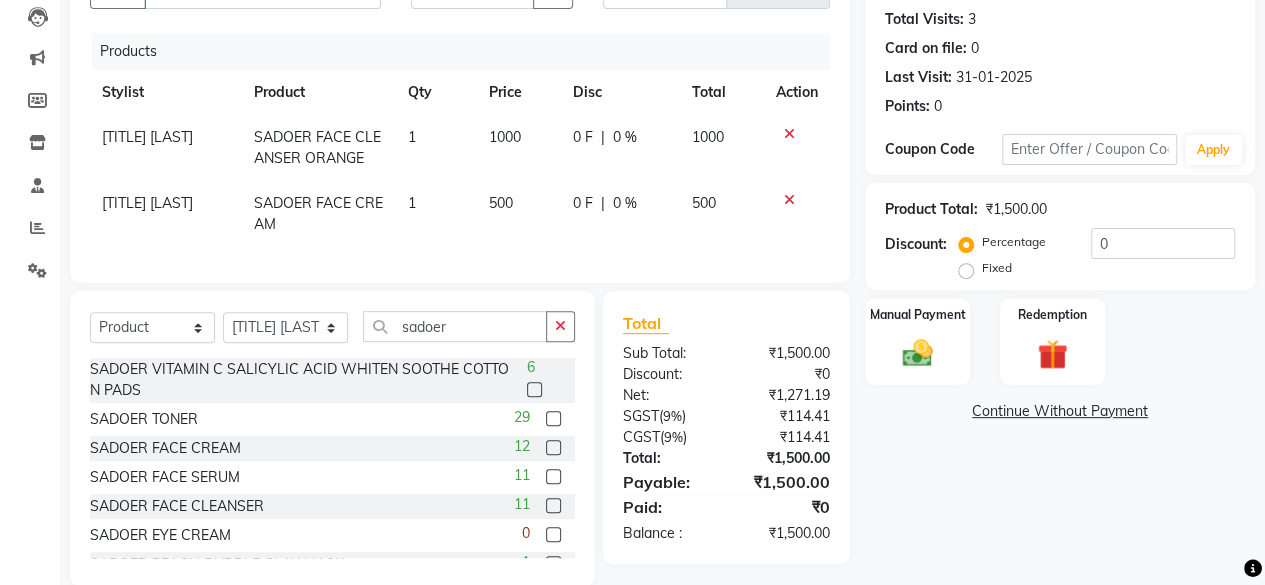 click on "29" 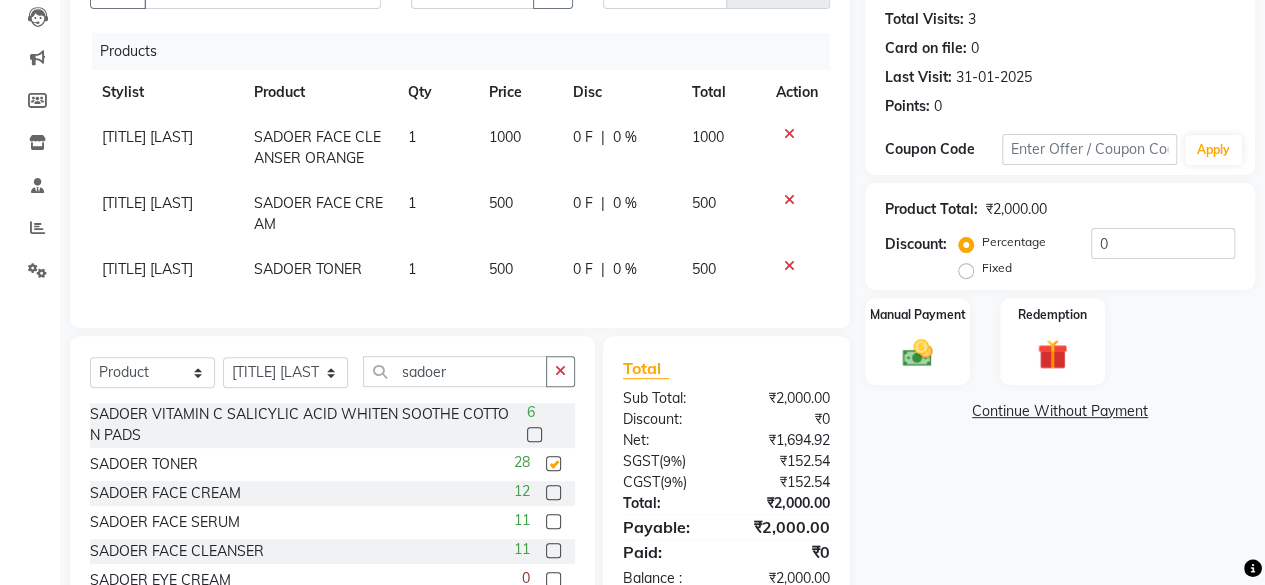 checkbox on "false" 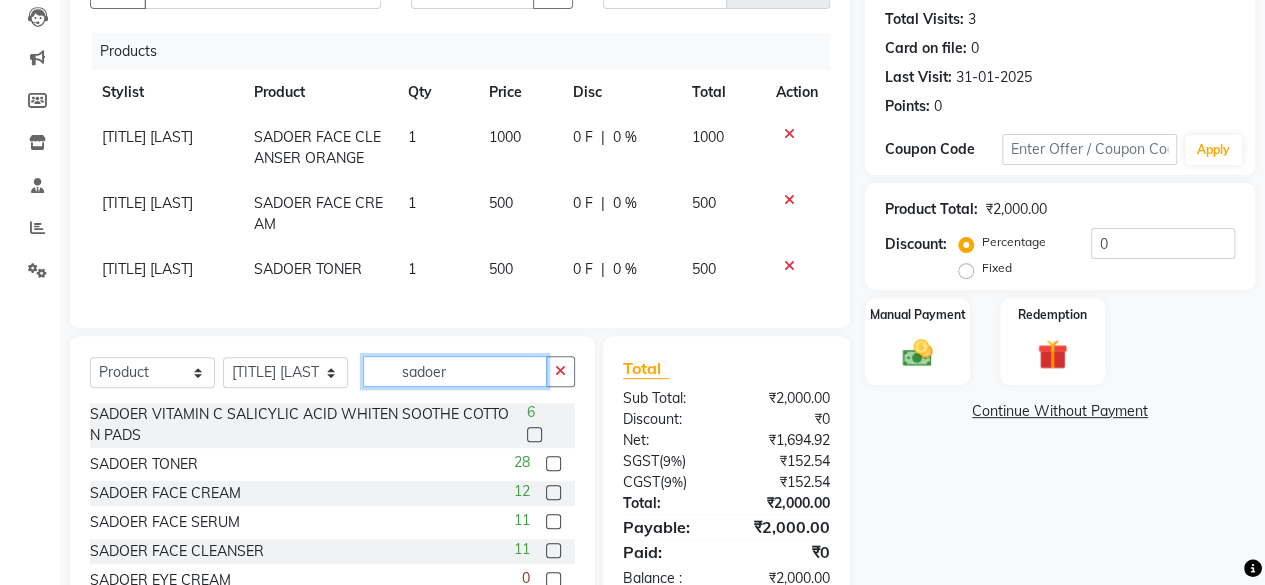 click on "sadoer" 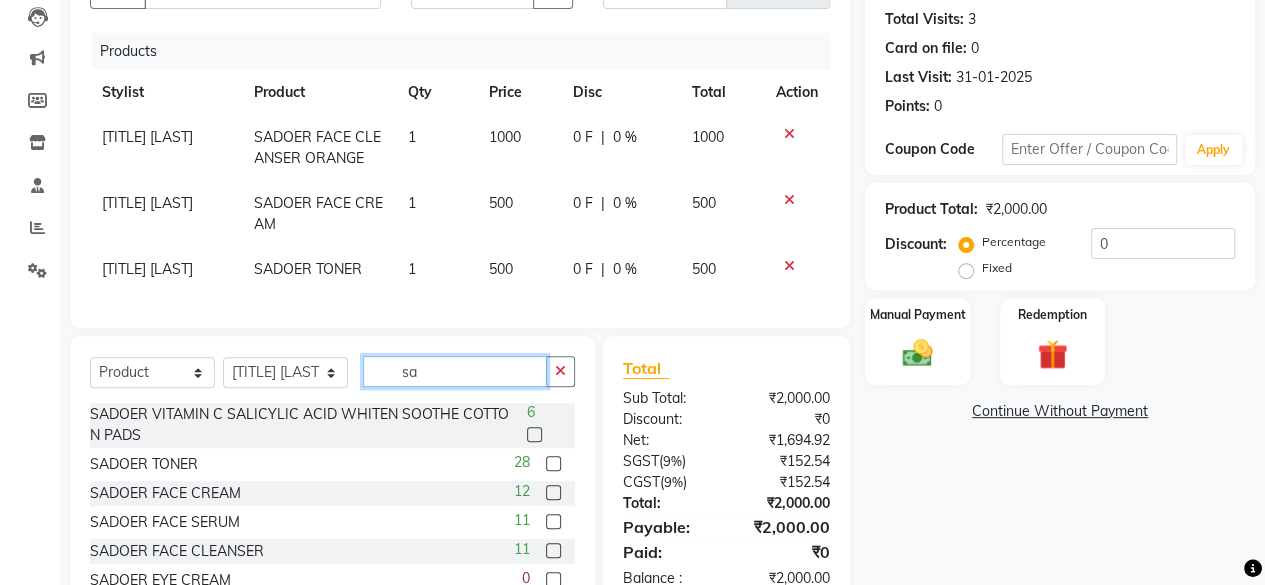 type on "s" 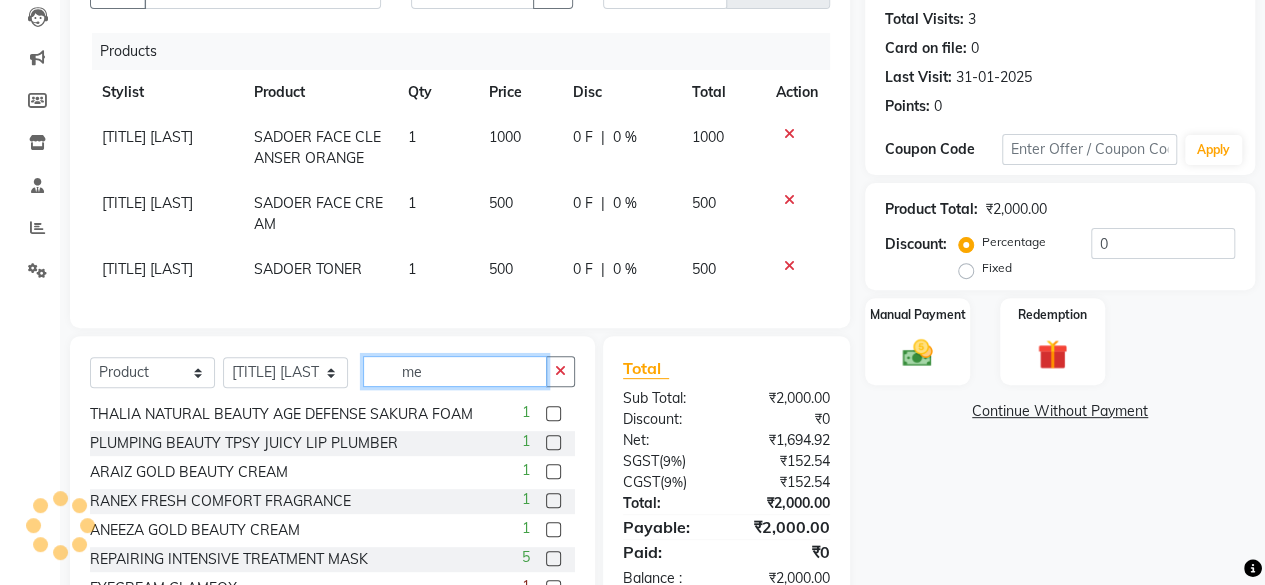 scroll, scrollTop: 0, scrollLeft: 0, axis: both 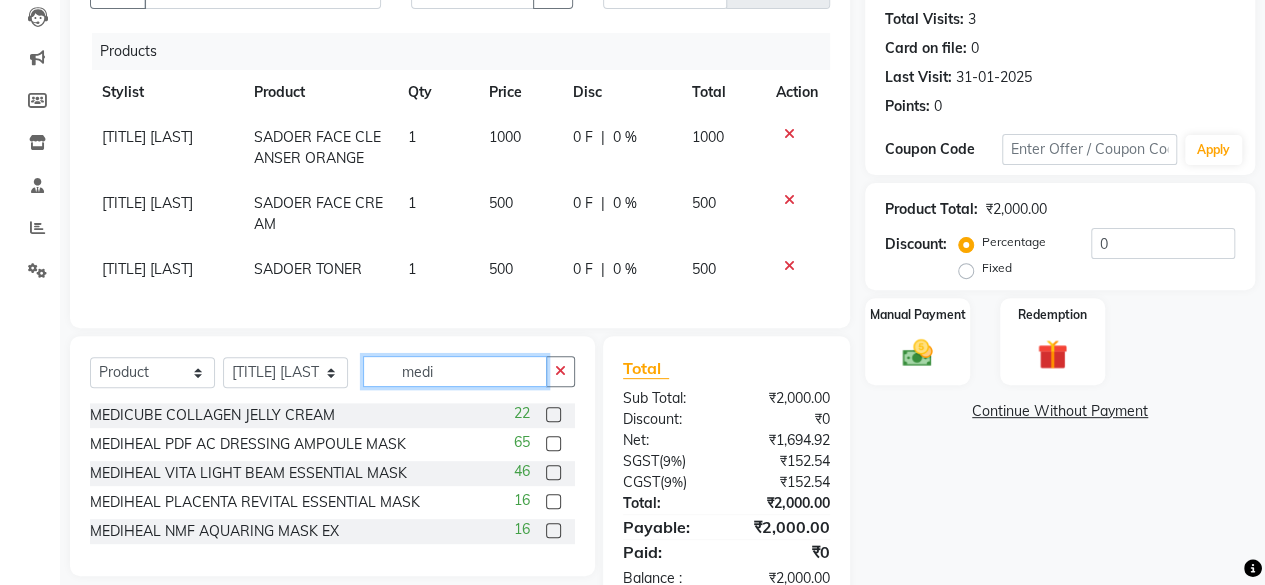 type on "medi" 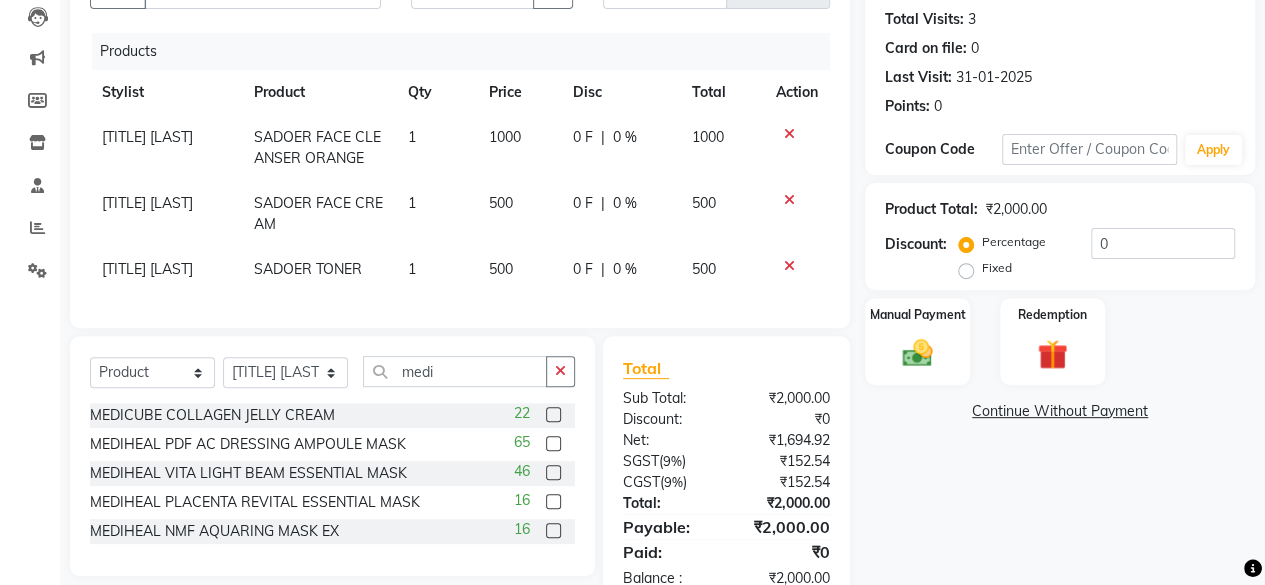 click 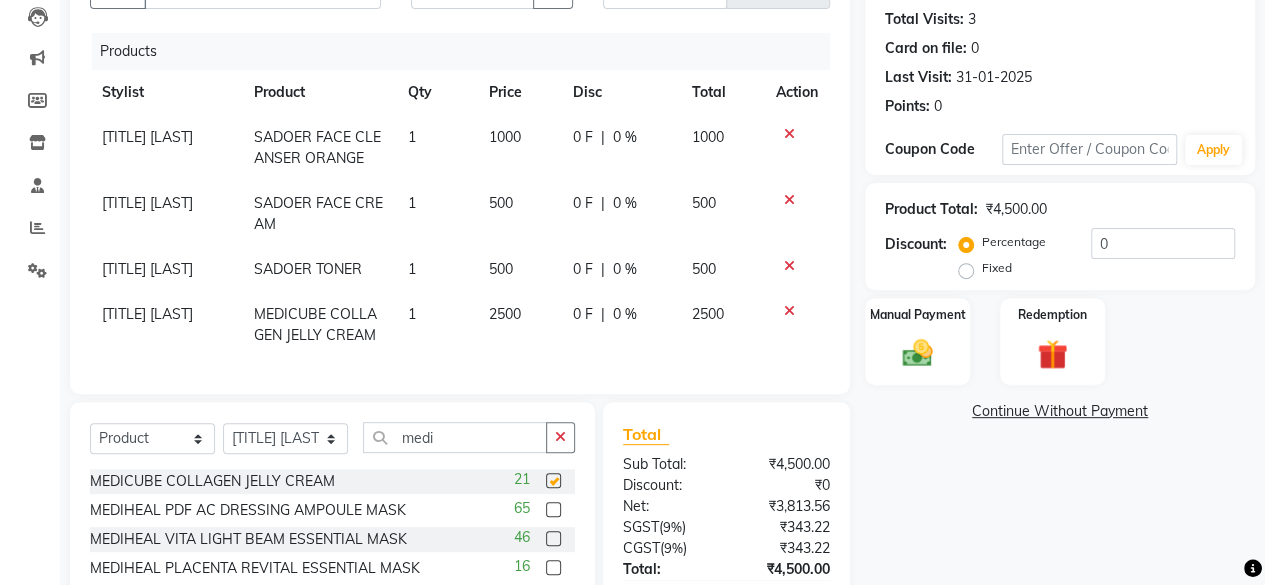 checkbox on "false" 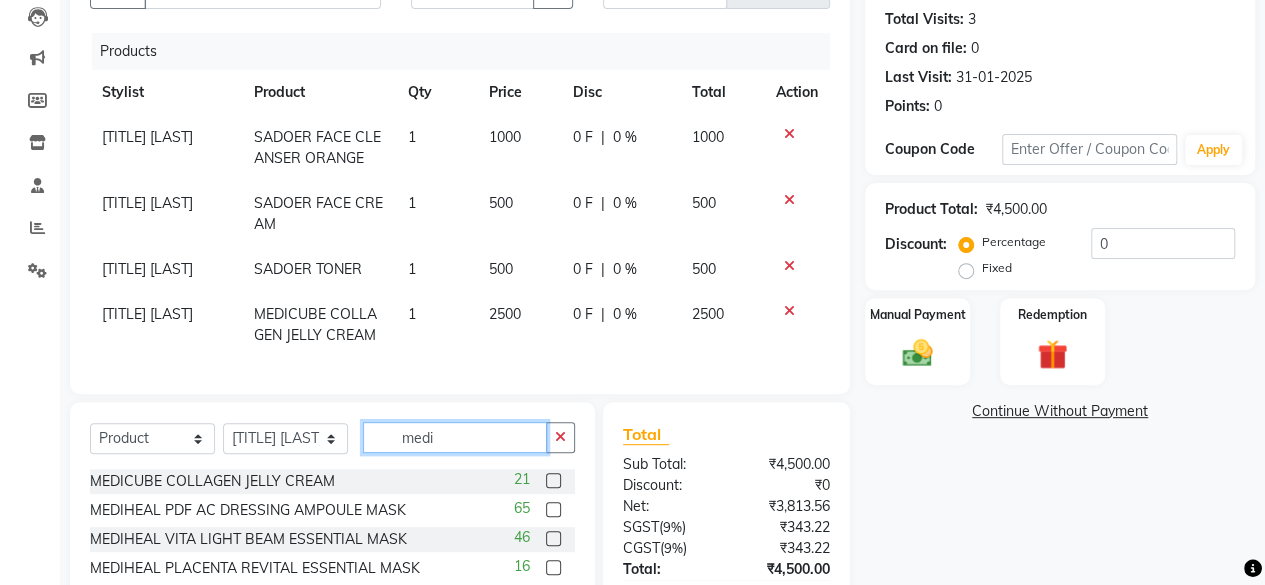 click on "medi" 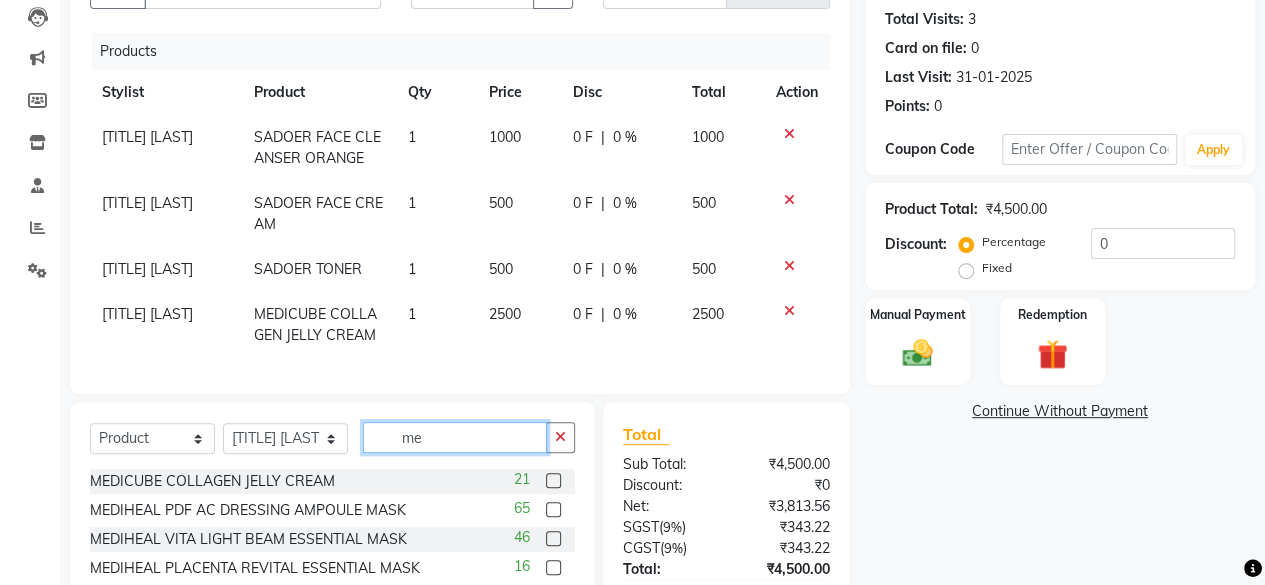 type on "m" 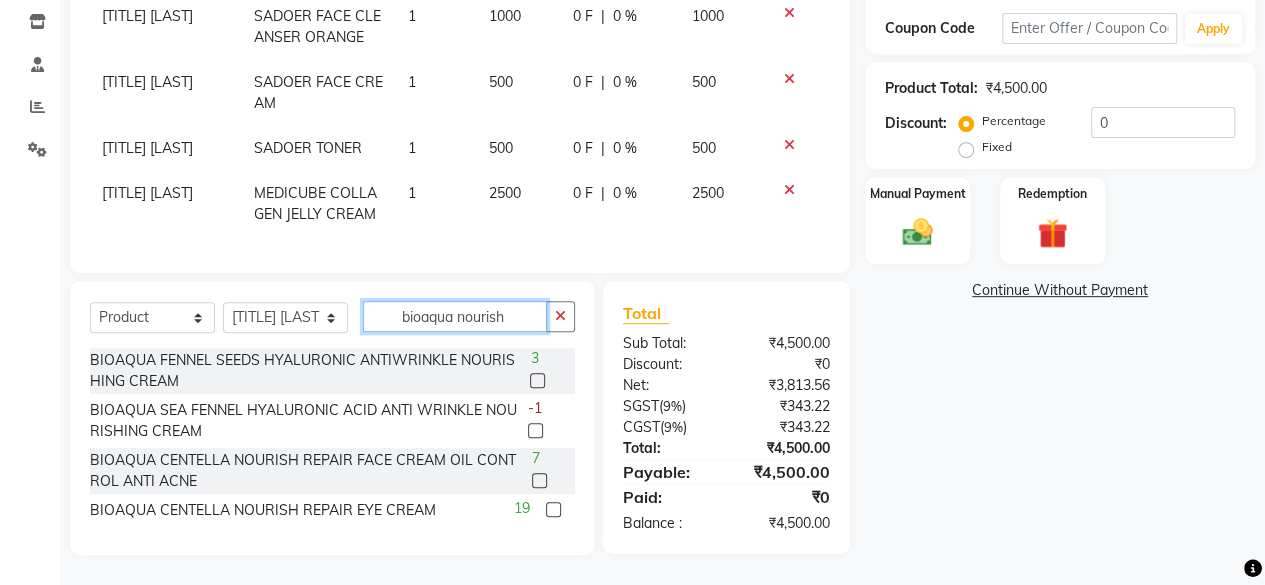 scroll, scrollTop: 350, scrollLeft: 0, axis: vertical 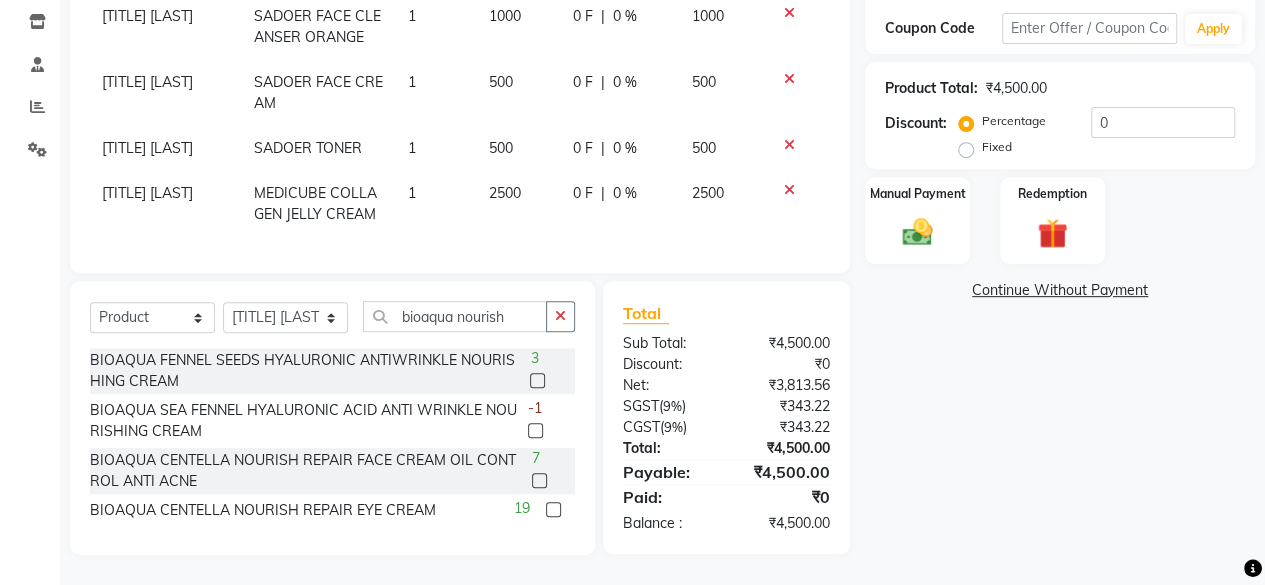 click 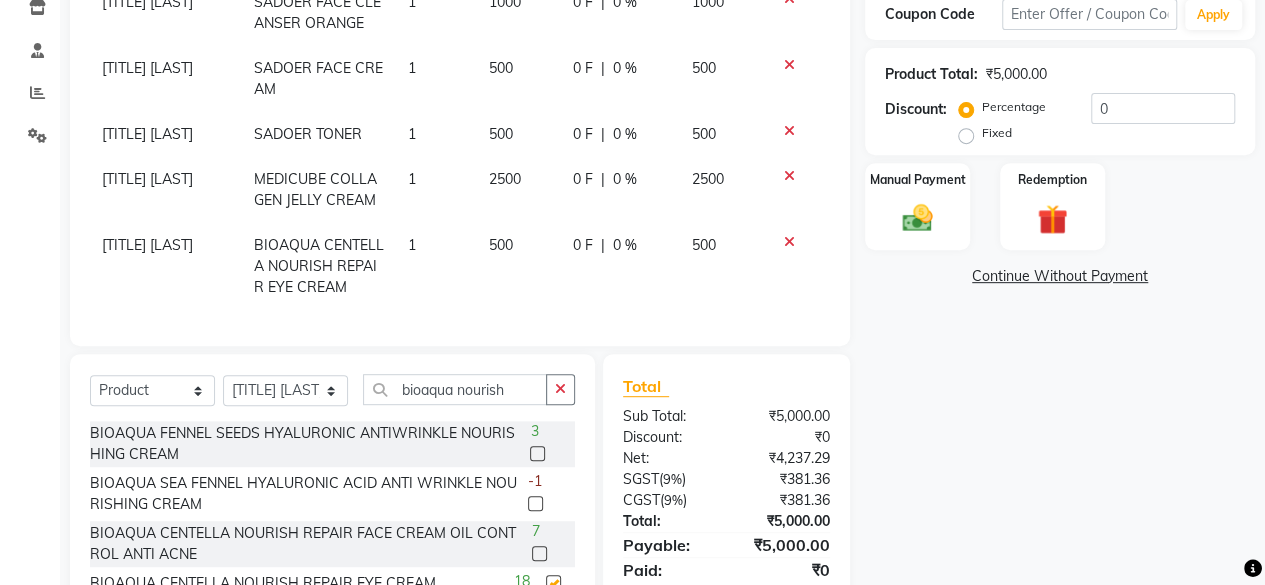 checkbox on "false" 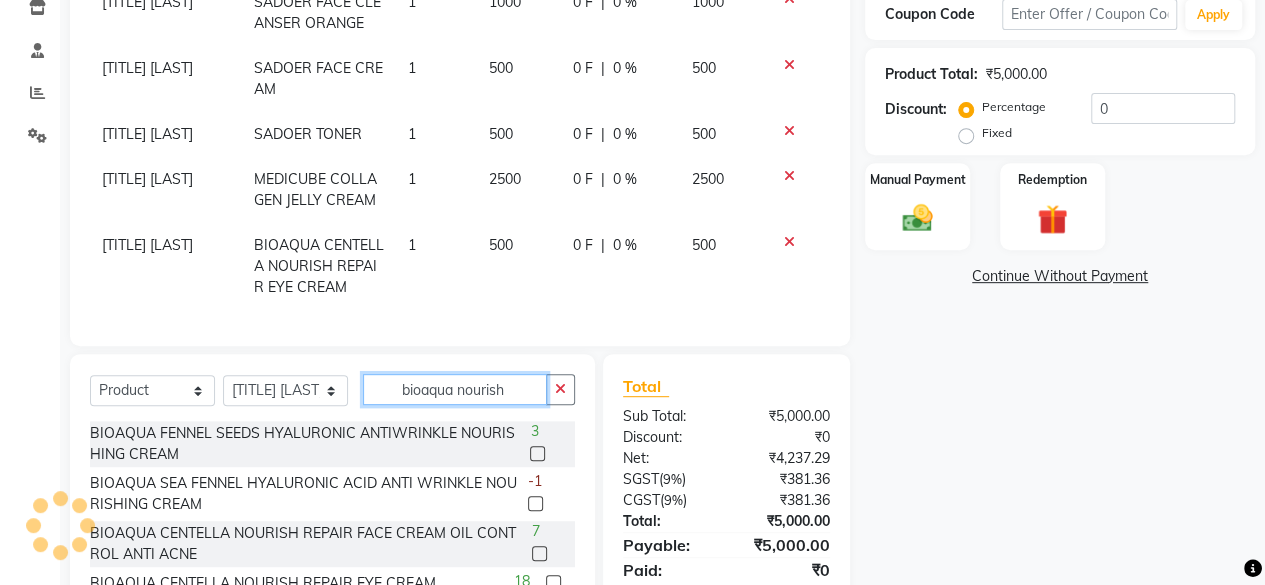 click on "bioaqua nourish" 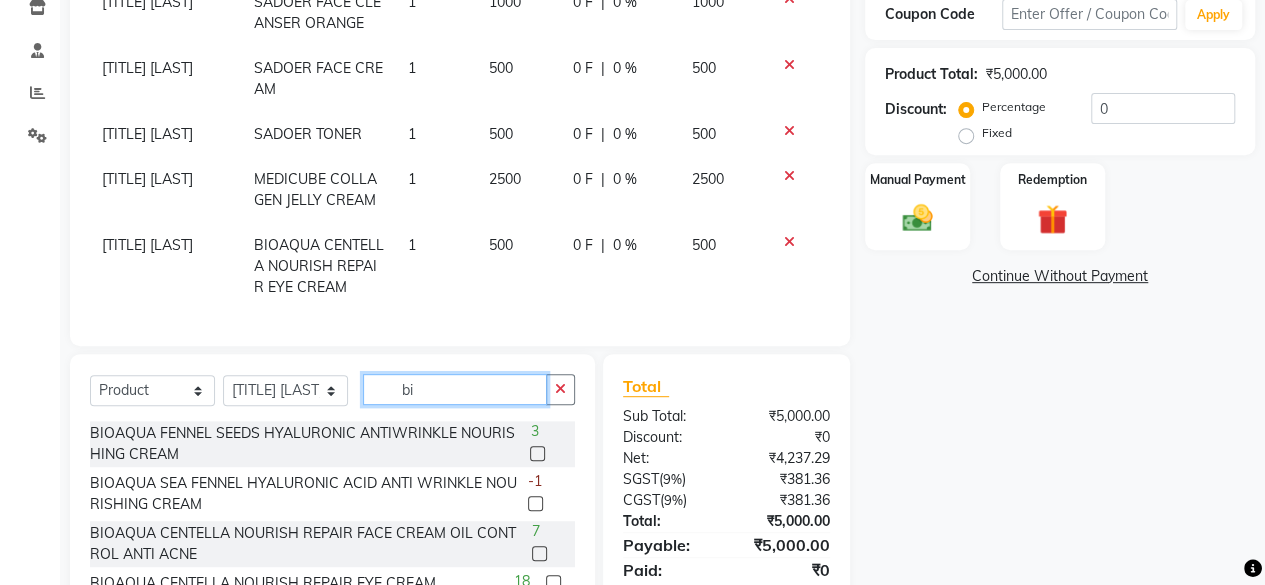 type on "b" 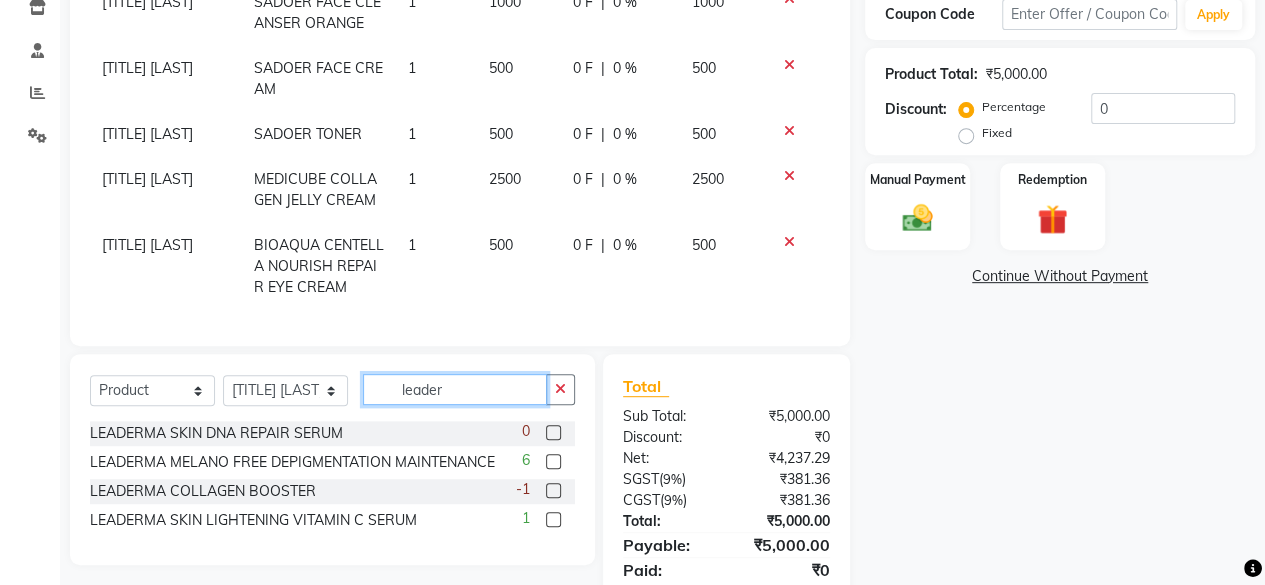 type on "leader" 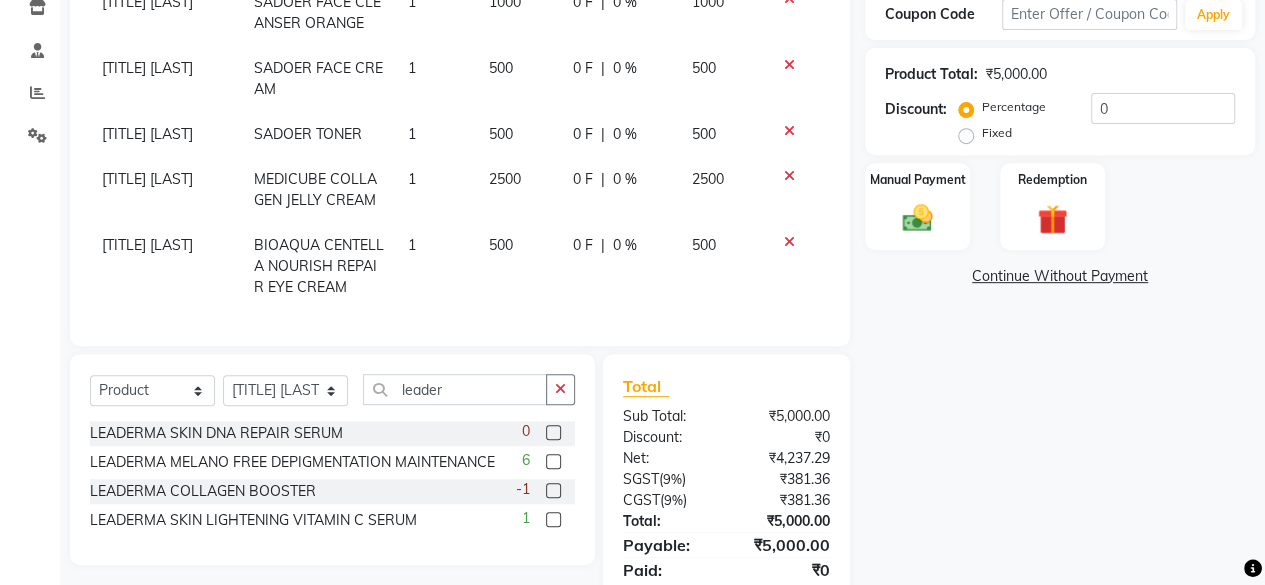 click 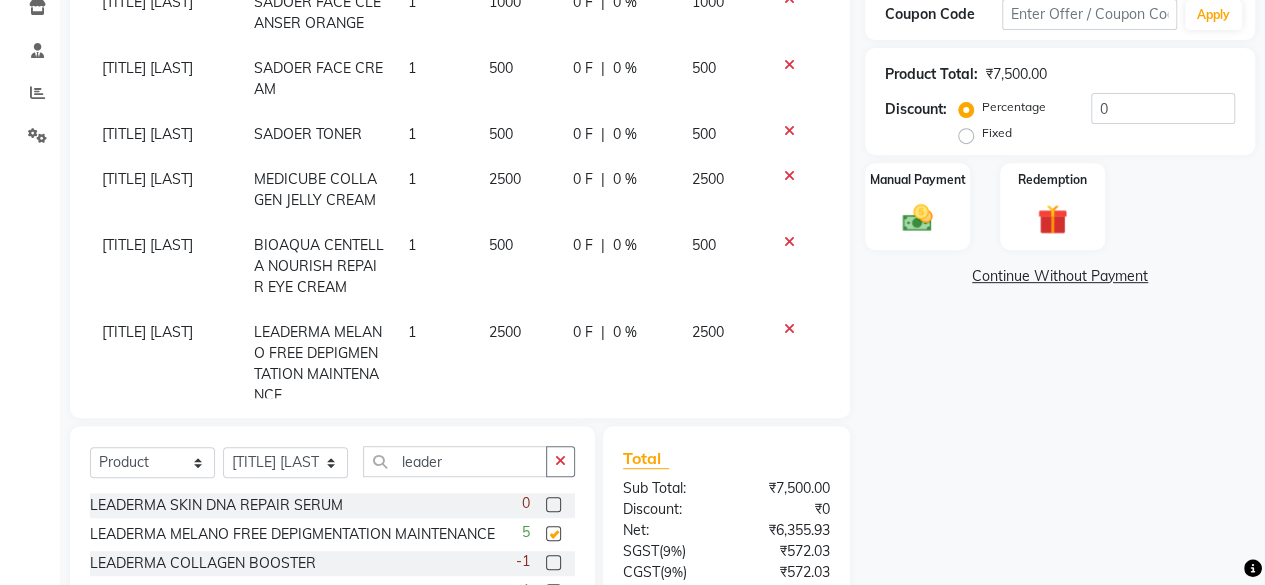 checkbox on "false" 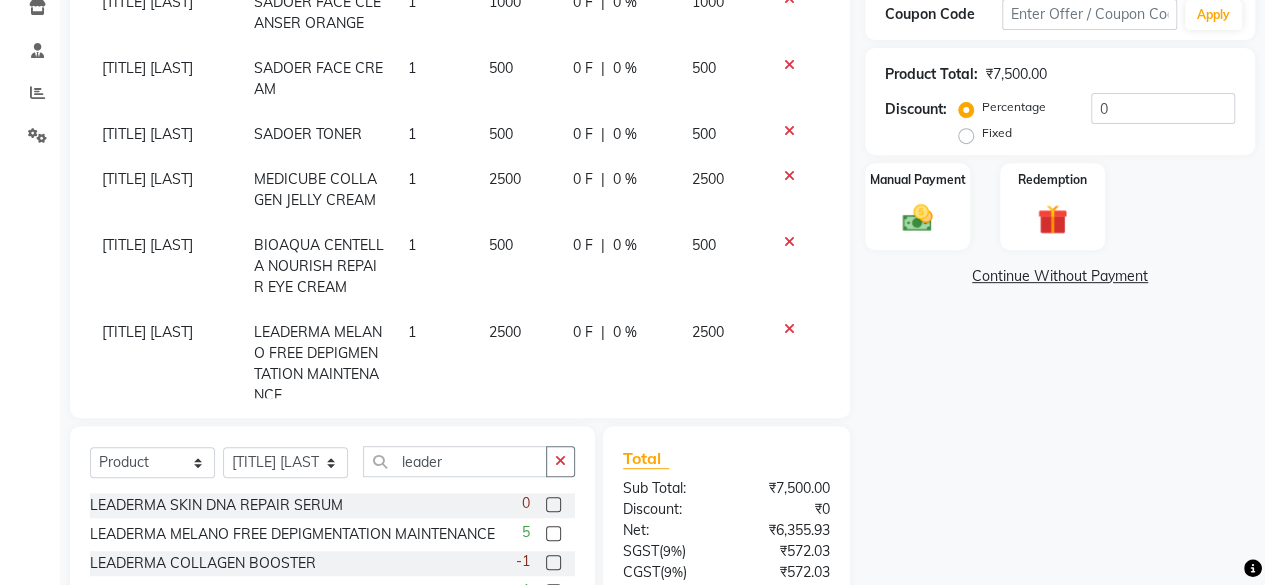 scroll, scrollTop: 51, scrollLeft: 0, axis: vertical 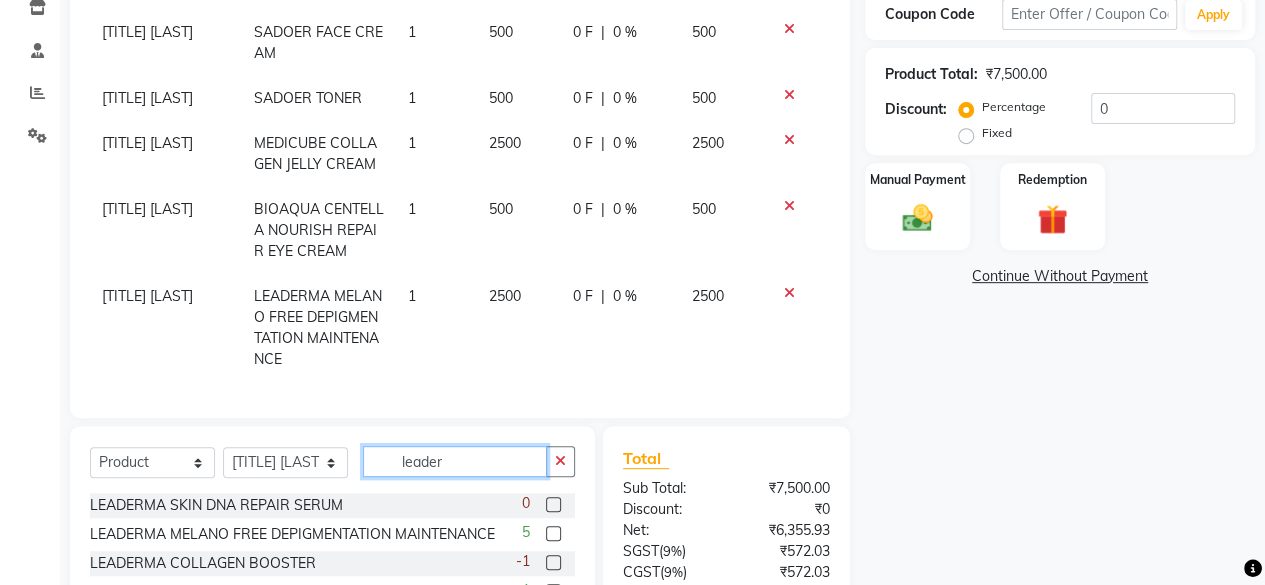 click on "leader" 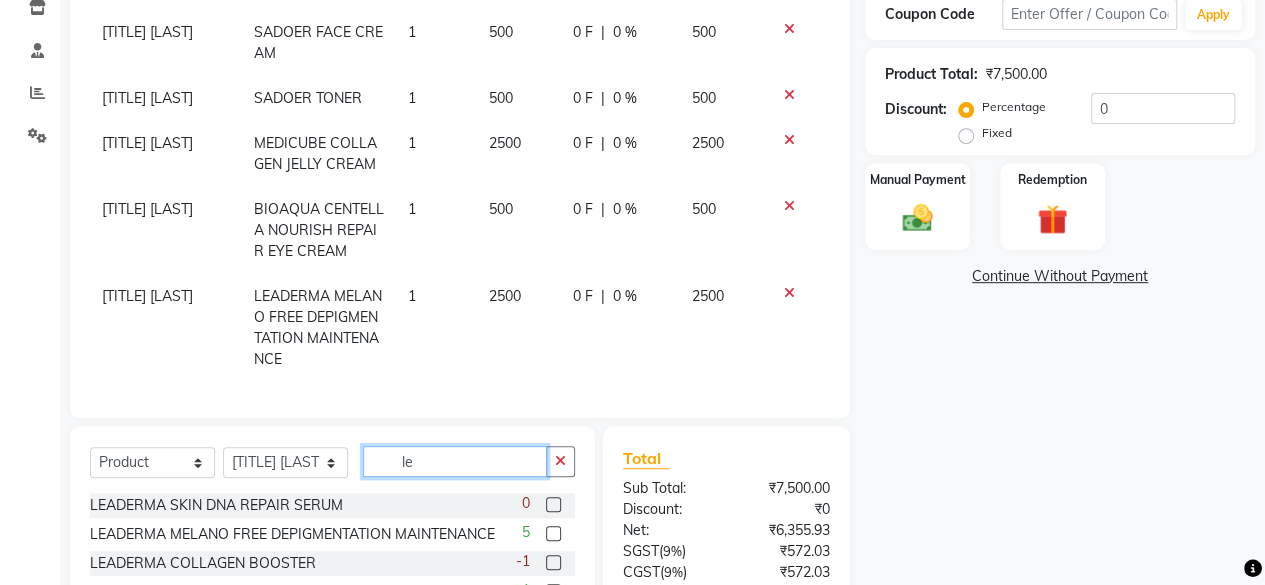 type on "l" 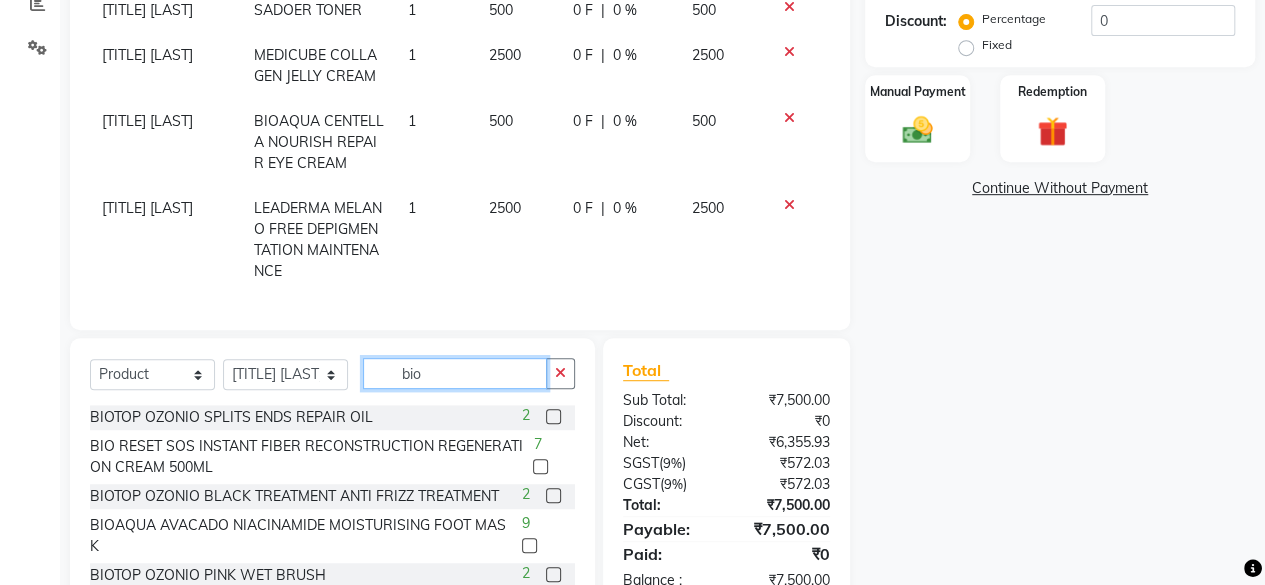 scroll, scrollTop: 462, scrollLeft: 0, axis: vertical 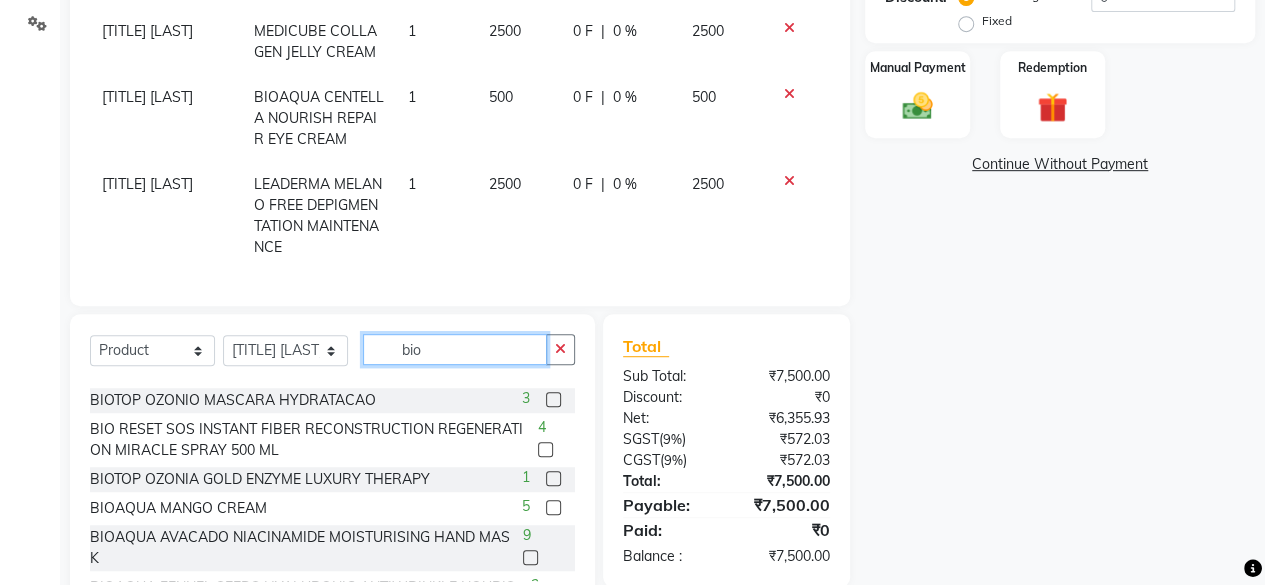 click on "bio" 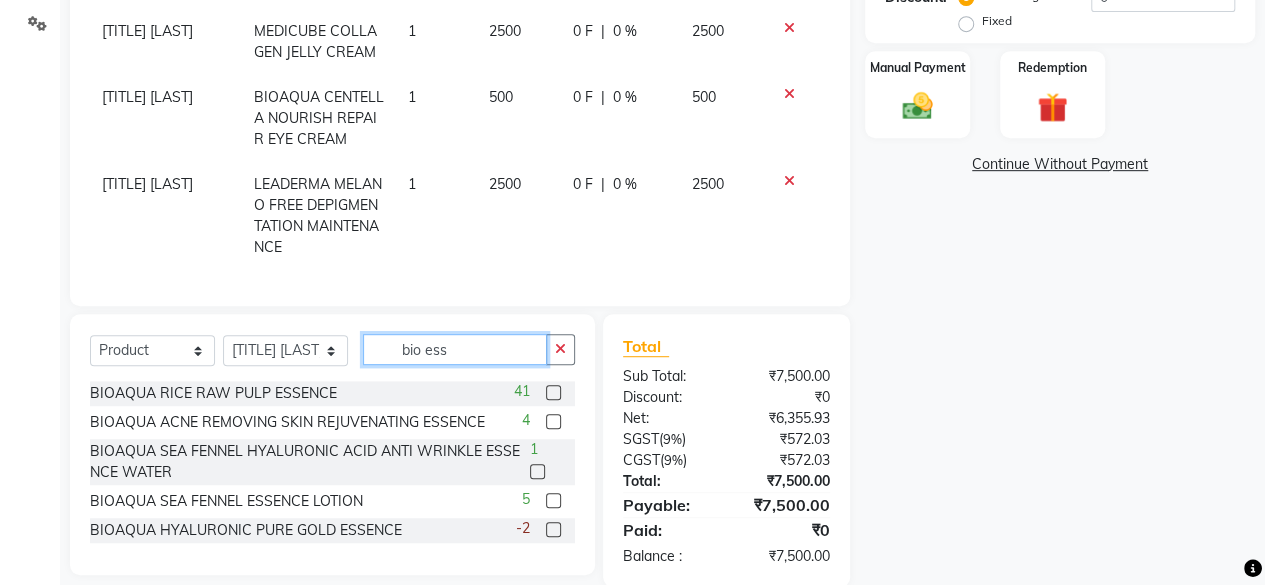 scroll, scrollTop: 0, scrollLeft: 0, axis: both 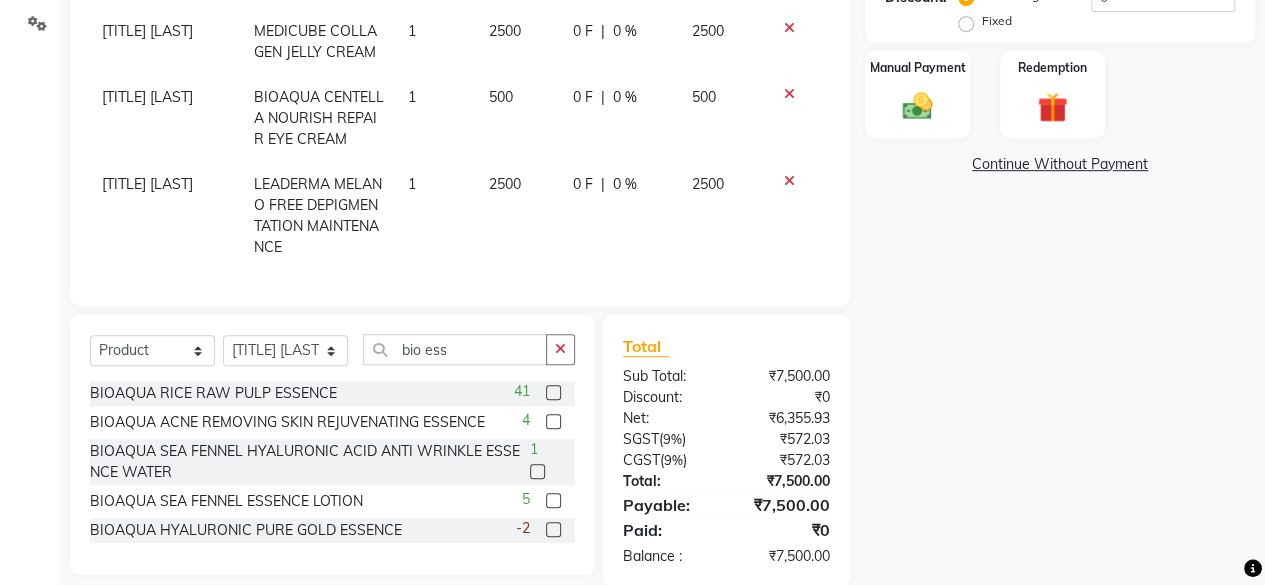 click 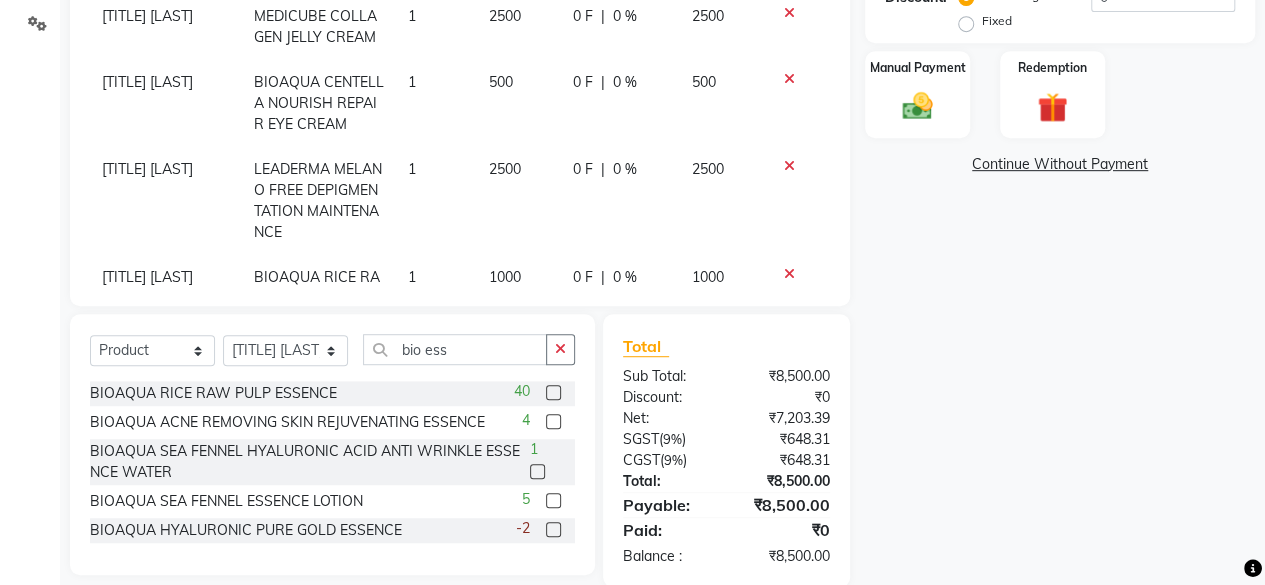 click 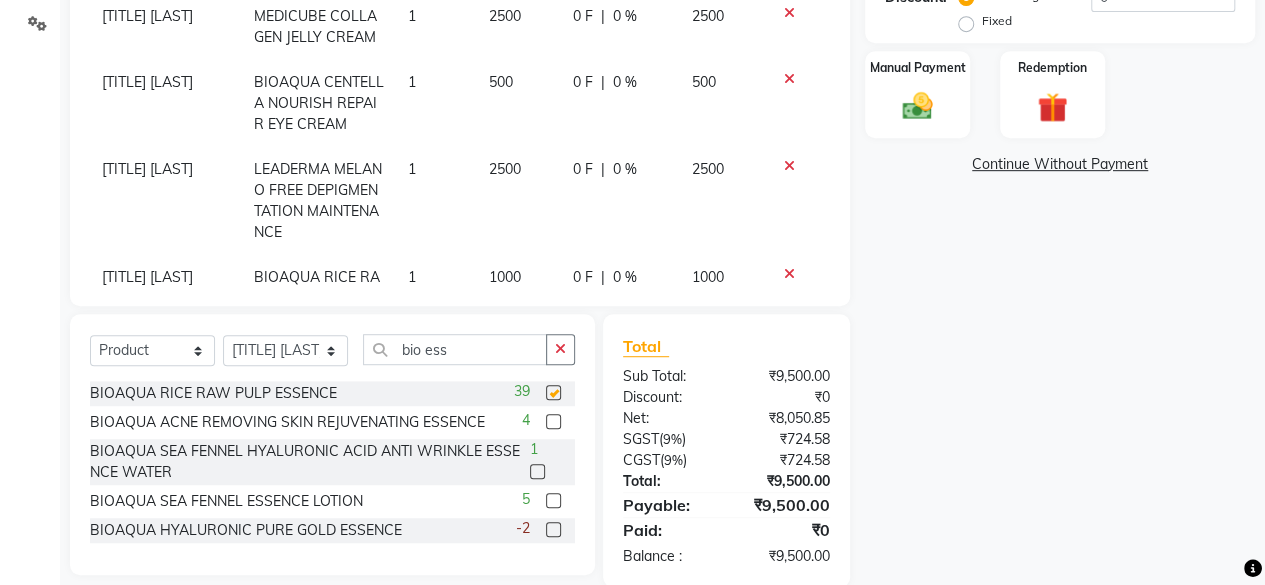 checkbox on "false" 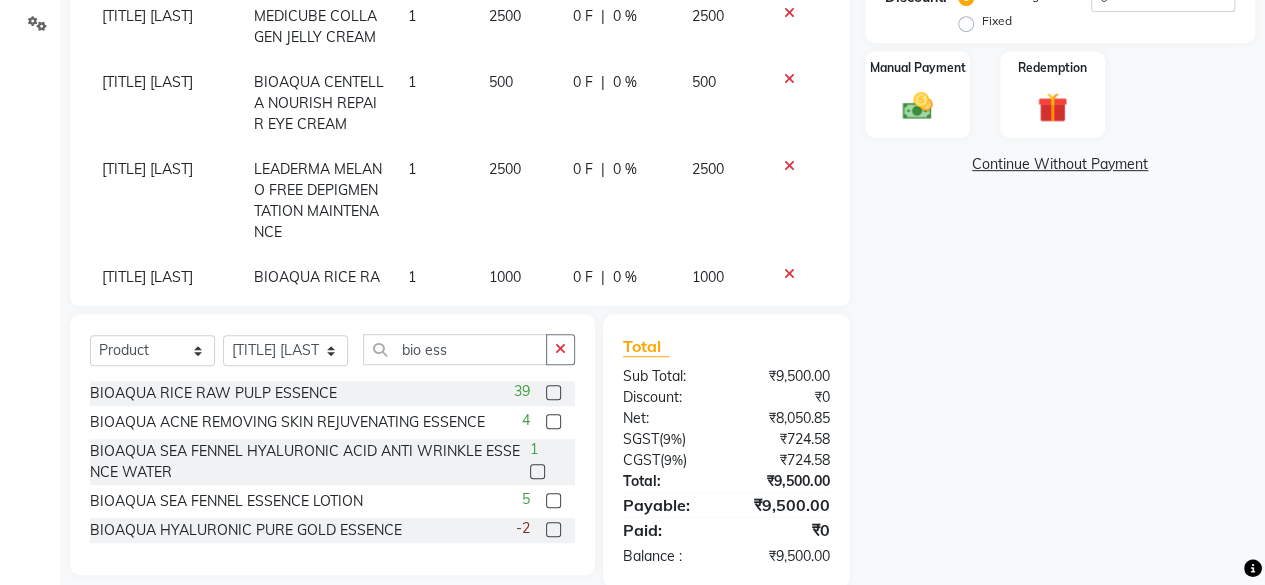 drag, startPoint x: 831, startPoint y: 139, endPoint x: 829, endPoint y: 200, distance: 61.03278 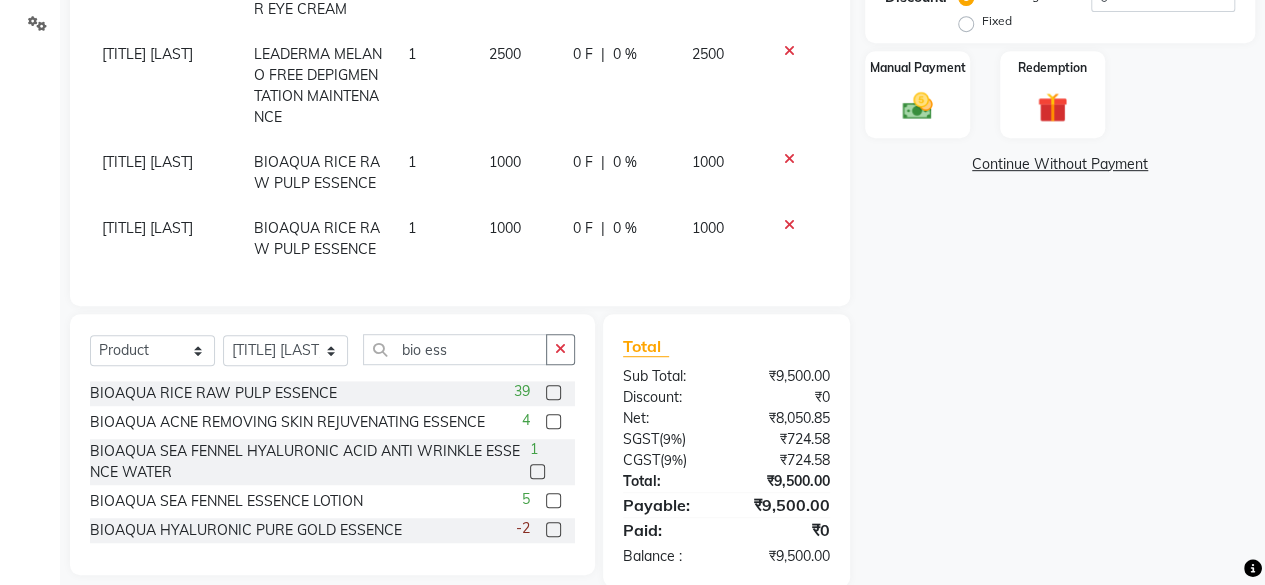 scroll, scrollTop: 183, scrollLeft: 0, axis: vertical 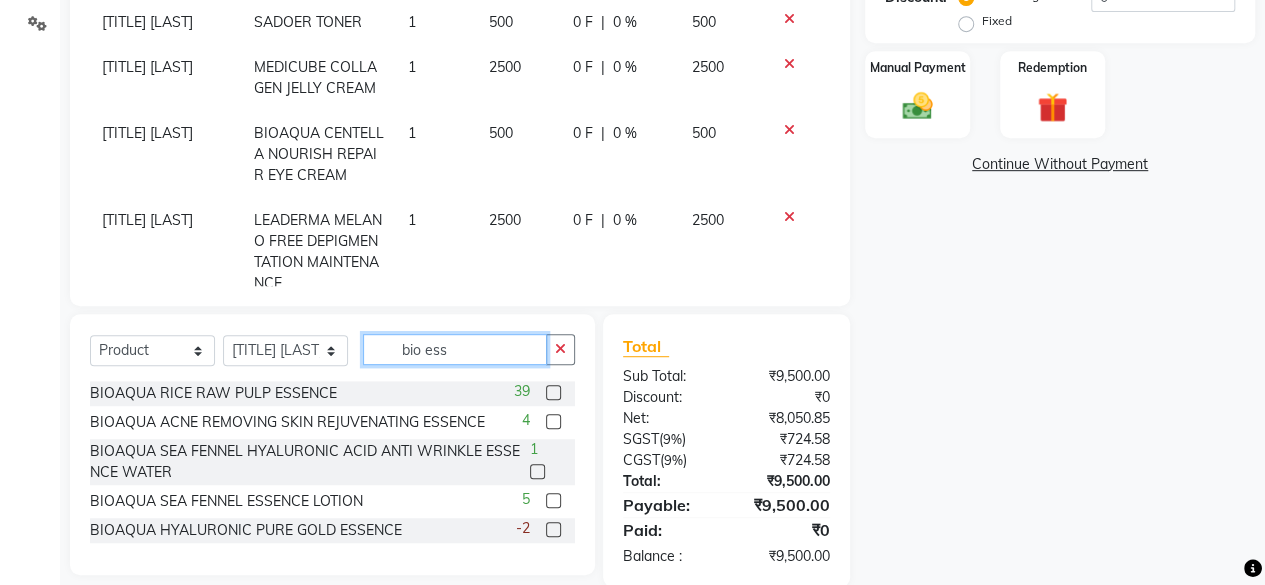 click on "bio ess" 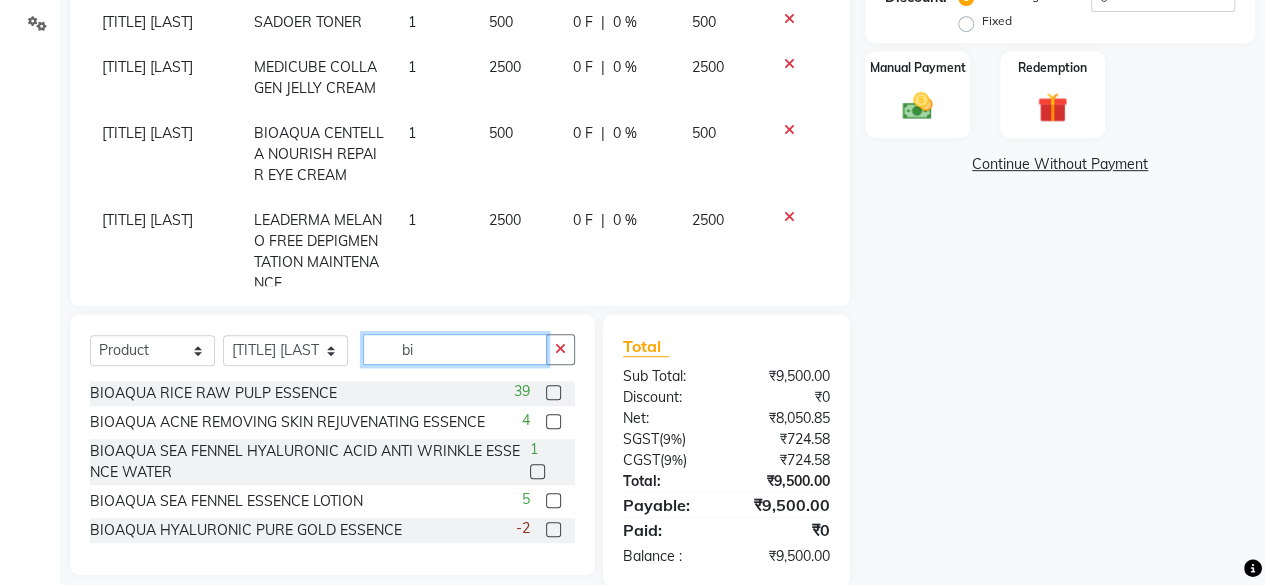 type on "b" 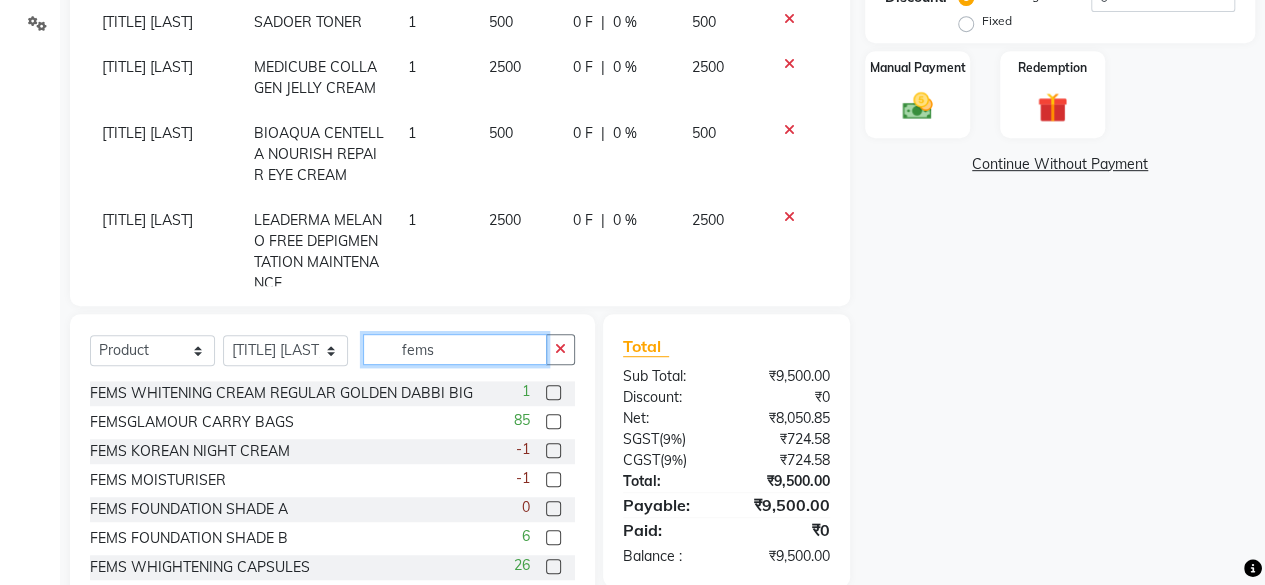 type on "fems" 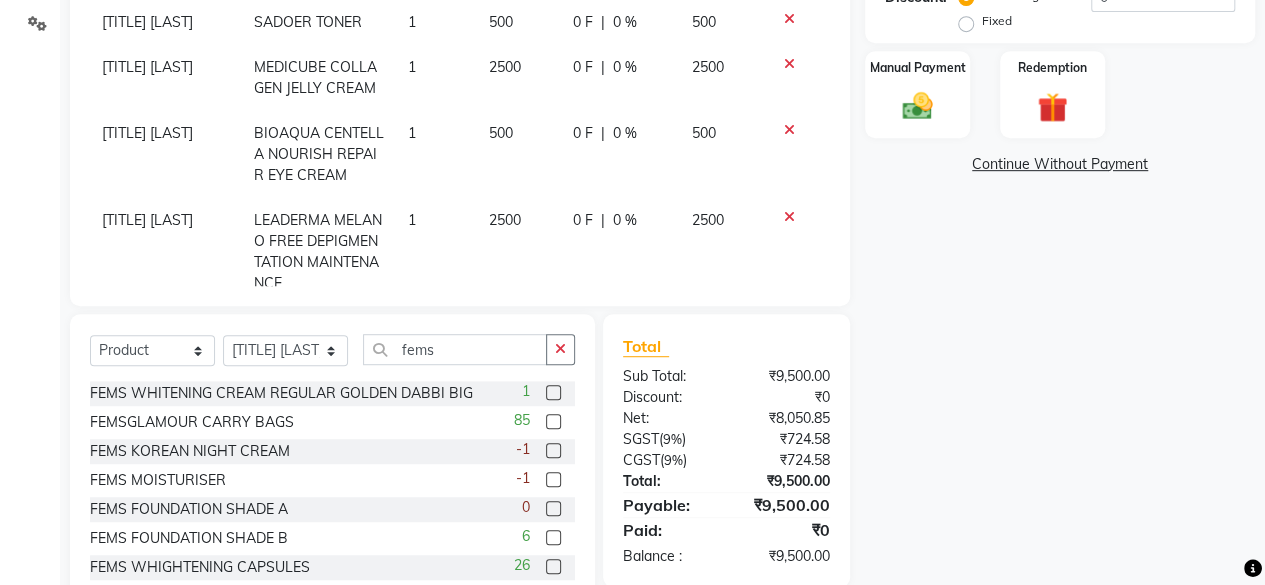 click 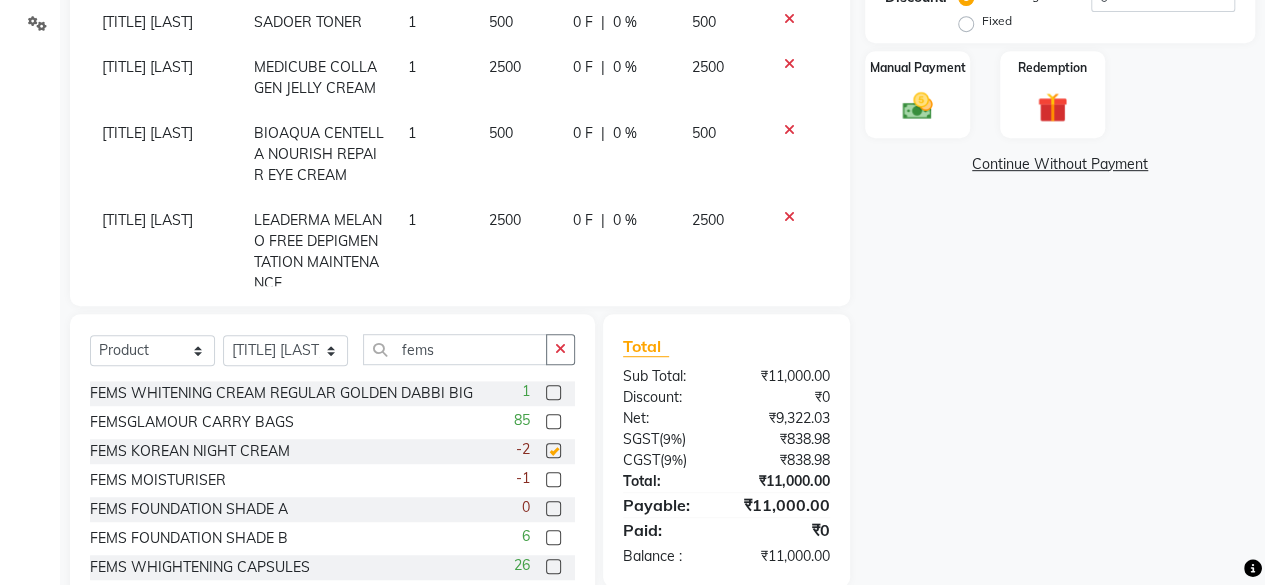 checkbox on "false" 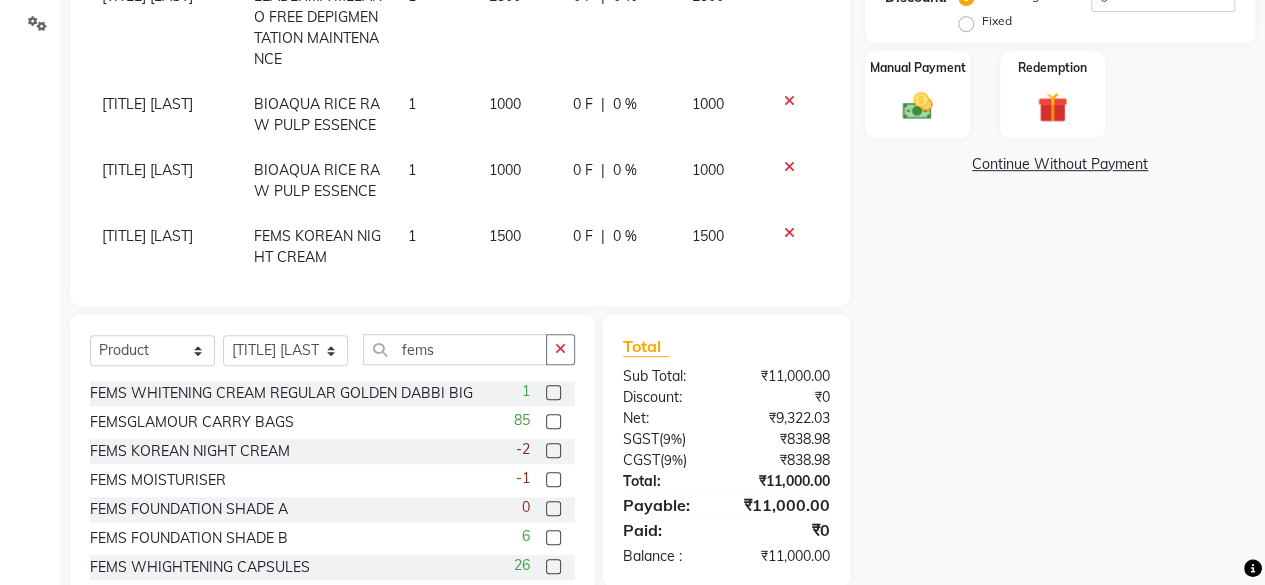 scroll, scrollTop: 249, scrollLeft: 0, axis: vertical 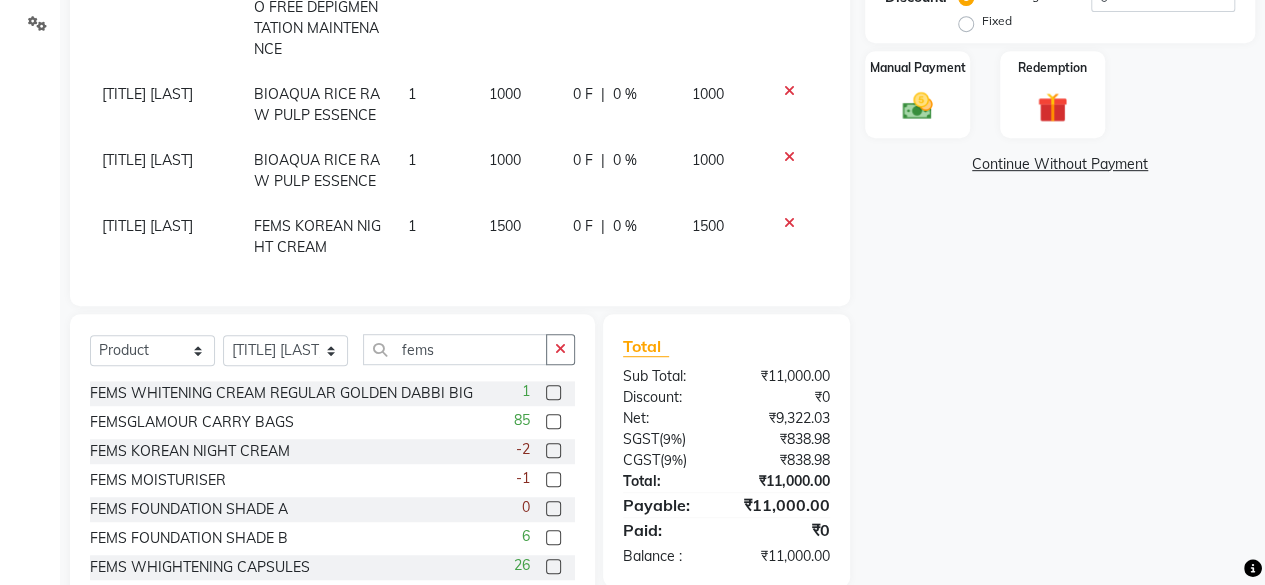 click on "1000" 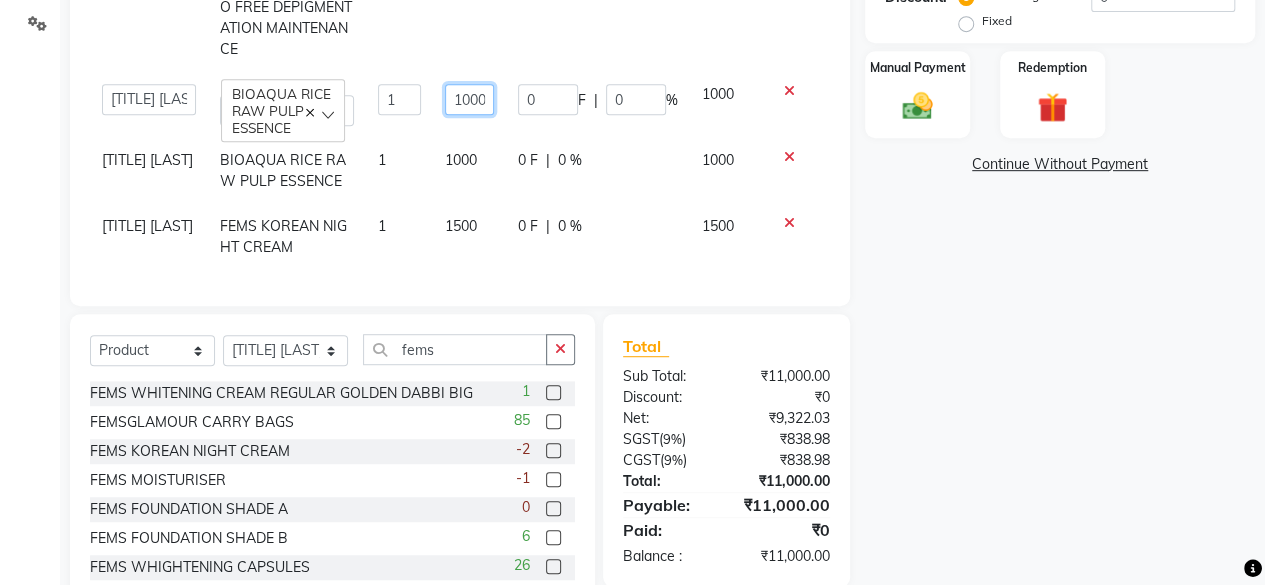 click on "1000" 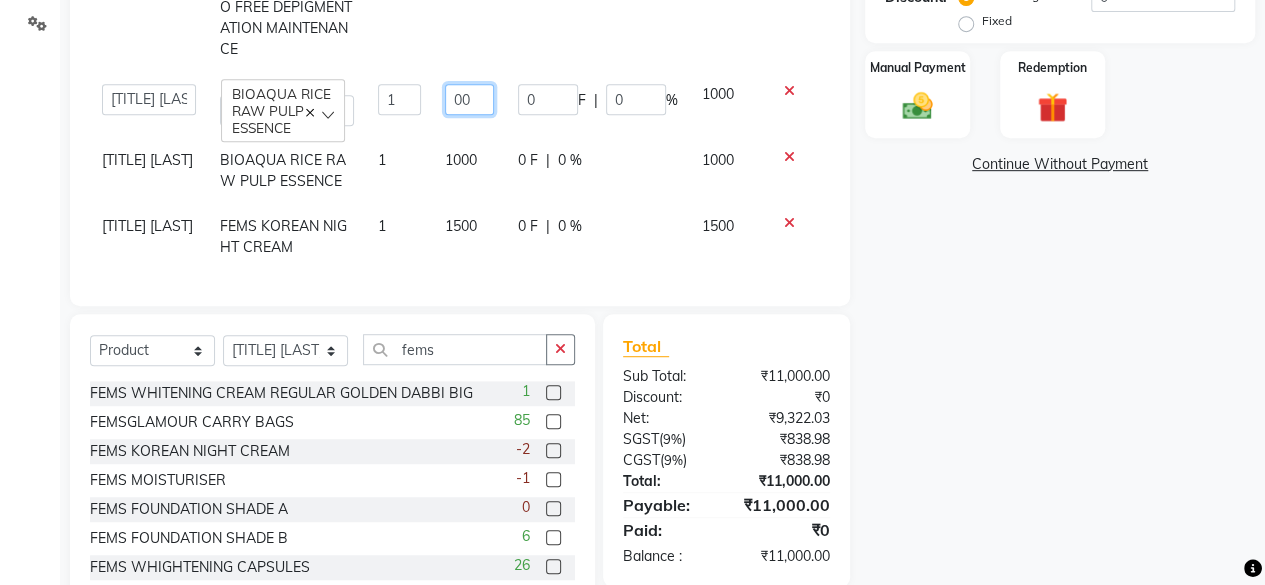 type on "500" 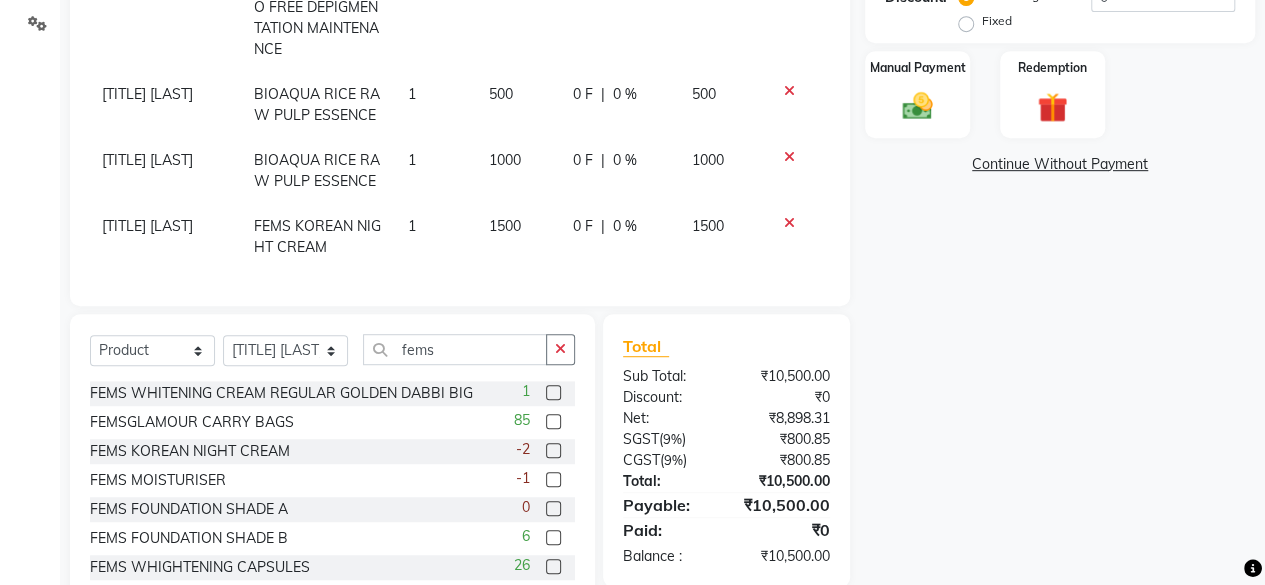 click on "fatima maam BIOAQUA RICE RAW PULP ESSENCE  1 1000 0 F | 0 % 1000" 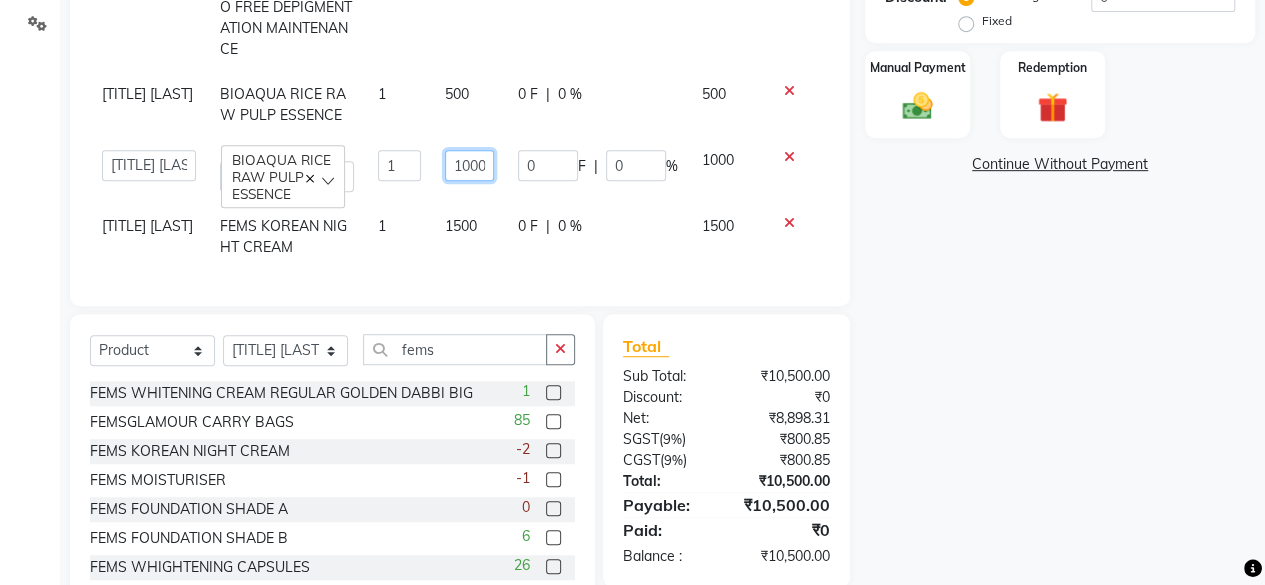 click on "1000" 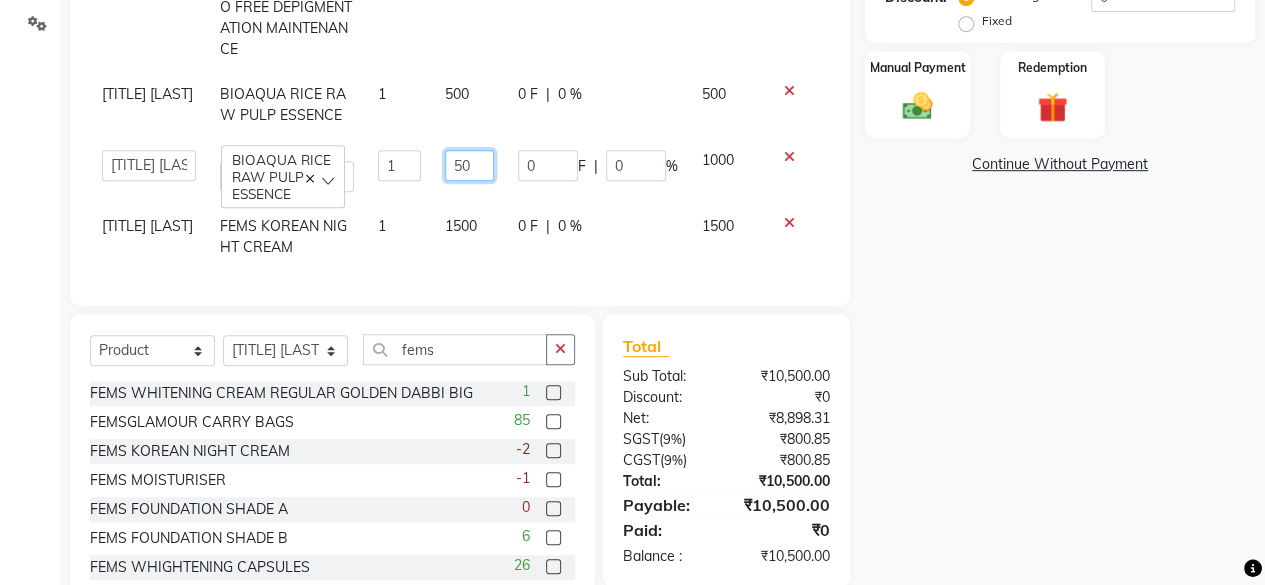 type on "500" 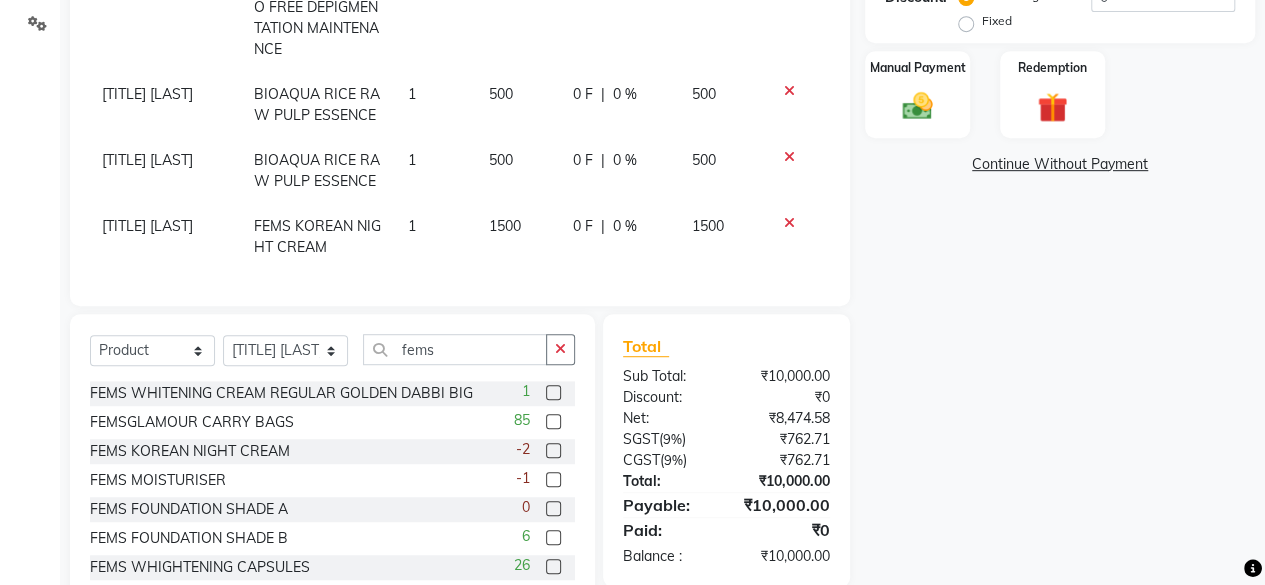 click on "0 F | 0 %" 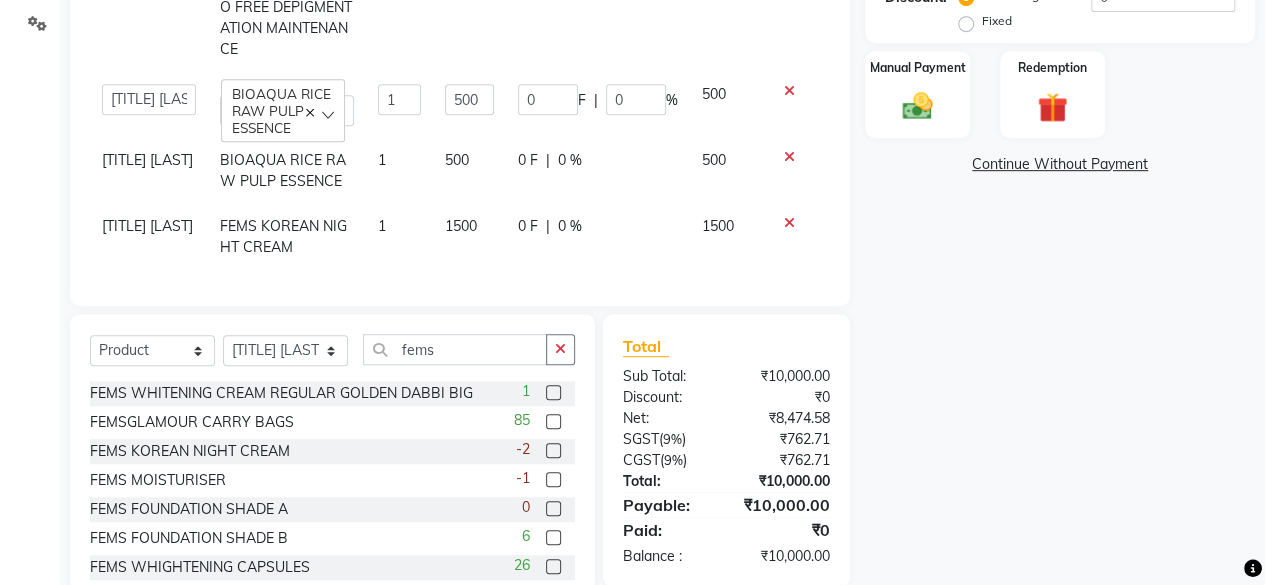 scroll, scrollTop: 154, scrollLeft: 0, axis: vertical 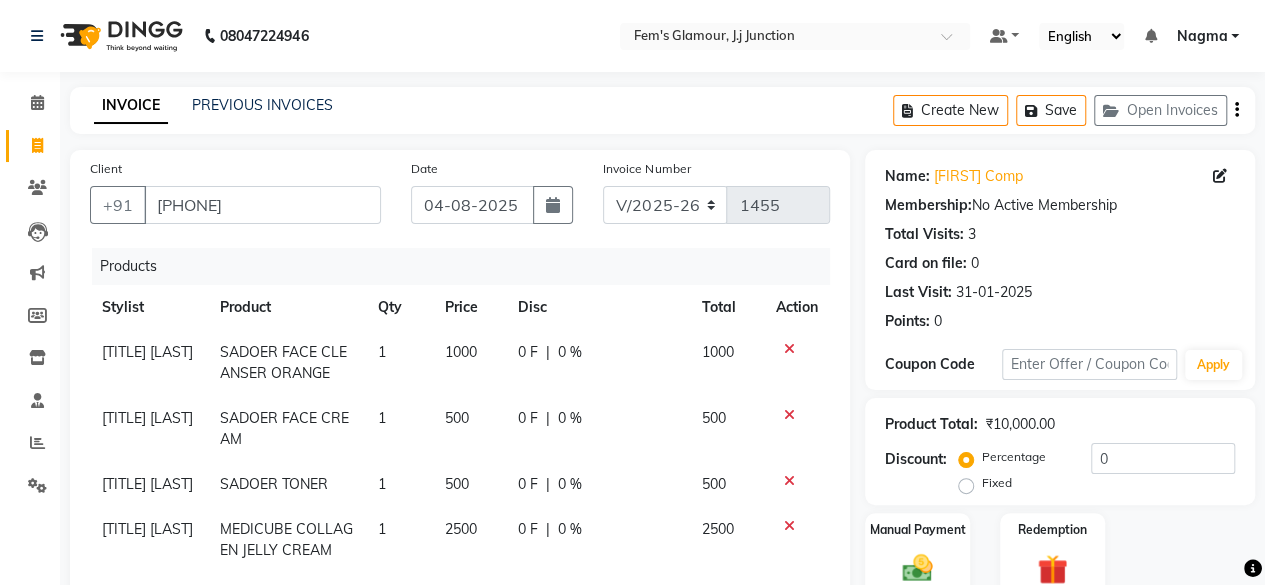 click on "1000" 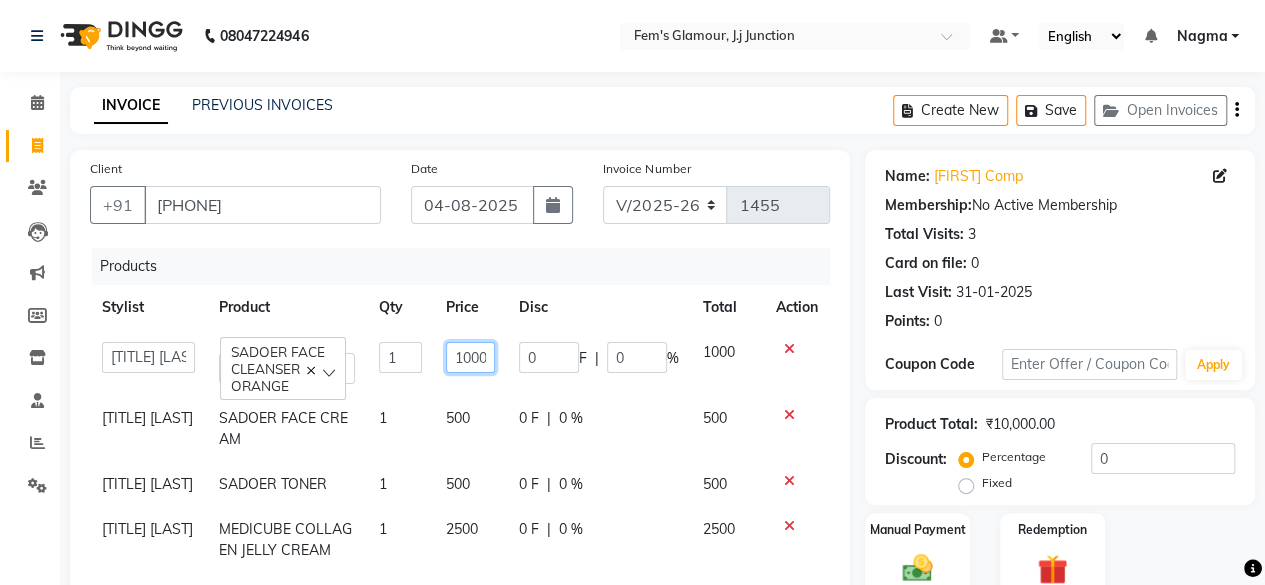 click on "1000" 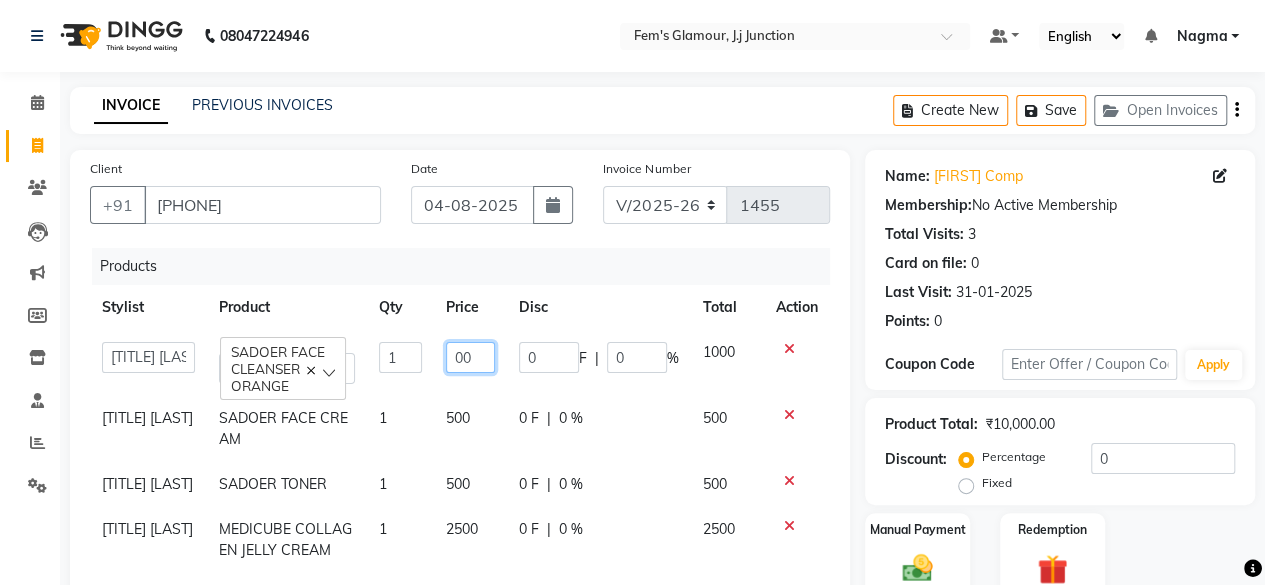type on "500" 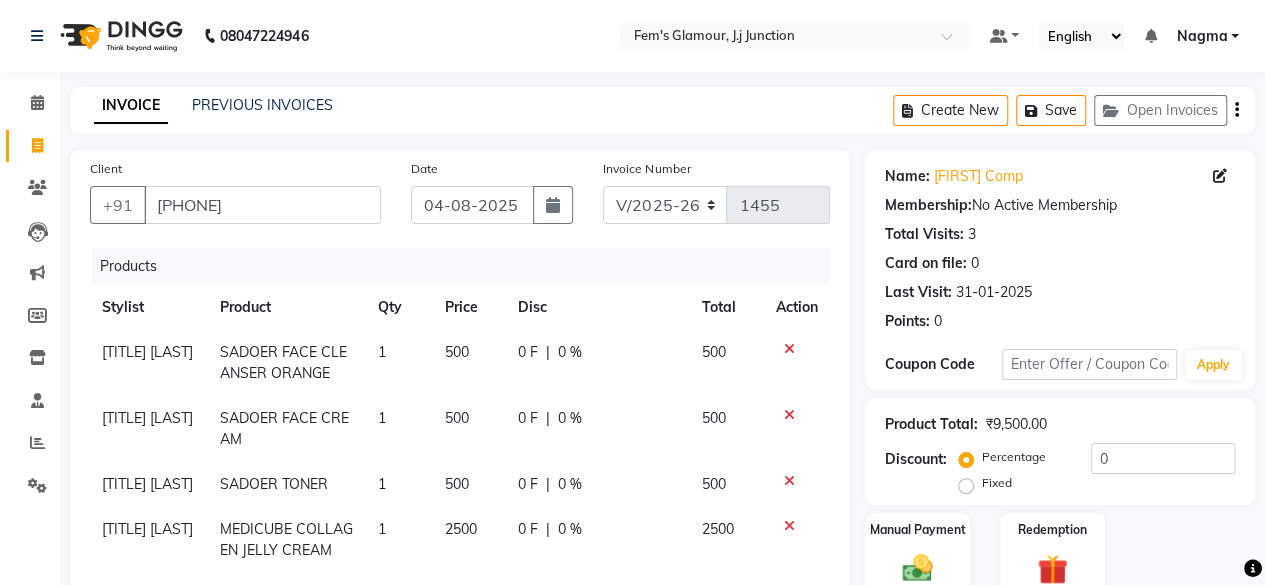 click on "Disc" 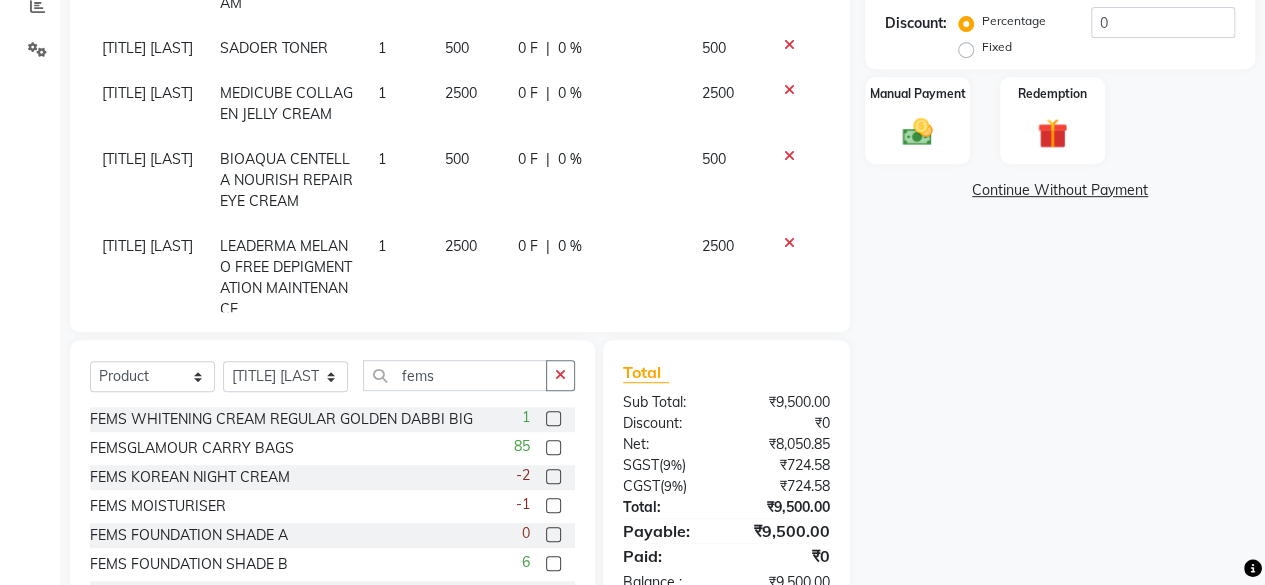 scroll, scrollTop: 515, scrollLeft: 0, axis: vertical 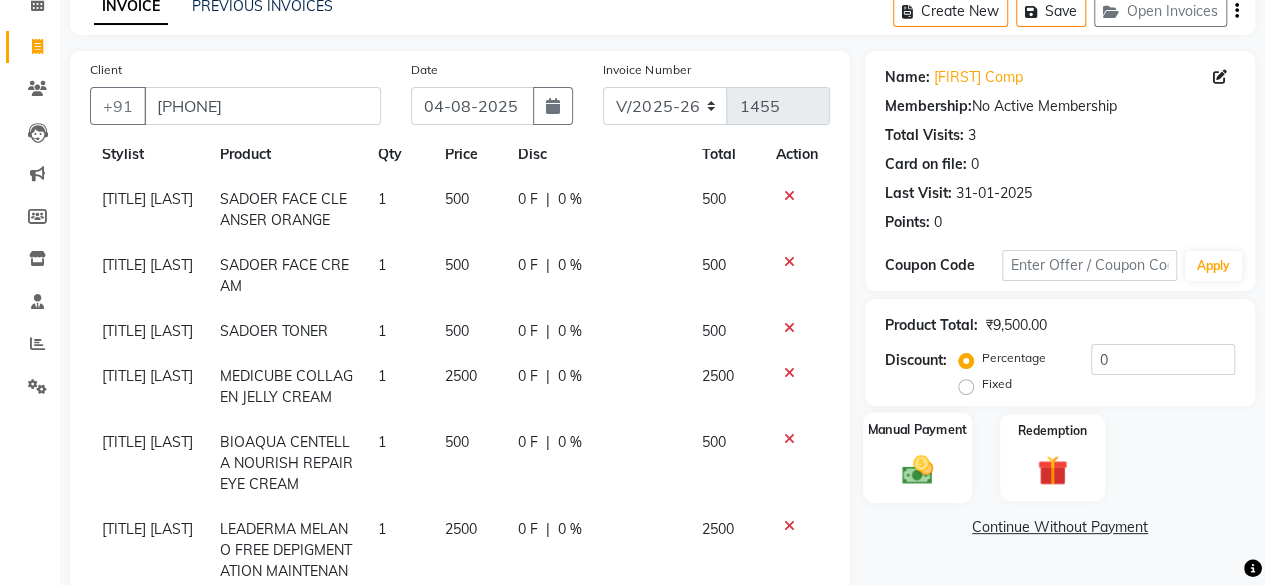 click 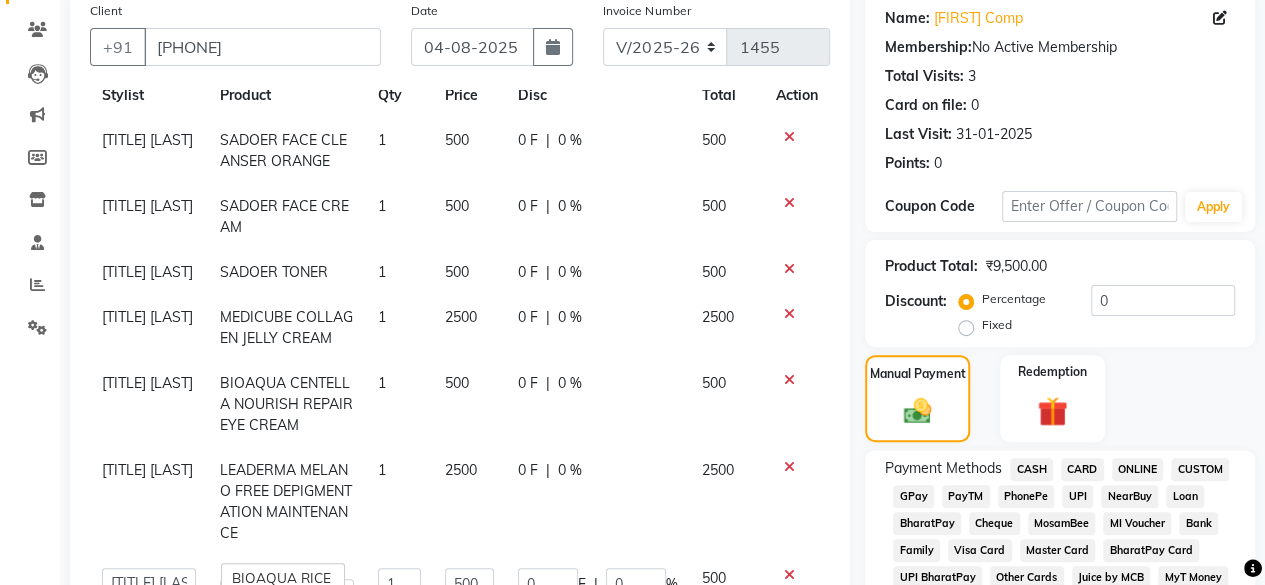 scroll, scrollTop: 156, scrollLeft: 0, axis: vertical 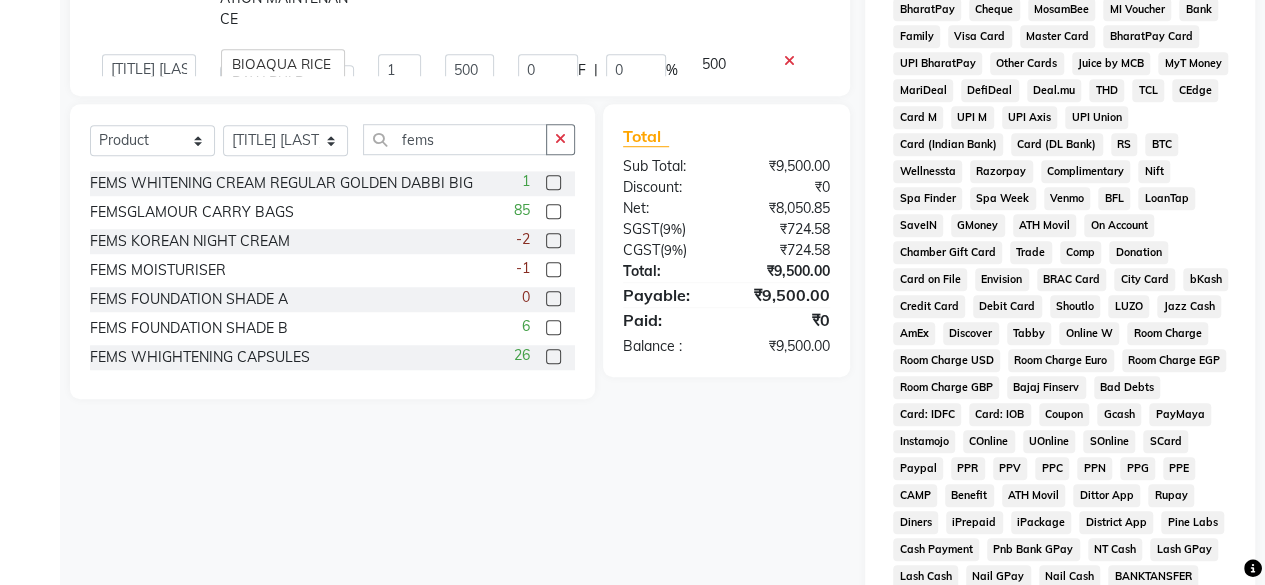 click 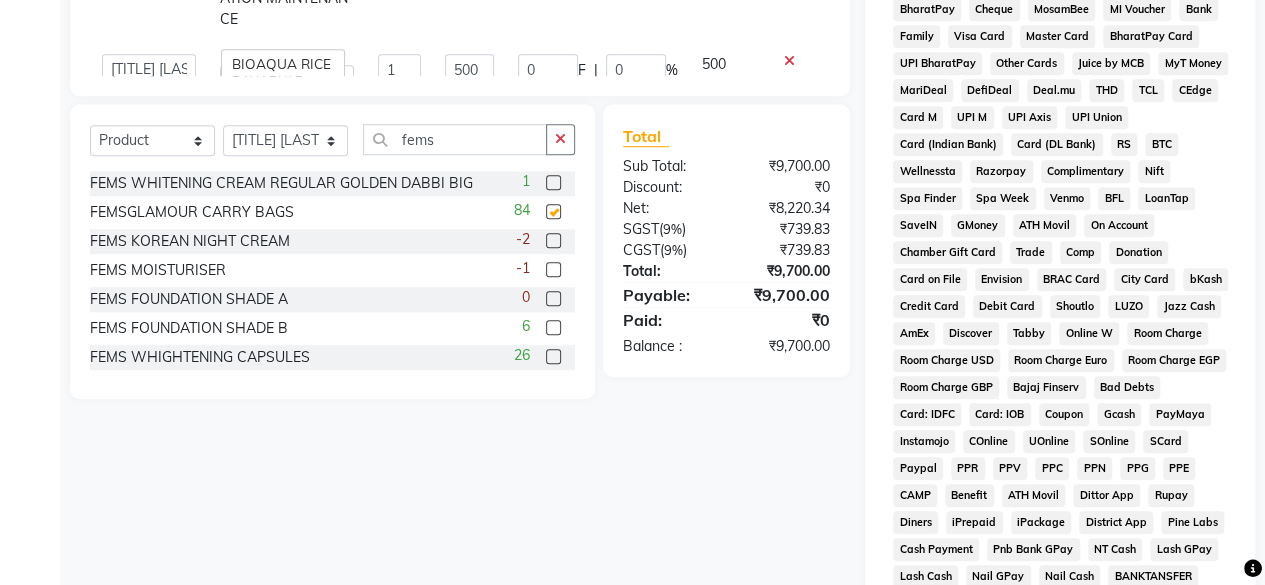 checkbox on "false" 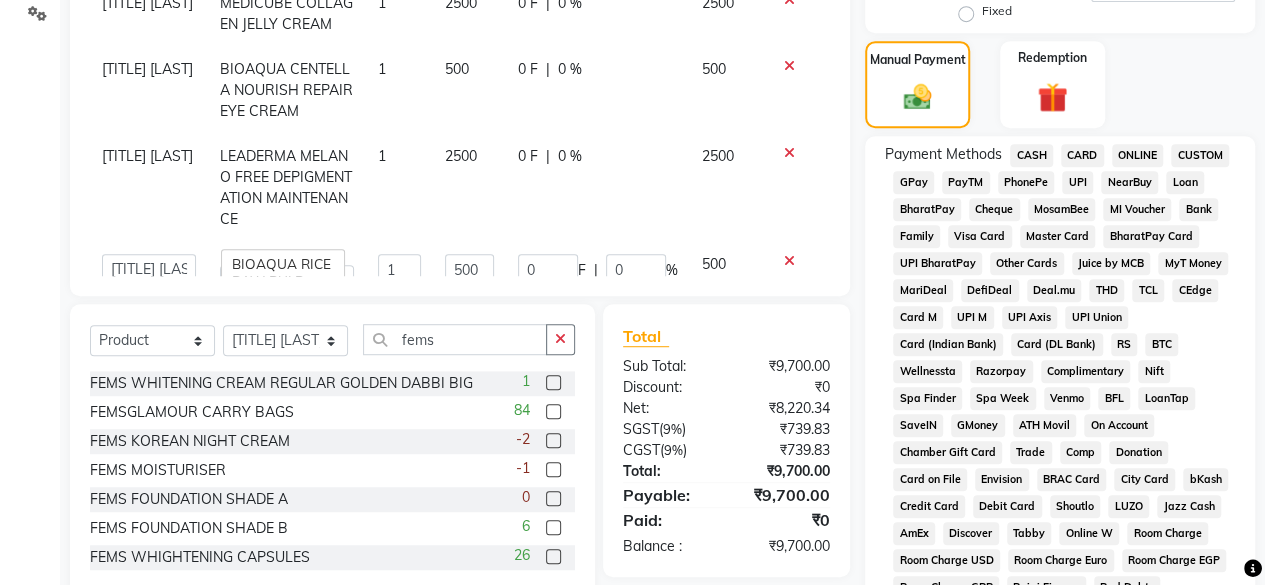scroll, scrollTop: 457, scrollLeft: 0, axis: vertical 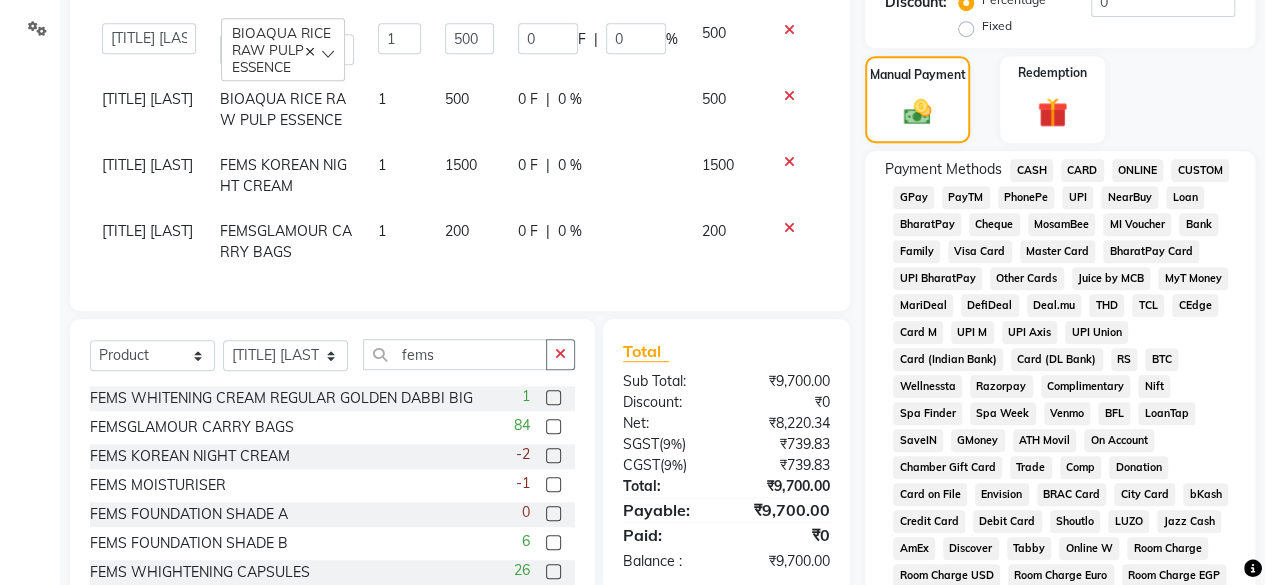 click on "200" 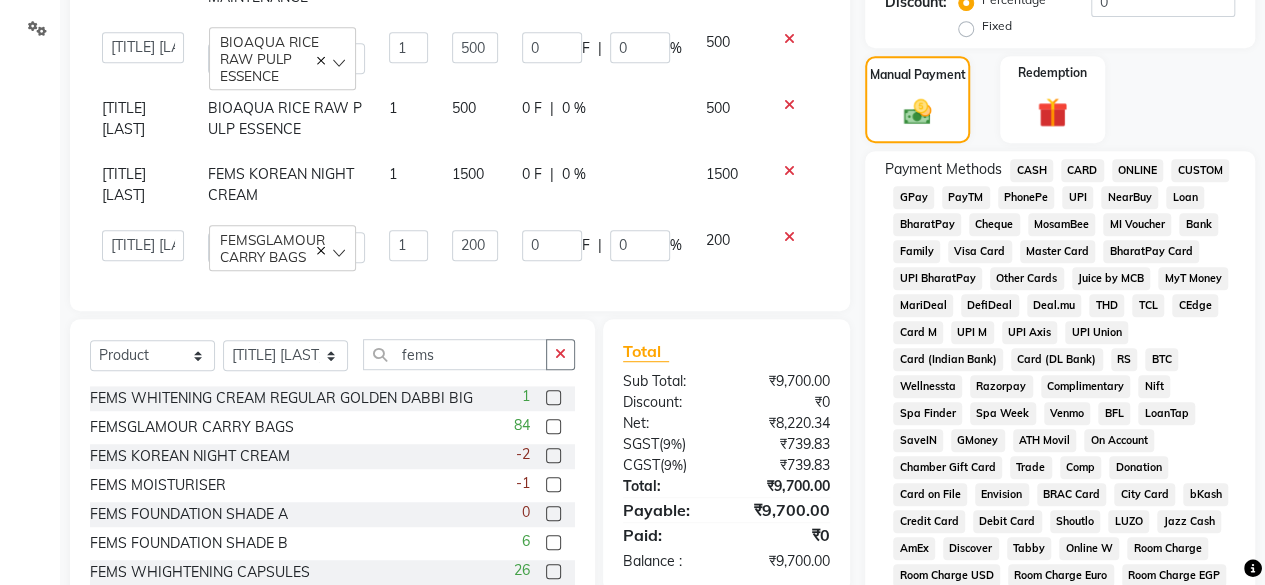 scroll, scrollTop: 308, scrollLeft: 0, axis: vertical 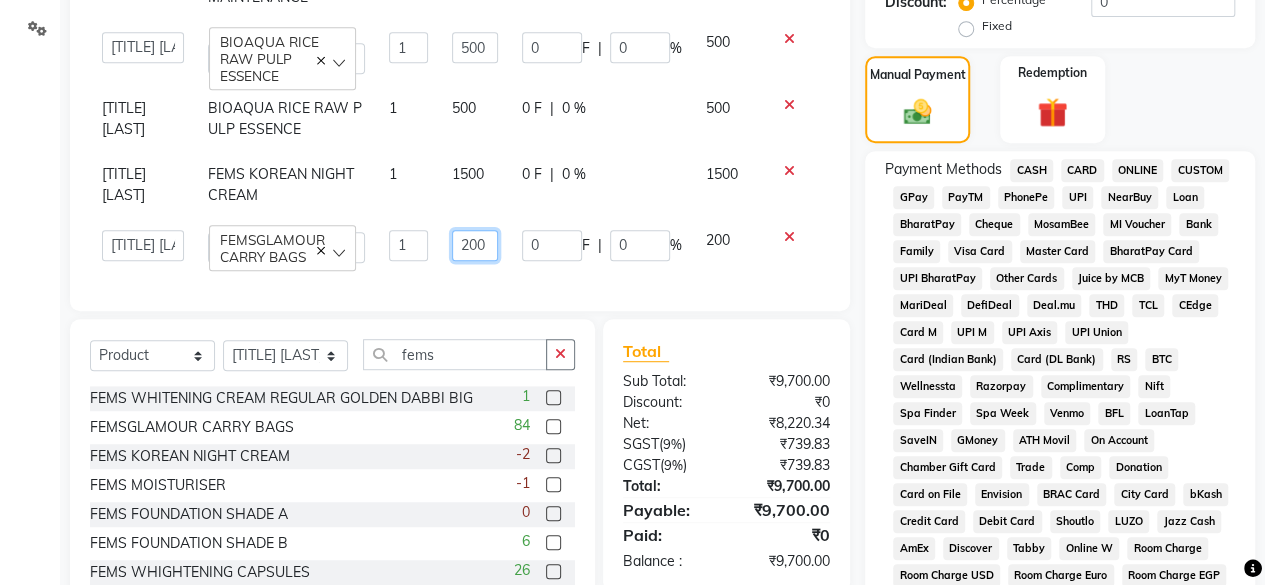 click on "200" 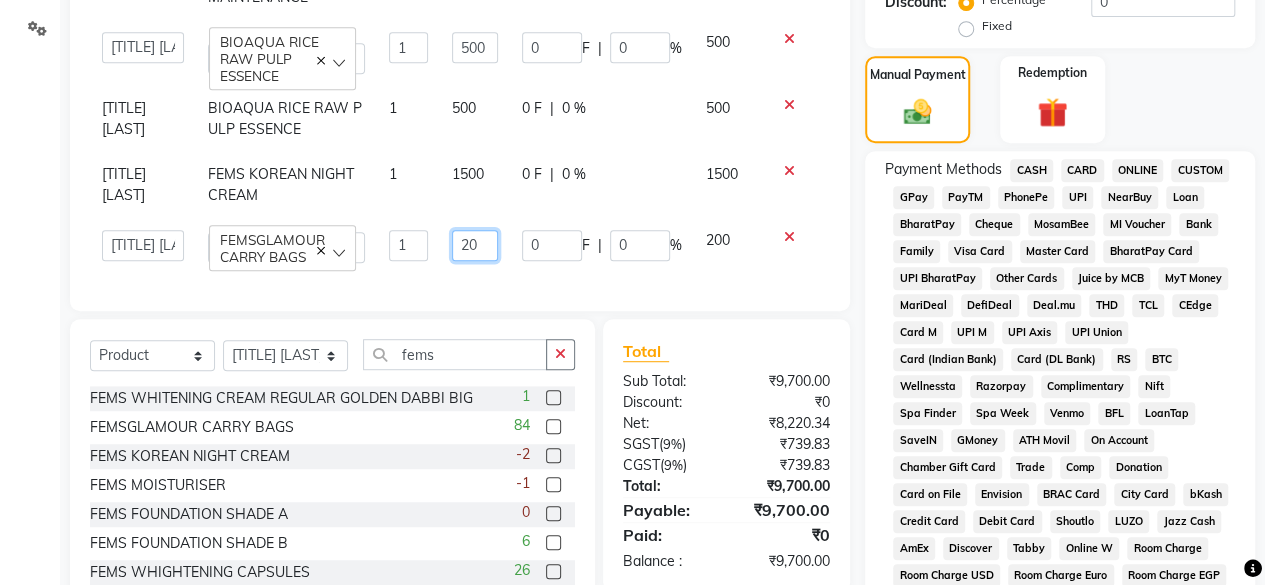 type on "0" 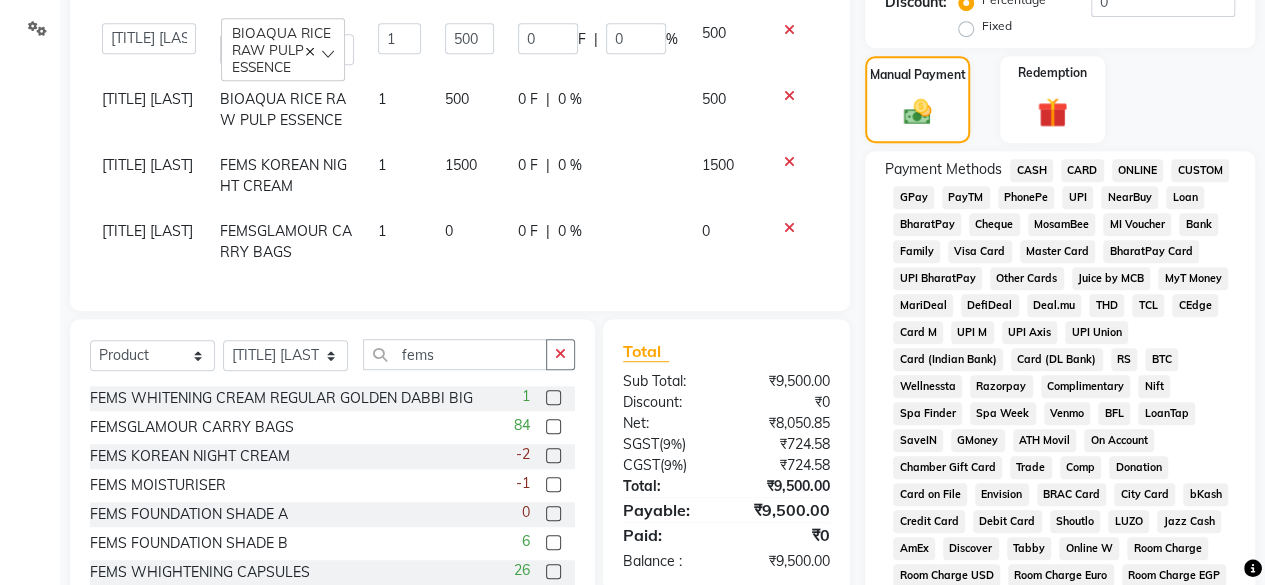 scroll, scrollTop: 288, scrollLeft: 0, axis: vertical 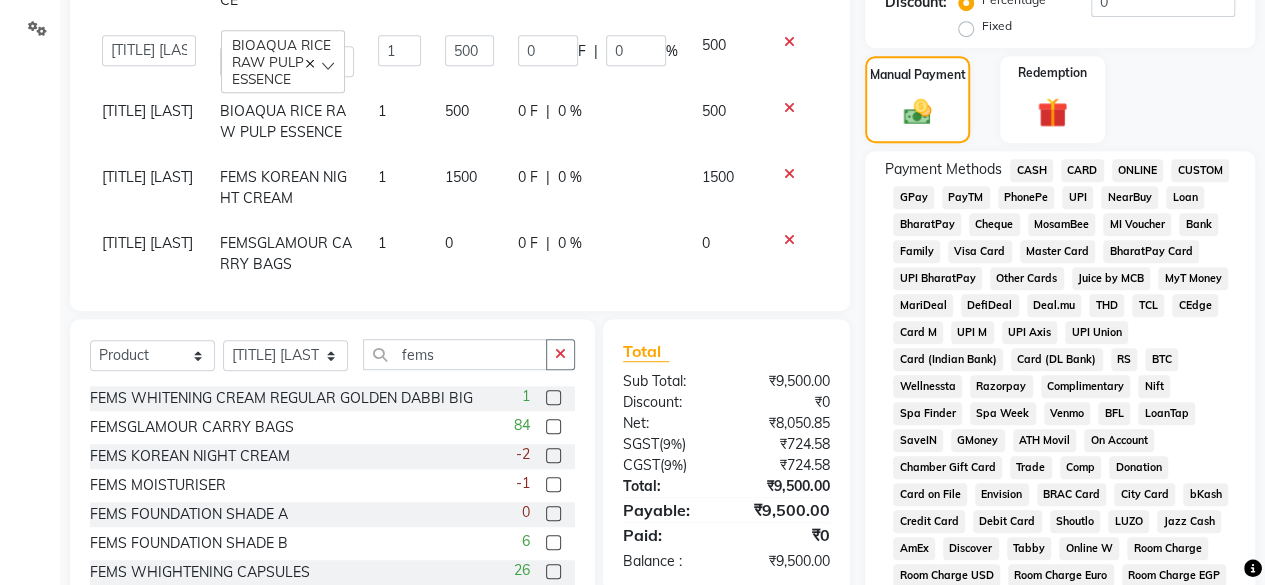 click on "0 F | 0 %" 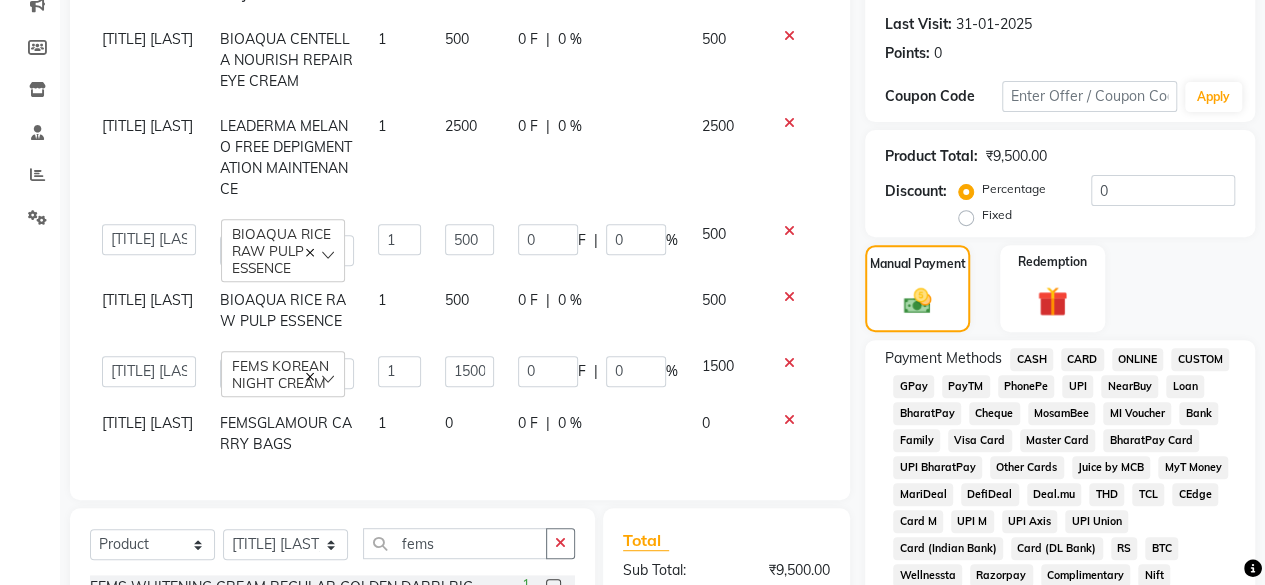 scroll, scrollTop: 130, scrollLeft: 0, axis: vertical 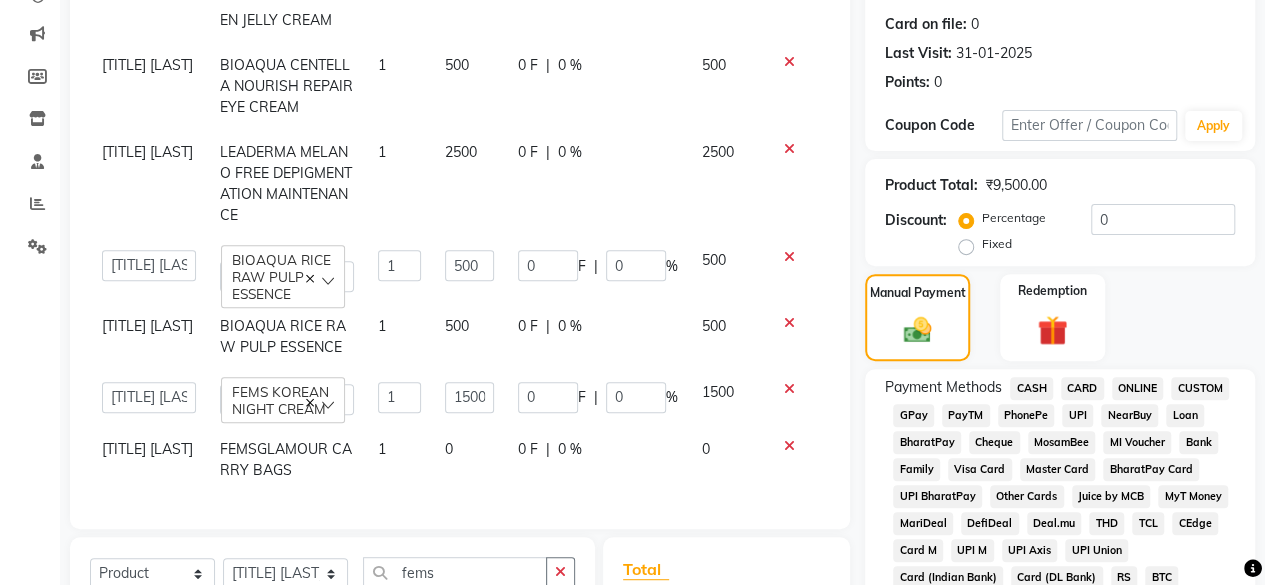 click on "GPay" 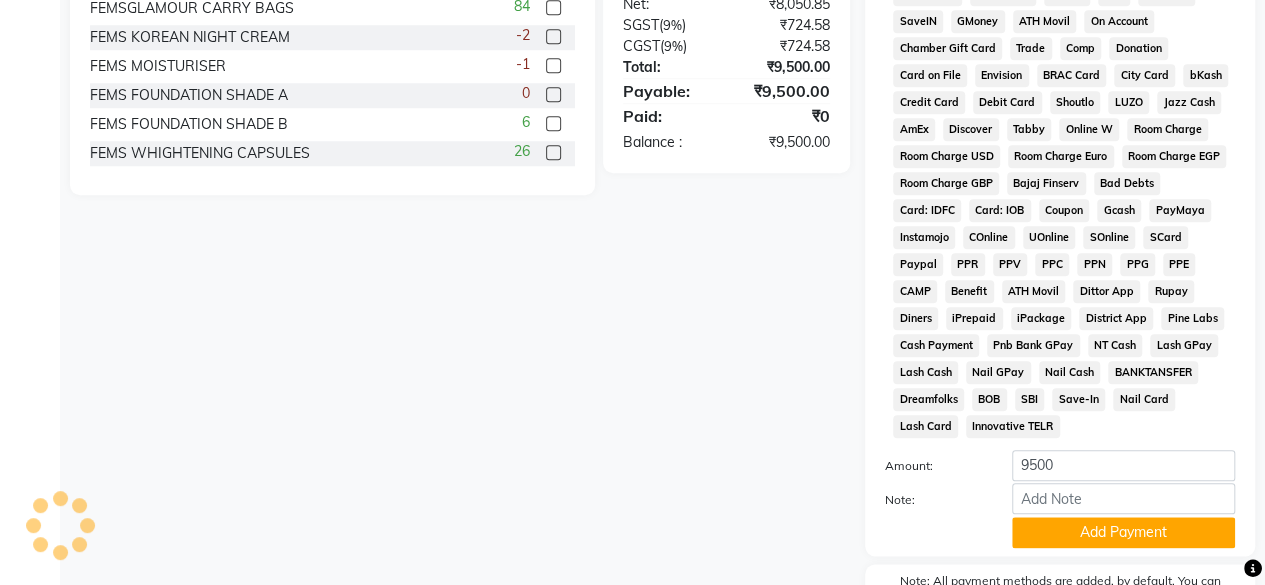 scroll, scrollTop: 890, scrollLeft: 0, axis: vertical 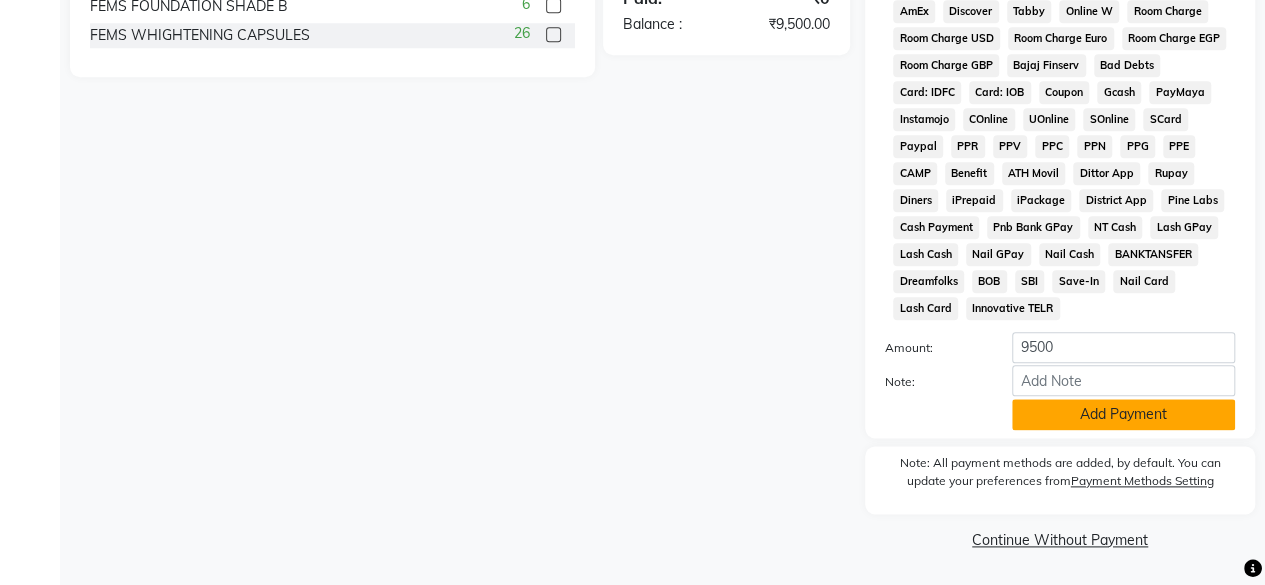 click on "Add Payment" 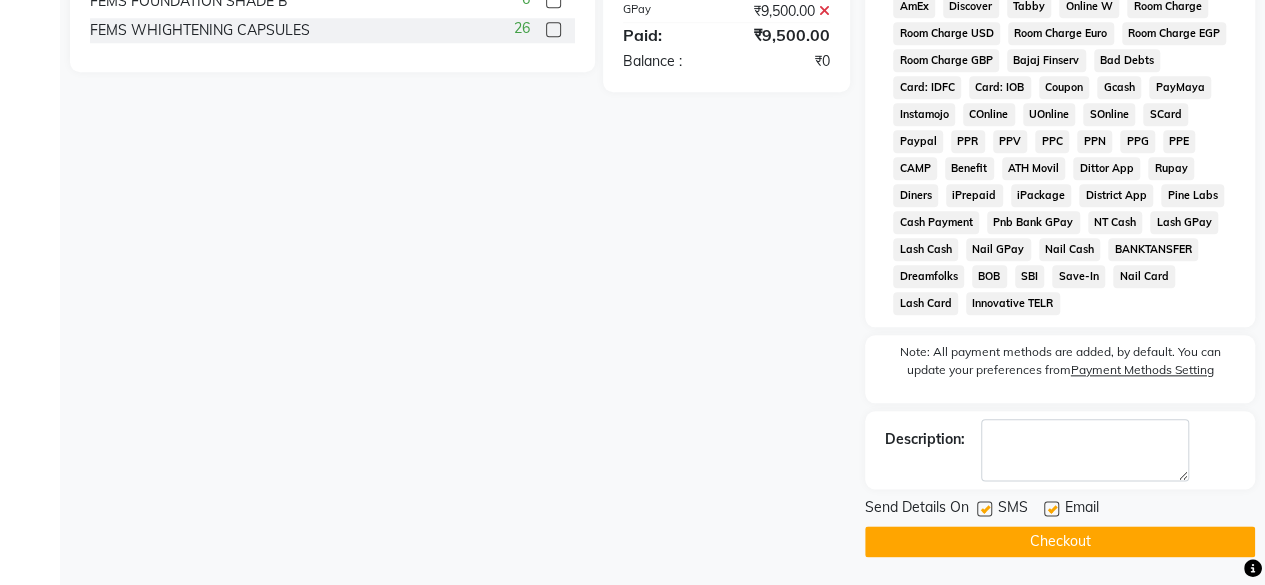 click on "Checkout" 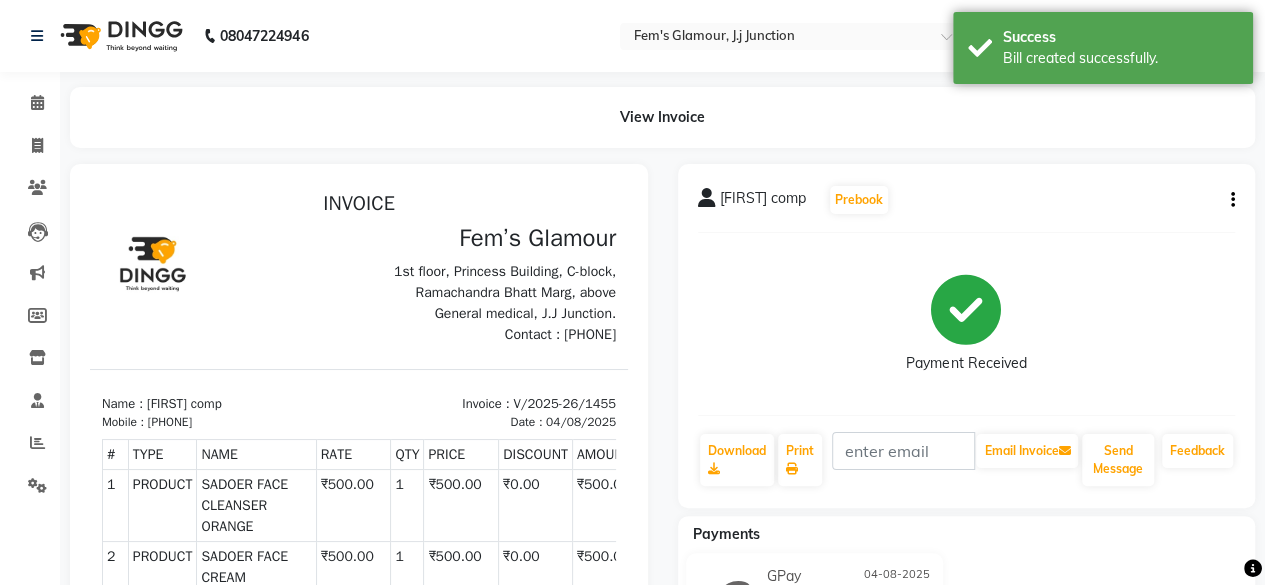 scroll, scrollTop: 0, scrollLeft: 0, axis: both 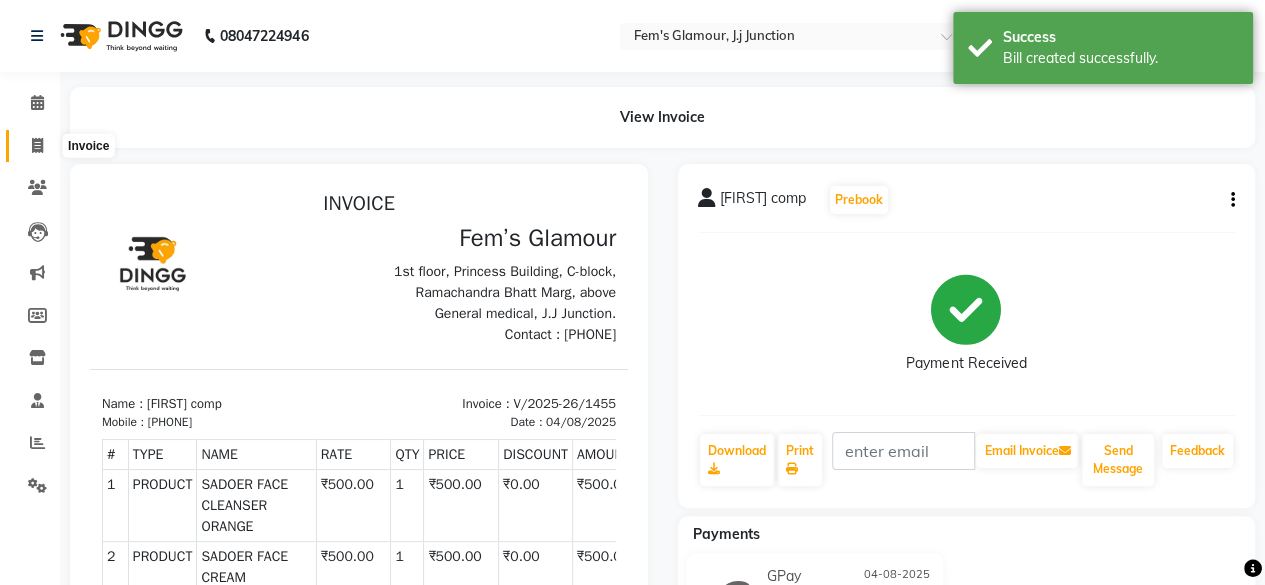 click 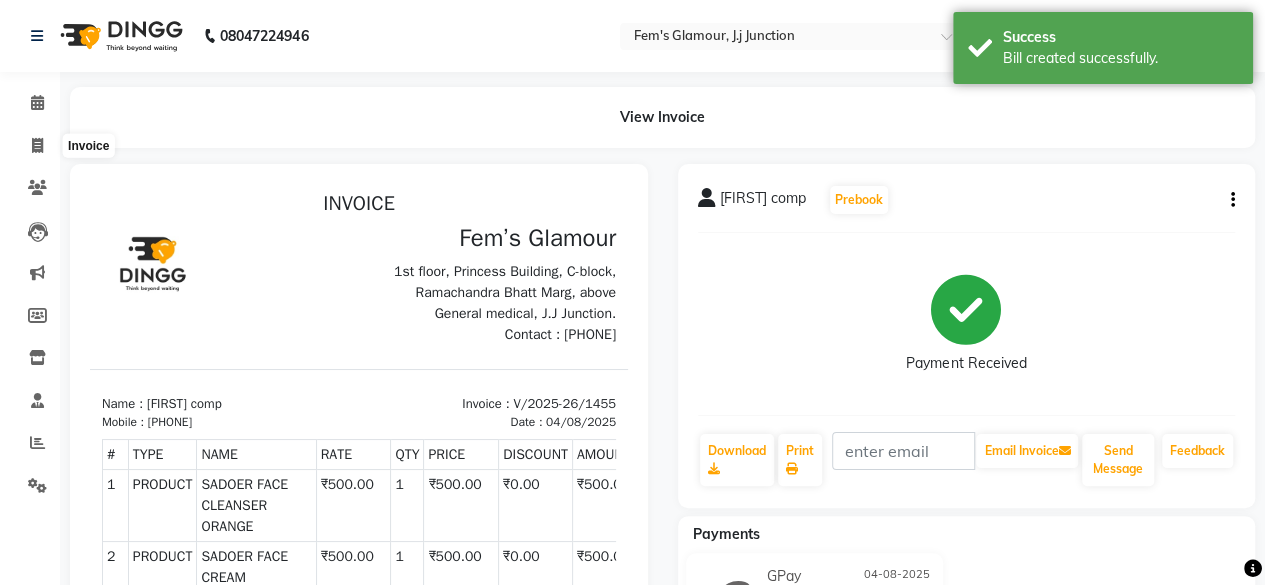select on "4132" 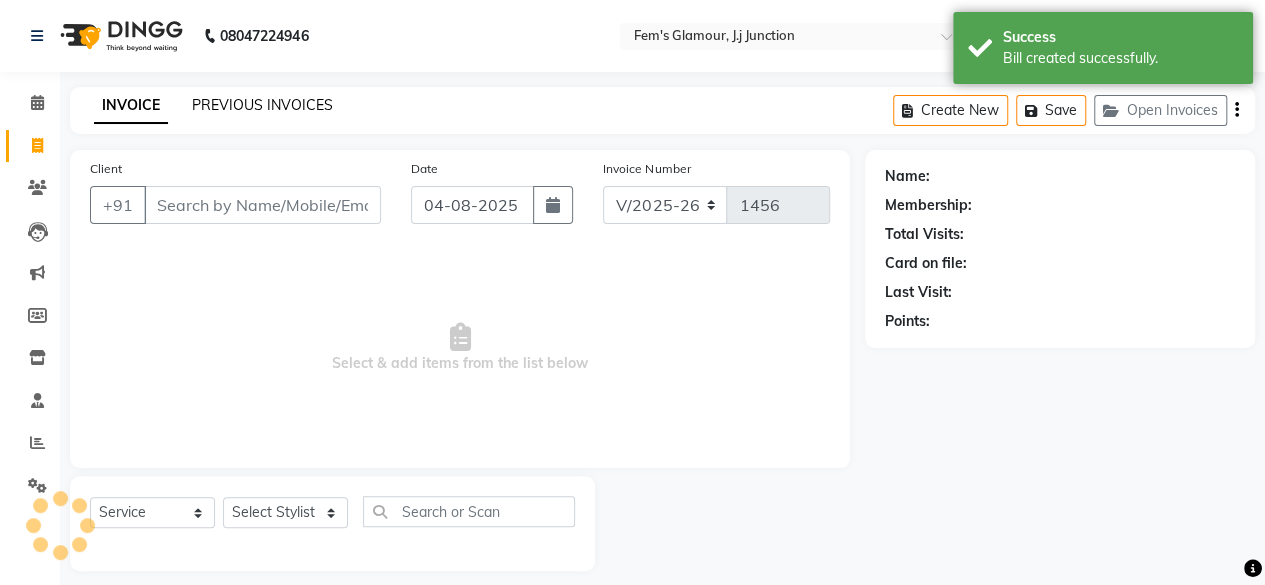 scroll, scrollTop: 15, scrollLeft: 0, axis: vertical 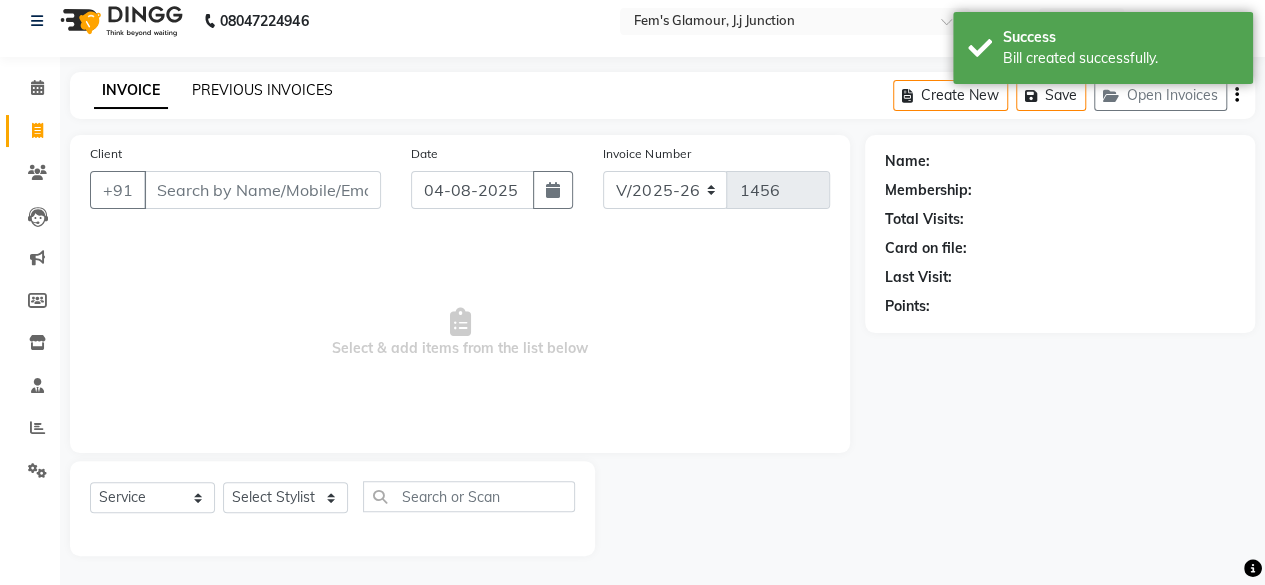 click on "PREVIOUS INVOICES" 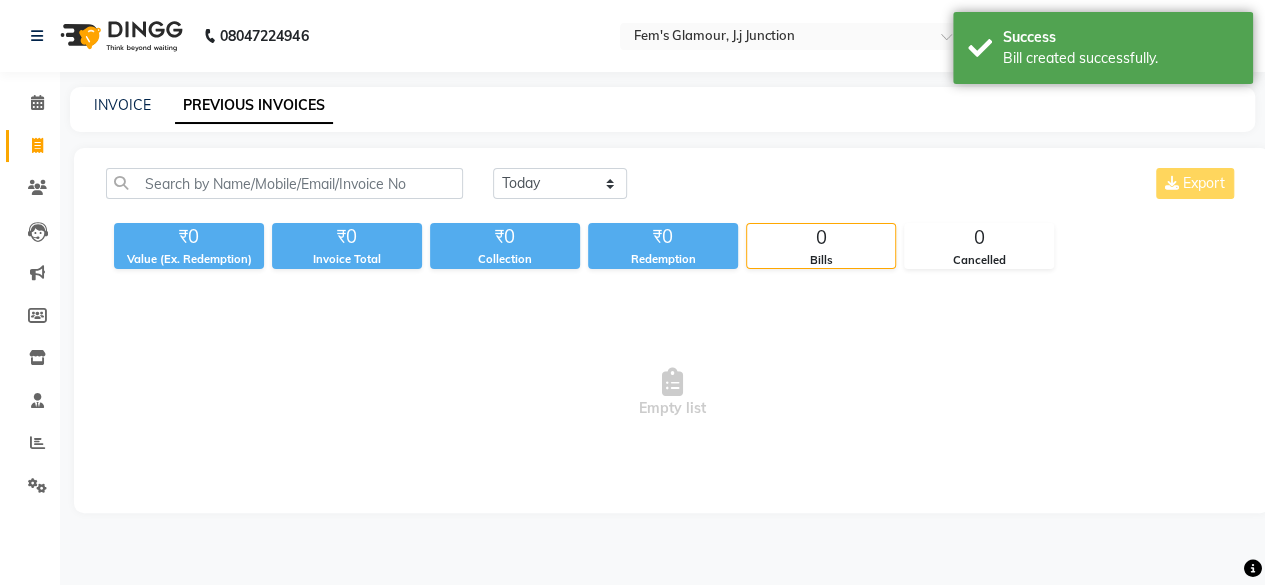 scroll, scrollTop: 0, scrollLeft: 0, axis: both 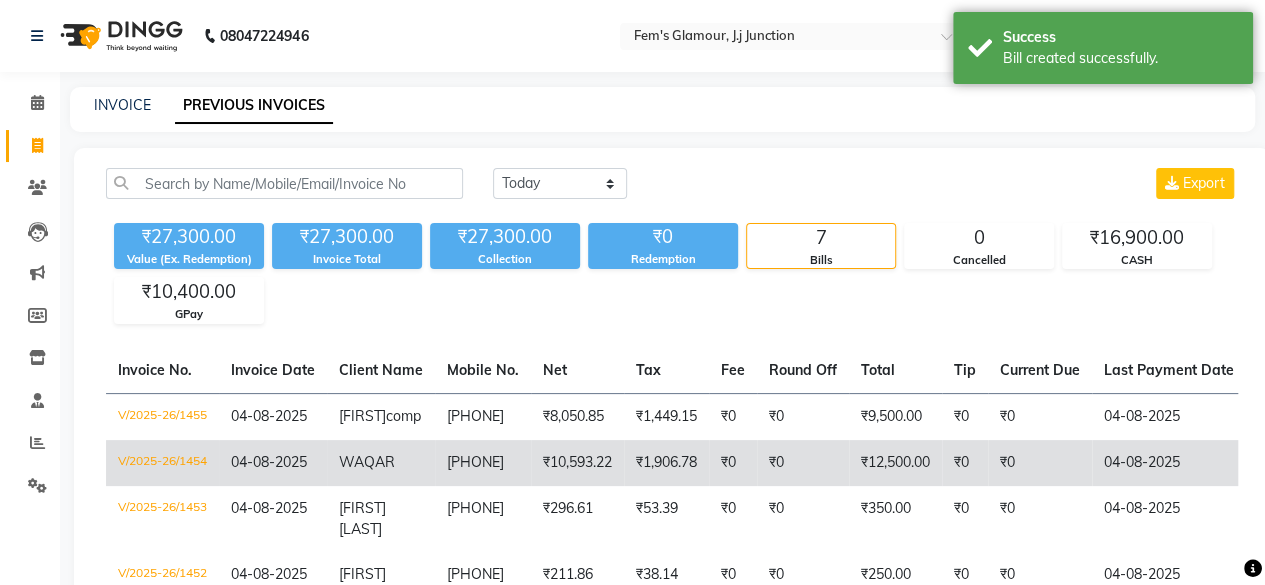 click on "[PHONE]" 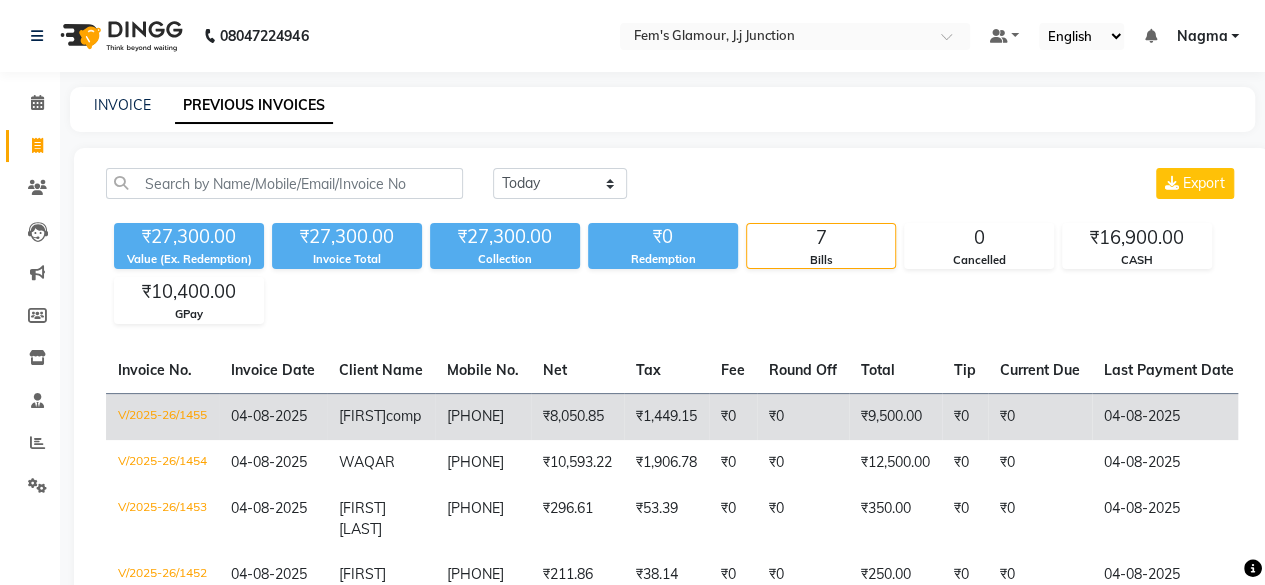 click on "[PHONE]" 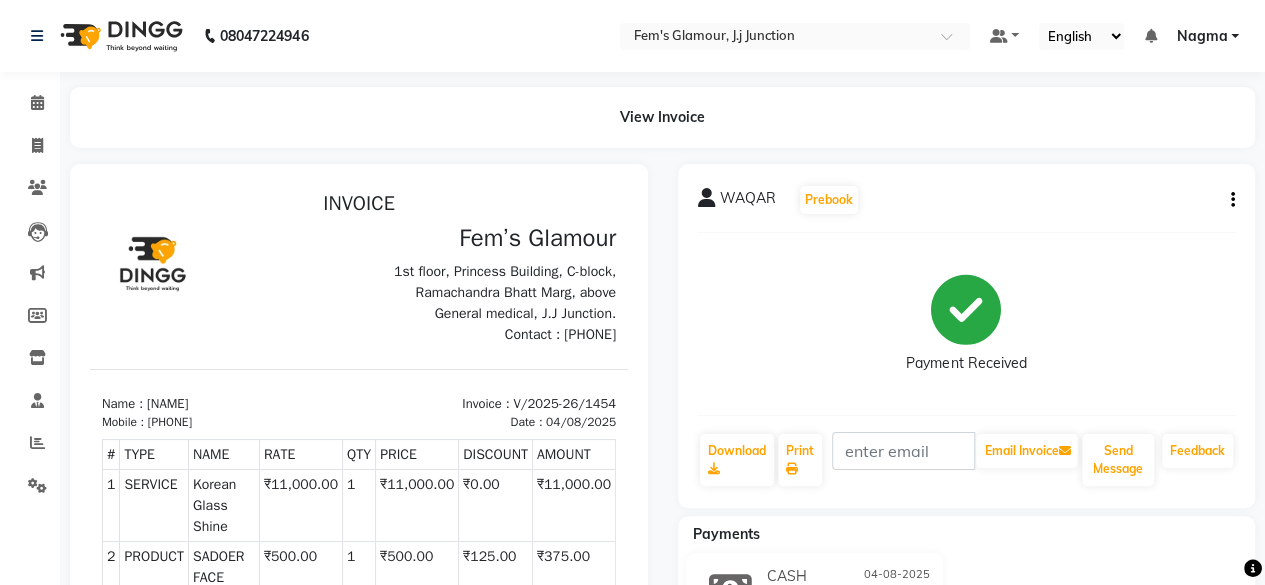 scroll, scrollTop: 0, scrollLeft: 0, axis: both 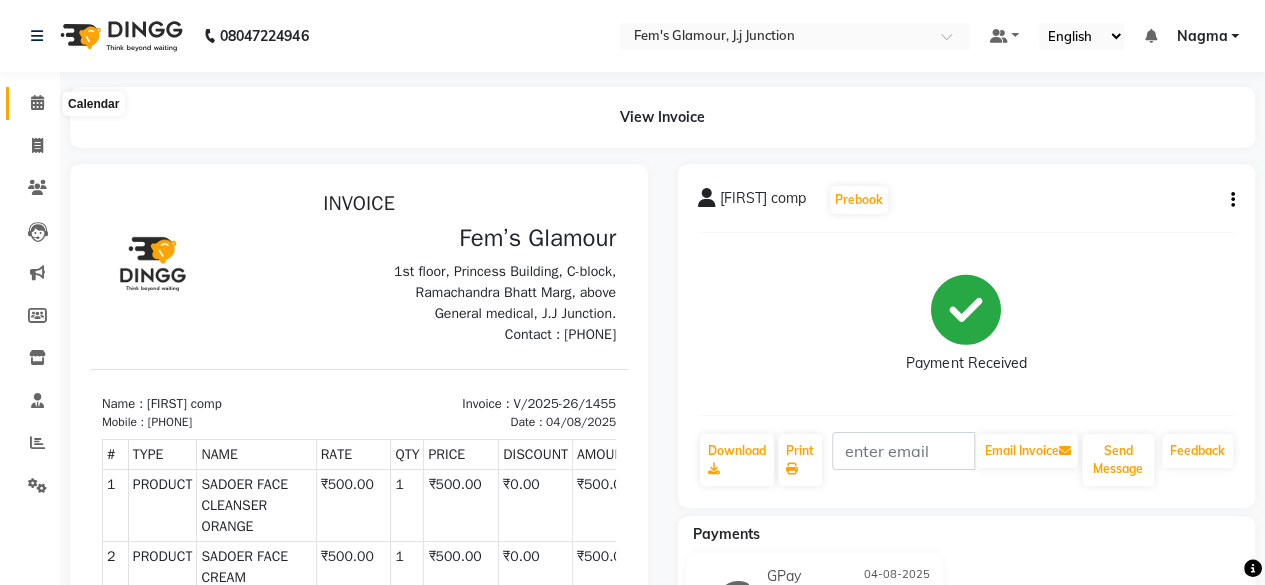 click 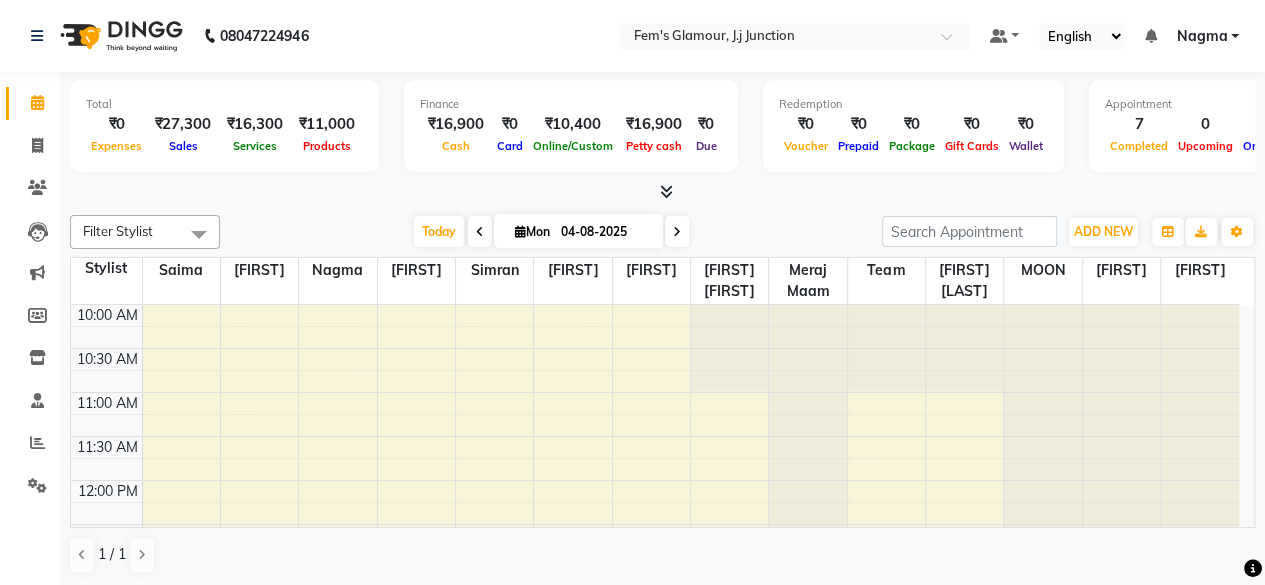 click on "Filter Stylist Select All [FIRST] [FIRST] [FIRST] [FIRST] [FIRST] [FIRST] [FIRST] [FIRST] [FIRST] [FIRST] [FIRST] [FIRST] Today  Mon 04-08-2025 Toggle Dropdown Add Appointment Add Invoice Add Expense Add Attendance Add Client Add Transaction Toggle Dropdown Add Appointment Add Invoice Add Expense Add Attendance Add Client ADD NEW Toggle Dropdown Add Appointment Add Invoice Add Expense Add Attendance Add Client Add Transaction Filter Stylist Select All [FIRST] [FIRST] [FIRST] [FIRST] [FIRST] [FIRST] [FIRST] [FIRST] [FIRST] [FIRST] [FIRST] [FIRST] Group By  Staff View   Room View  View as Vertical  Vertical - Week View  Horizontal  Horizontal - Week View  List  Toggle Dropdown Calendar Settings Manage Tags   Arrange Stylists   Reset Stylists  Full Screen  Show Available Stylist  Appointment Form Zoom 100% Staff/Room Display Count 14 Stylist [FIRST] [FIRST] [FIRST] [FIRST] [FIRST] [FIRST] [FIRST] [FIRST] [FIRST] [FIRST] [FIRST] [FIRST] 10:00 AM 10:30 AM 11:00 AM 11:30 AM" 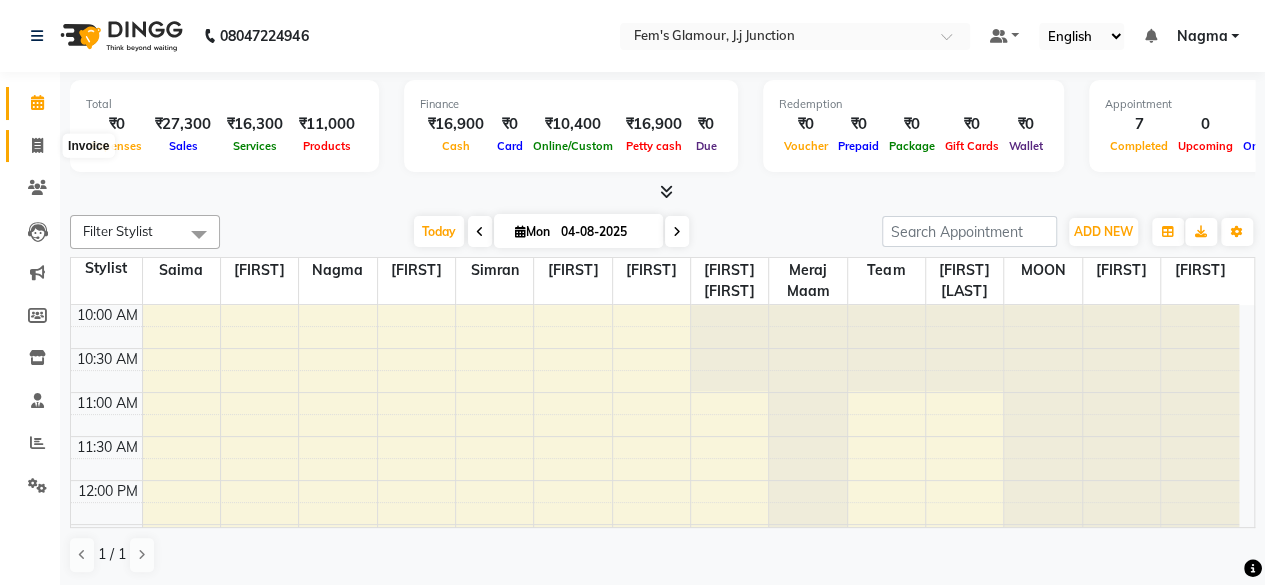 click 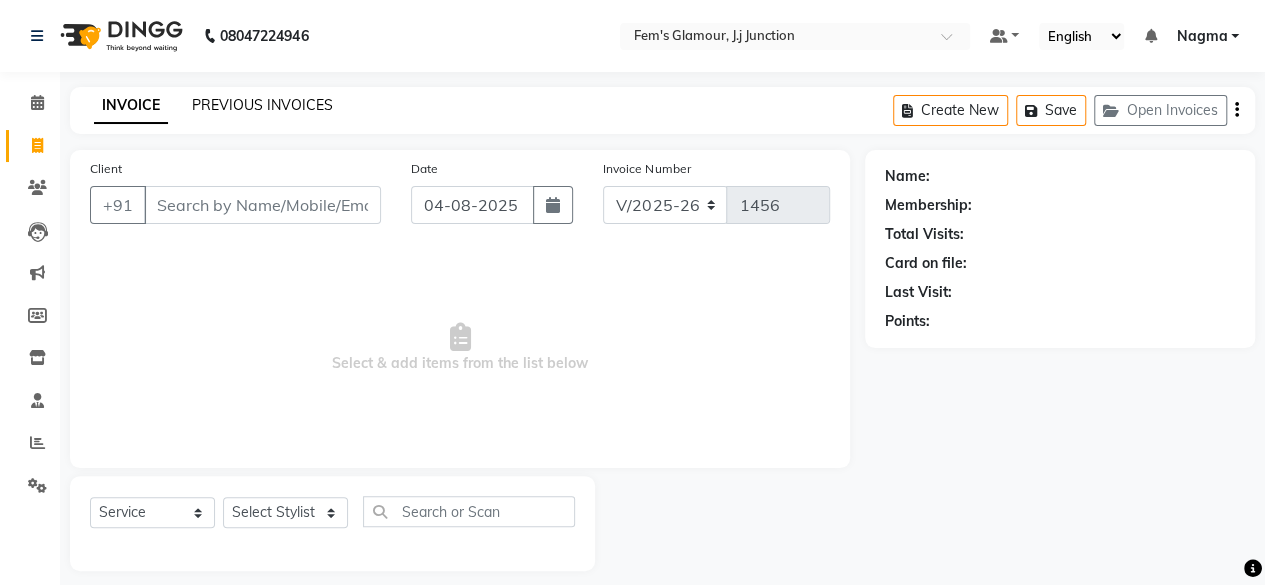 click on "PREVIOUS INVOICES" 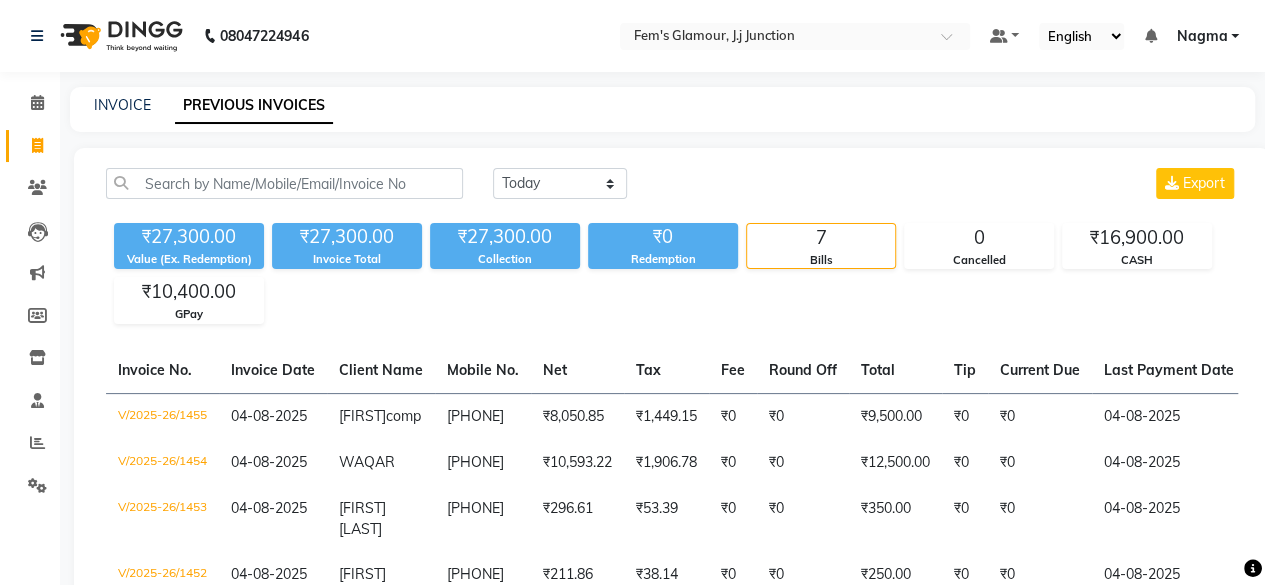 scroll, scrollTop: 167, scrollLeft: 0, axis: vertical 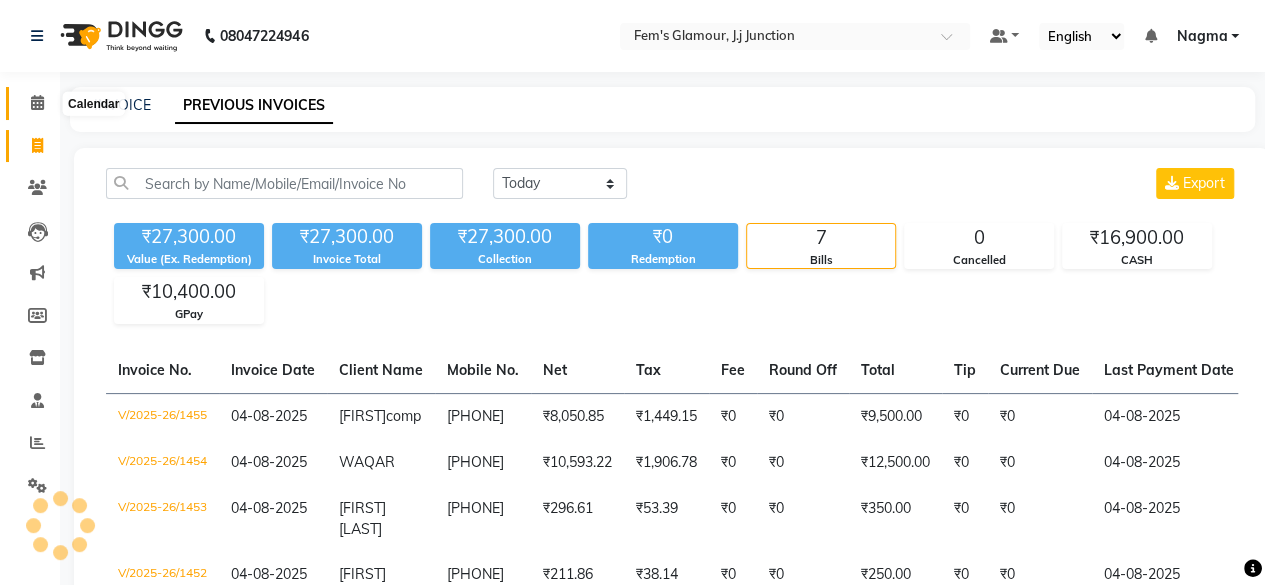 click 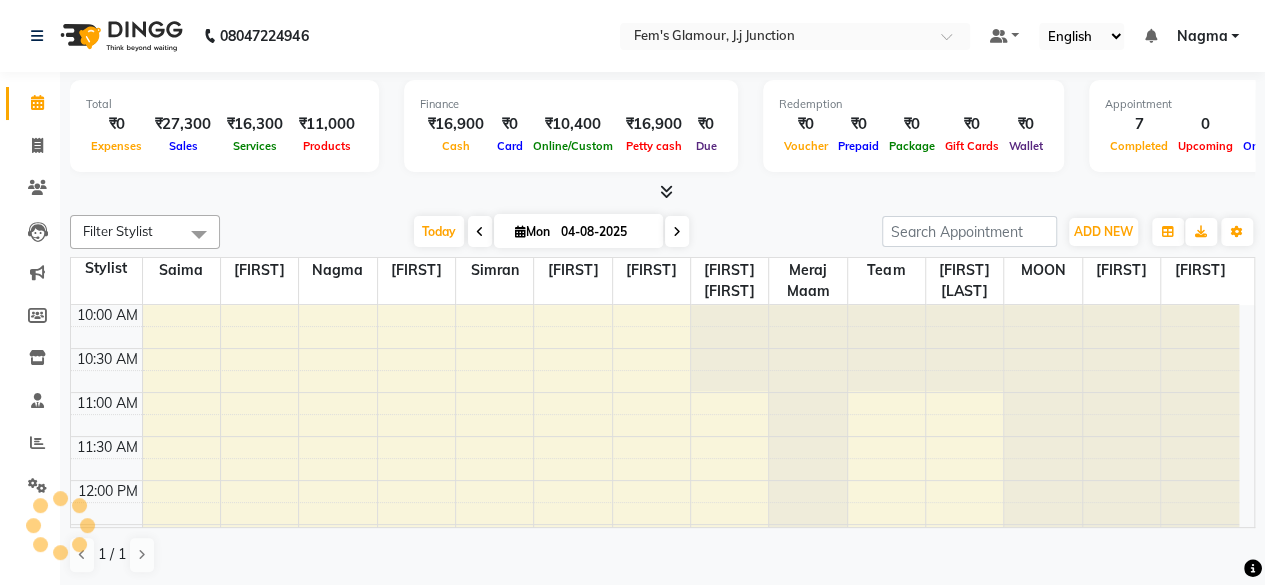 scroll, scrollTop: 694, scrollLeft: 0, axis: vertical 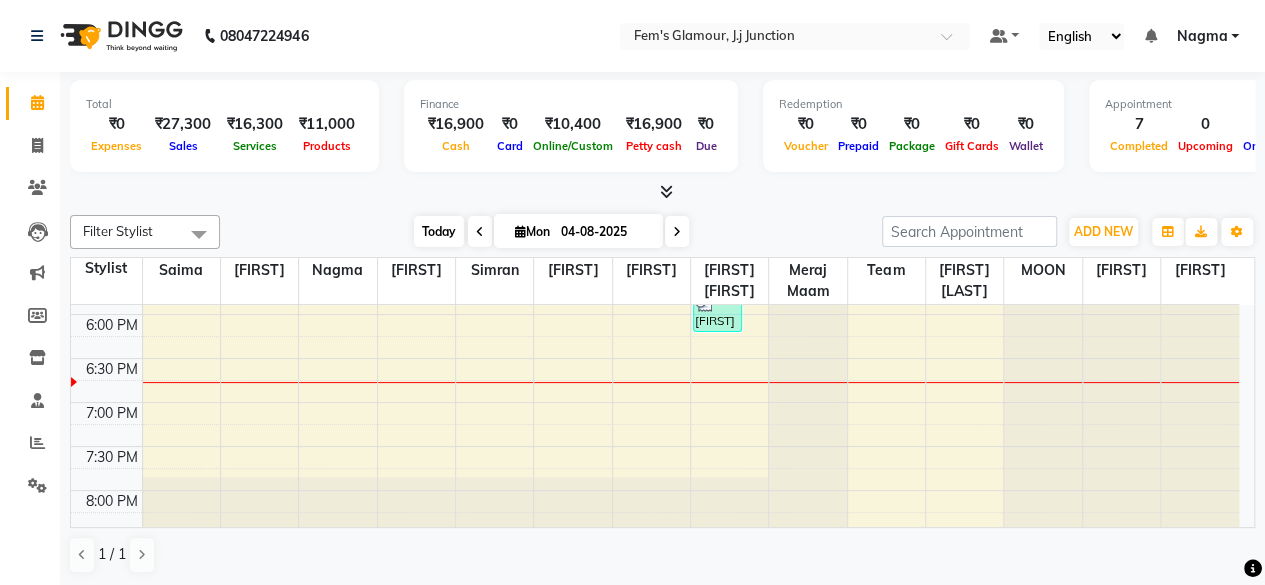 click on "Today" at bounding box center (439, 231) 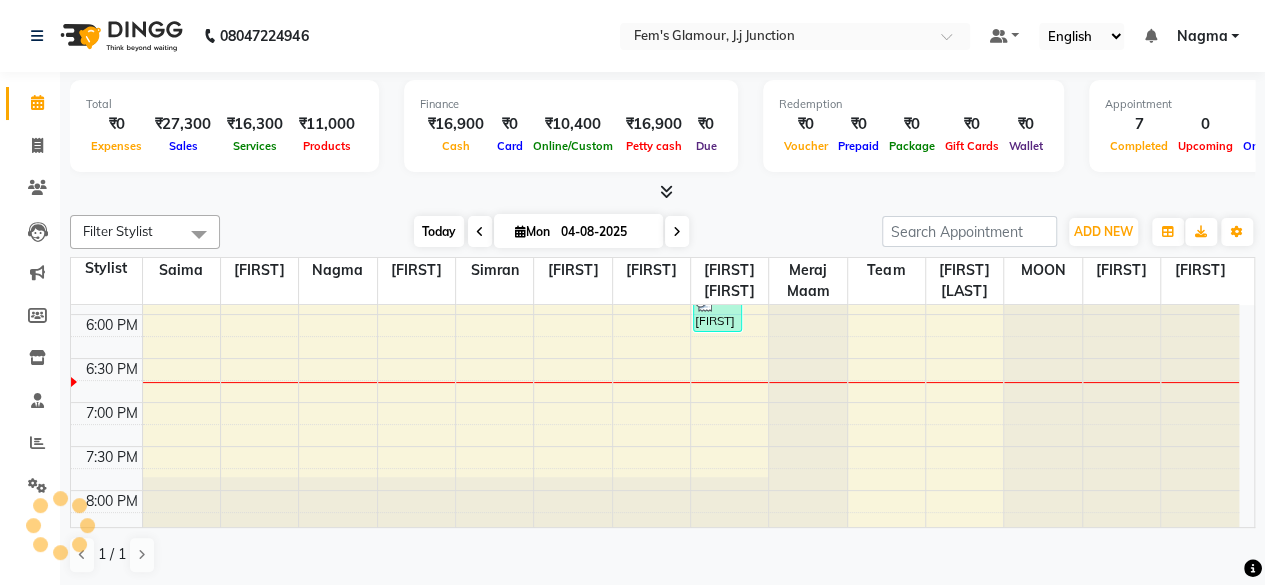 scroll, scrollTop: 695, scrollLeft: 0, axis: vertical 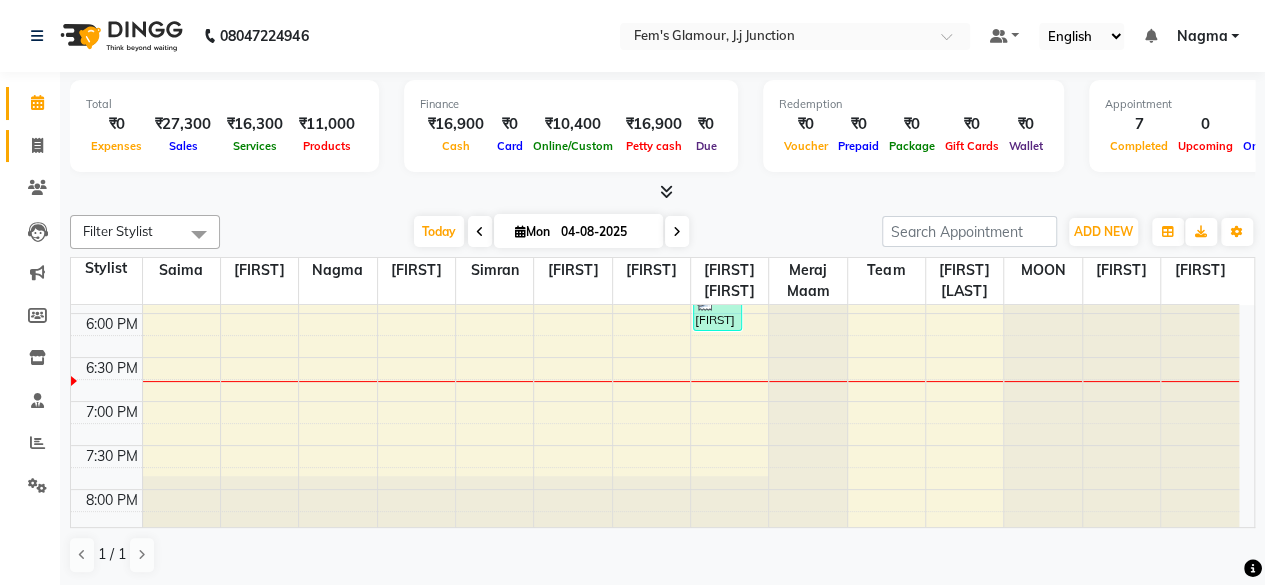 click 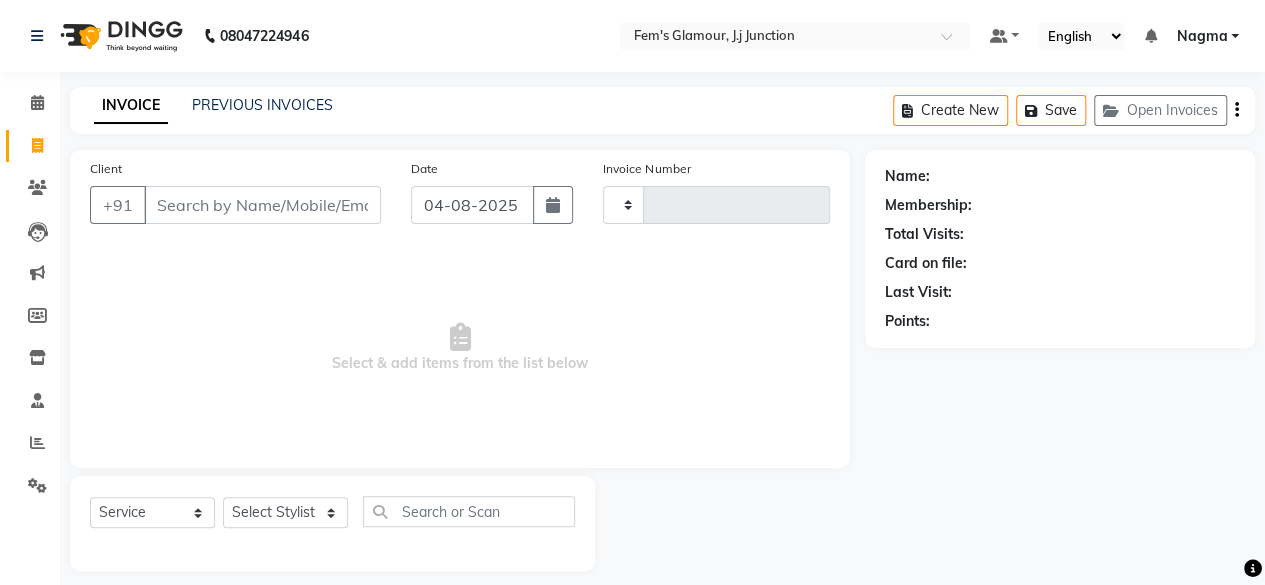type on "1456" 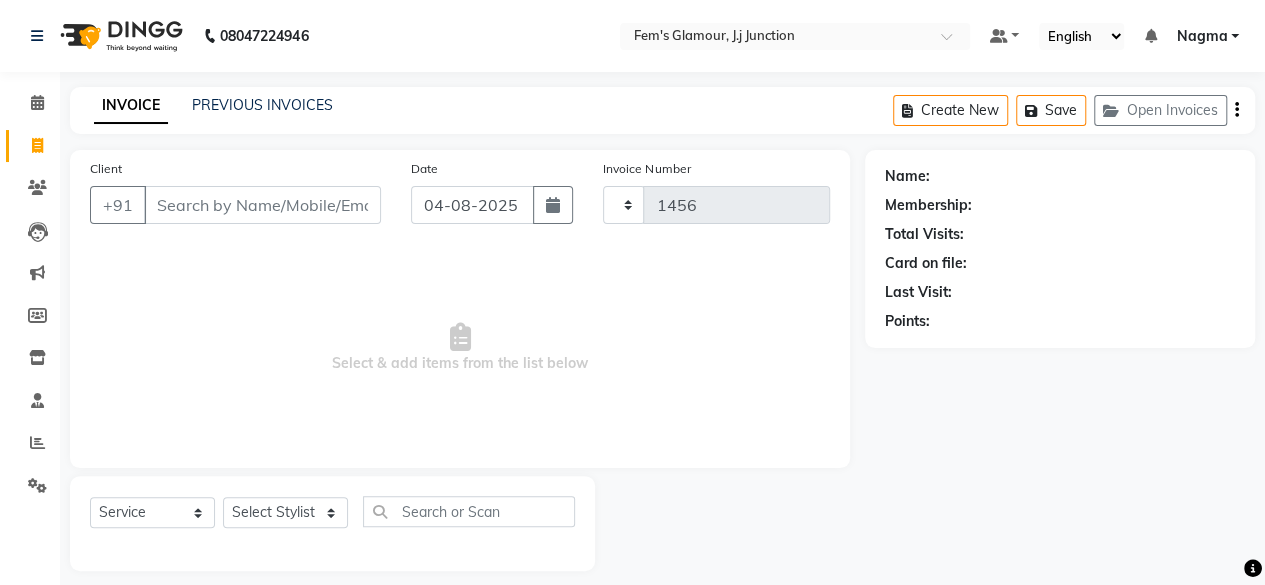 select on "4132" 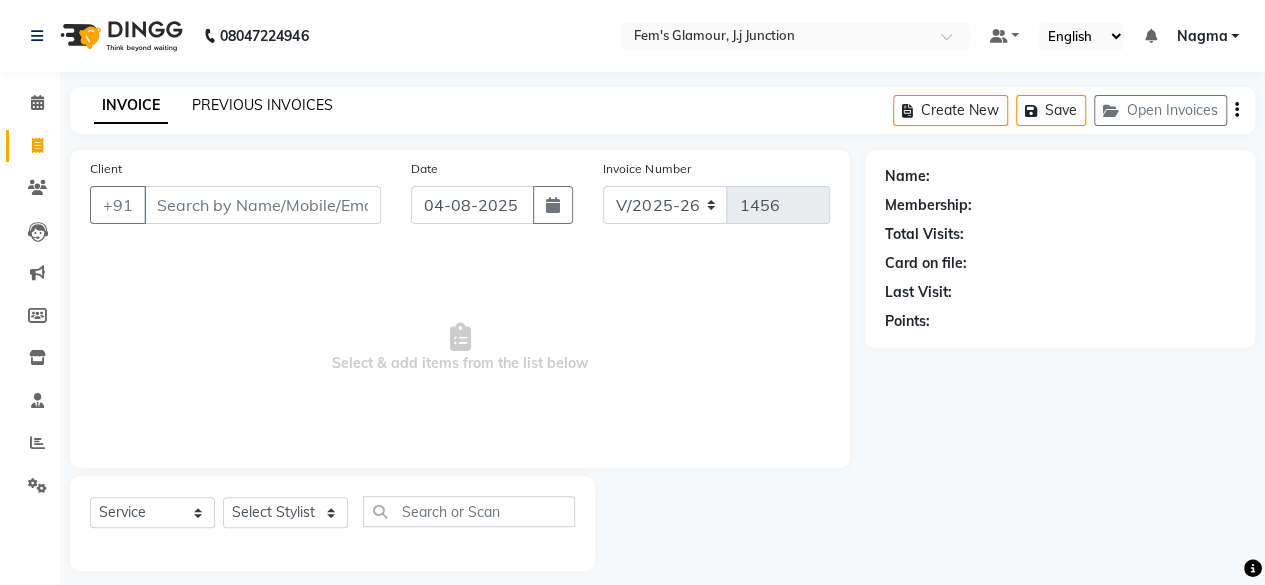 click on "PREVIOUS INVOICES" 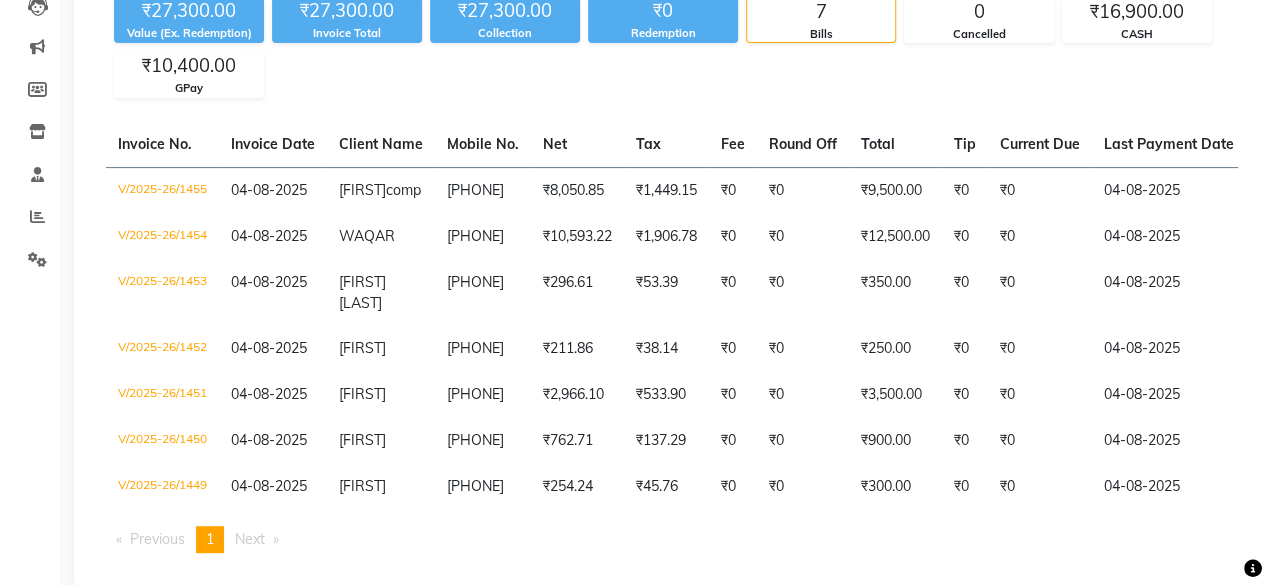scroll, scrollTop: 229, scrollLeft: 0, axis: vertical 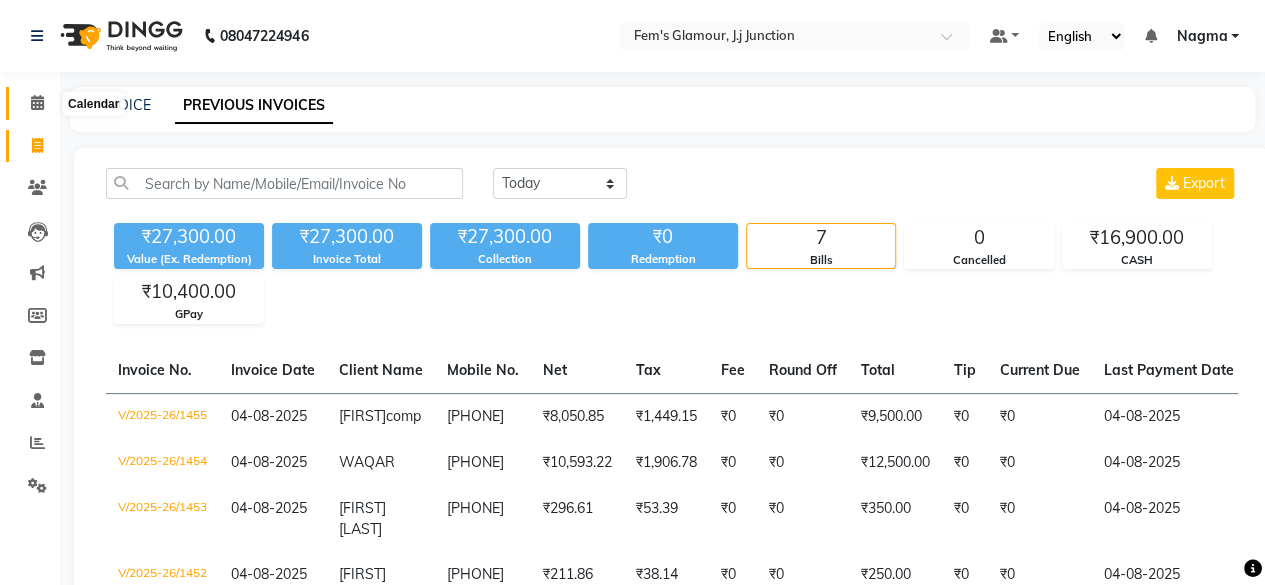 click 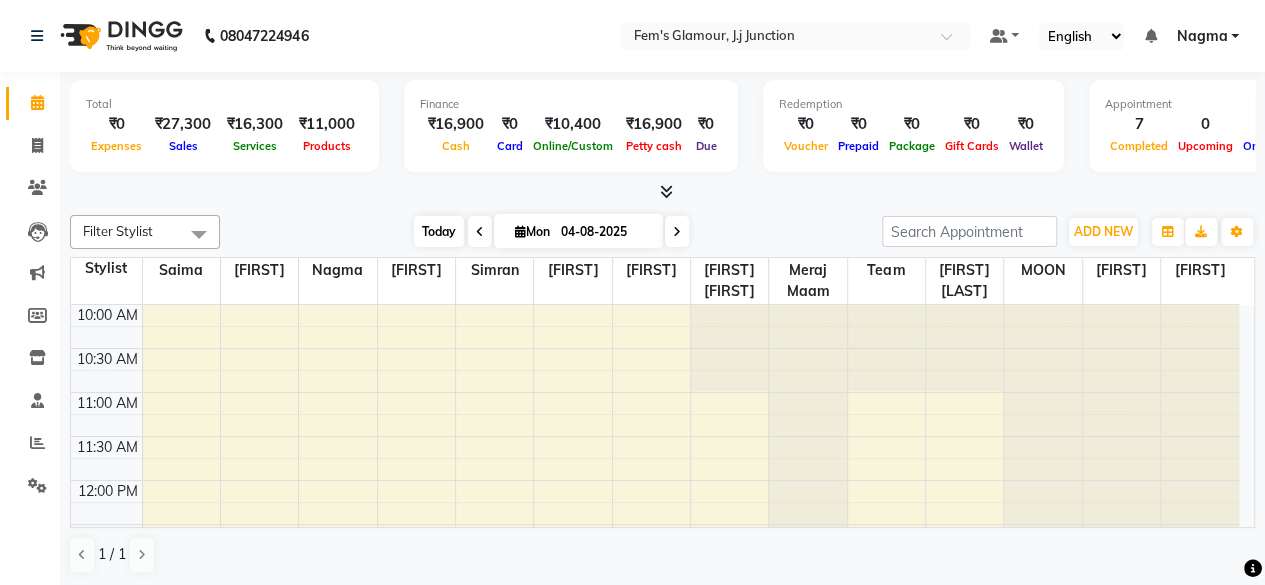 click on "Today" at bounding box center (439, 231) 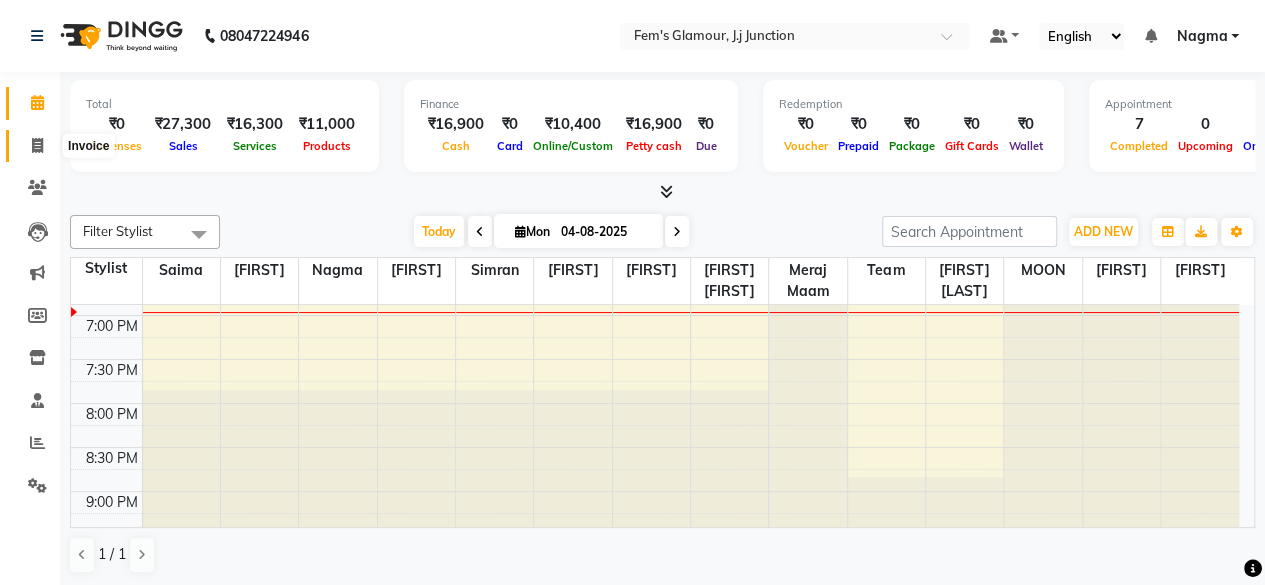 click 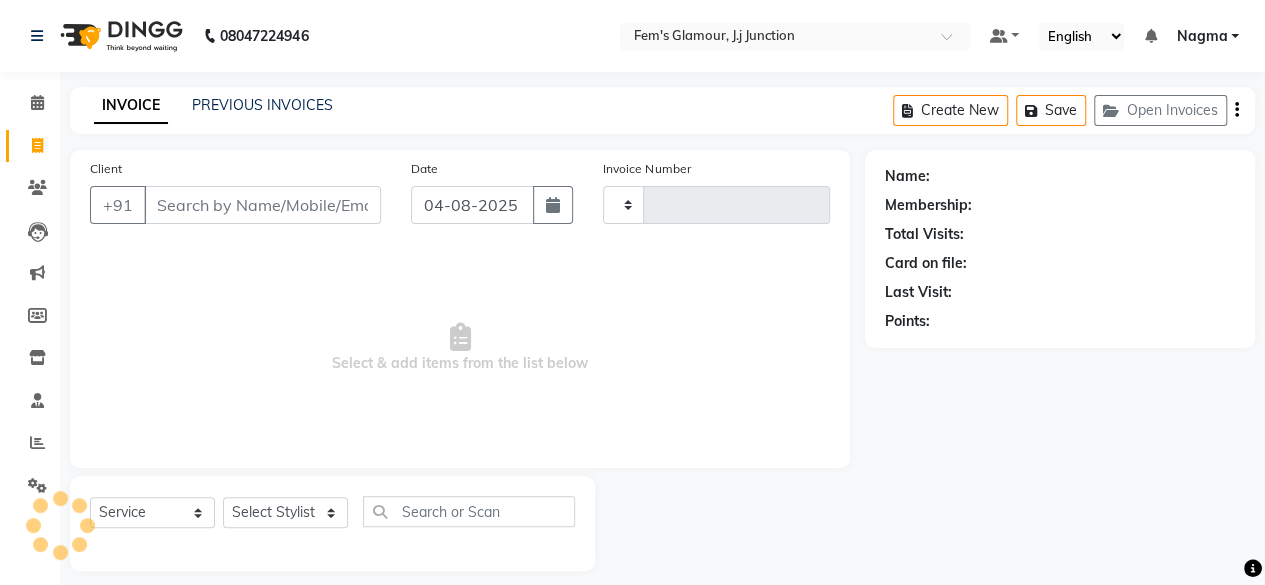 type on "1456" 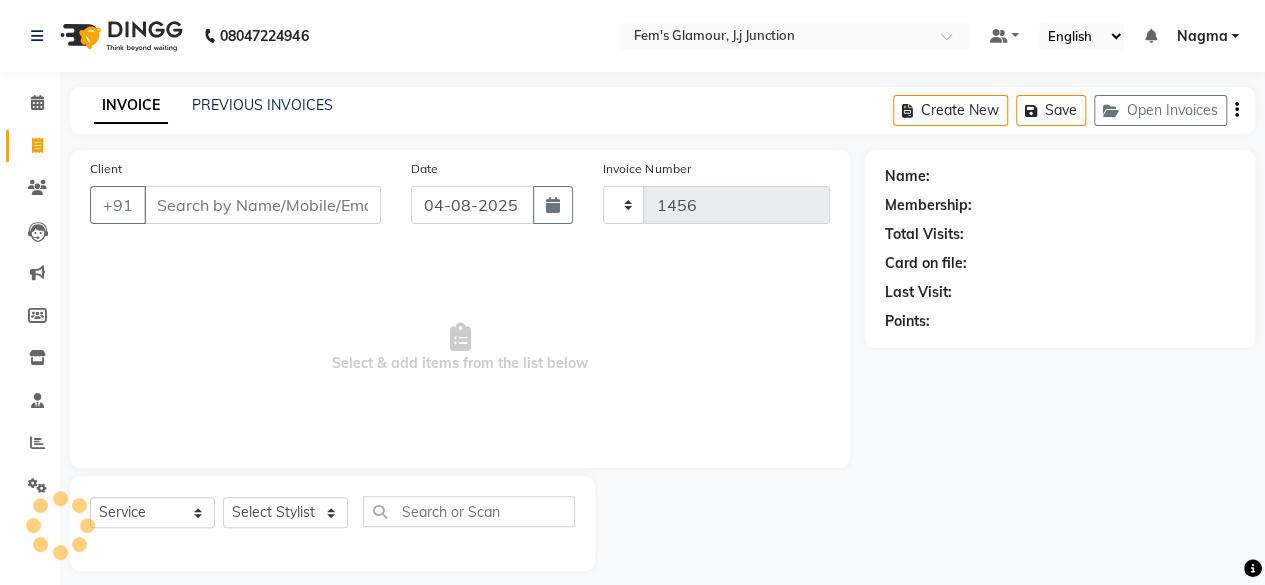 select on "4132" 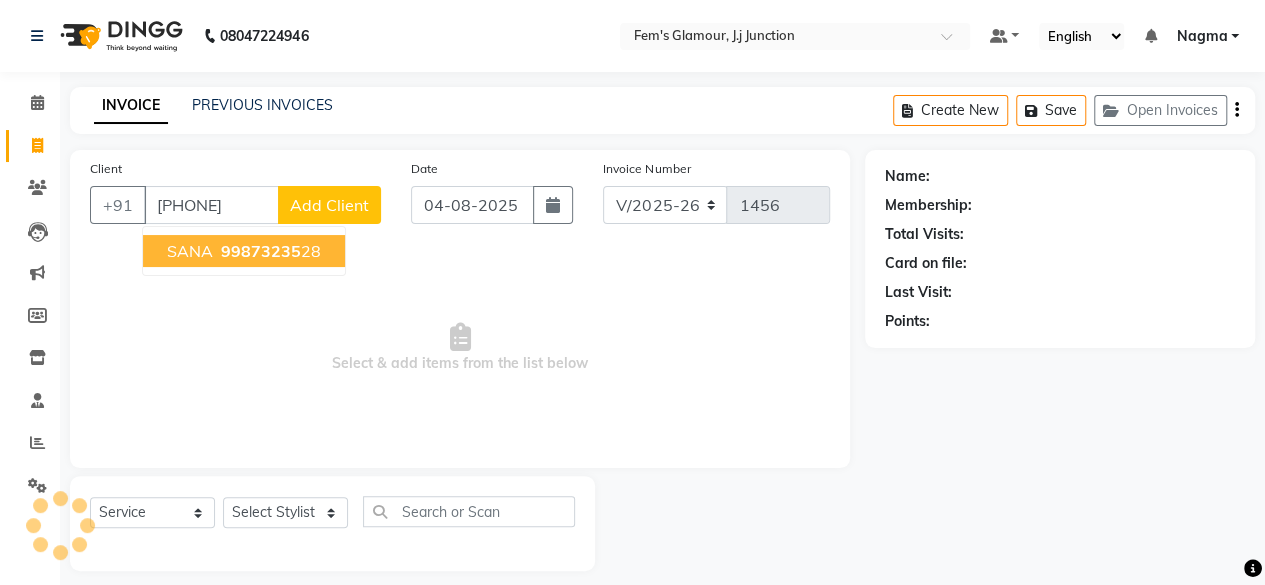 type on "[PHONE]" 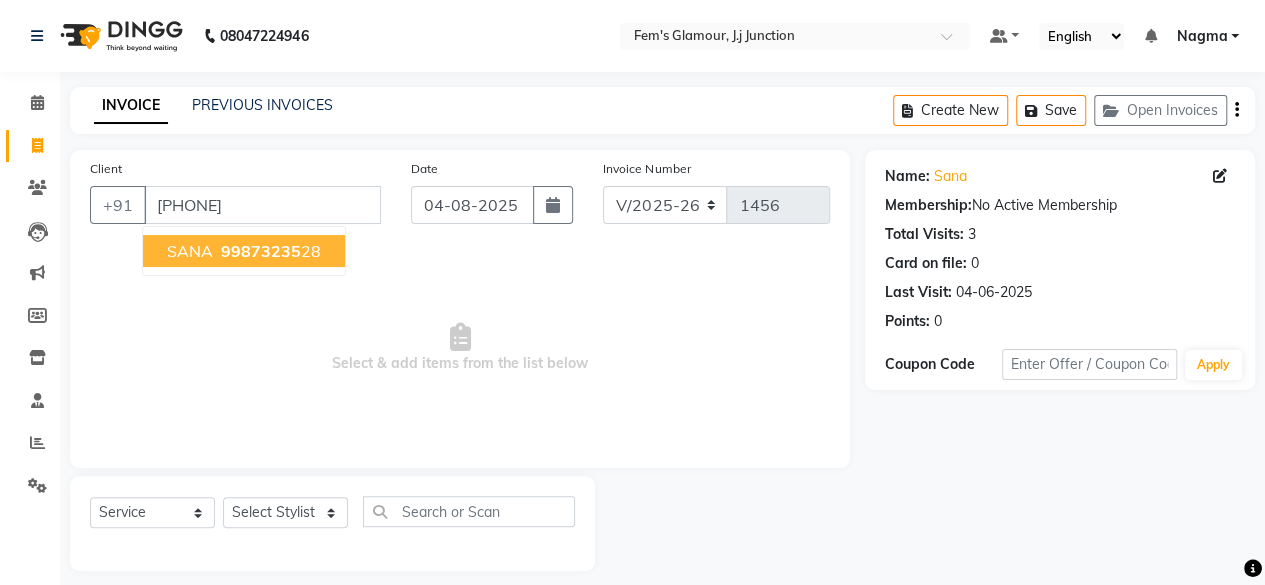 click on "99873235" at bounding box center (261, 251) 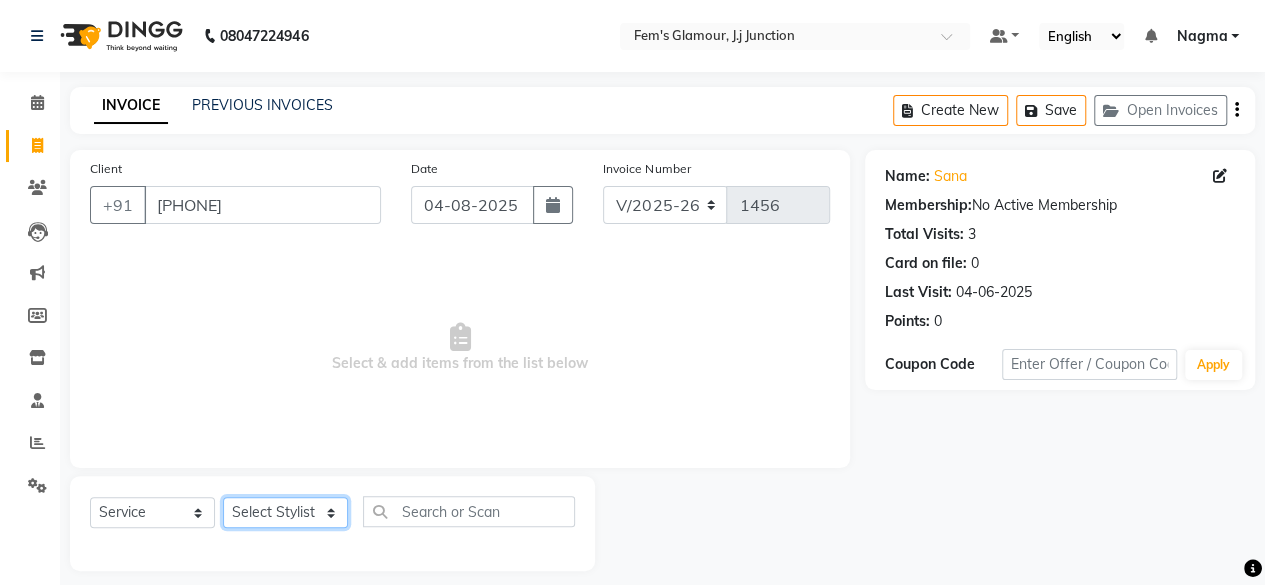click on "Select Stylist [FIRST] [FIRST] [FIRST] [FIRST] [FIRST] [FIRST] [FIRST] [FIRST] [FIRST] [FIRST] [FIRST] [FIRST]" 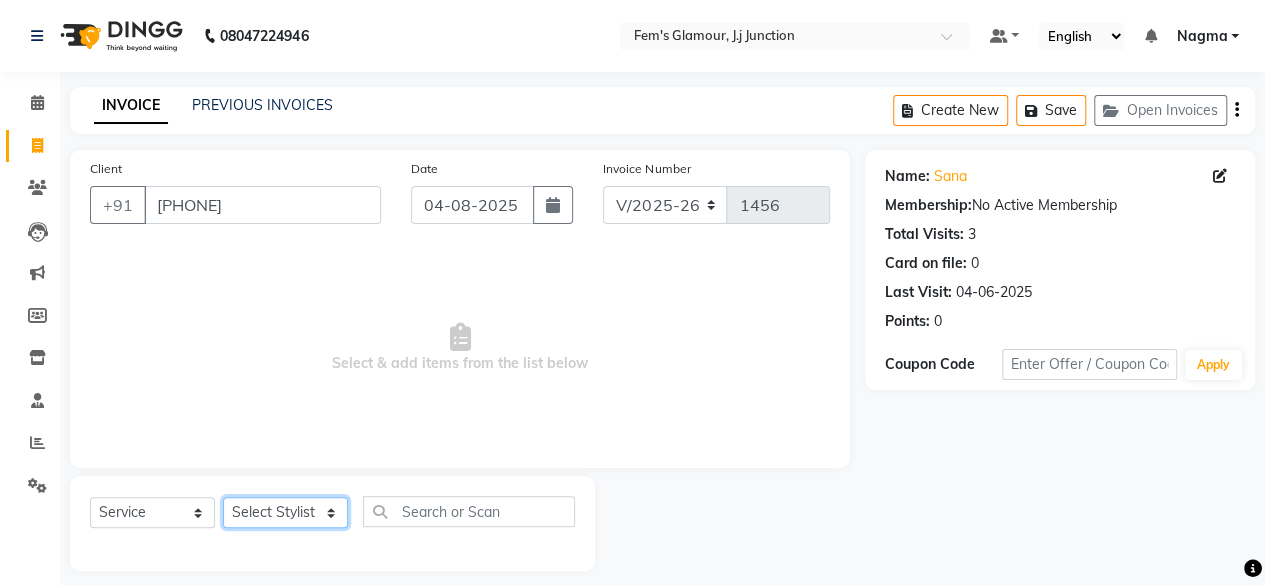 select on "21533" 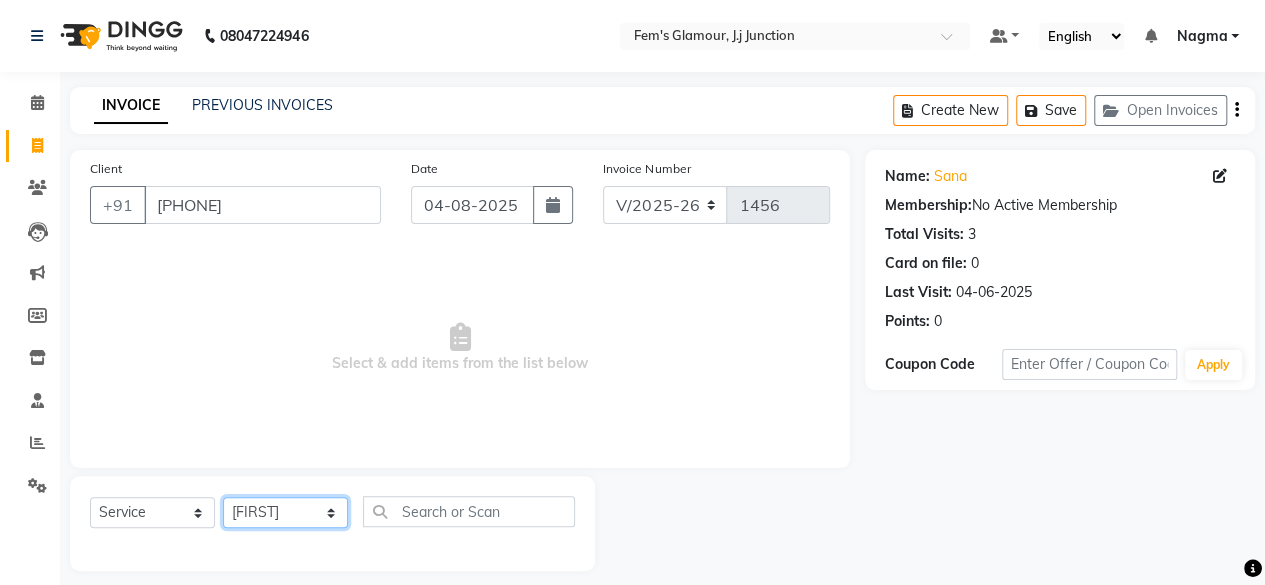 click on "Select Stylist [FIRST] [FIRST] [FIRST] [FIRST] [FIRST] [FIRST] [FIRST] [FIRST] [FIRST] [FIRST] [FIRST] [FIRST]" 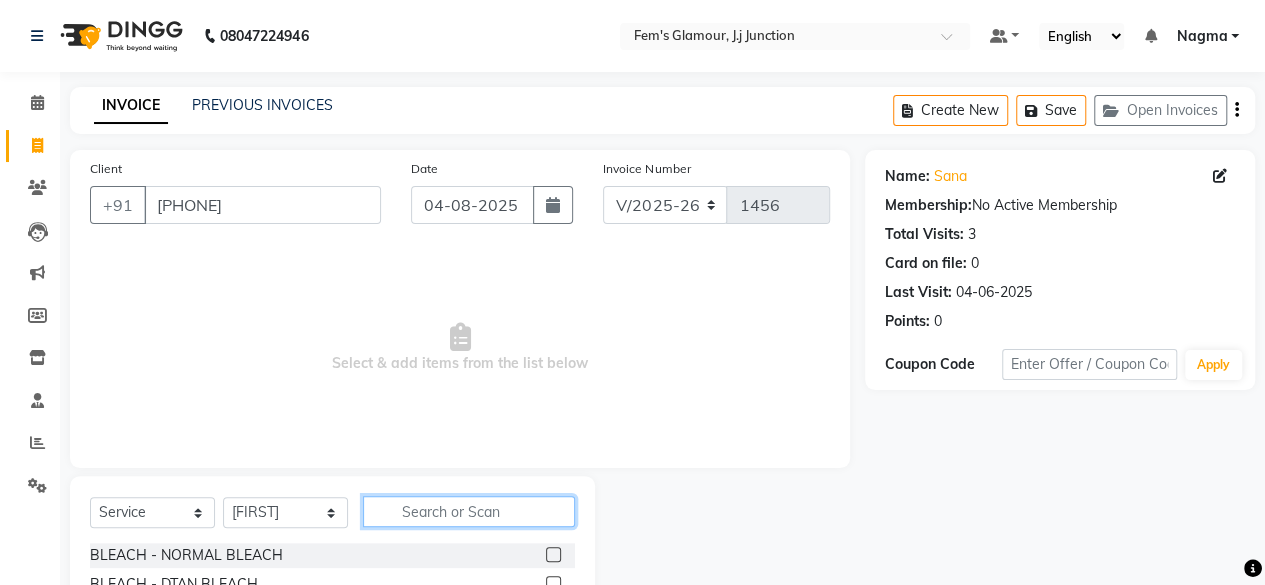 click 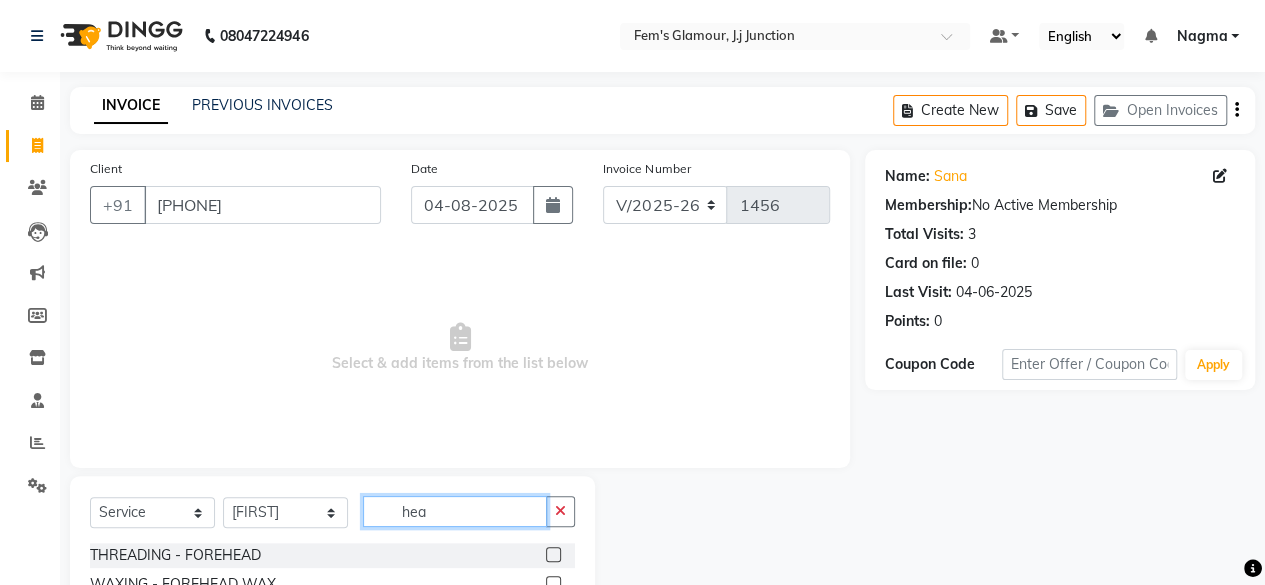 scroll, scrollTop: 160, scrollLeft: 0, axis: vertical 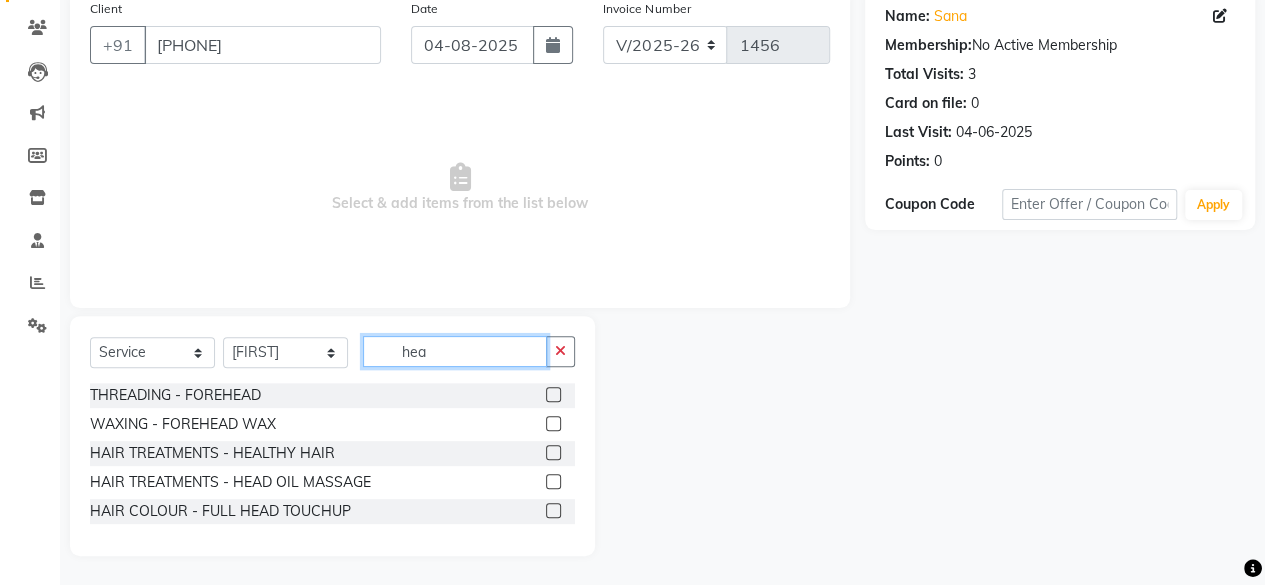 type on "hea" 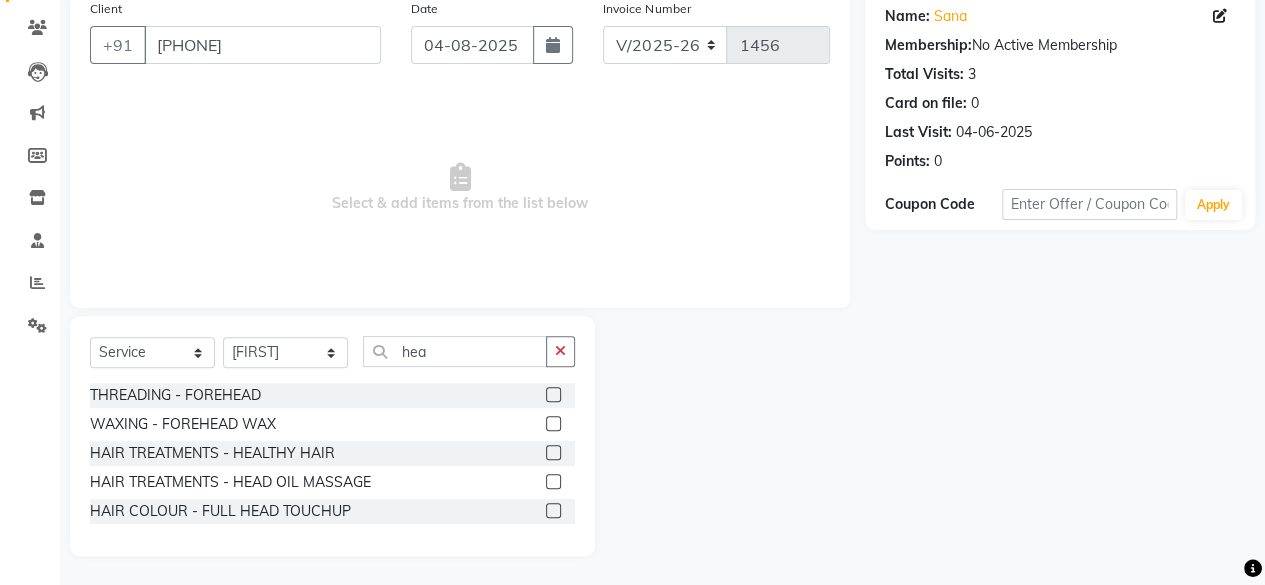 click 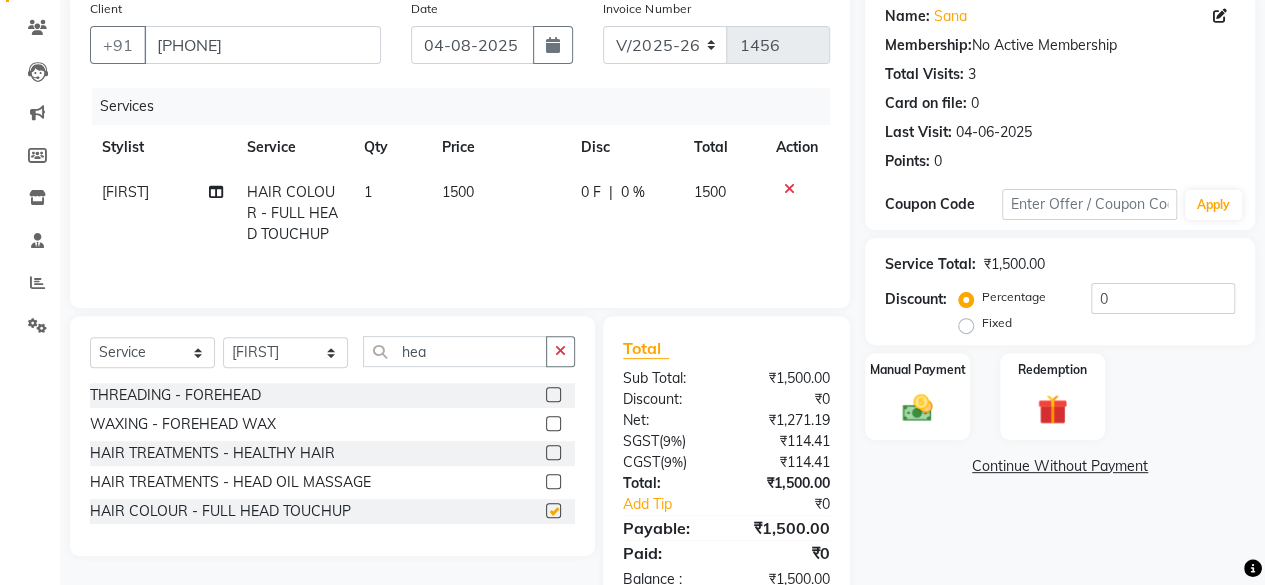 checkbox on "false" 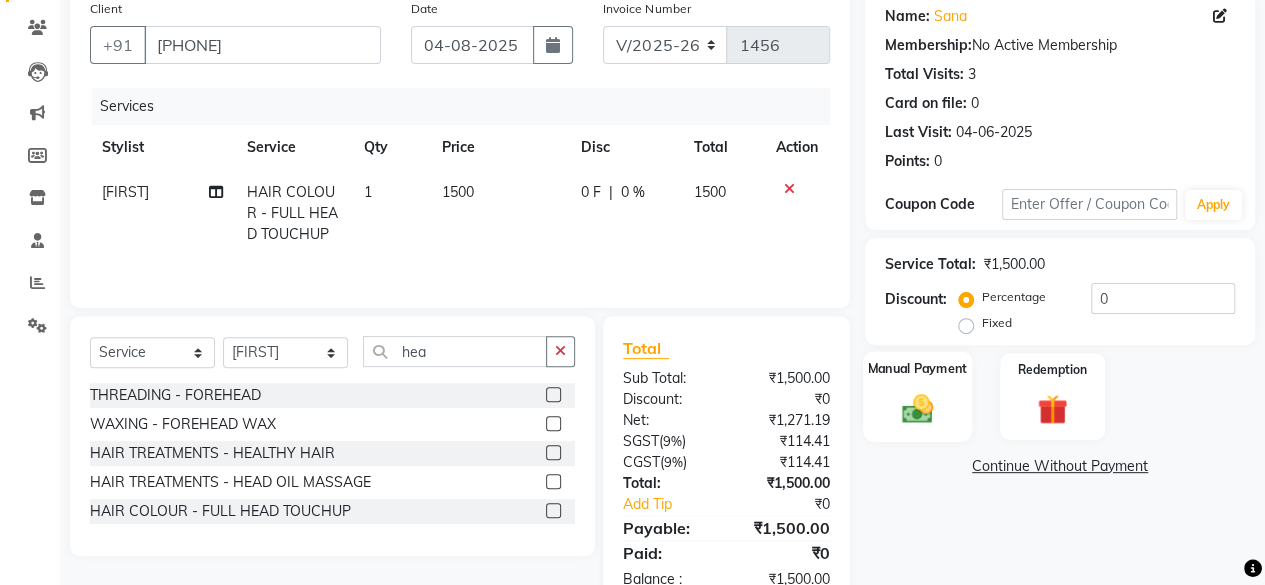 click 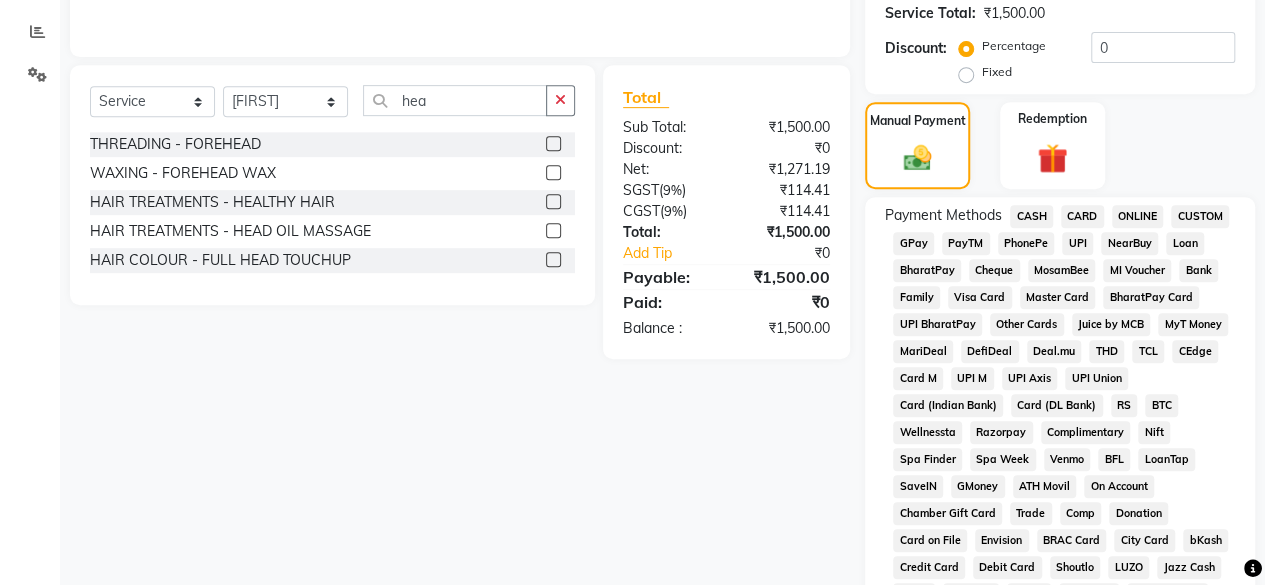 scroll, scrollTop: 412, scrollLeft: 0, axis: vertical 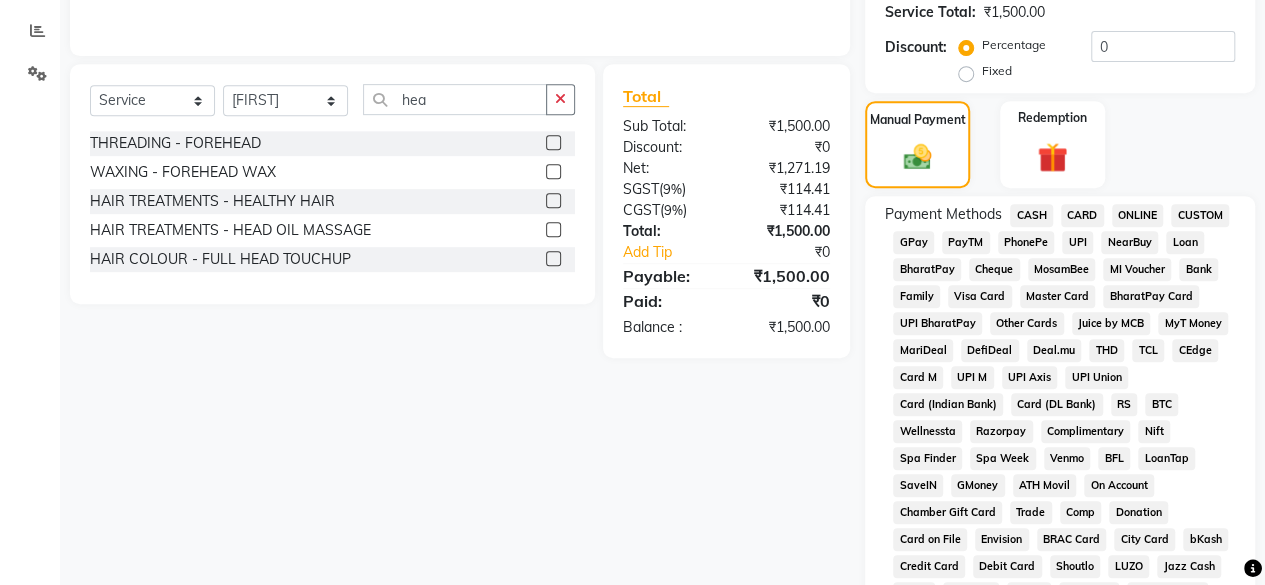 click on "CASH" 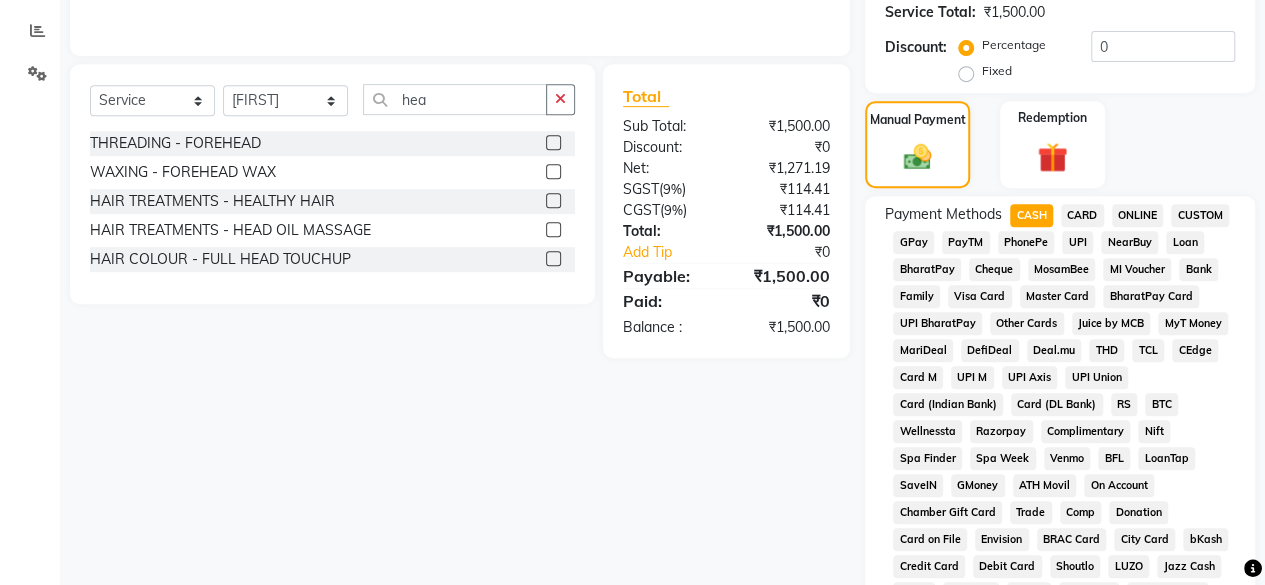 click on "CASH" 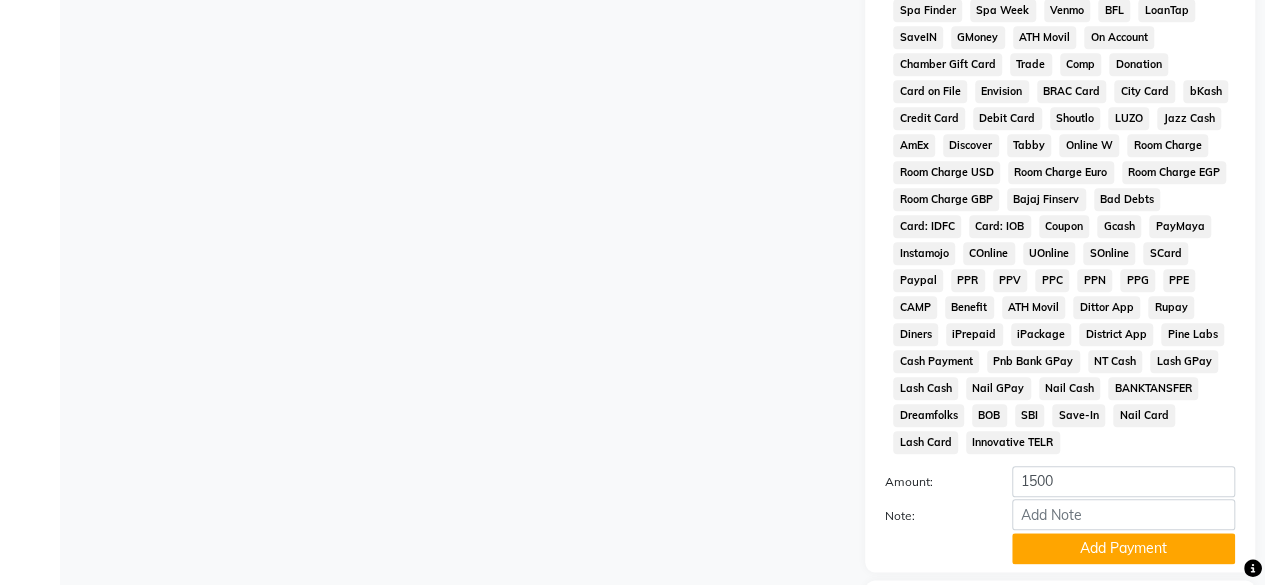 scroll, scrollTop: 999, scrollLeft: 0, axis: vertical 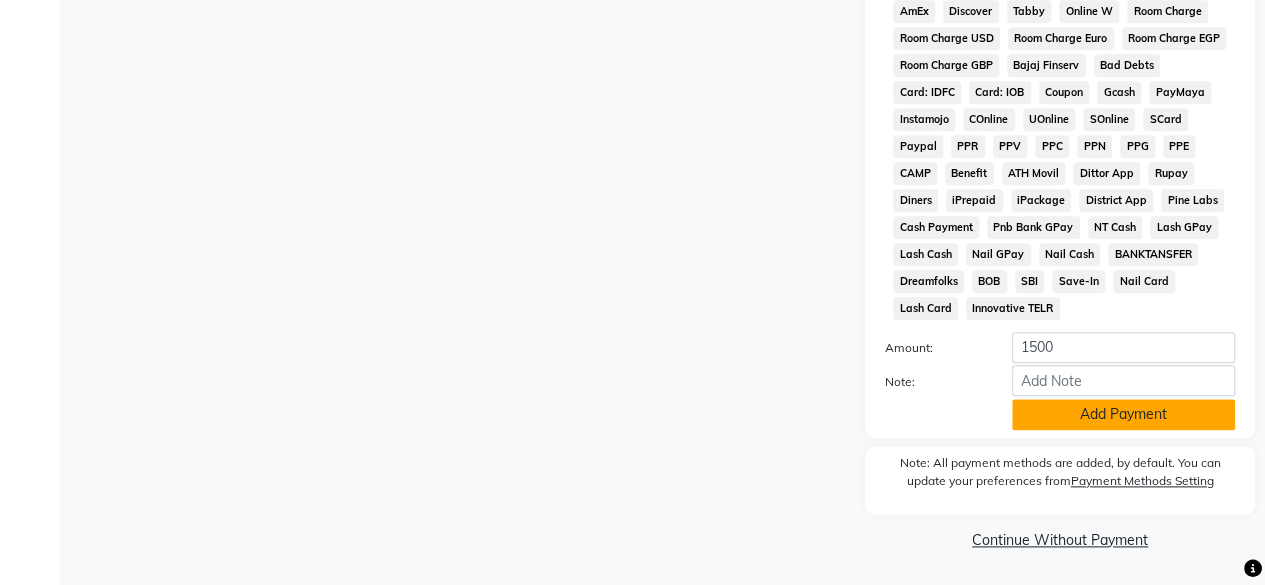 click on "Add Payment" 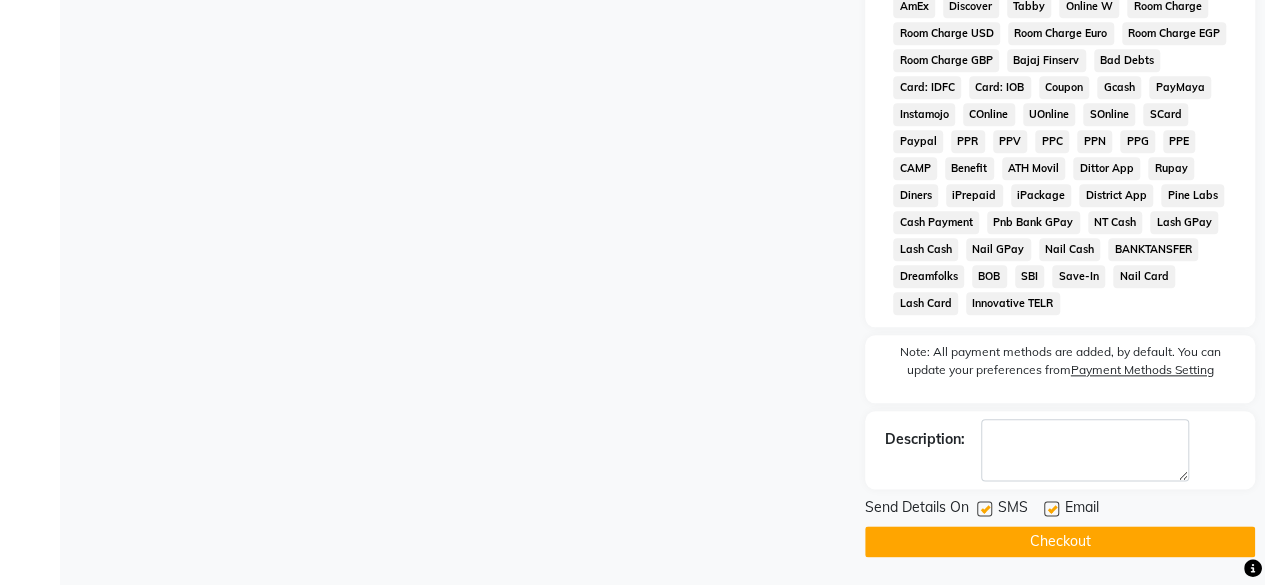 scroll, scrollTop: 1006, scrollLeft: 0, axis: vertical 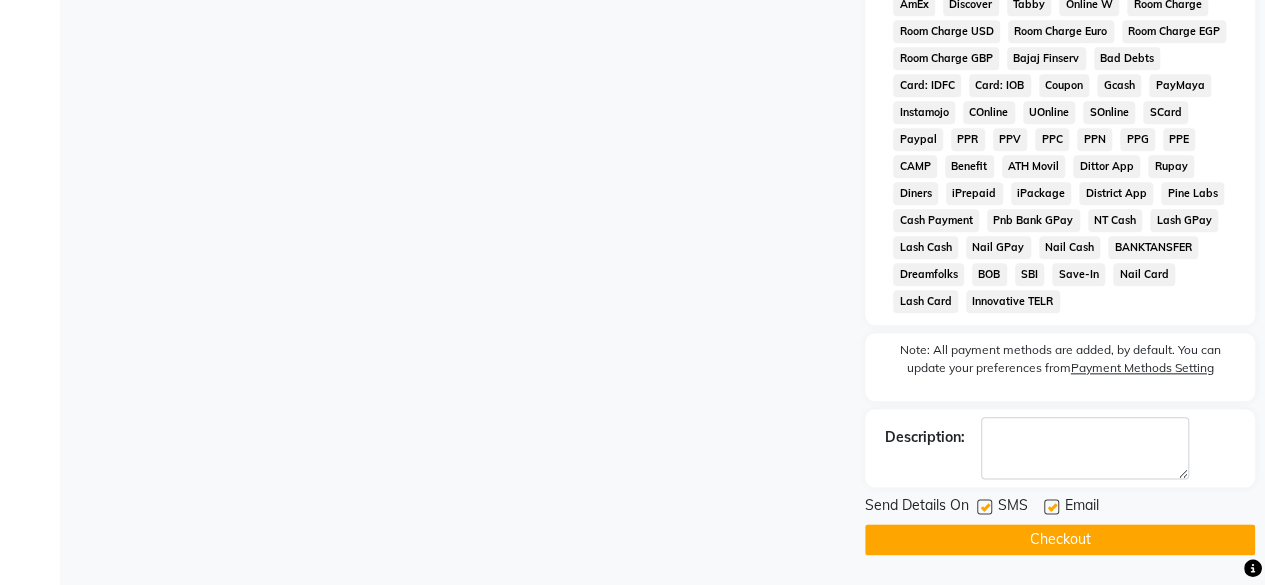 click on "Checkout" 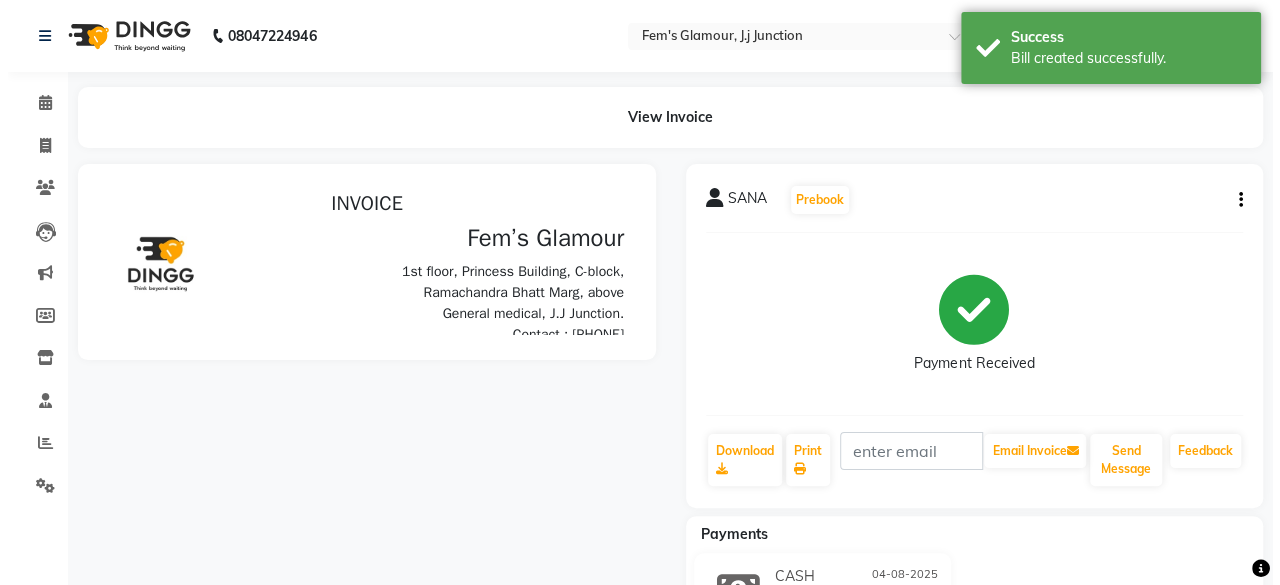 scroll, scrollTop: 0, scrollLeft: 0, axis: both 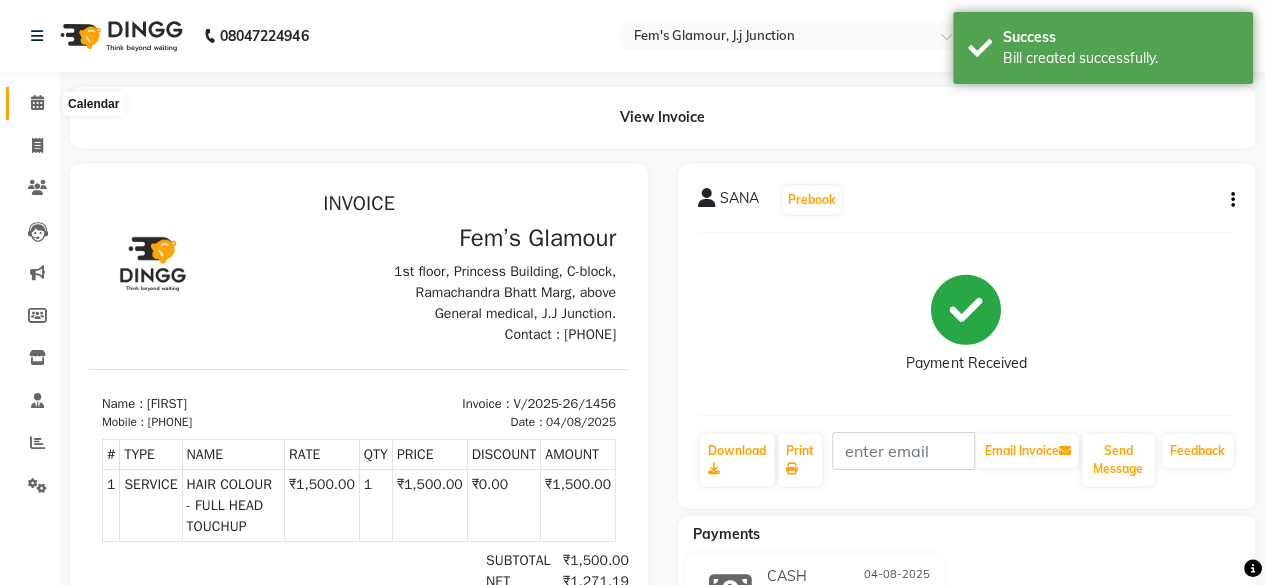 click 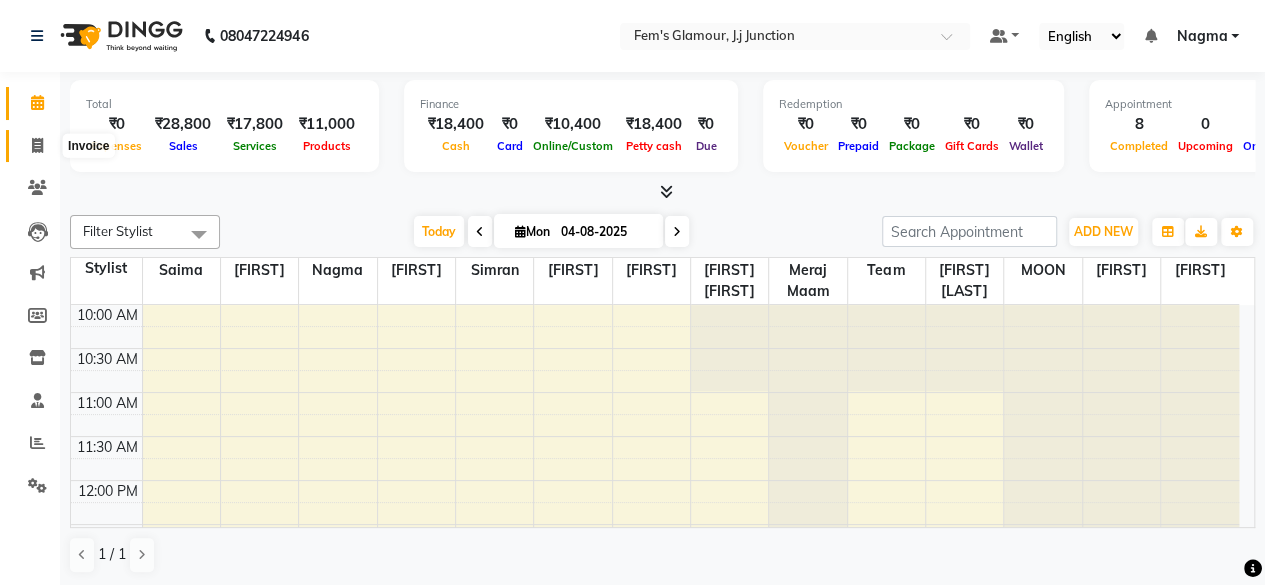 click 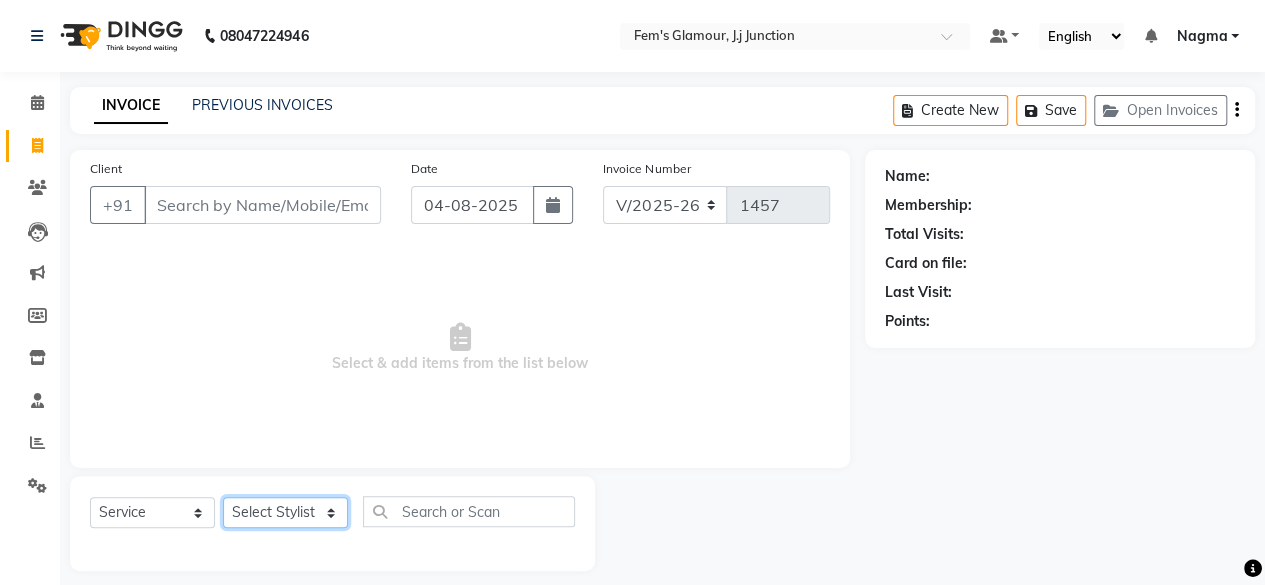 click on "Select Stylist [FIRST] [FIRST] [FIRST] [FIRST] [FIRST] [FIRST] [FIRST] [FIRST] [FIRST] [FIRST] [FIRST] [FIRST]" 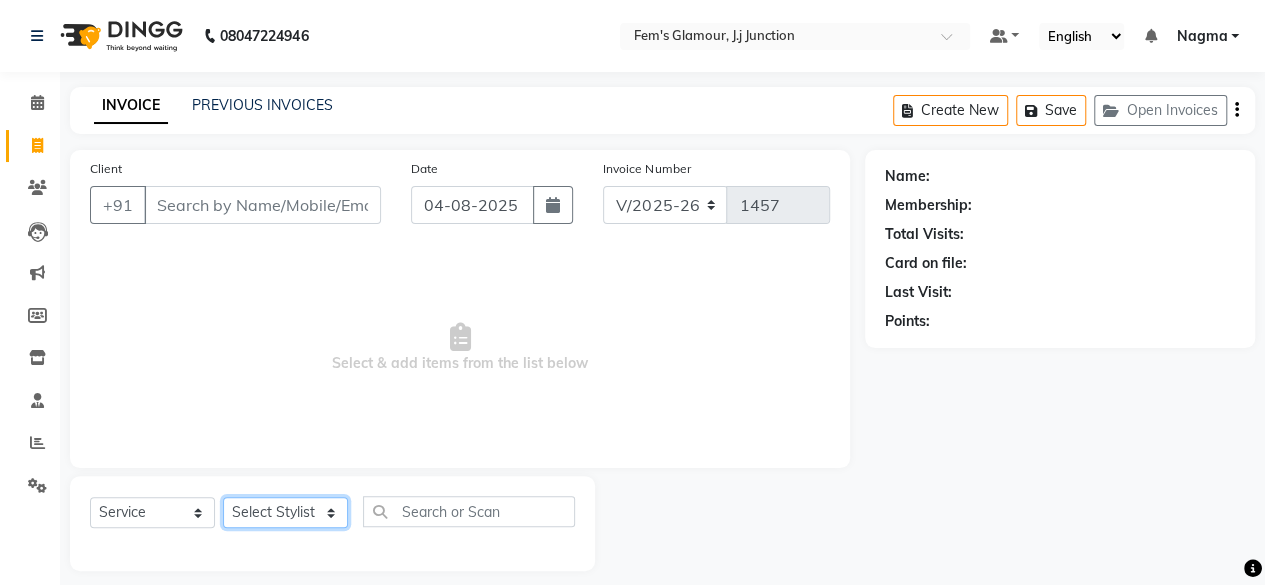 select on "22798" 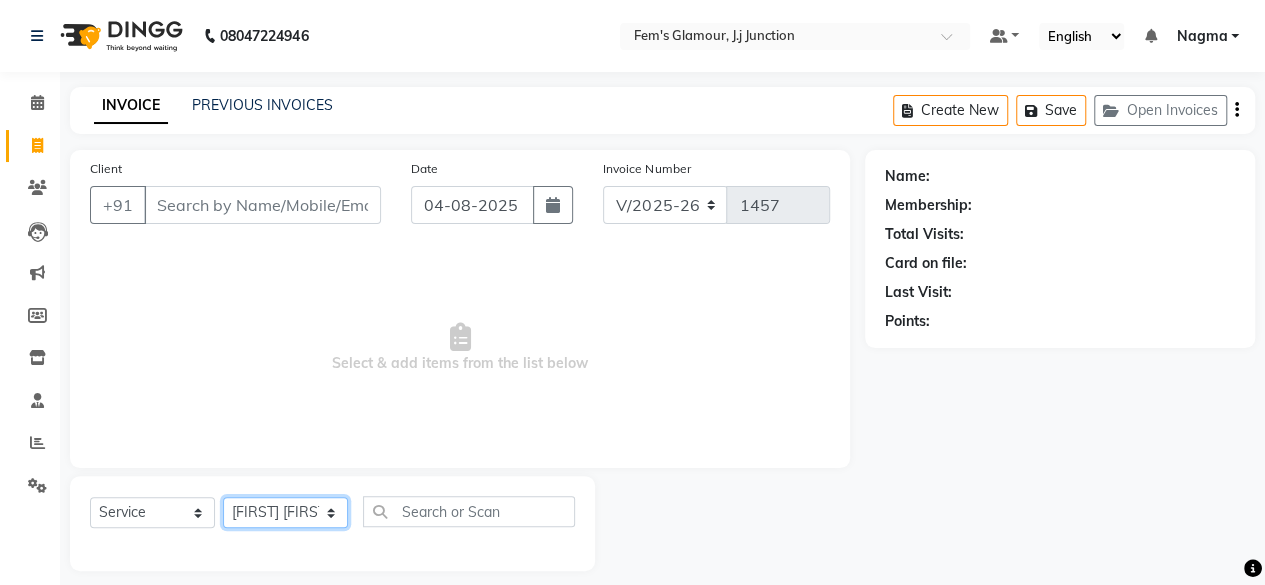 click on "Select Stylist [FIRST] [FIRST] [FIRST] [FIRST] [FIRST] [FIRST] [FIRST] [FIRST] [FIRST] [FIRST] [FIRST] [FIRST]" 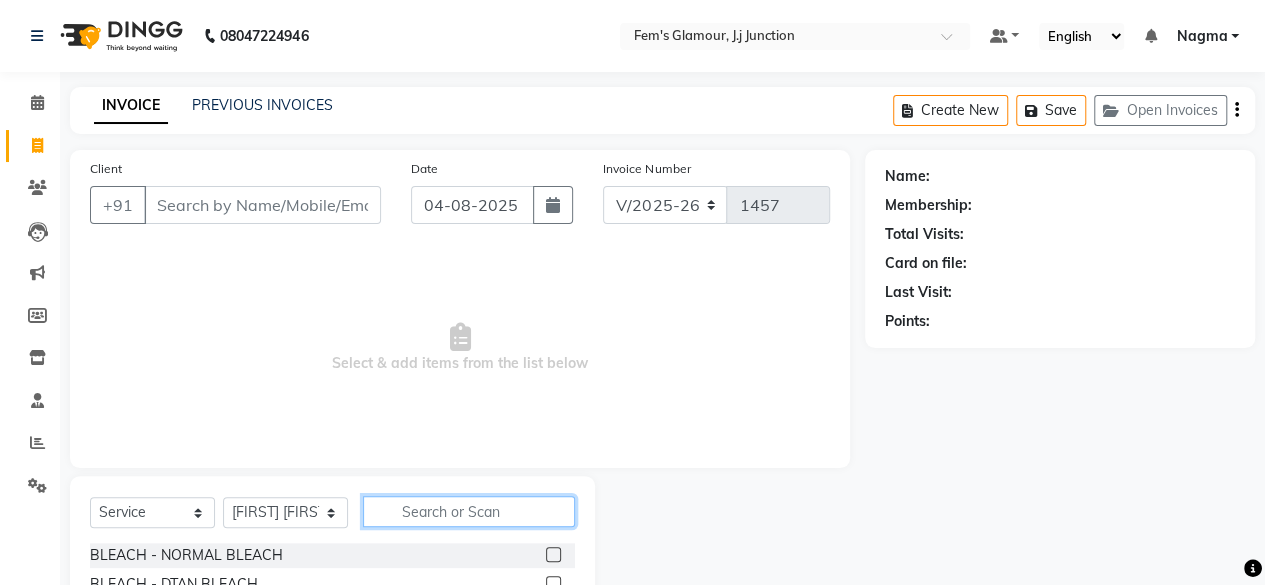 click 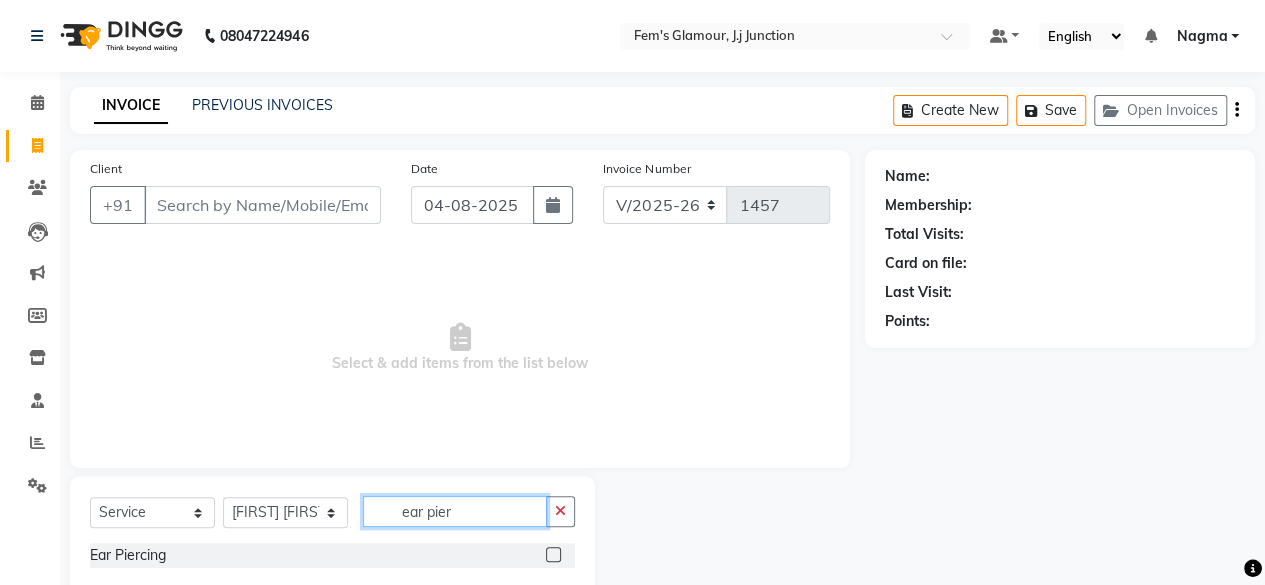 type on "ear pier" 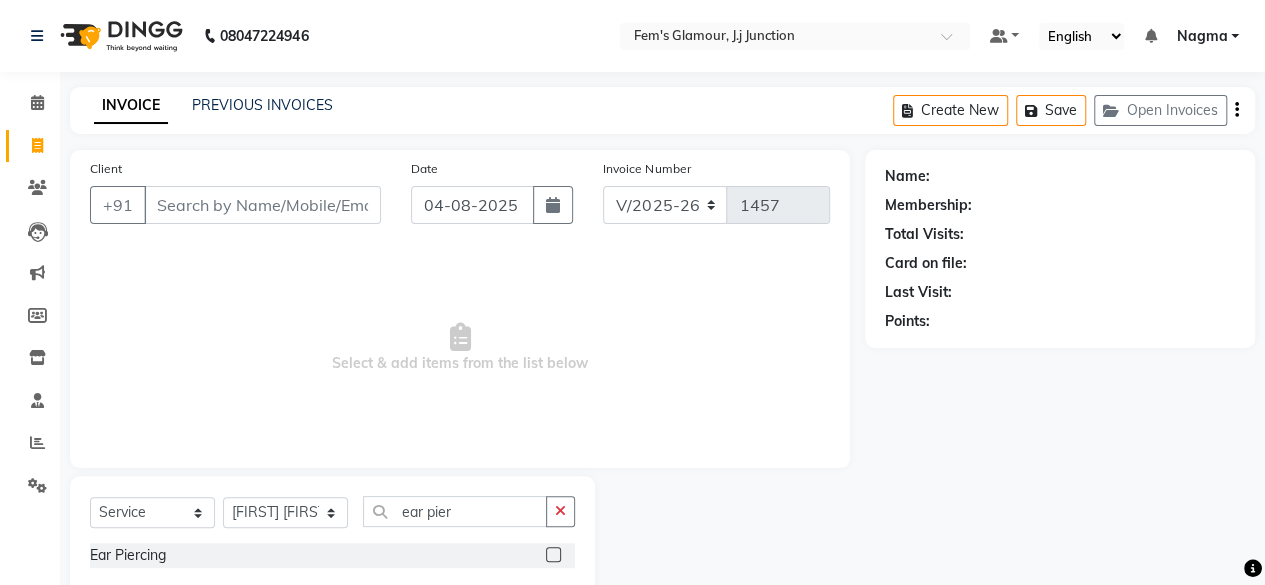 click 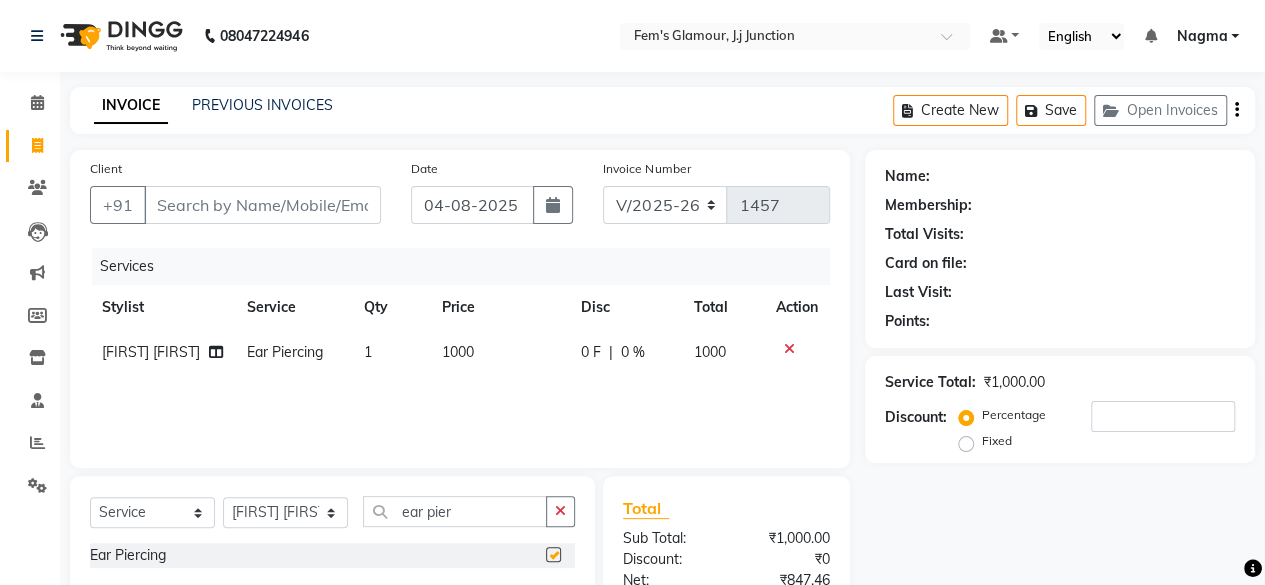 checkbox on "false" 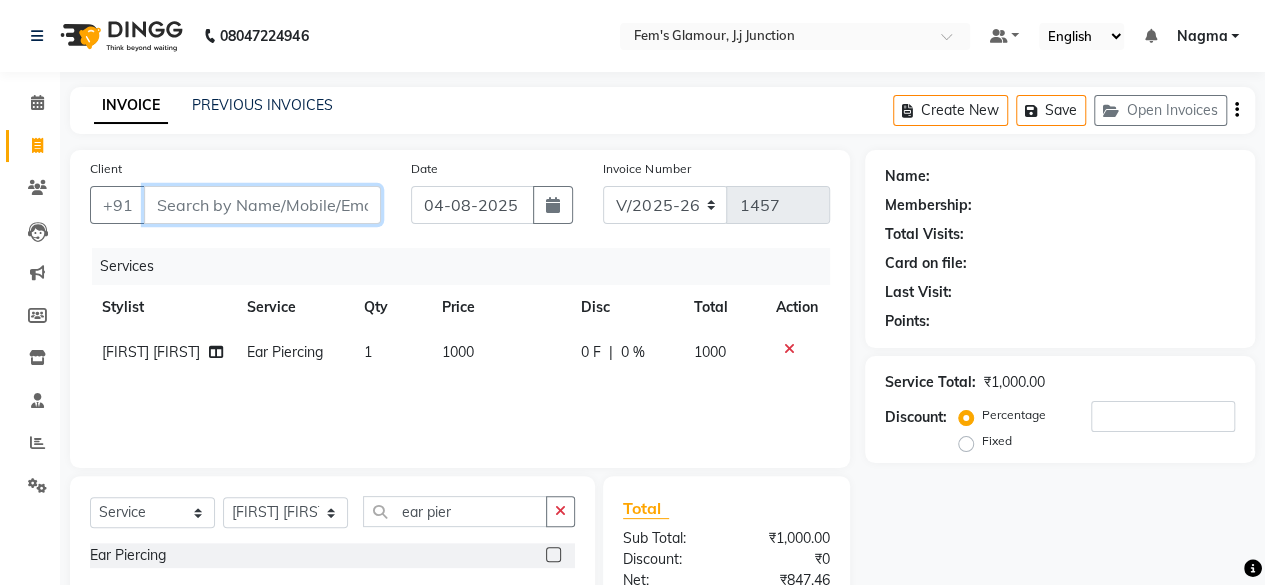 click on "Client" at bounding box center (262, 205) 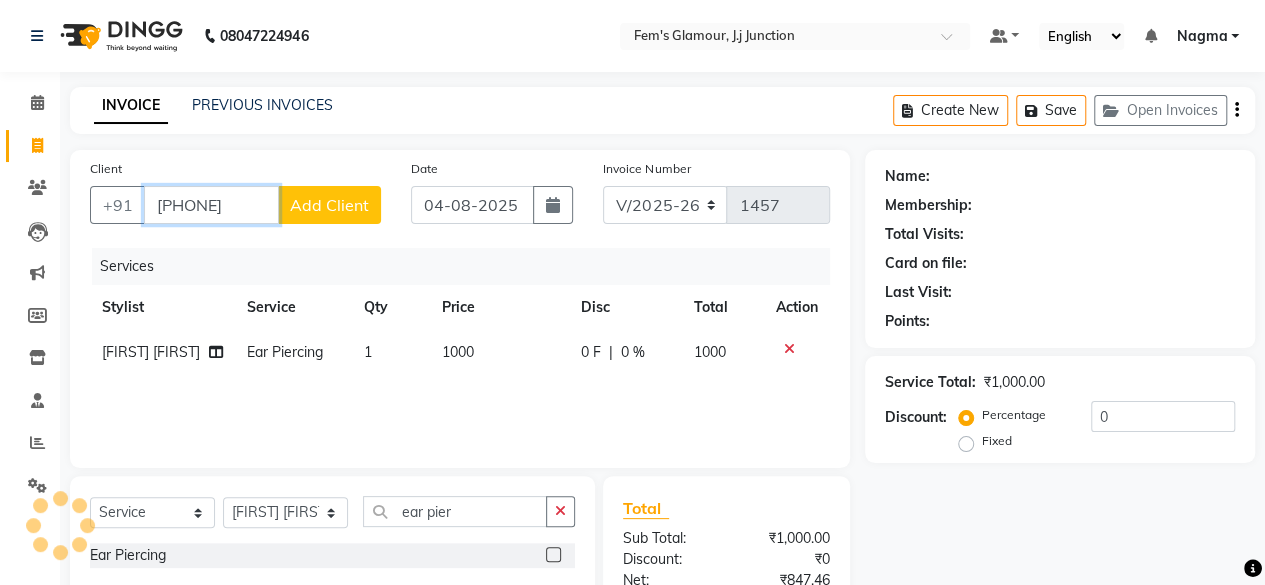 type on "[PHONE]" 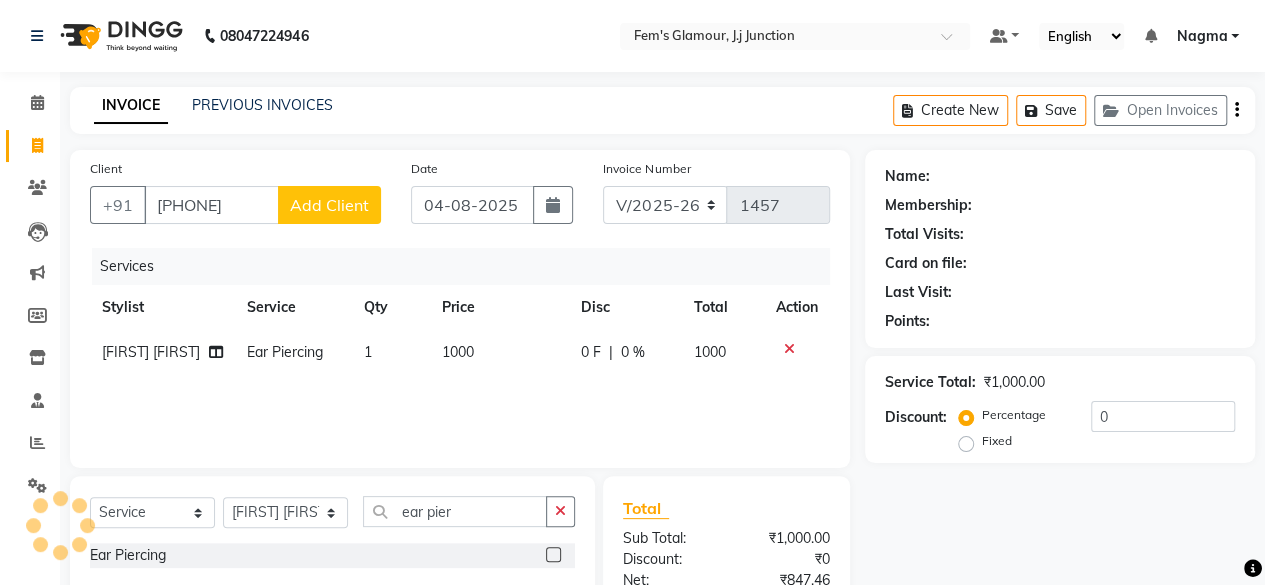 click on "Add Client" 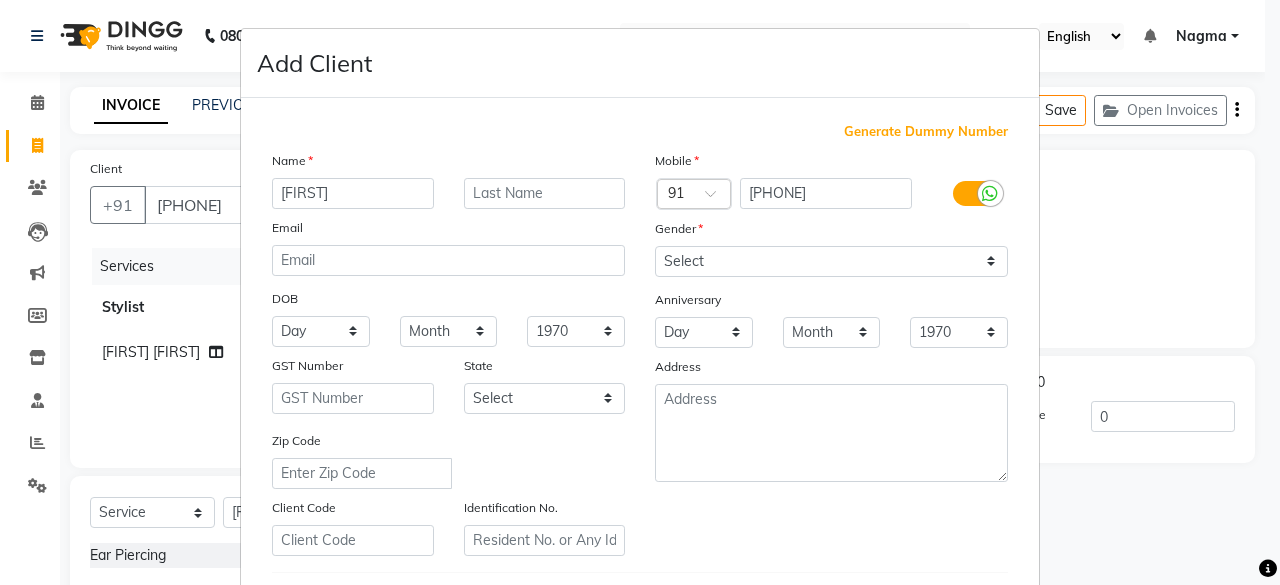type on "[FIRST]" 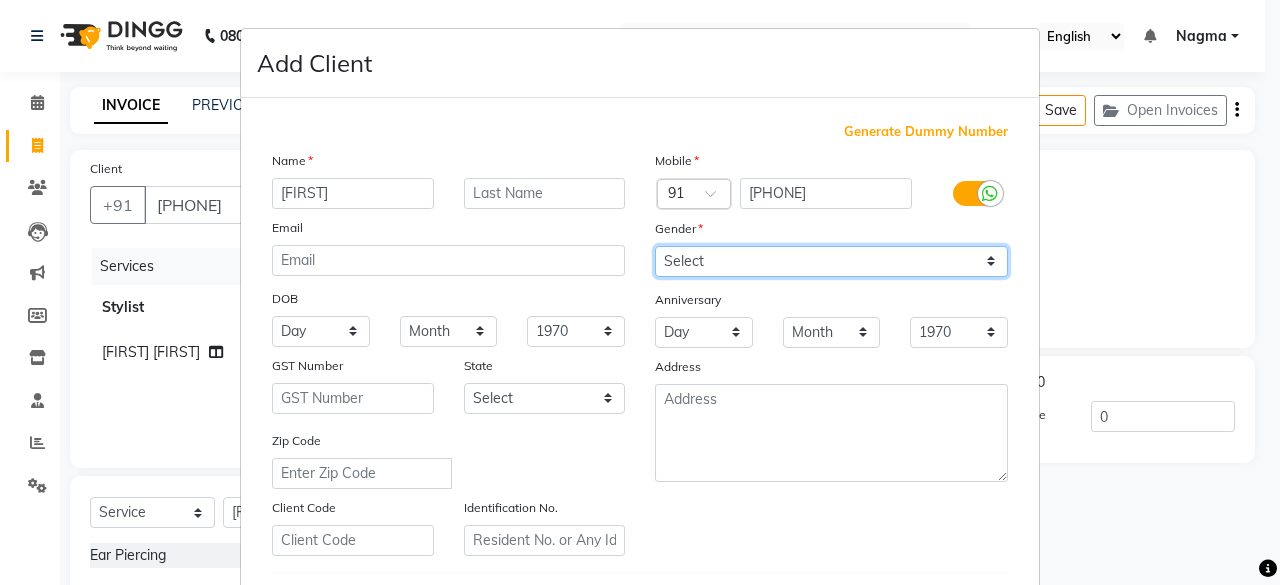 click on "Select Male Female Other Prefer Not To Say" at bounding box center (831, 261) 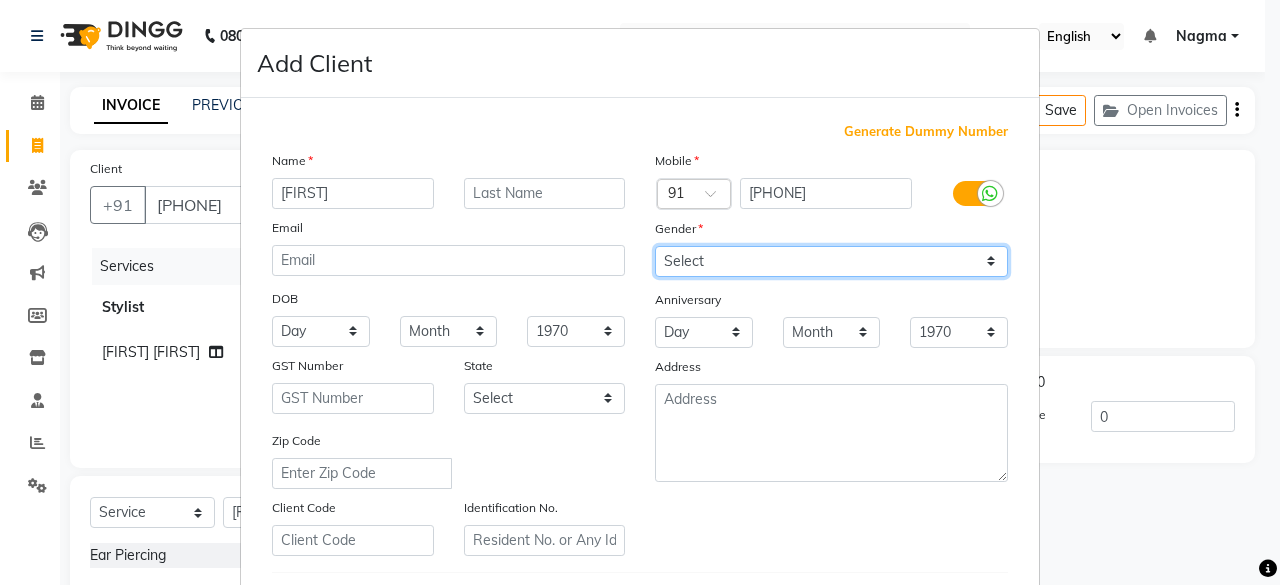 select on "female" 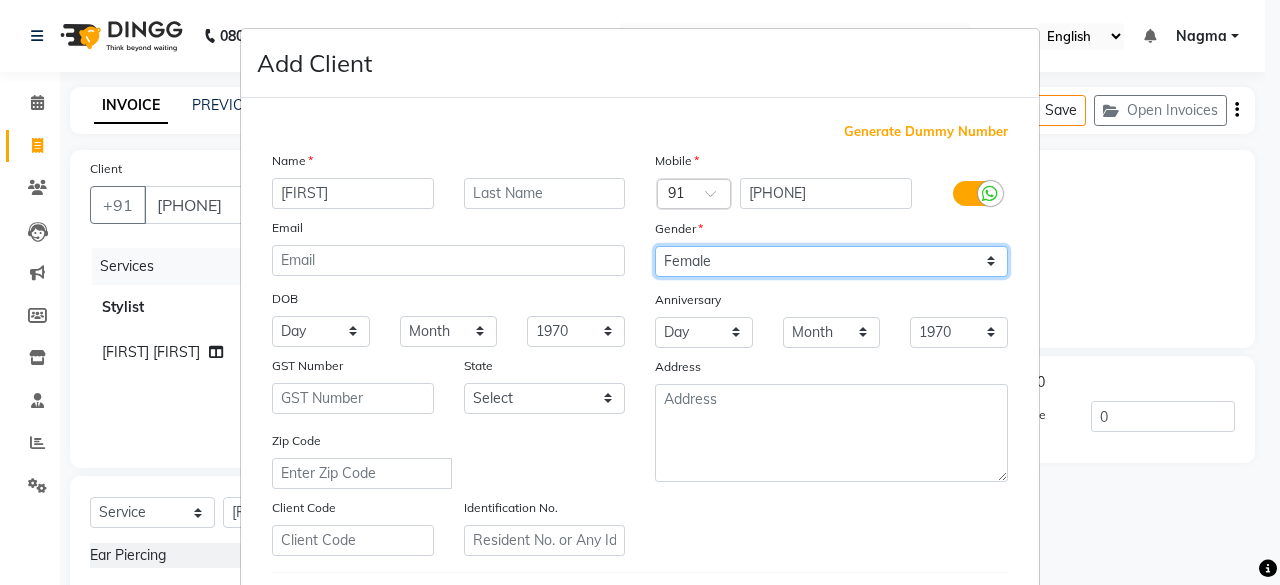 click on "Select Male Female Other Prefer Not To Say" at bounding box center [831, 261] 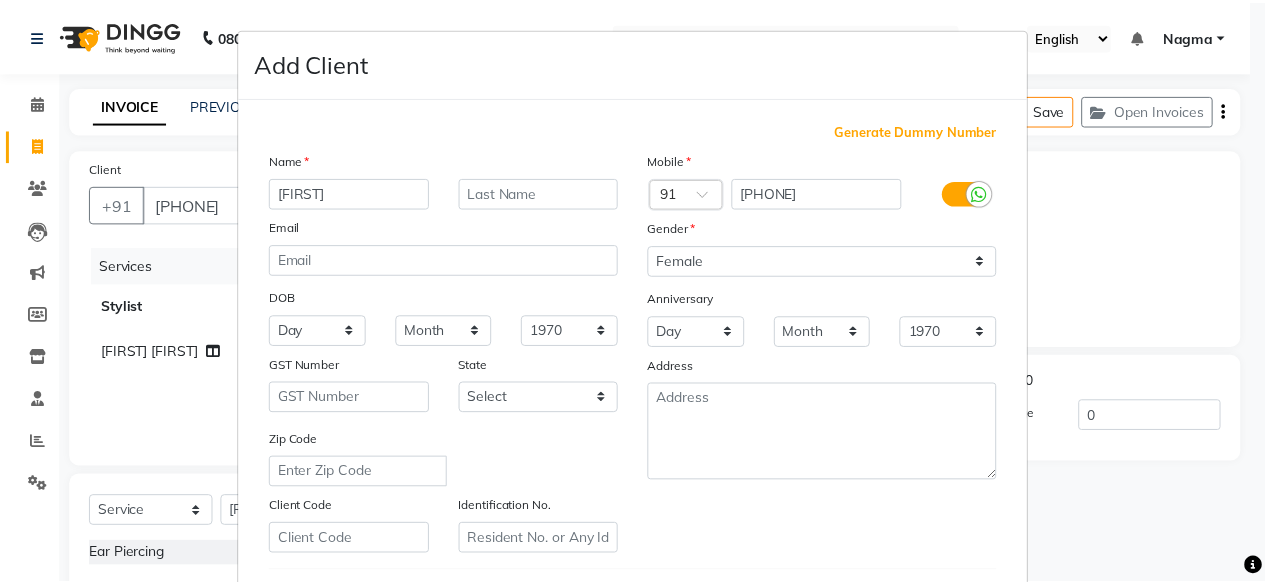 scroll, scrollTop: 334, scrollLeft: 0, axis: vertical 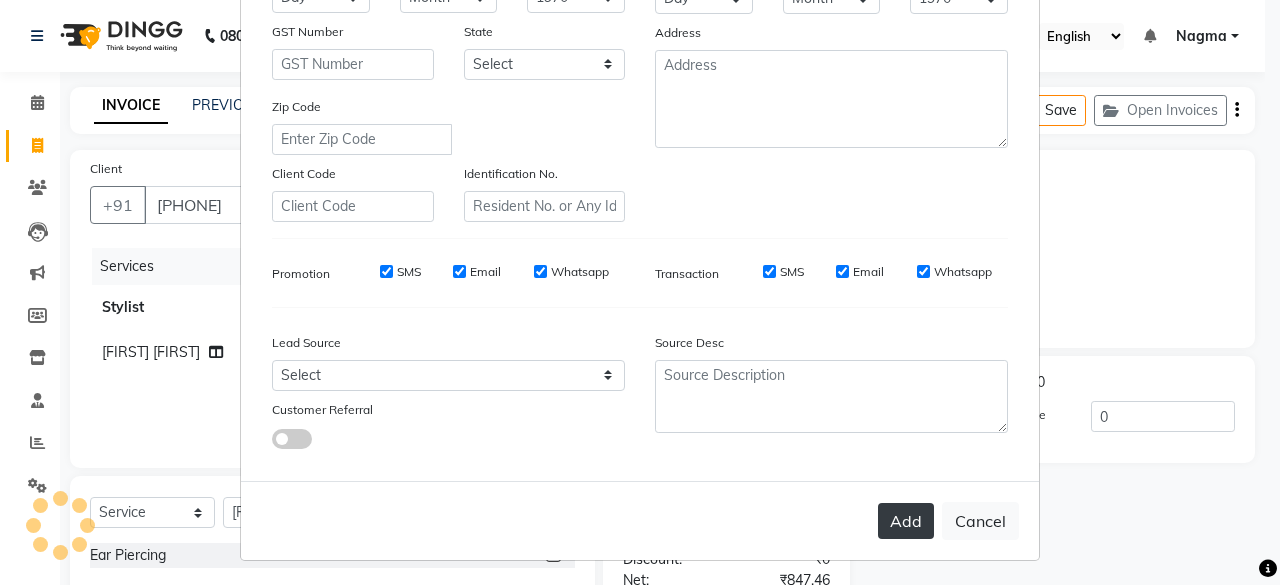 click on "Add" at bounding box center [906, 521] 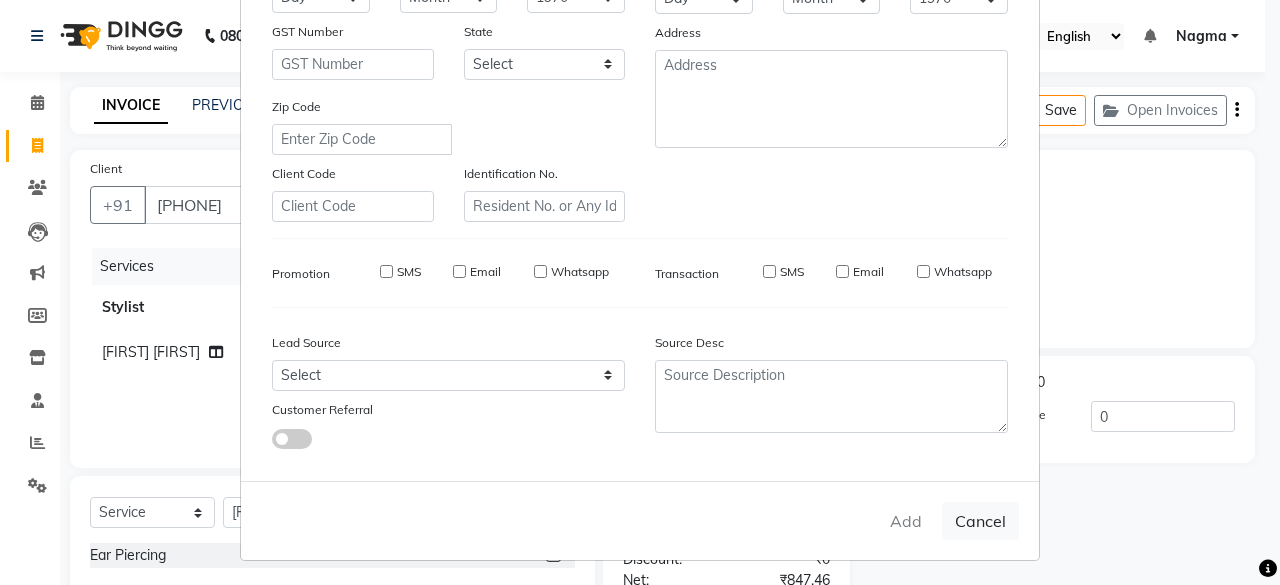 type 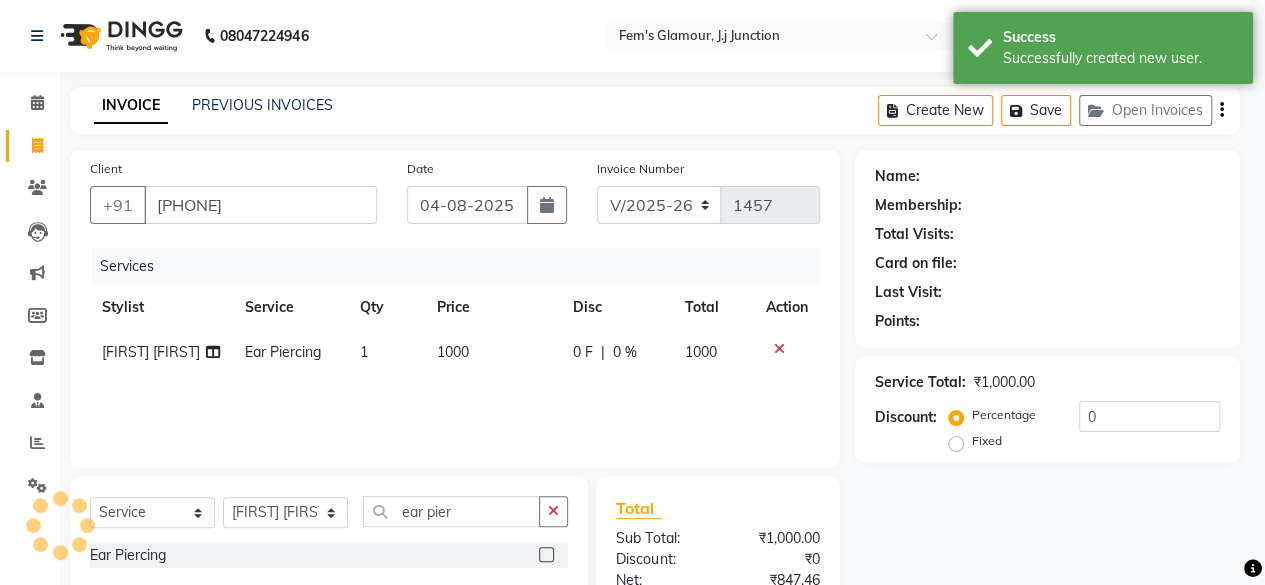 type on "2" 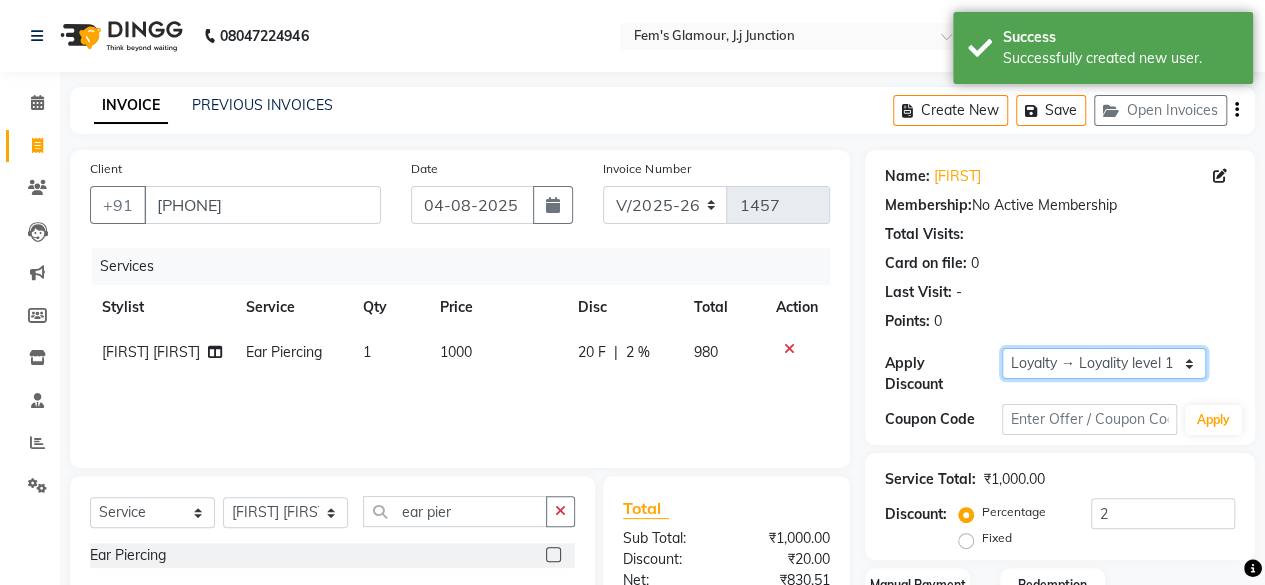 click on "Select  Loyalty → Loyality level 1" 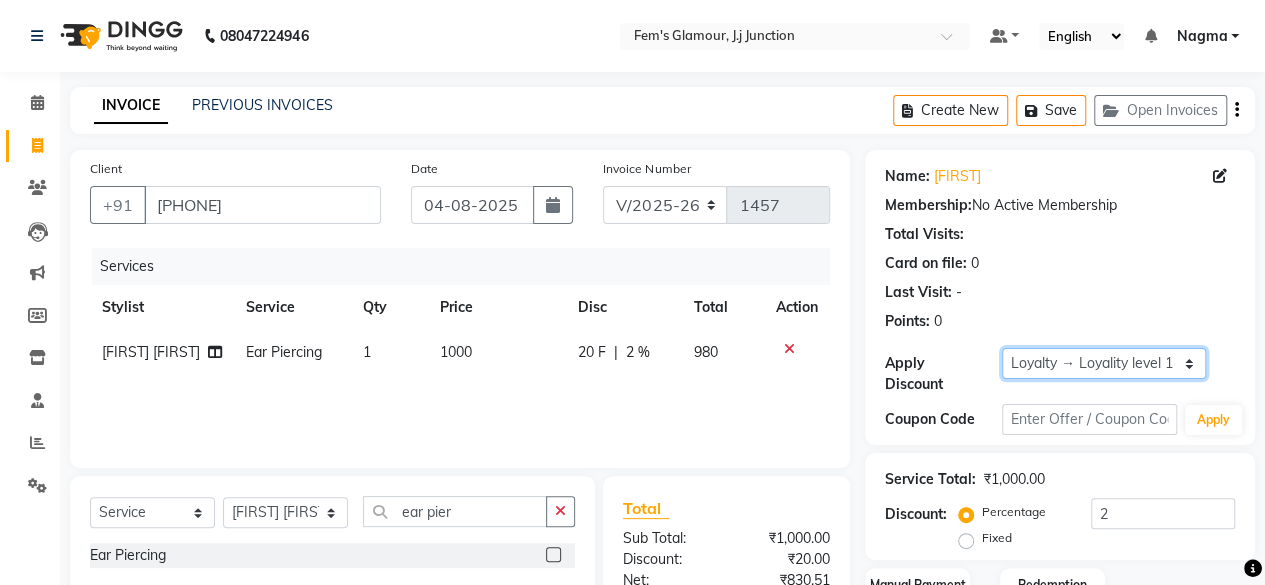 select on "0:" 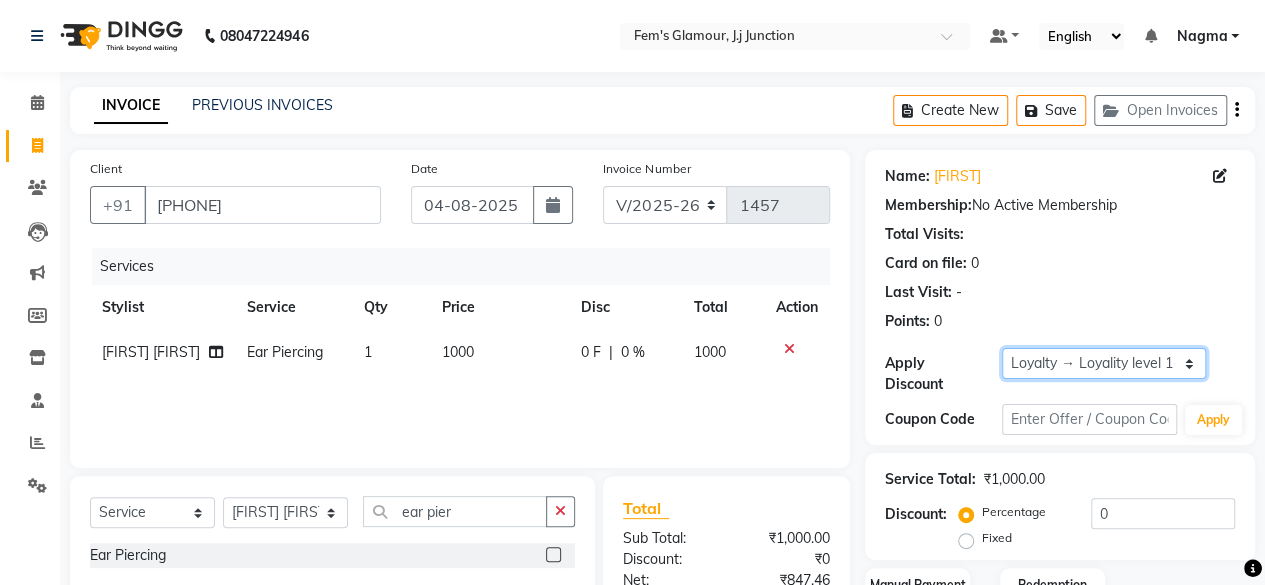 scroll, scrollTop: 213, scrollLeft: 0, axis: vertical 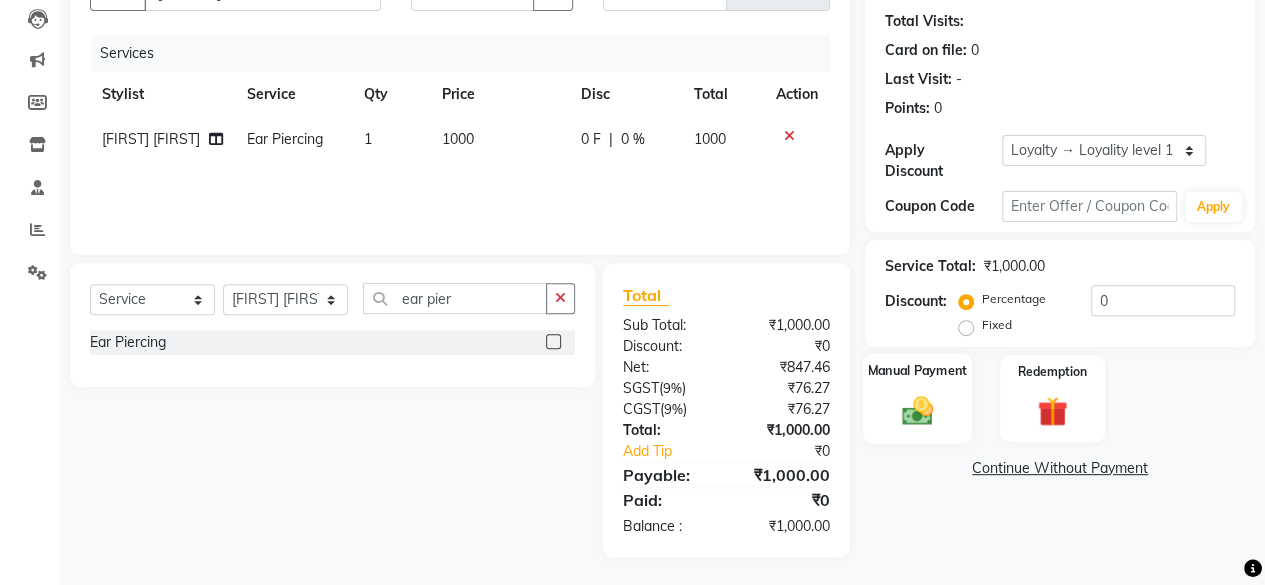 click on "Manual Payment" 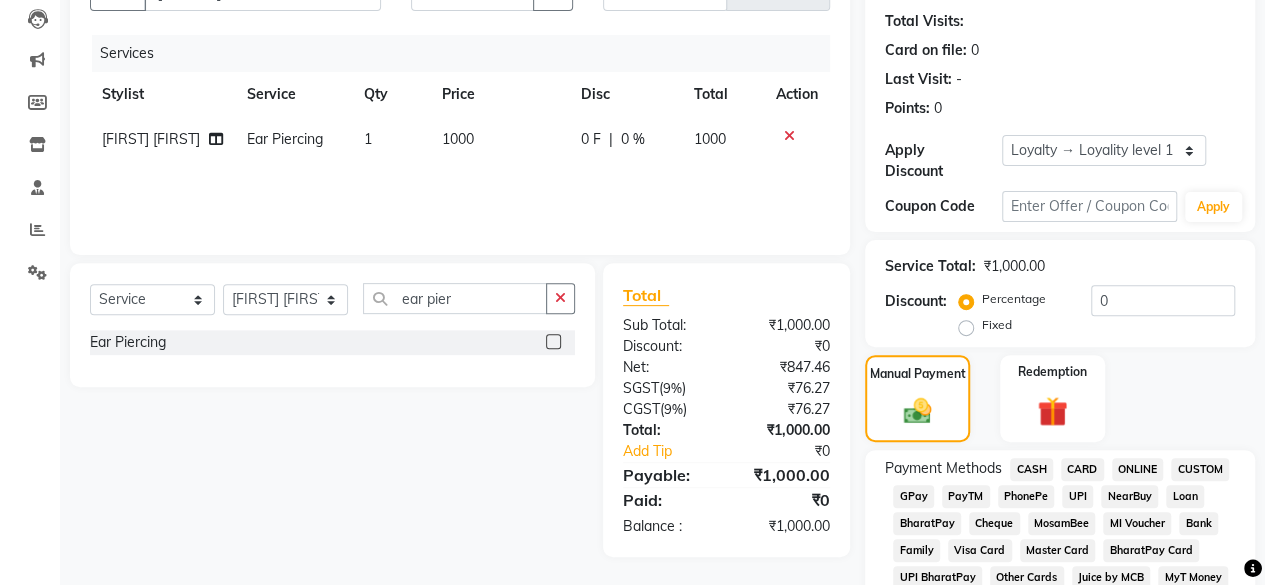 click on "GPay" 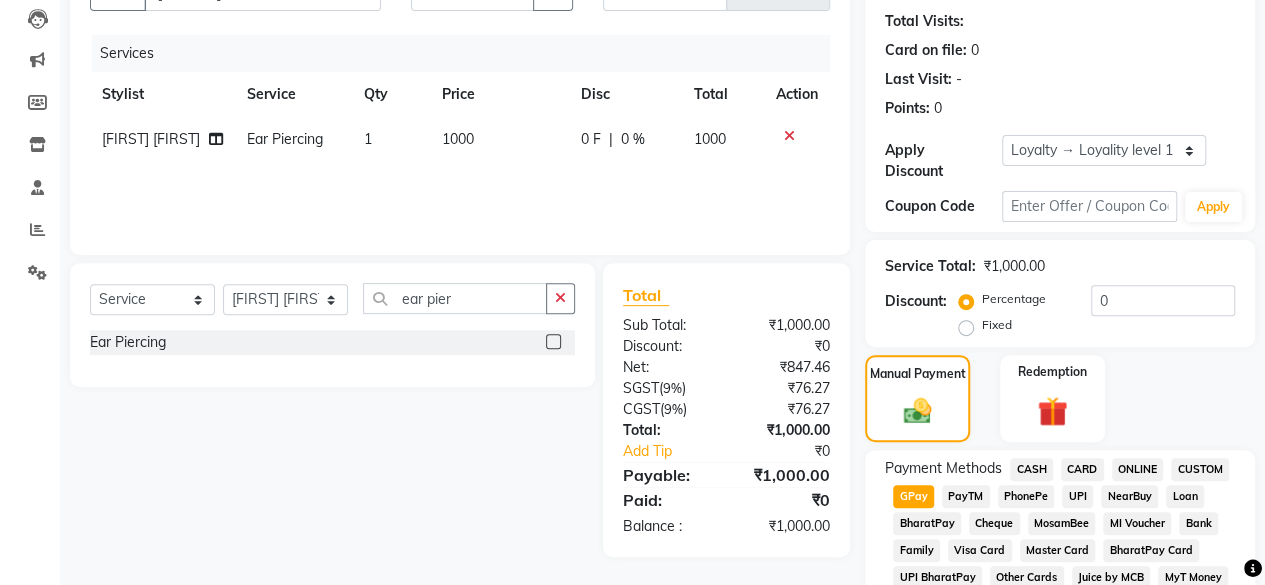 scroll, scrollTop: 725, scrollLeft: 0, axis: vertical 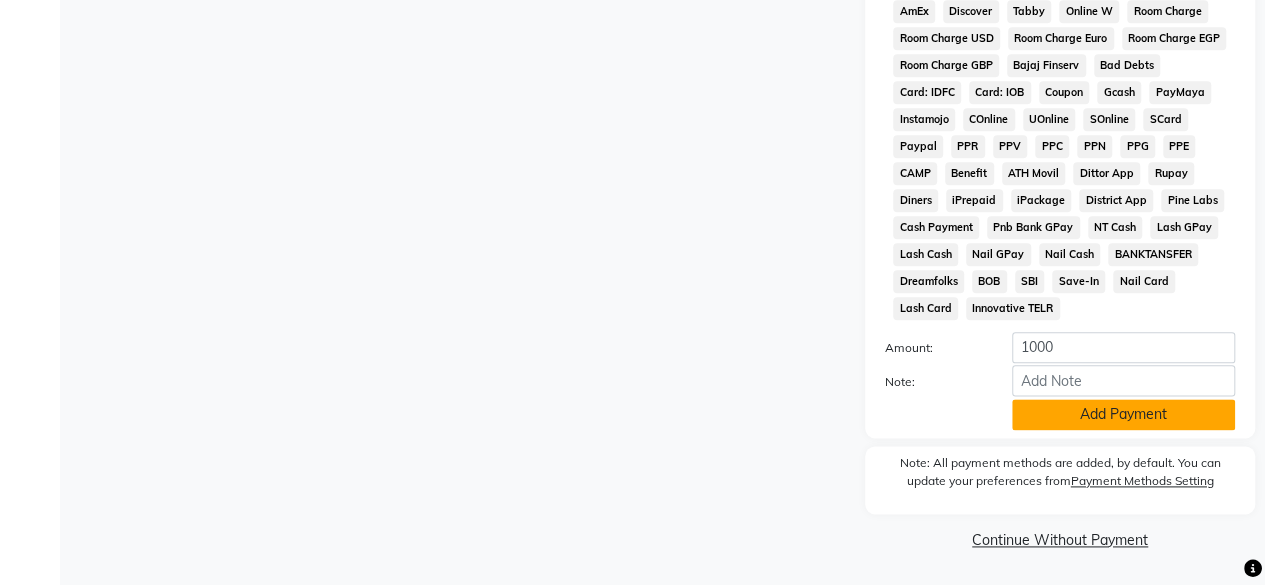 click on "Add Payment" 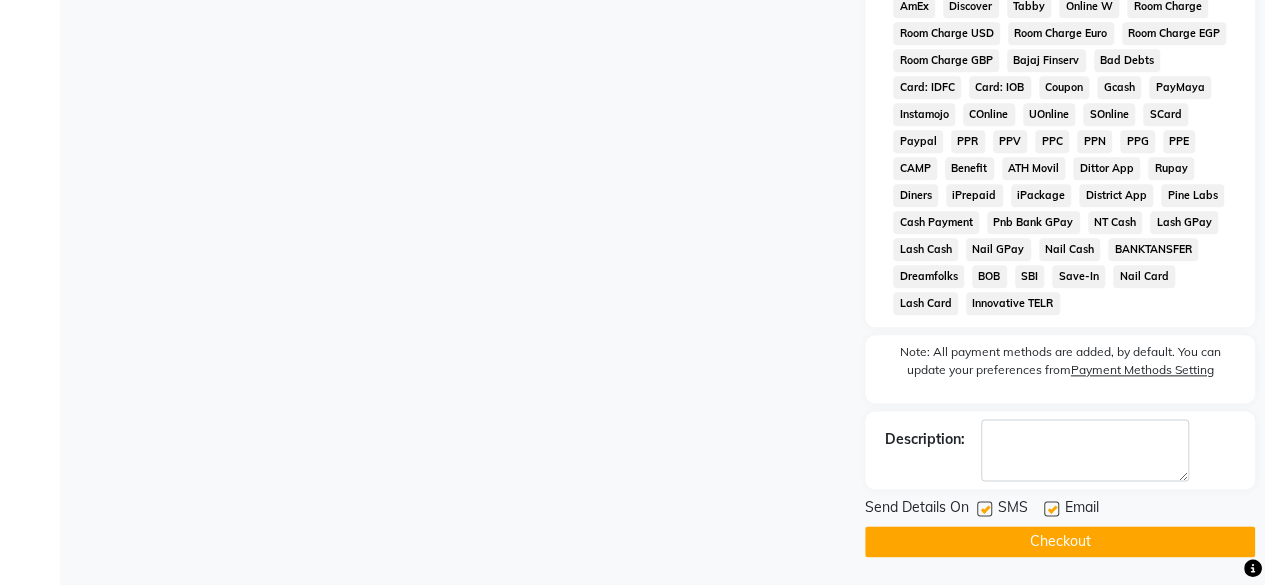 click on "Checkout" 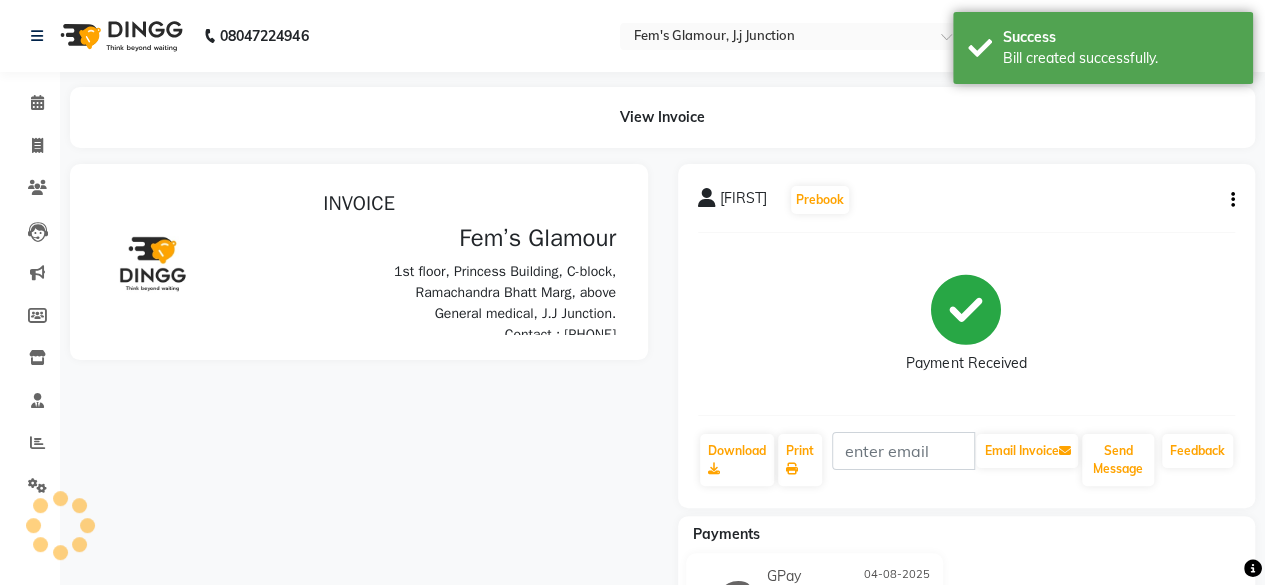 scroll, scrollTop: 0, scrollLeft: 0, axis: both 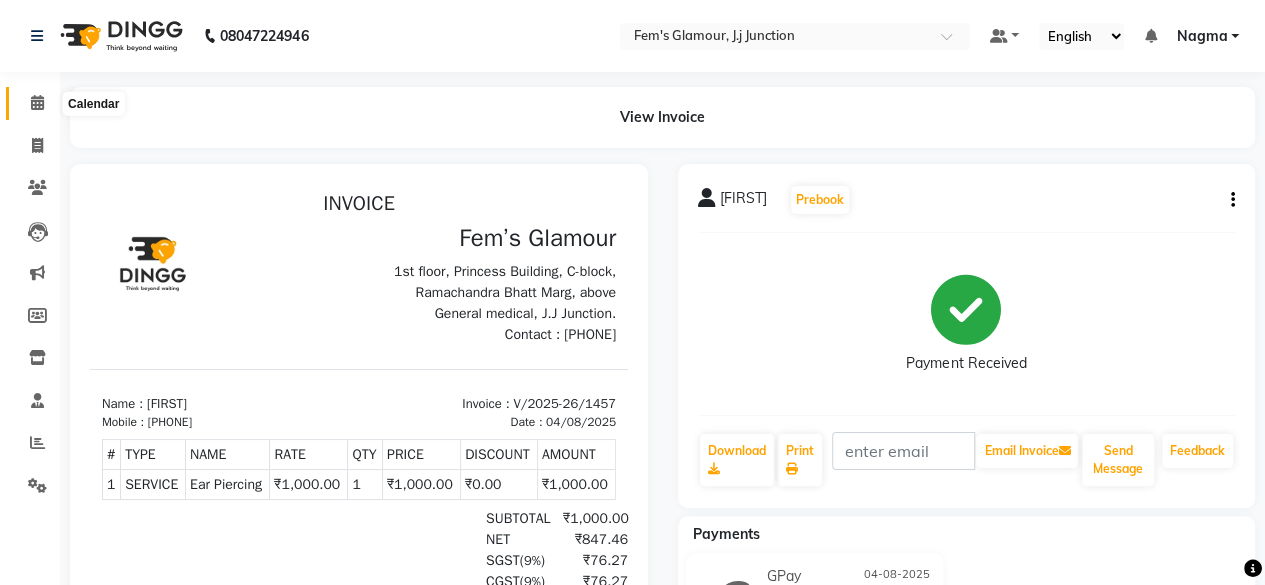 click 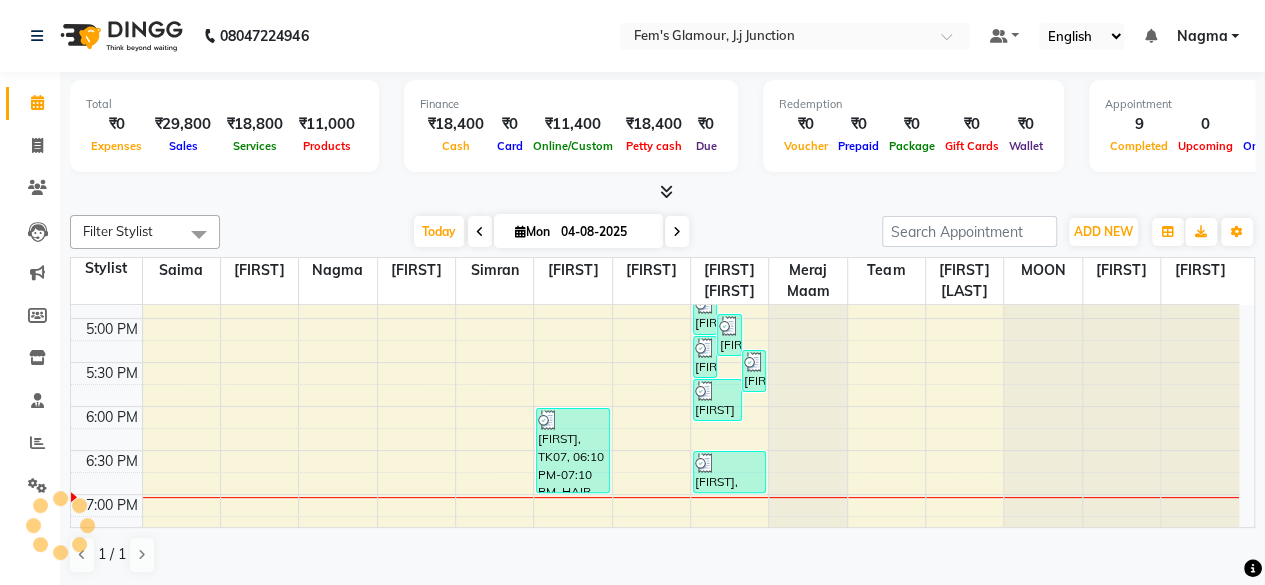 scroll, scrollTop: 0, scrollLeft: 0, axis: both 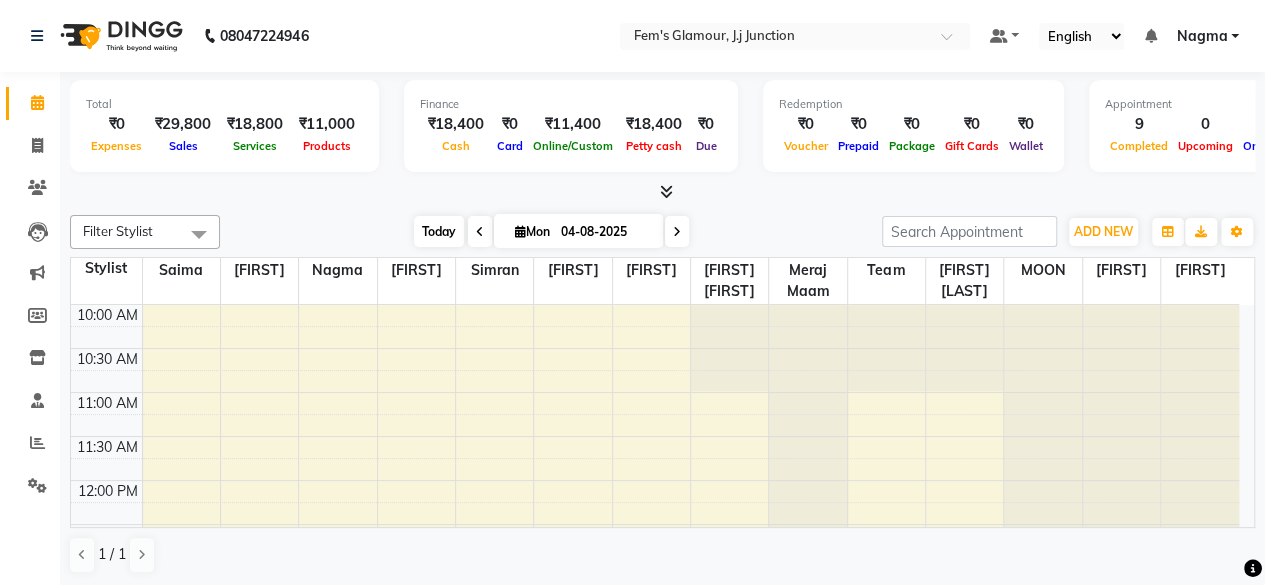 click on "Today" at bounding box center (439, 231) 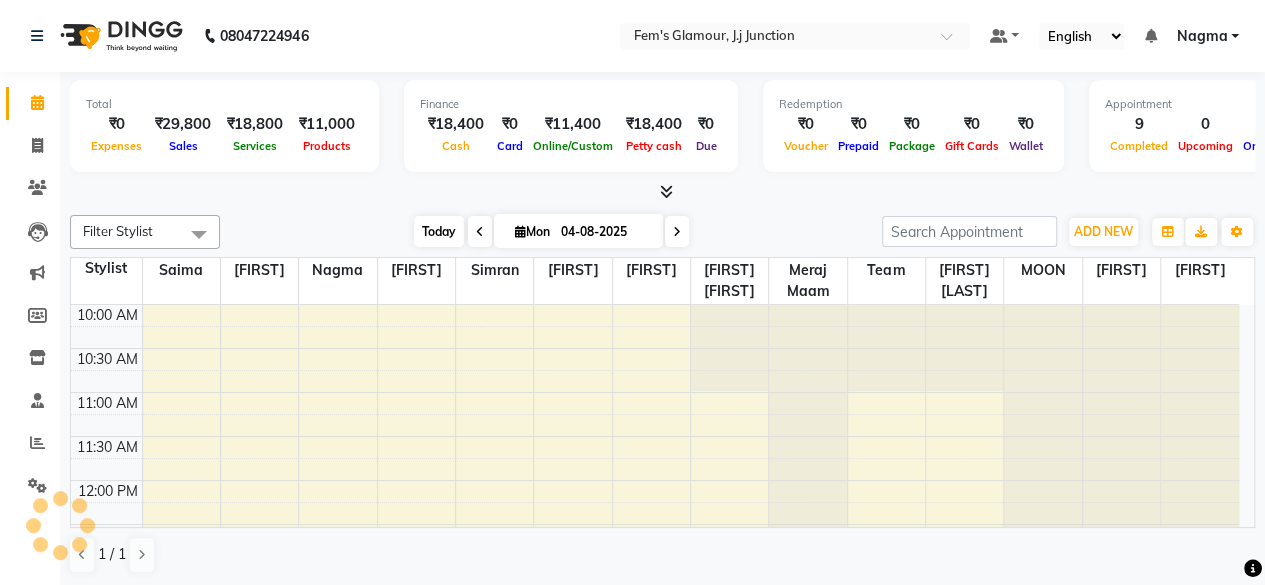 scroll, scrollTop: 781, scrollLeft: 0, axis: vertical 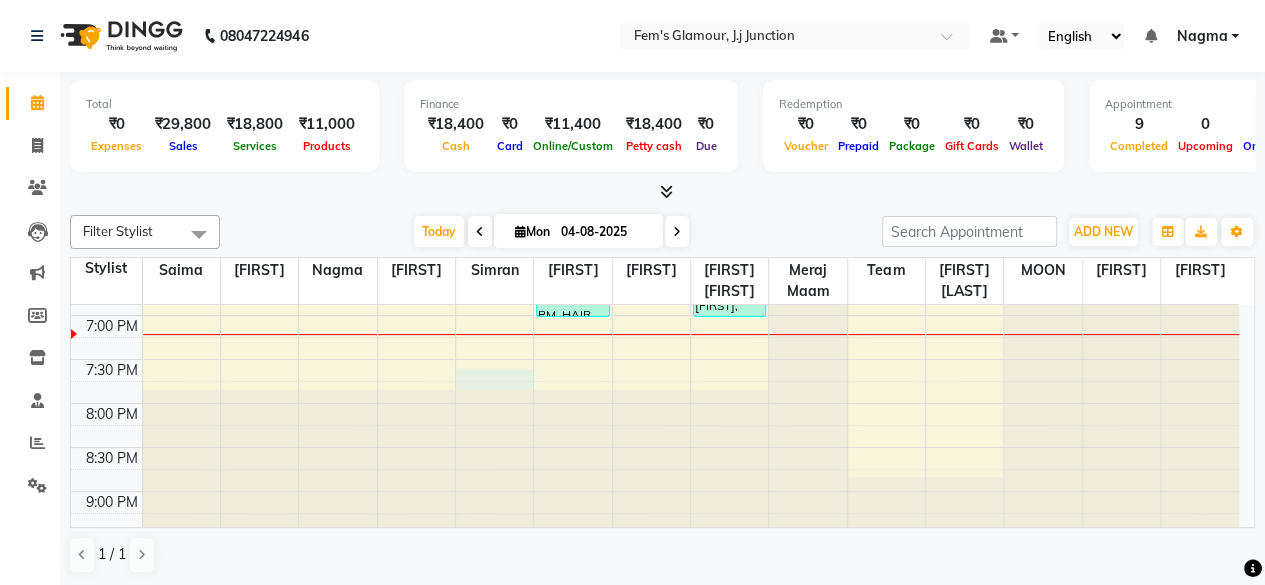 click on "10:00 AM 10:30 AM 11:00 AM 11:30 AM 12:00 PM 12:30 PM 1:00 PM 1:30 PM 2:00 PM 2:30 PM 3:00 PM 3:30 PM 4:00 PM 4:30 PM 5:00 PM 5:30 PM 6:00 PM 6:30 PM 7:00 PM 7:30 PM 8:00 PM 8:30 PM 9:00 PM 9:30 PM     [FIRST], TK03, 04:20 PM-04:50 PM, Hairwash(normal)     [FIRST], TK07, 06:10 PM-07:10 PM, HAIR COLOUR  -  FULL HEAD TOUCHUP     [FIRST], TK03, 04:50 PM-05:20 PM, Haircut     [FIRST], TK04, 05:05 PM-05:35 PM, IV drip     [FIRST], TK01, 05:30 PM-06:00 PM, Korean Glass Shine     [FIRST], TK05, 05:20 PM-05:50 PM, Haircut     [FIRST] [LAST], TK06, 05:50 PM-06:20 PM, Haircut     [FIRST], TK02, 03:35 PM-04:05 PM, Hairspa     [FIRST], TK08, 06:40 PM-07:10 PM, Ear Piercing" at bounding box center (655, 51) 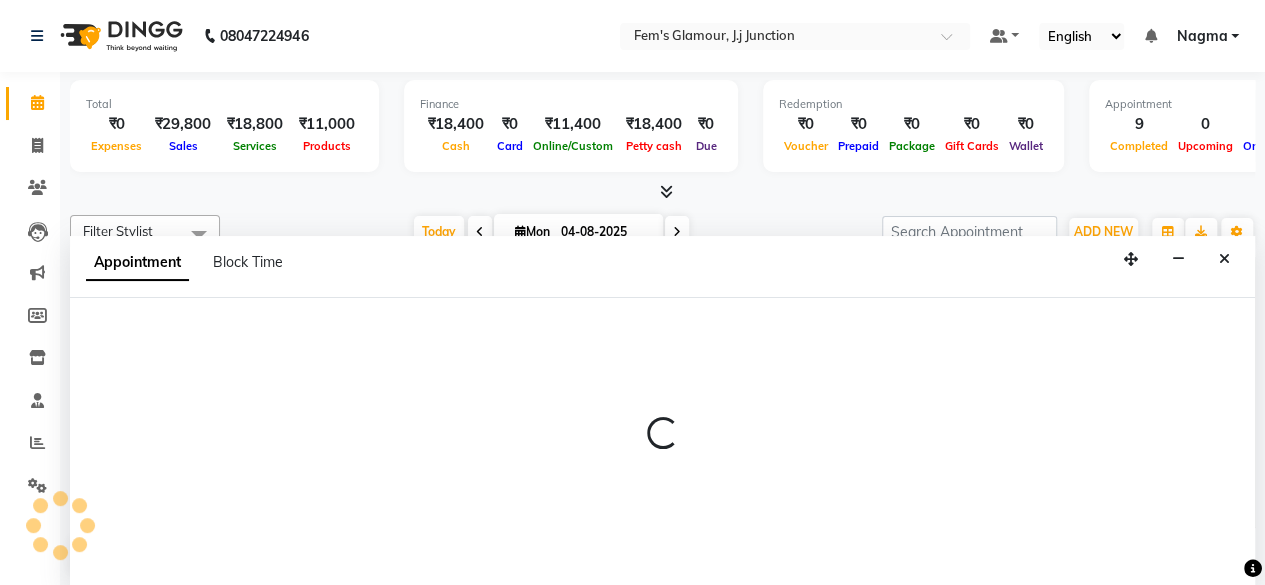 scroll, scrollTop: 0, scrollLeft: 0, axis: both 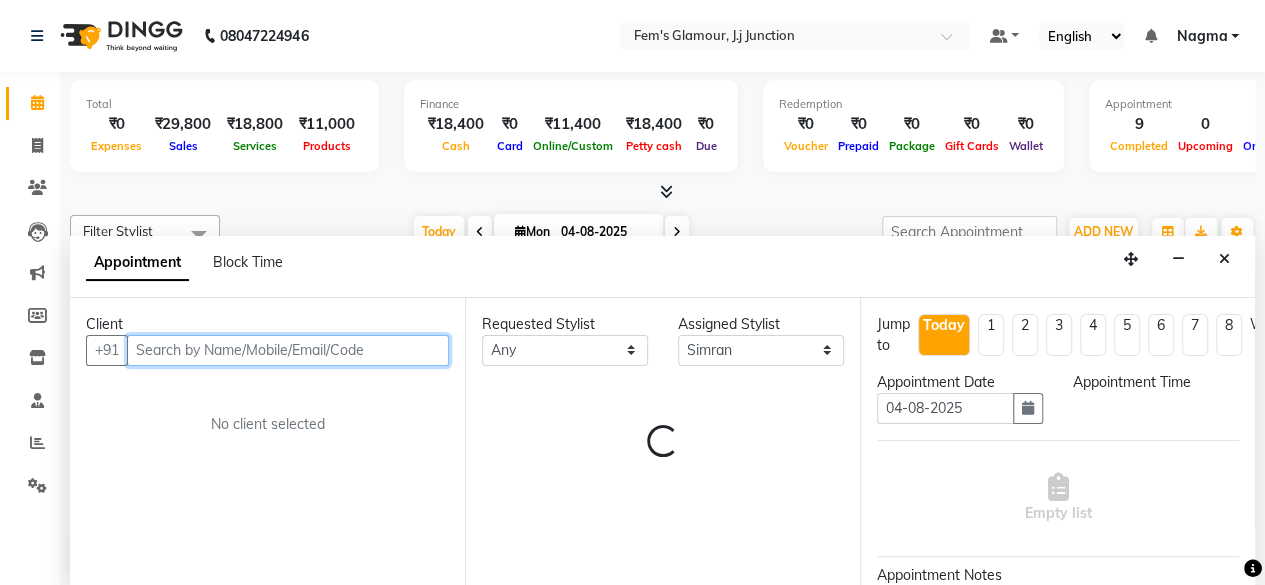 select on "1185" 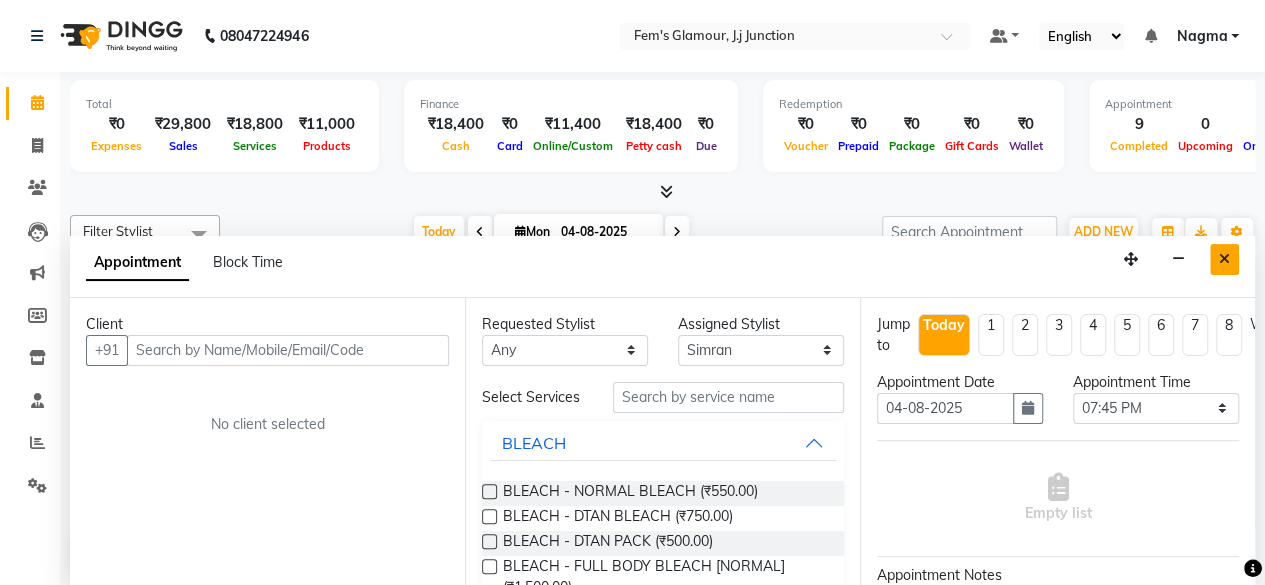 click at bounding box center (1224, 259) 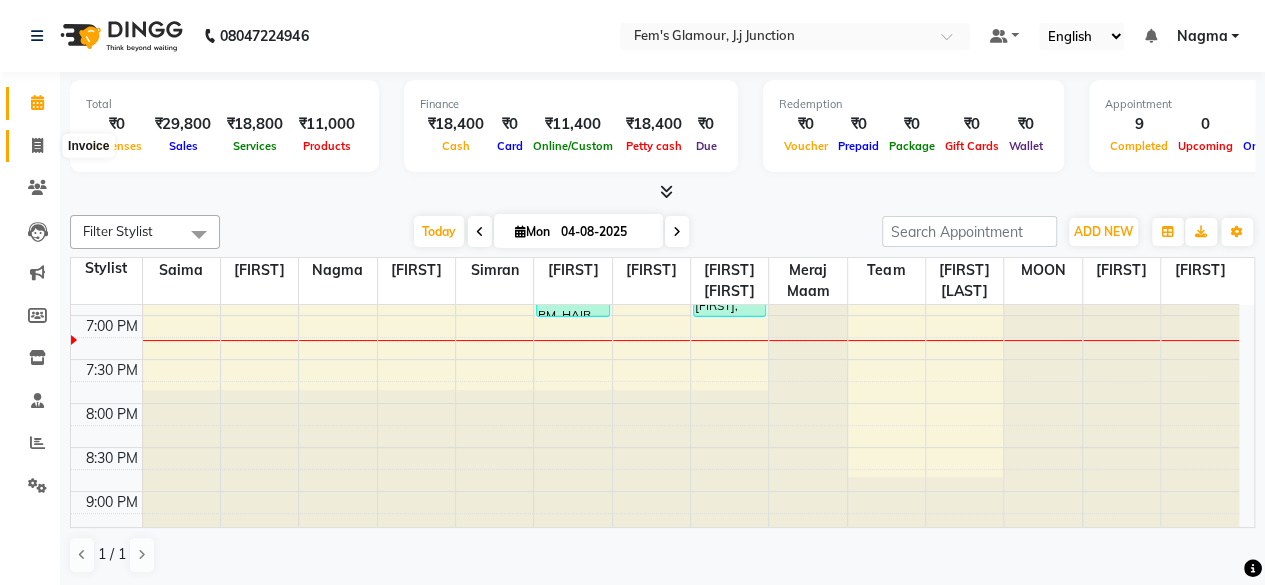 click 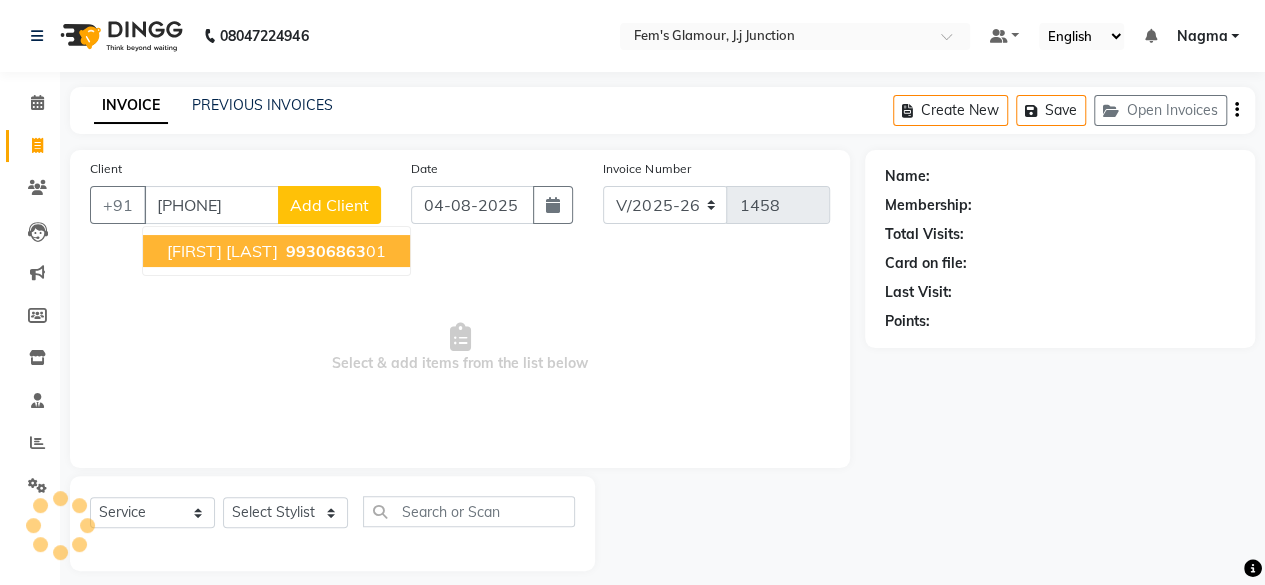 type on "[PHONE]" 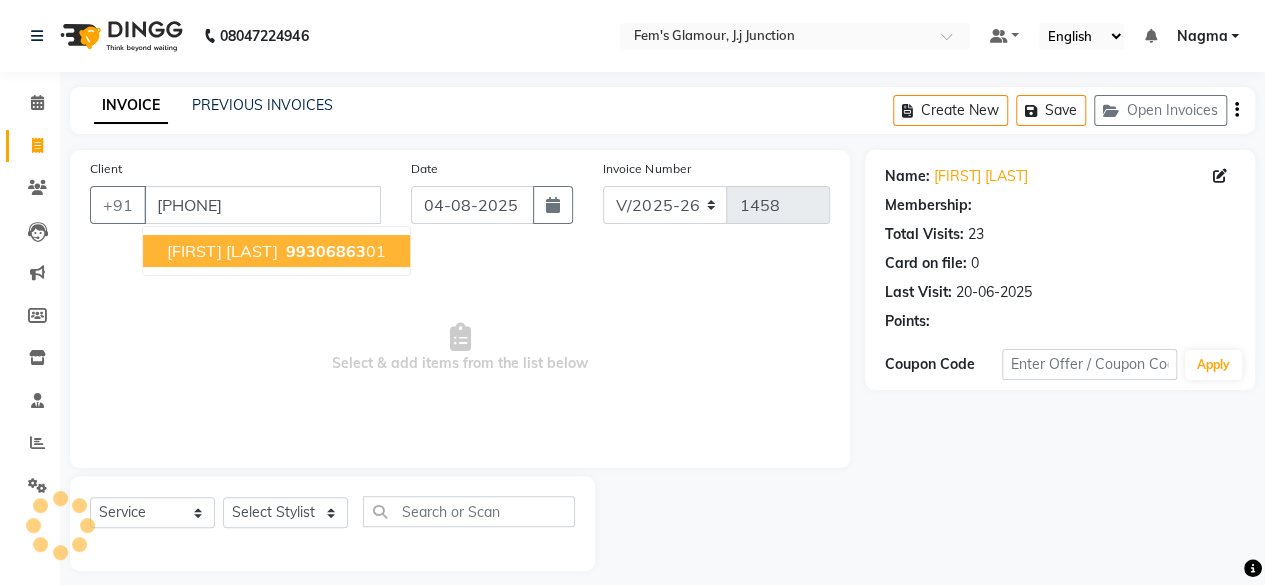 select on "1: Object" 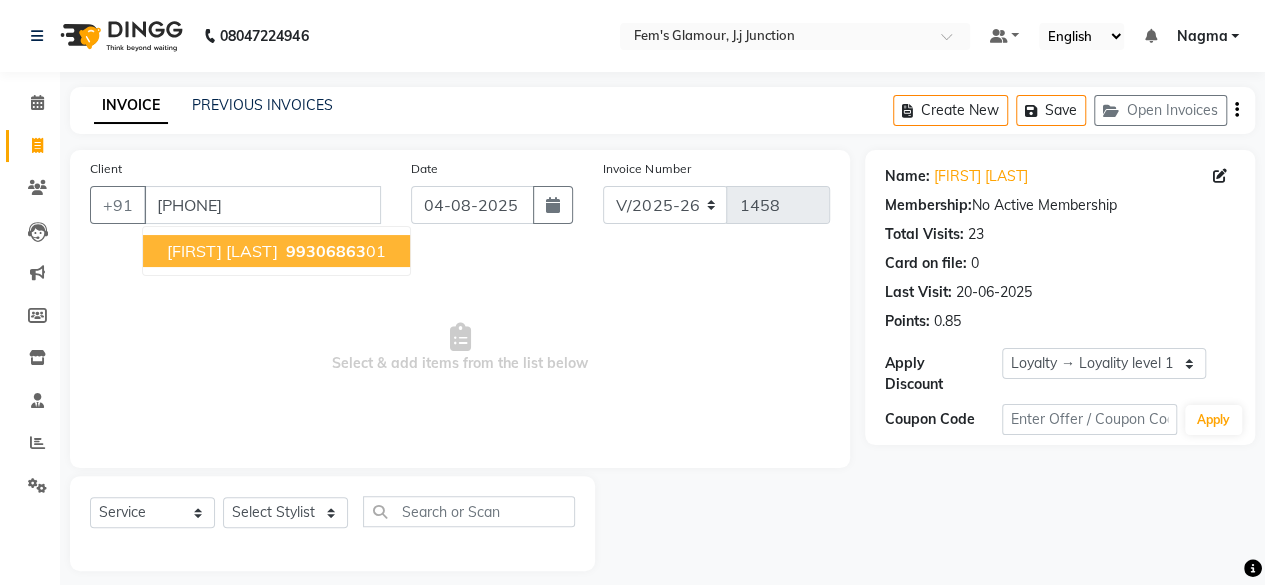 click on "[FIRST] [LAST]   [PHONE]" at bounding box center (276, 251) 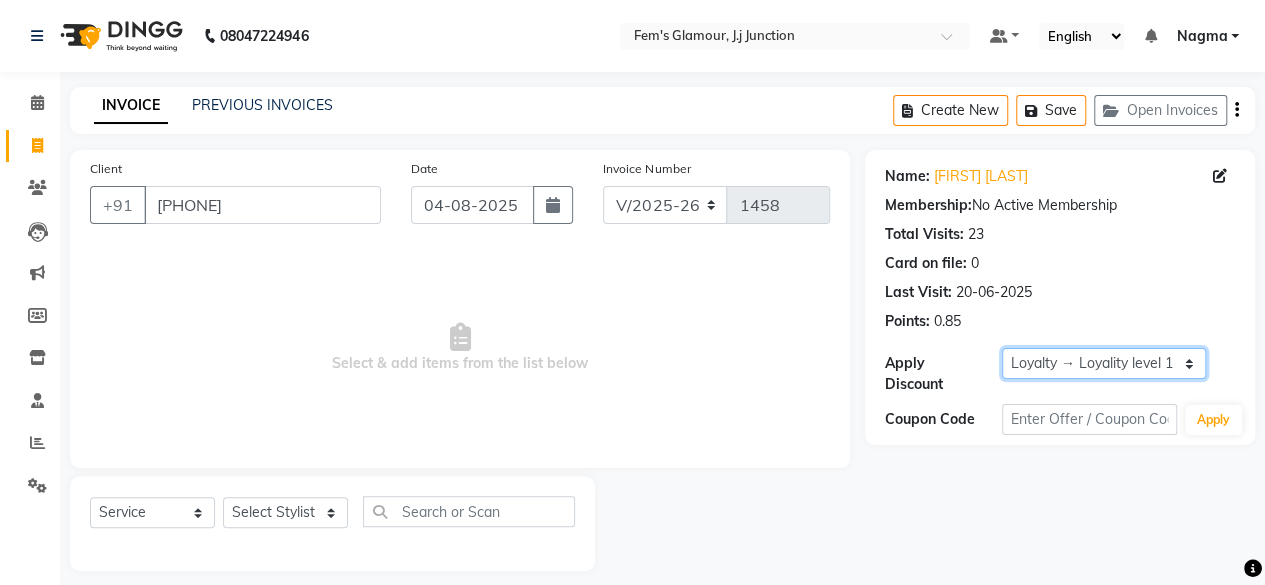 drag, startPoint x: 1171, startPoint y: 369, endPoint x: 1150, endPoint y: 395, distance: 33.42155 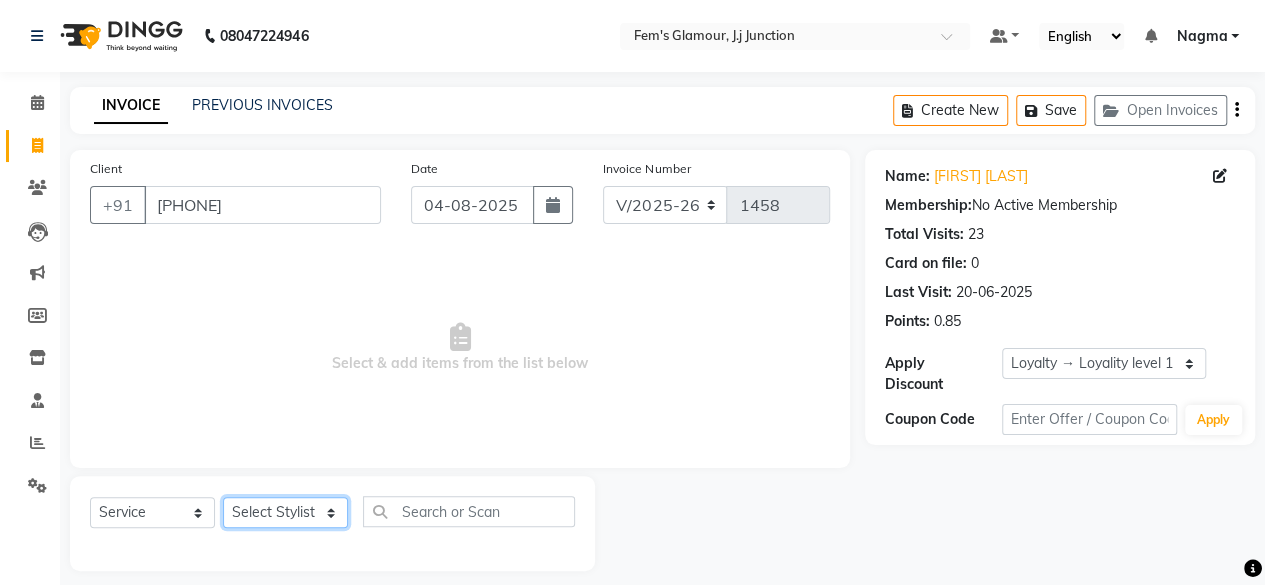 click on "Select Stylist [FIRST] [FIRST] [FIRST] [FIRST] [FIRST] [FIRST] [FIRST] [FIRST] [FIRST] [FIRST] [FIRST] [FIRST]" 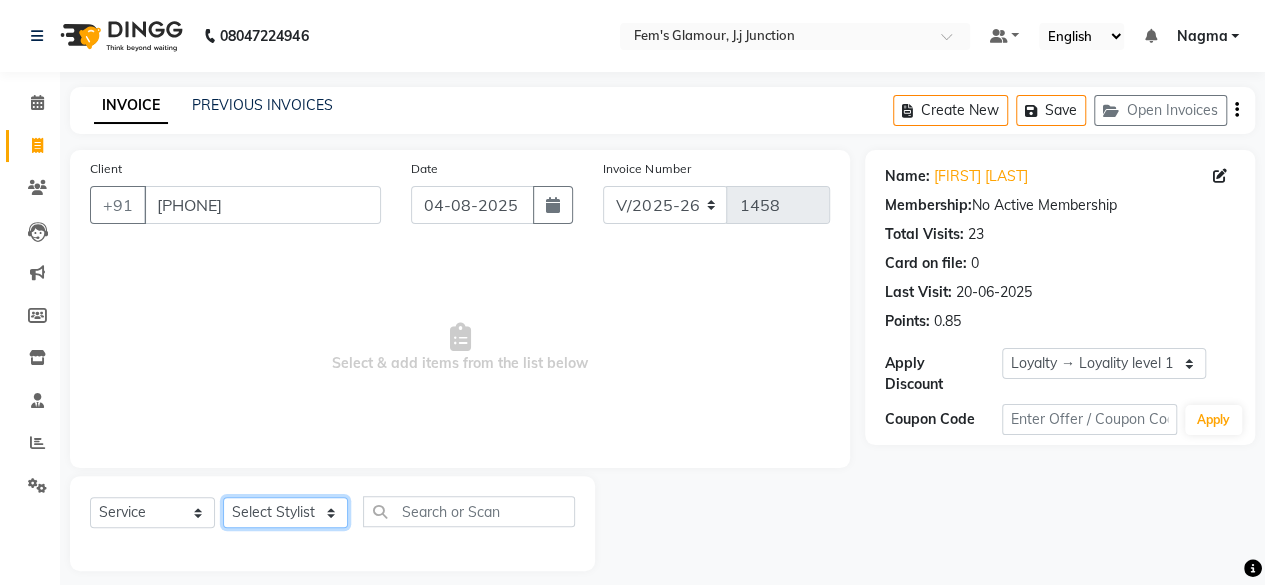 select on "22798" 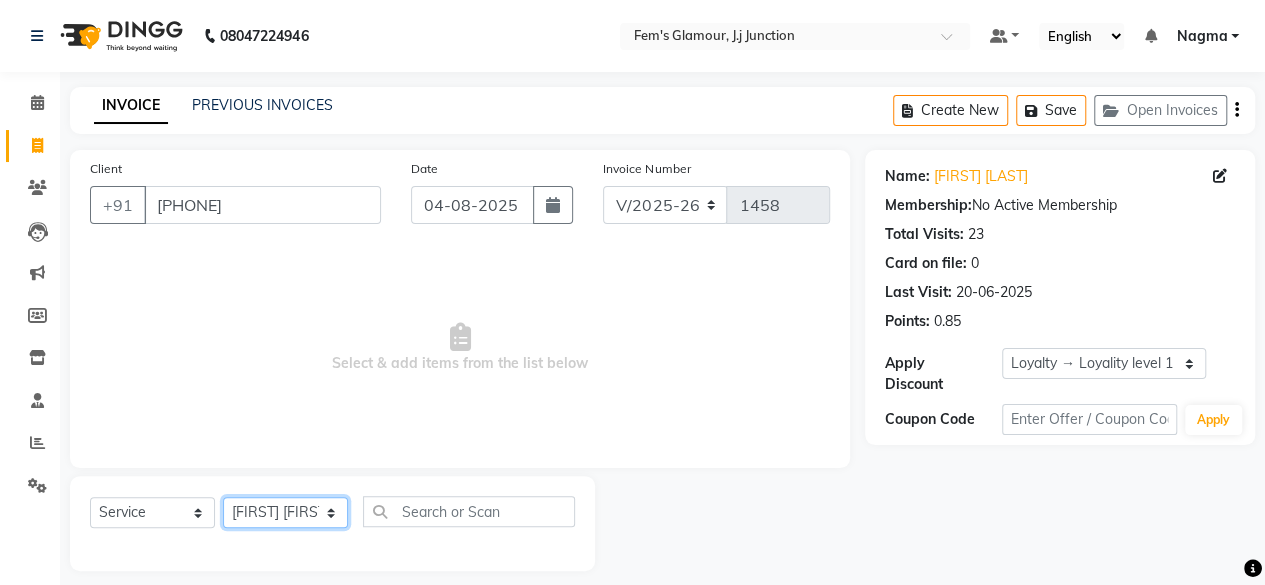 click on "Select Stylist [FIRST] [FIRST] [FIRST] [FIRST] [FIRST] [FIRST] [FIRST] [FIRST] [FIRST] [FIRST] [FIRST] [FIRST]" 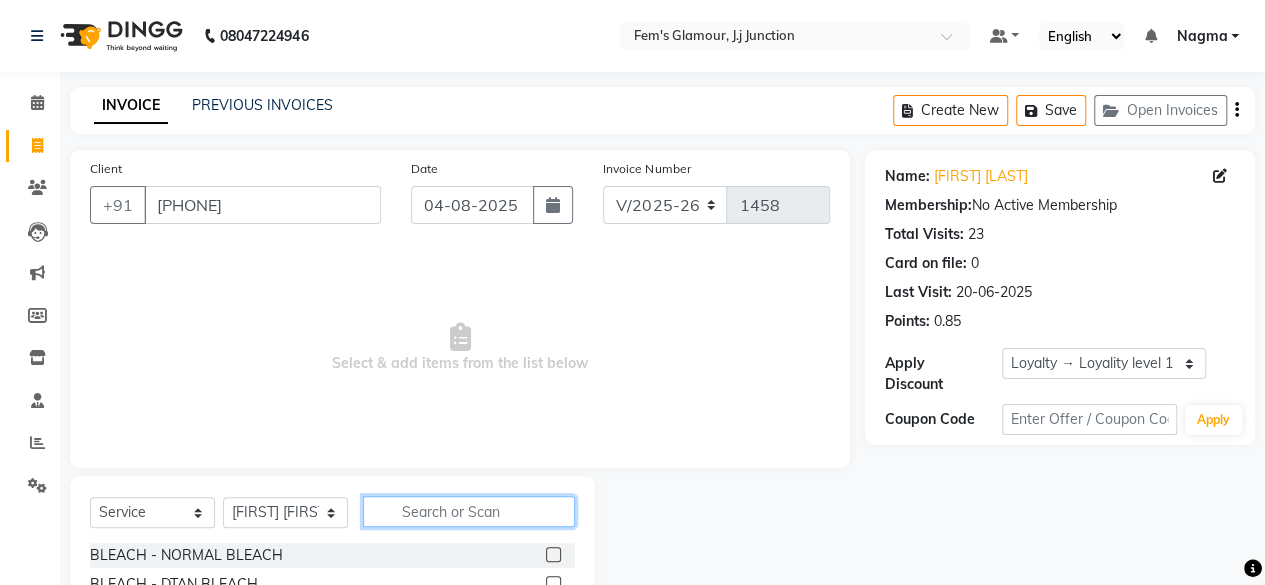 click 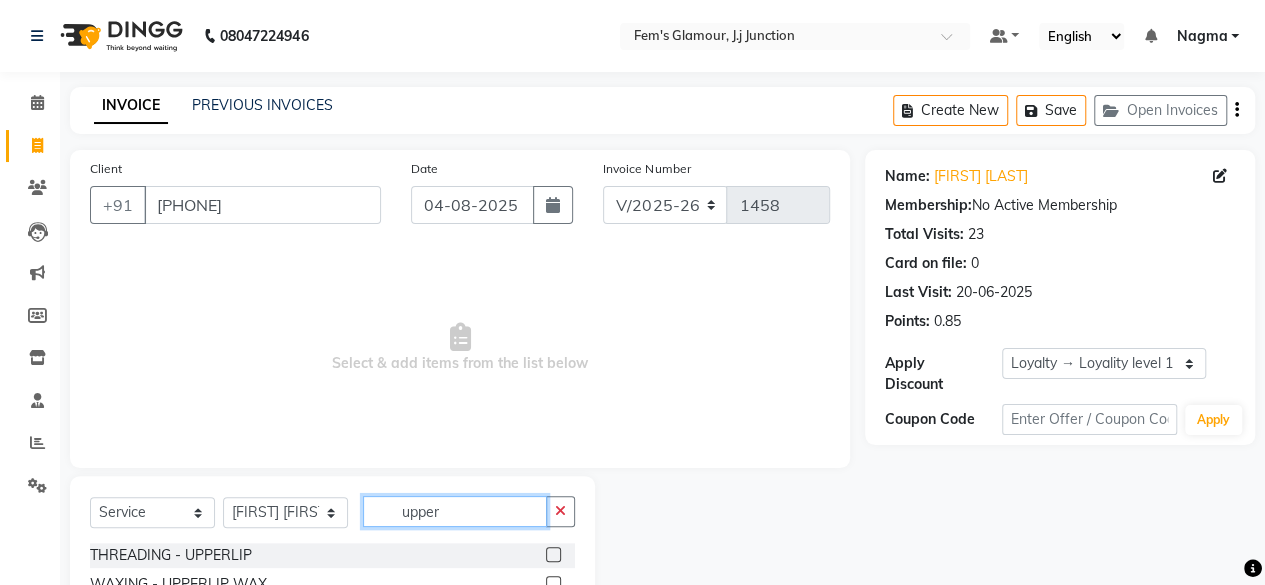 type on "upper" 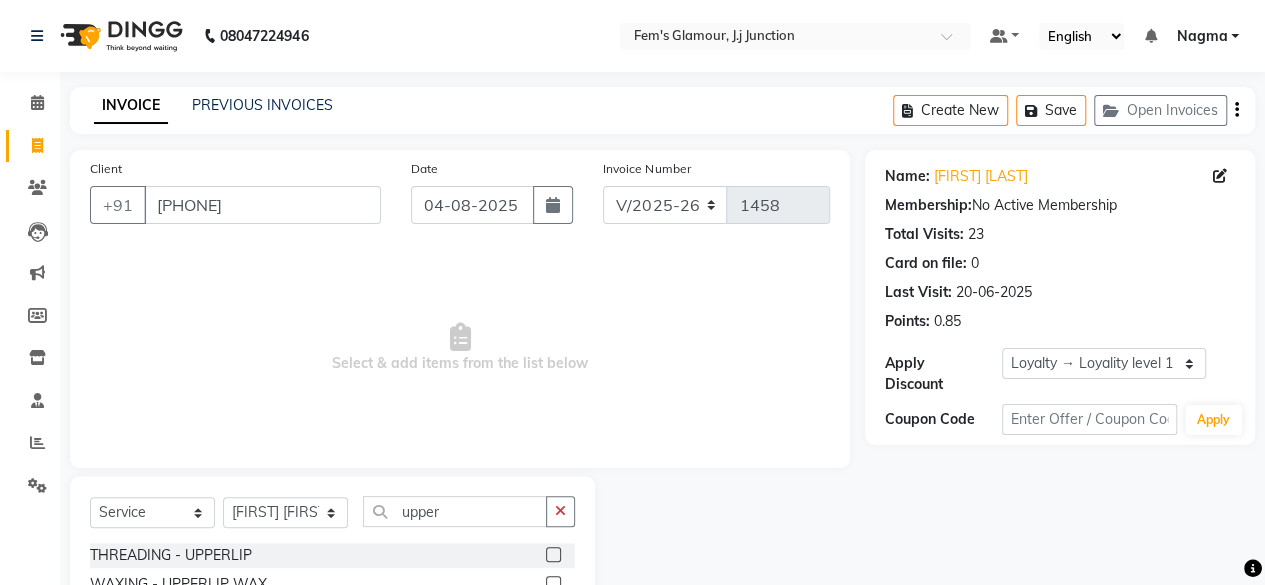 click 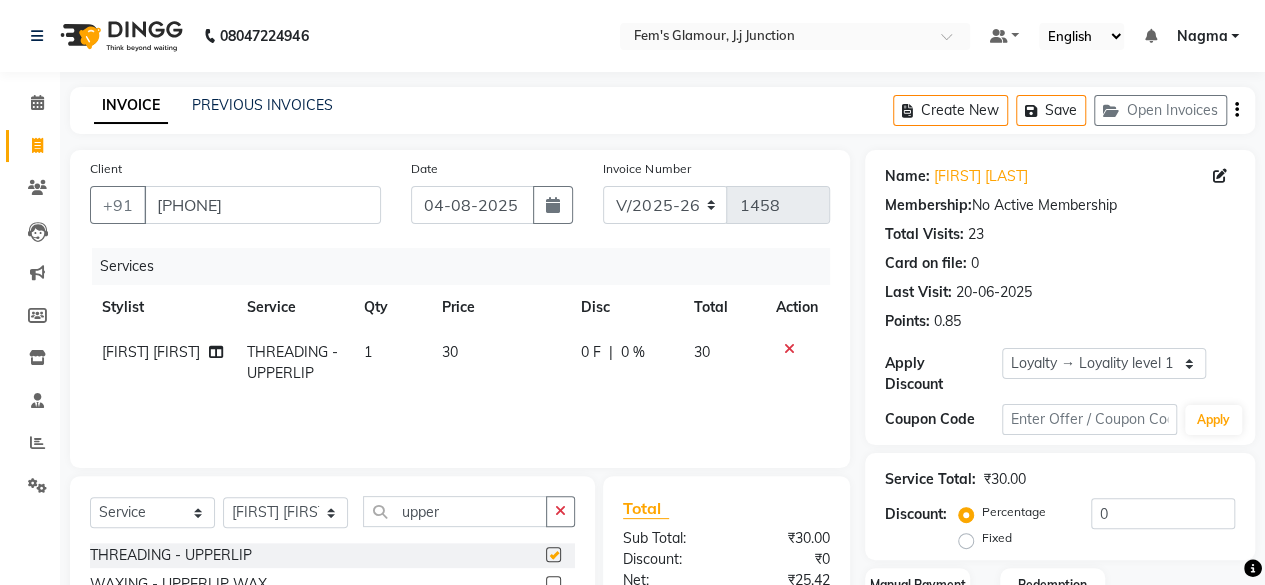 checkbox on "false" 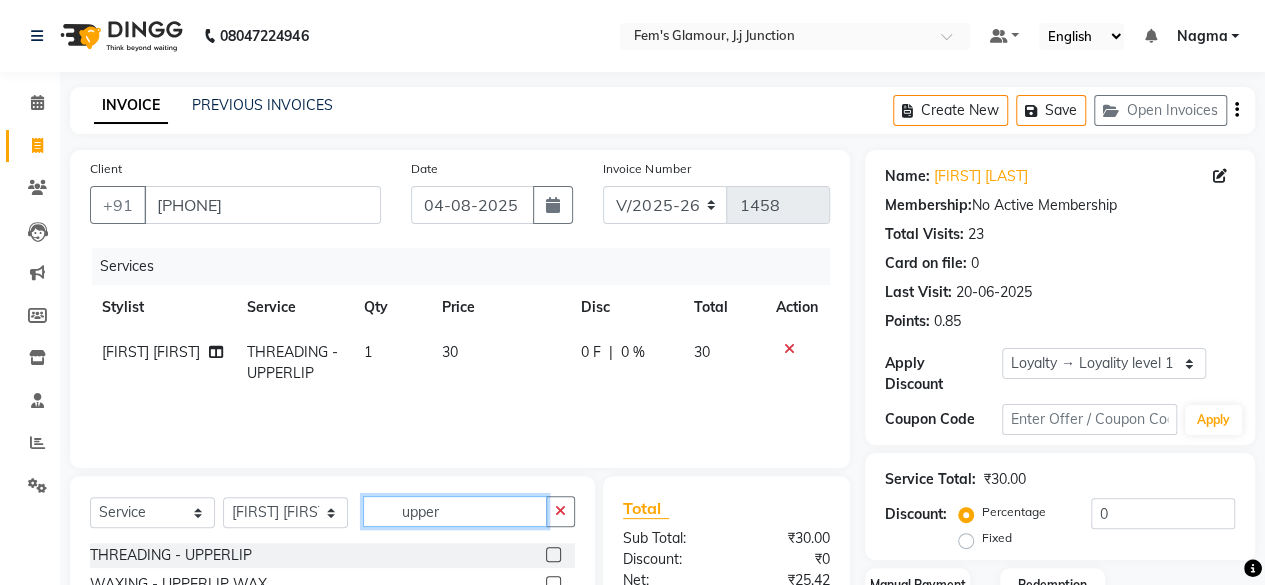 click on "upper" 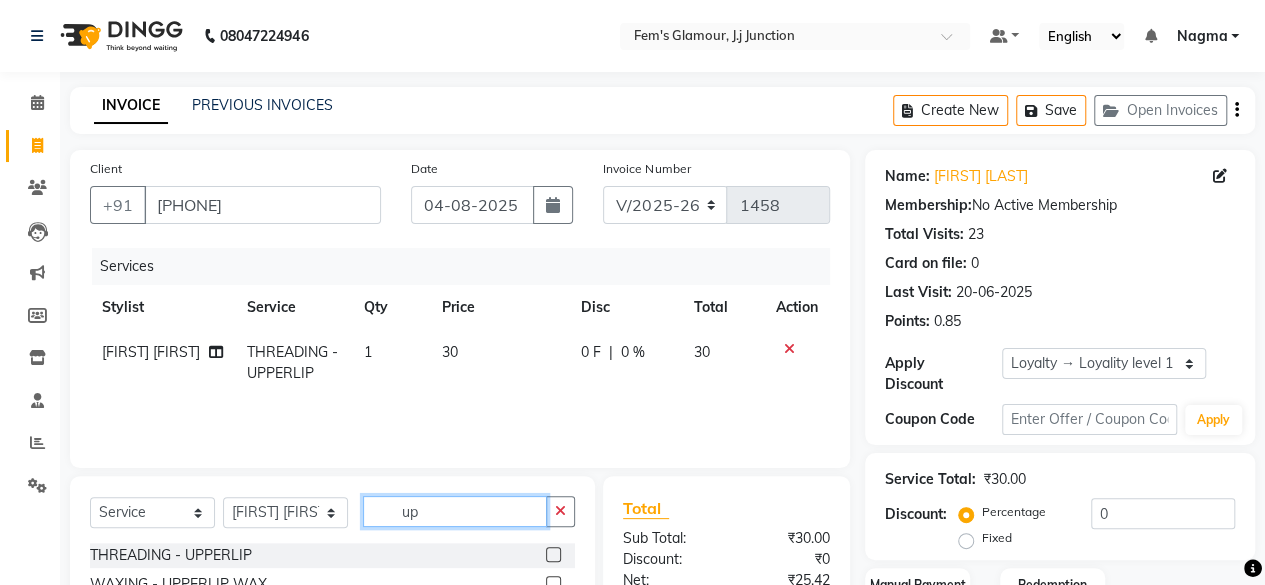 type on "u" 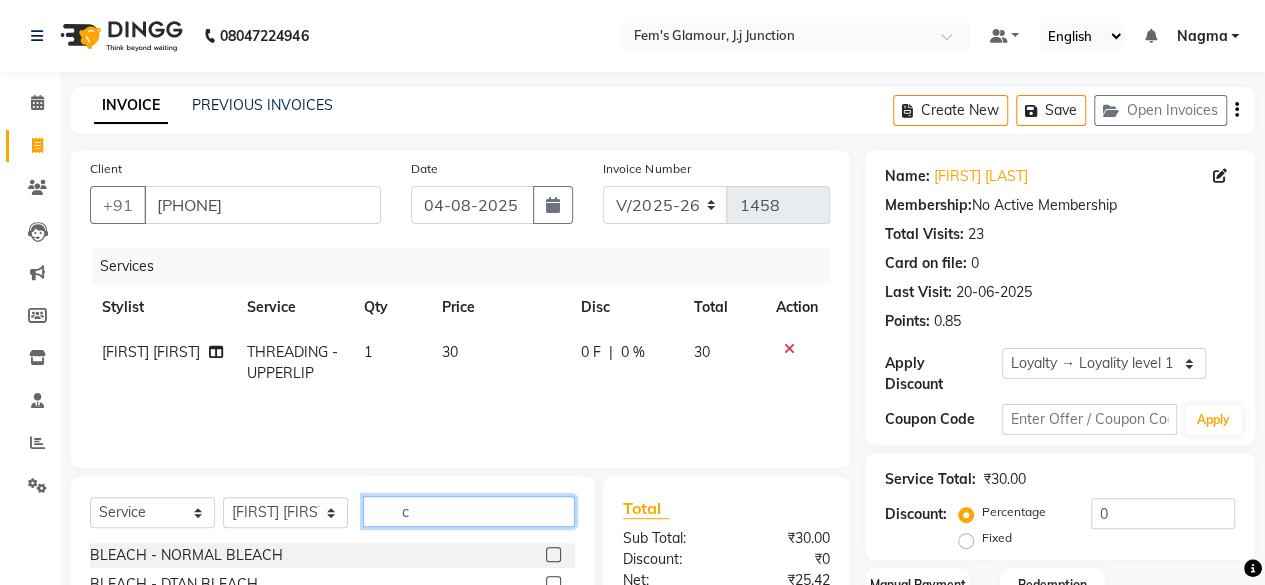 click on "c" 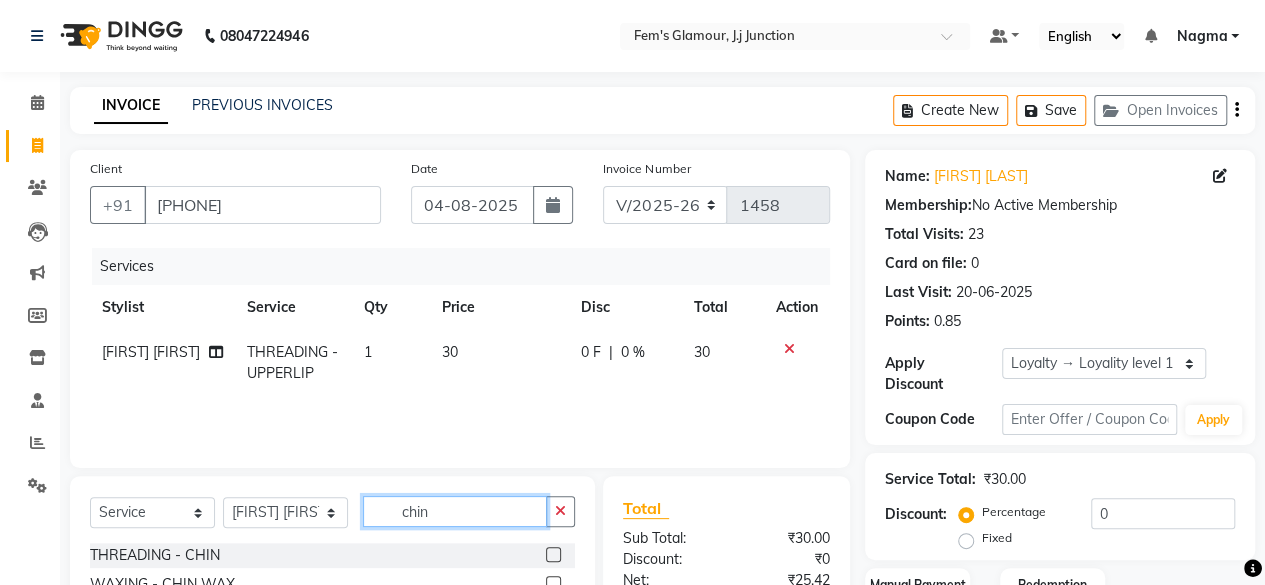 type on "chin" 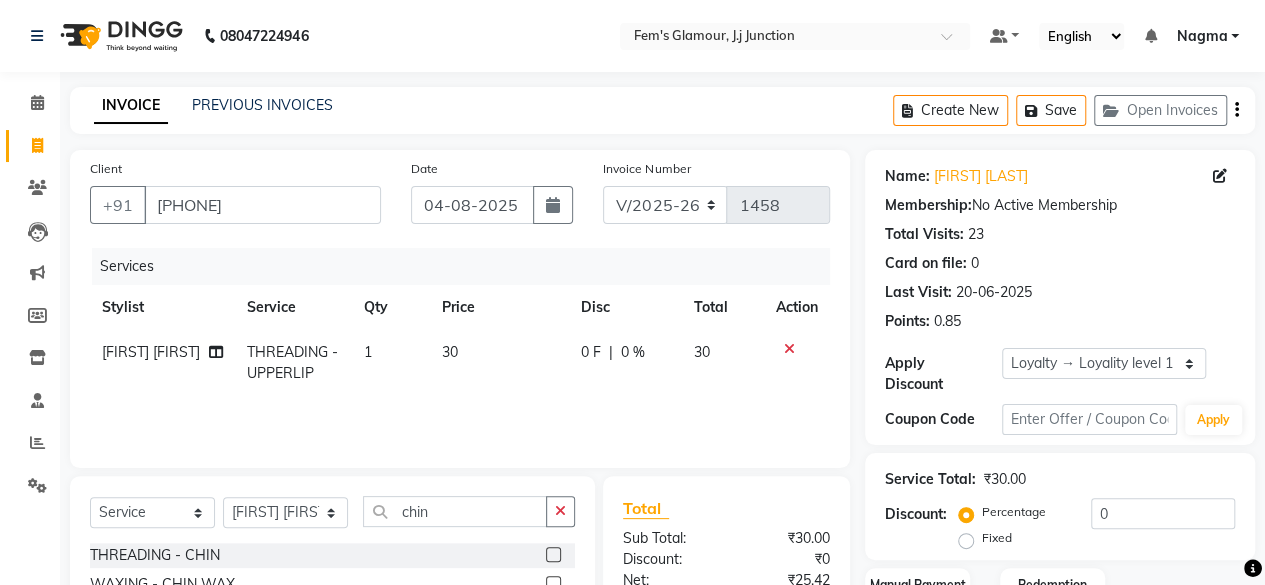 click 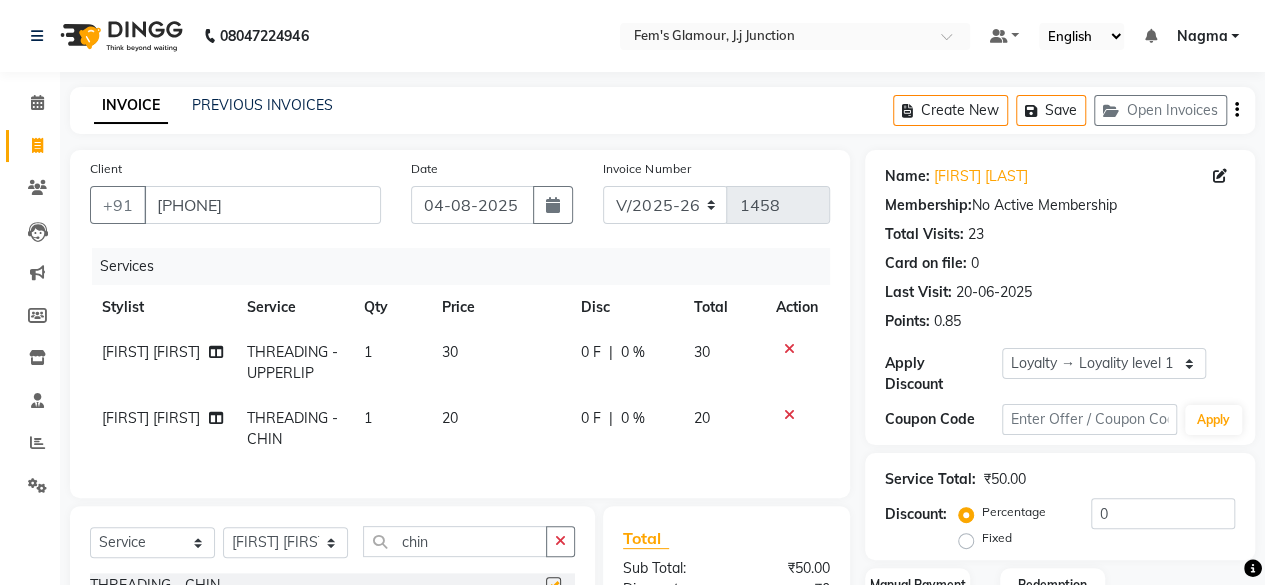 checkbox on "false" 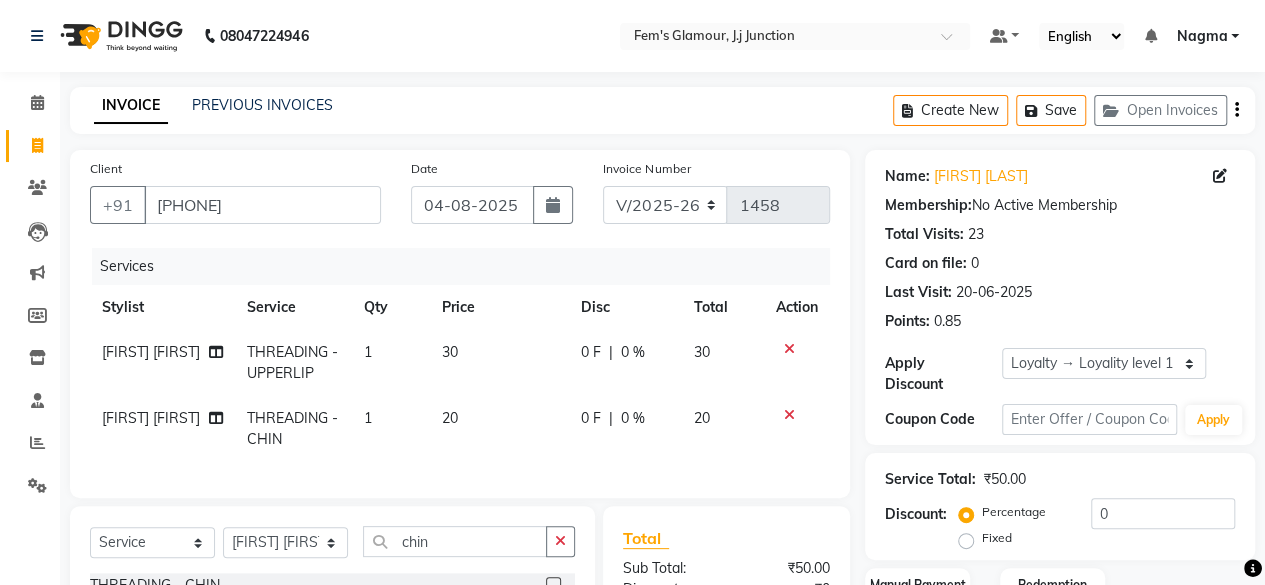 scroll, scrollTop: 258, scrollLeft: 0, axis: vertical 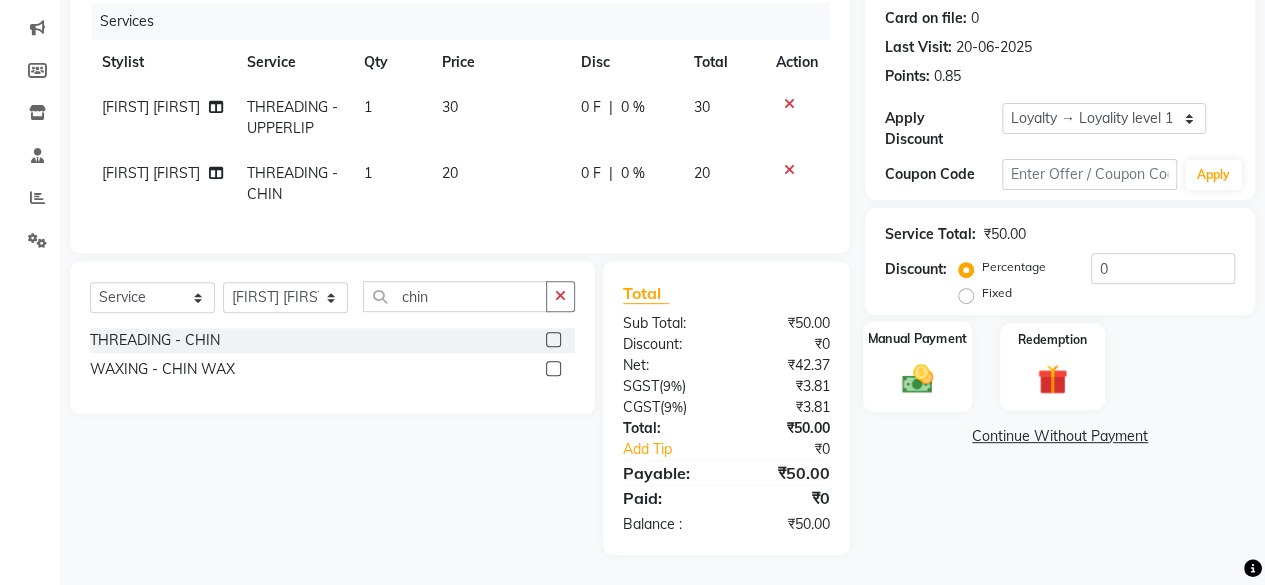 click 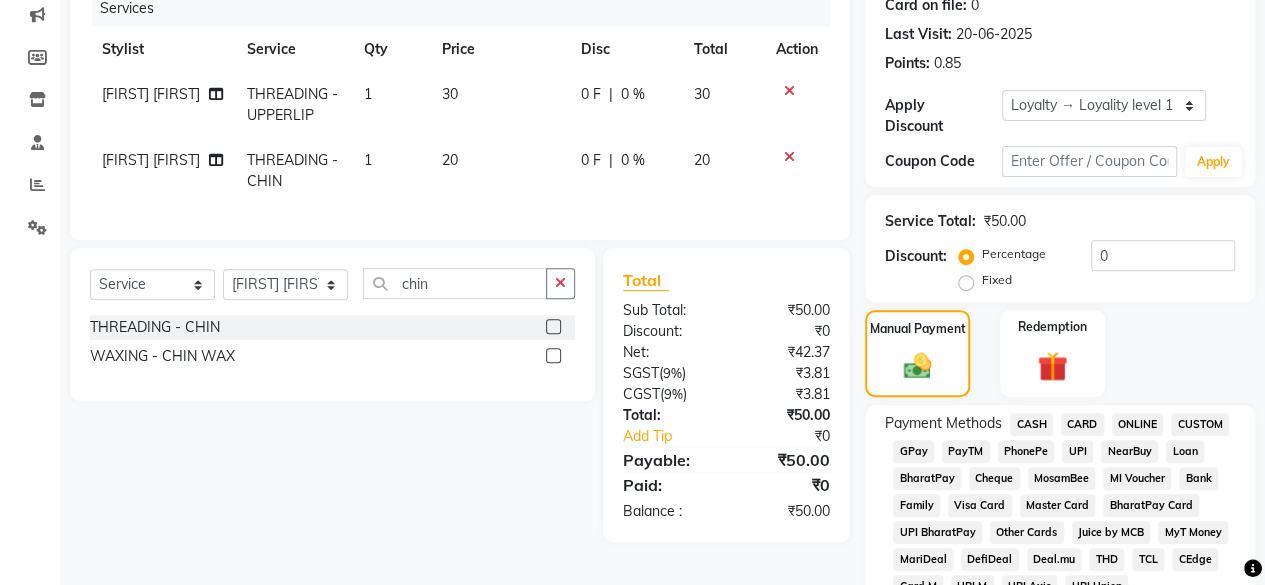 click on "GPay" 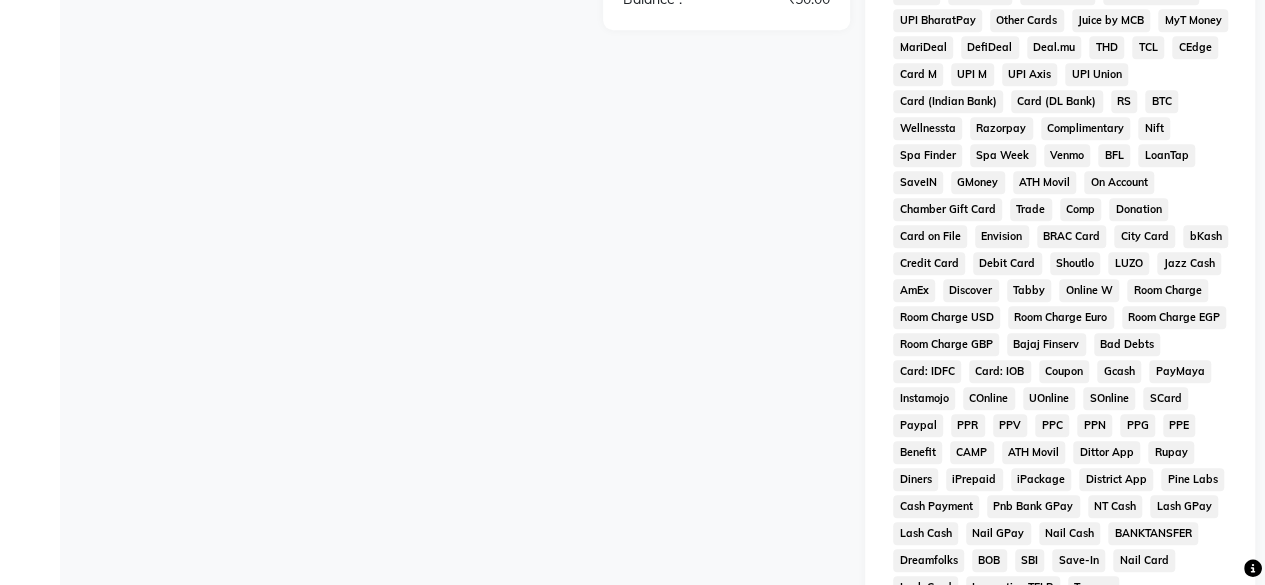 scroll, scrollTop: 1054, scrollLeft: 0, axis: vertical 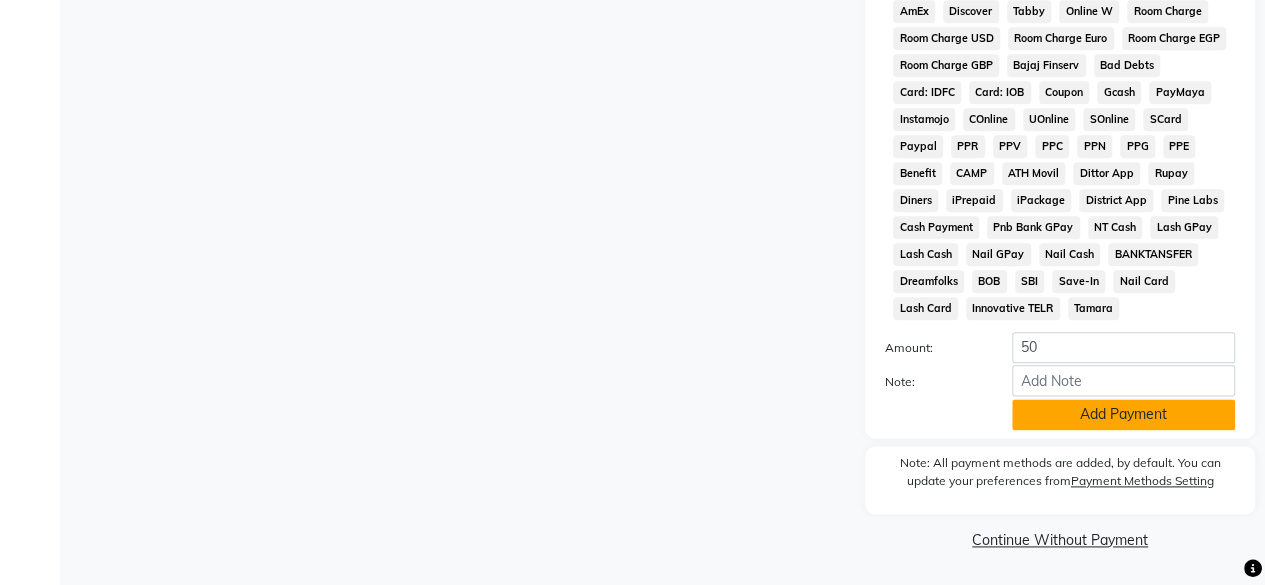 click on "Add Payment" 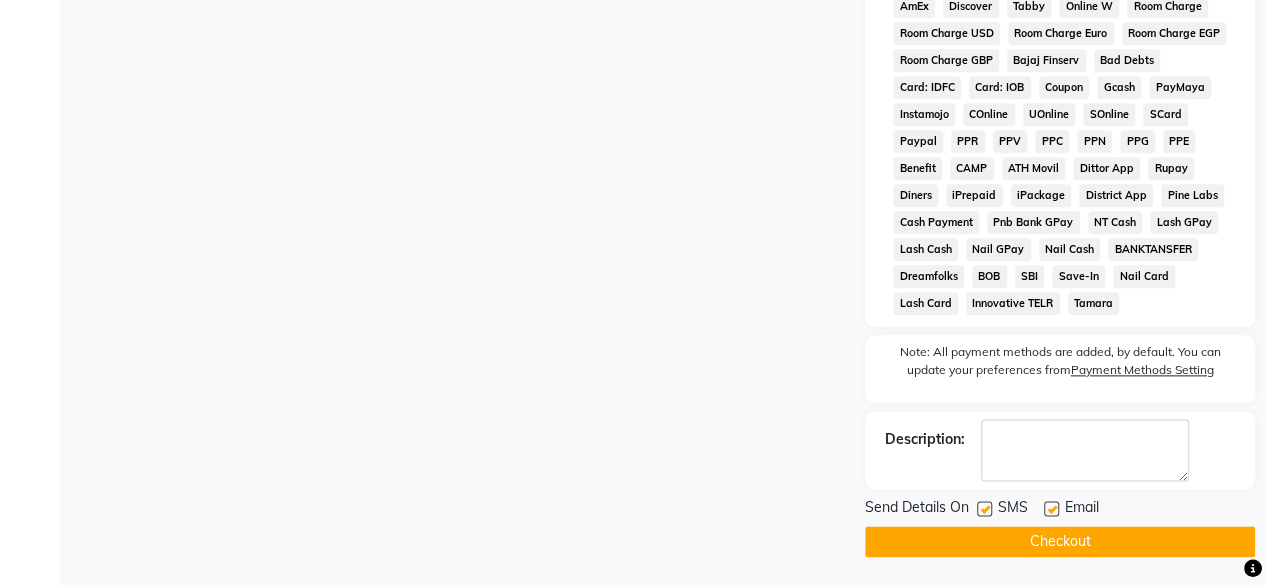 click on "Checkout" 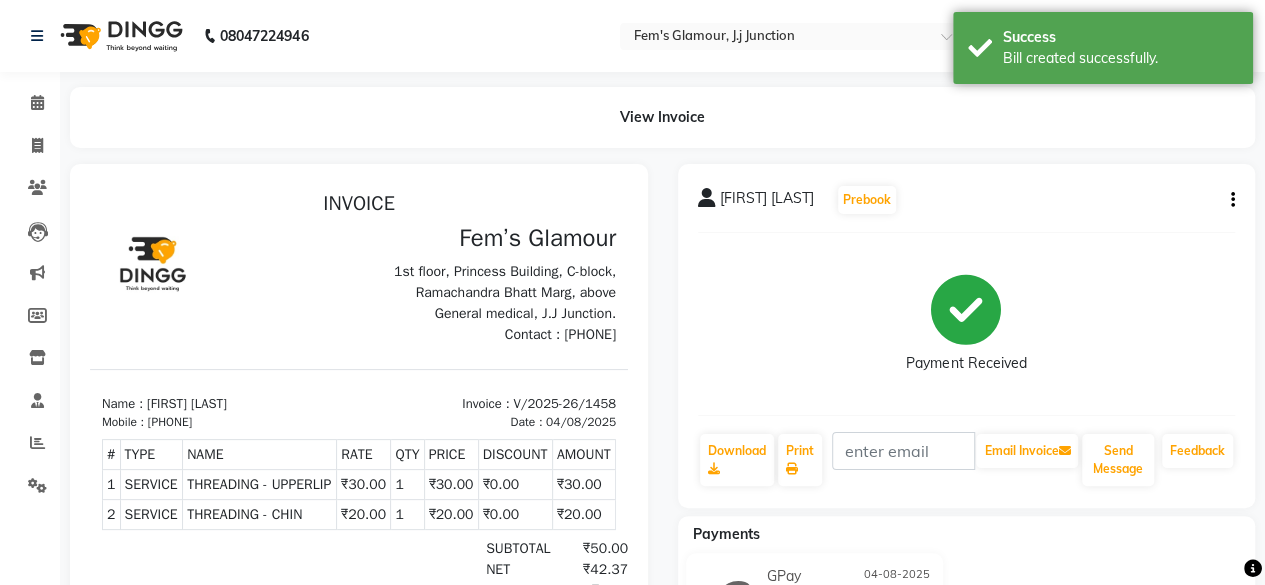 scroll, scrollTop: 0, scrollLeft: 0, axis: both 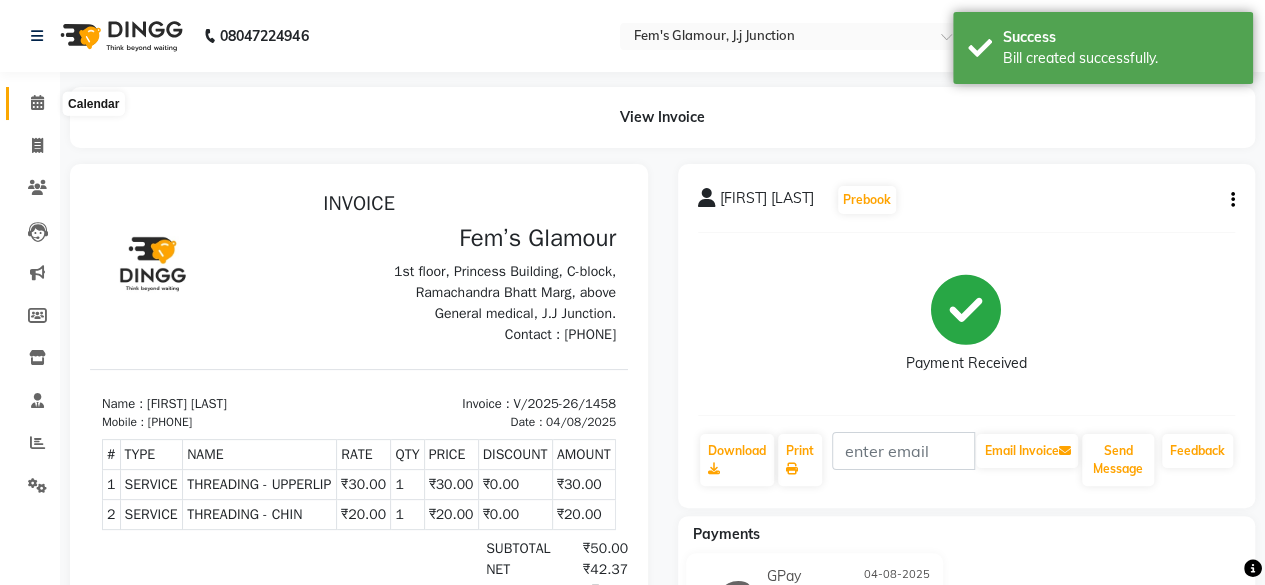 click 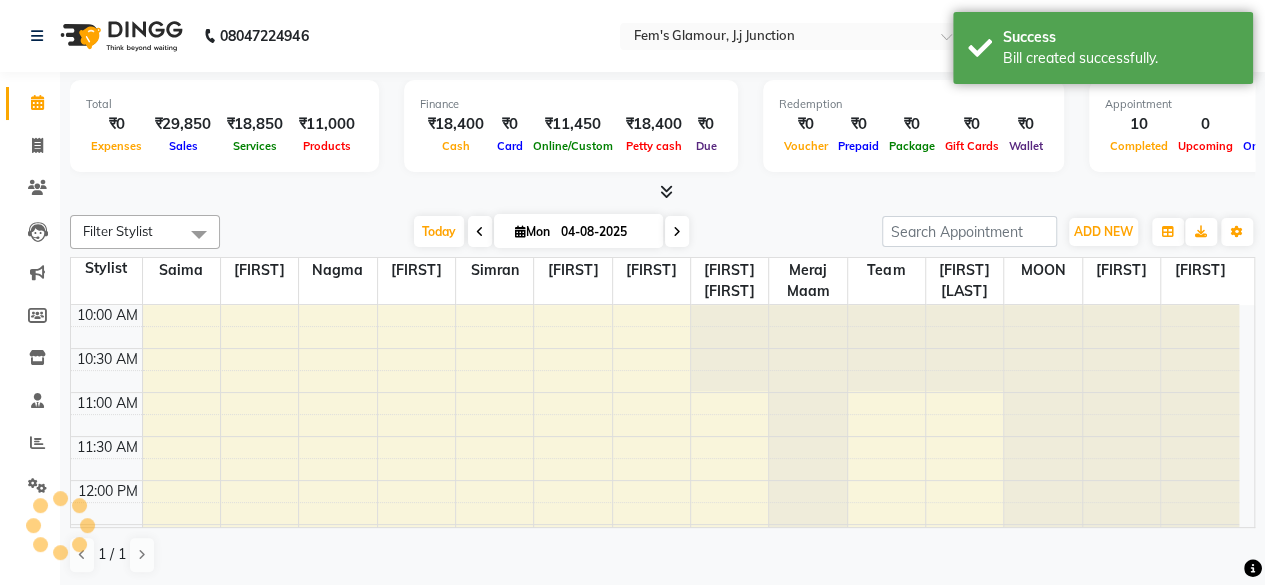 scroll, scrollTop: 0, scrollLeft: 0, axis: both 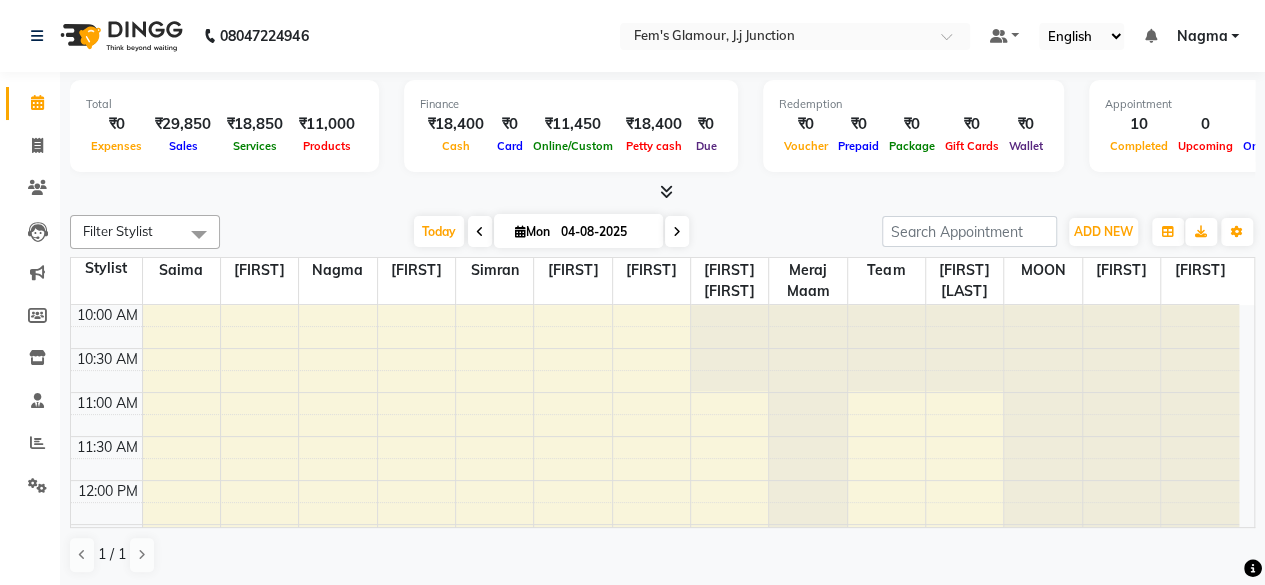 click at bounding box center [662, 192] 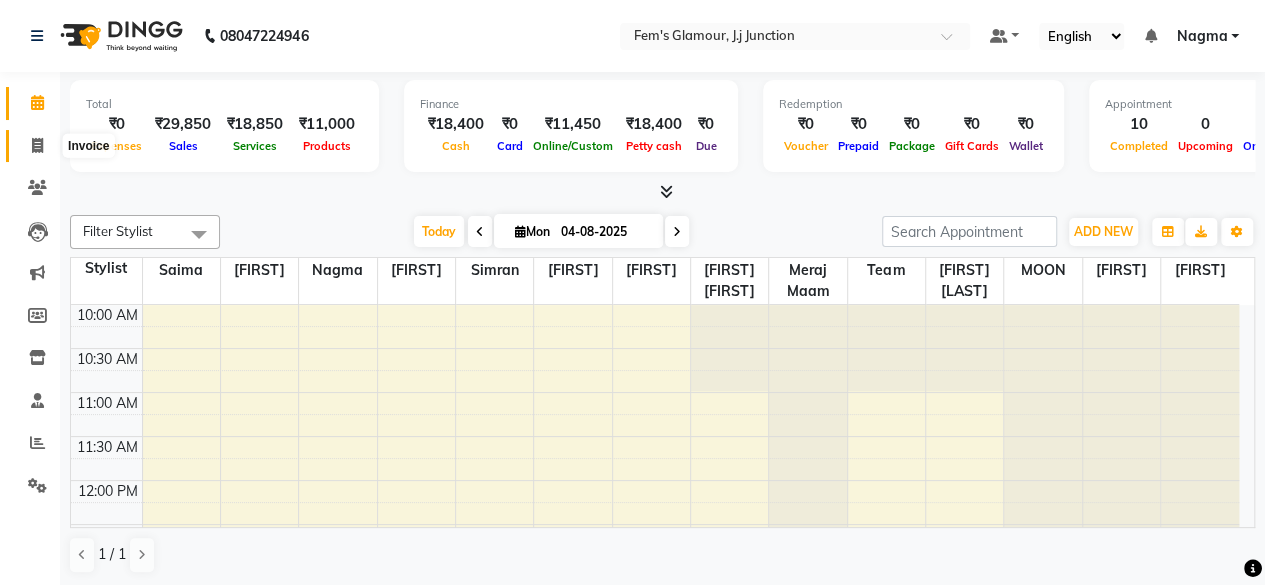 click 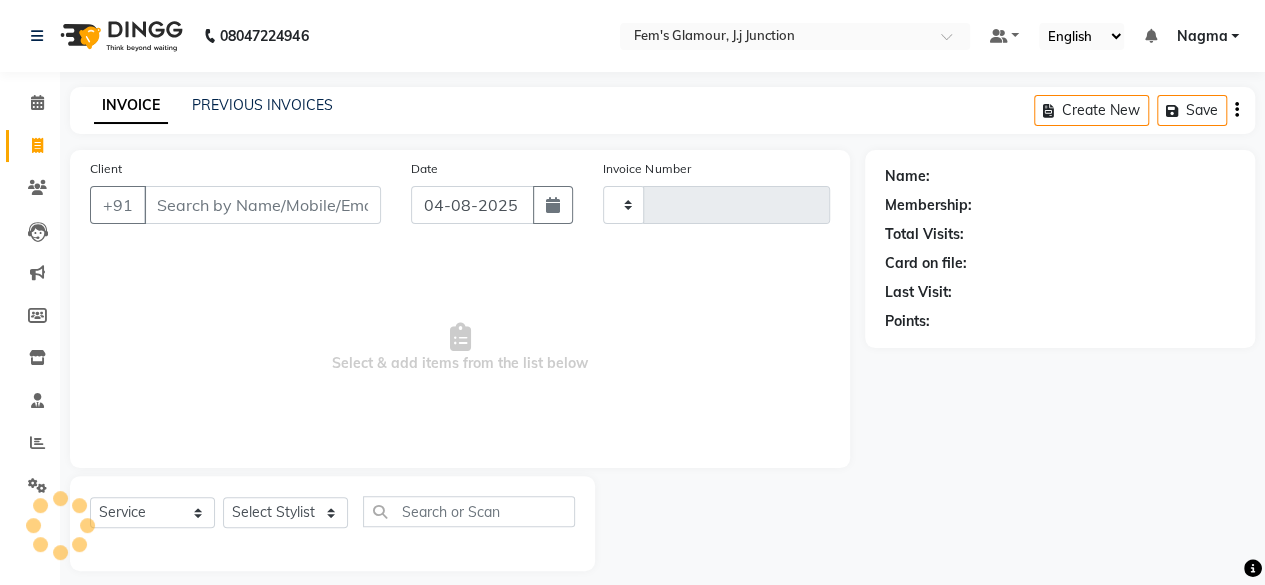 type on "1459" 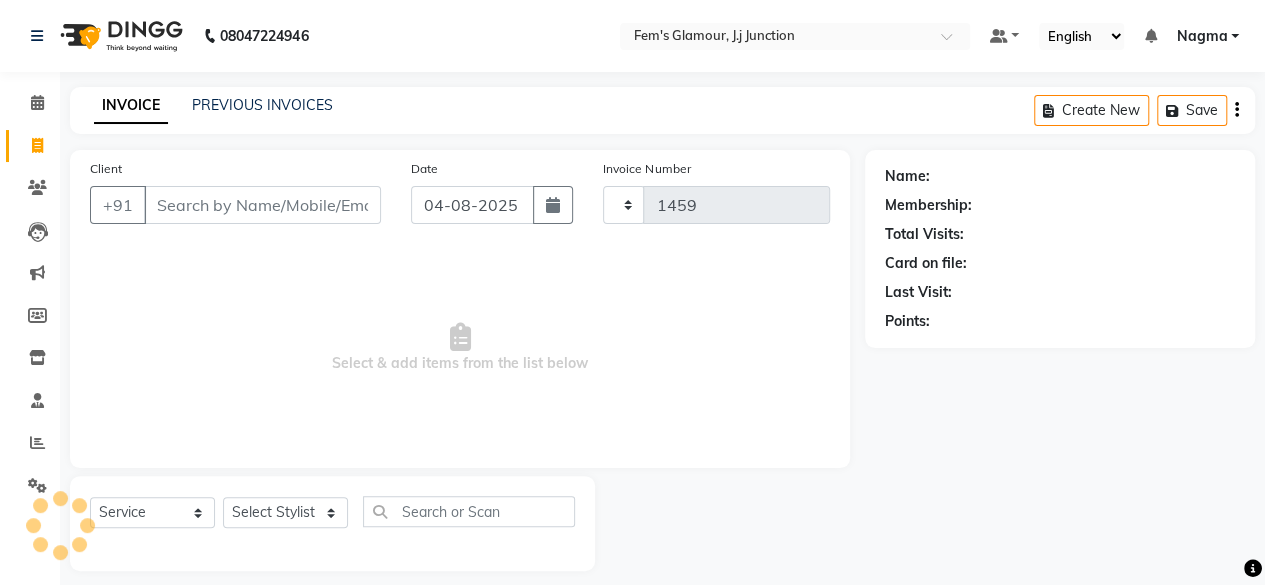 select on "4132" 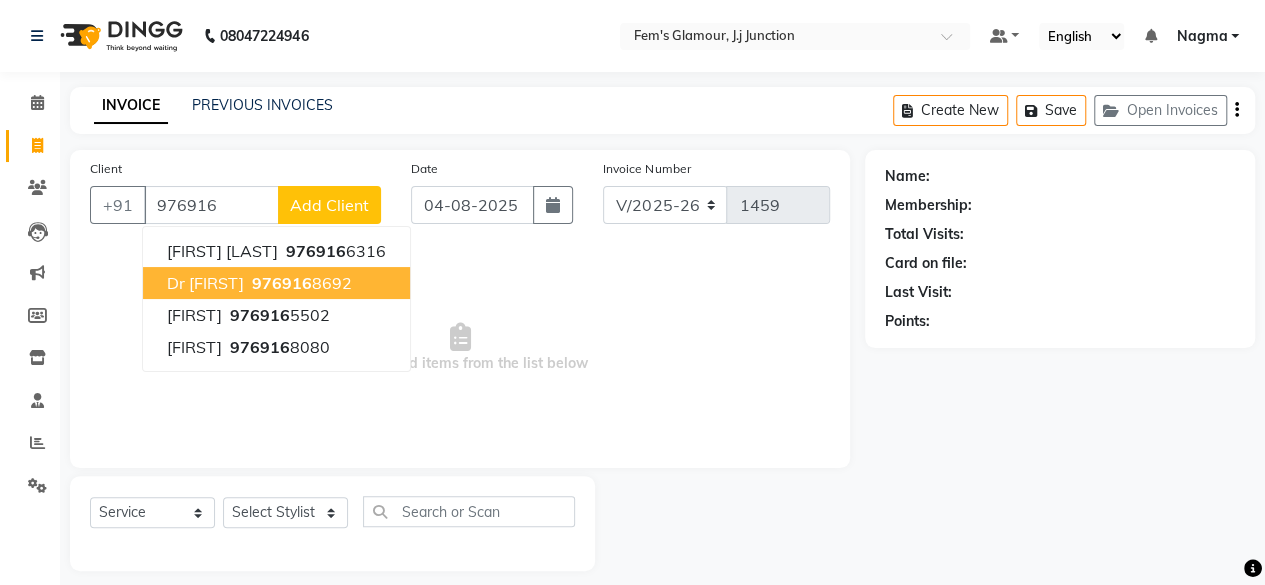 click on "dr [FIRST]   [PHONE]" at bounding box center (276, 283) 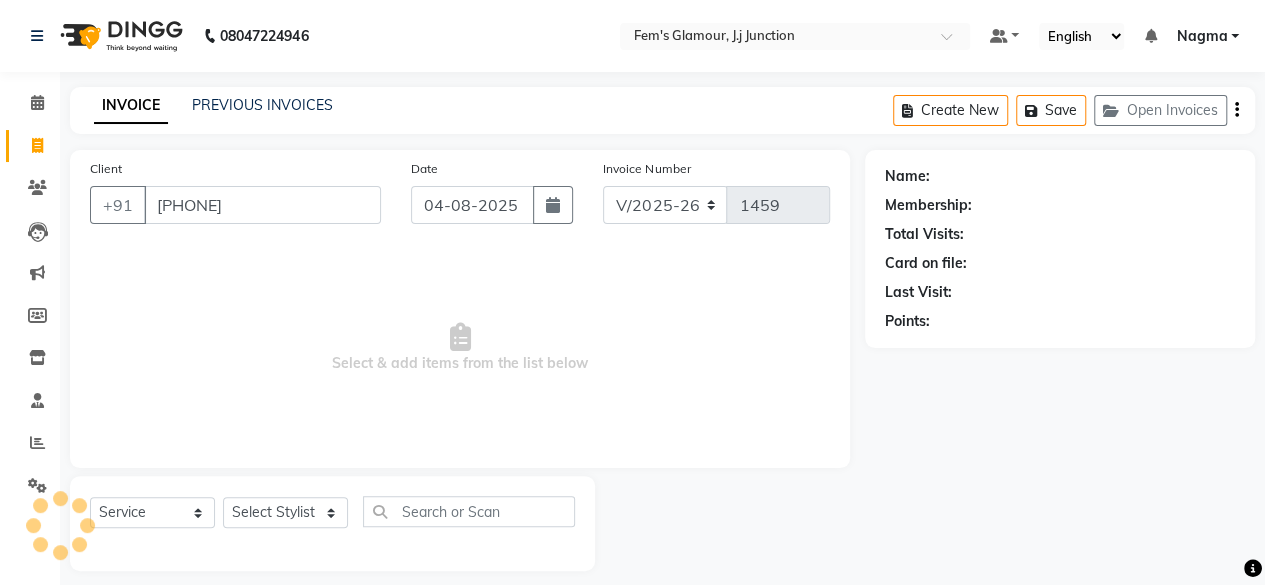 type on "[PHONE]" 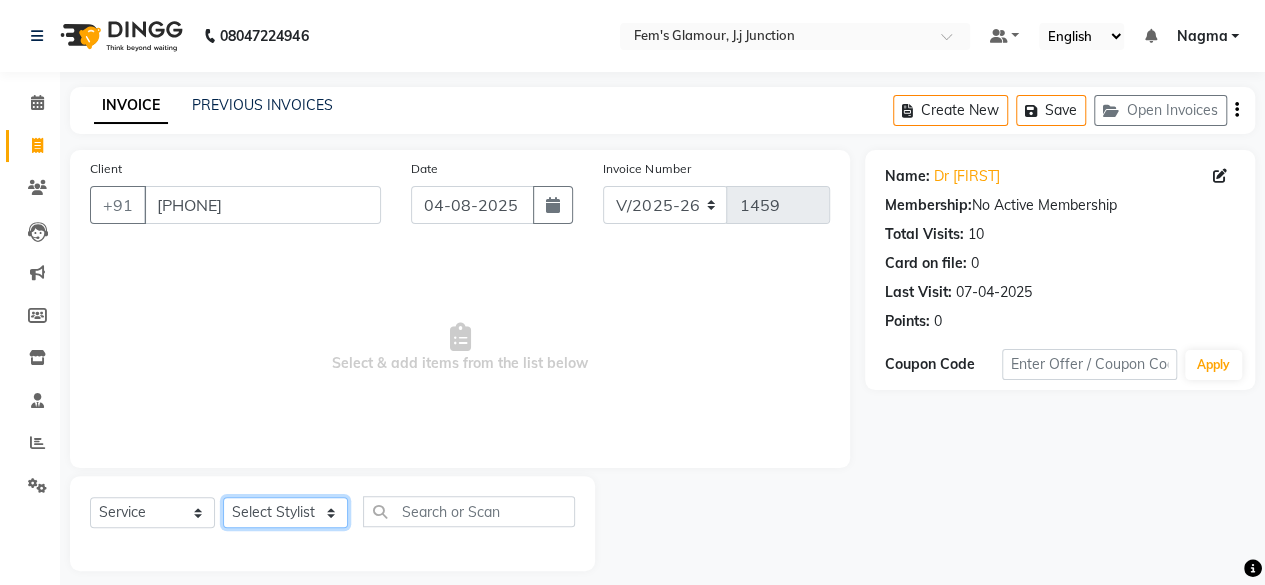 click on "Select Stylist [FIRST] [FIRST] [FIRST] [FIRST] [FIRST] [FIRST] [FIRST] [FIRST] [FIRST] [FIRST] [FIRST] [FIRST]" 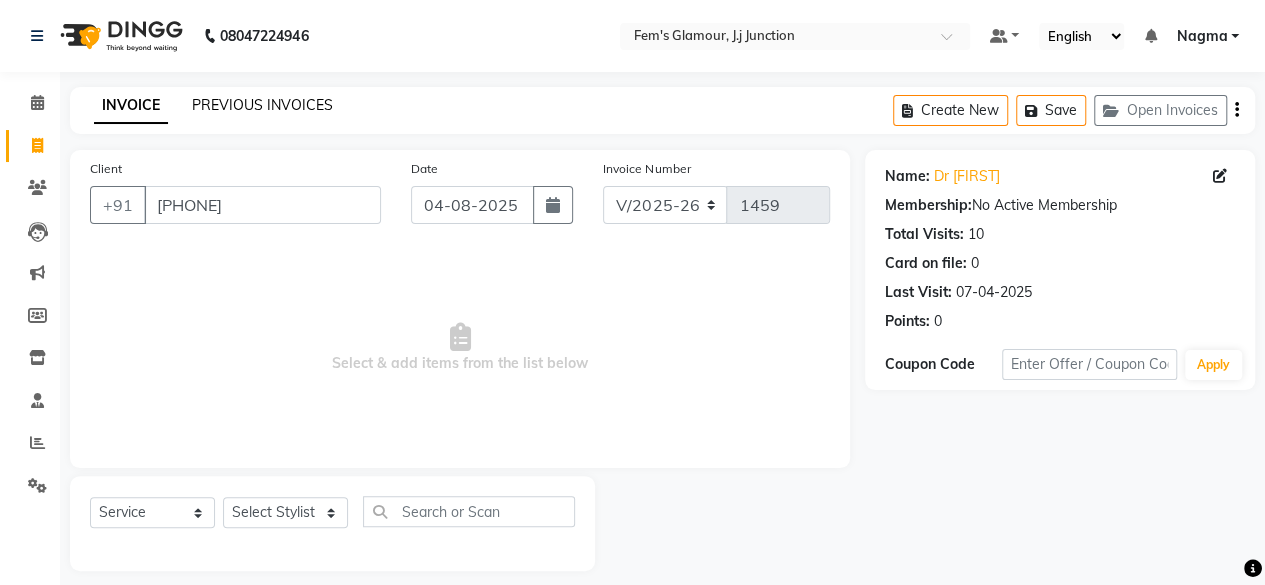 click on "PREVIOUS INVOICES" 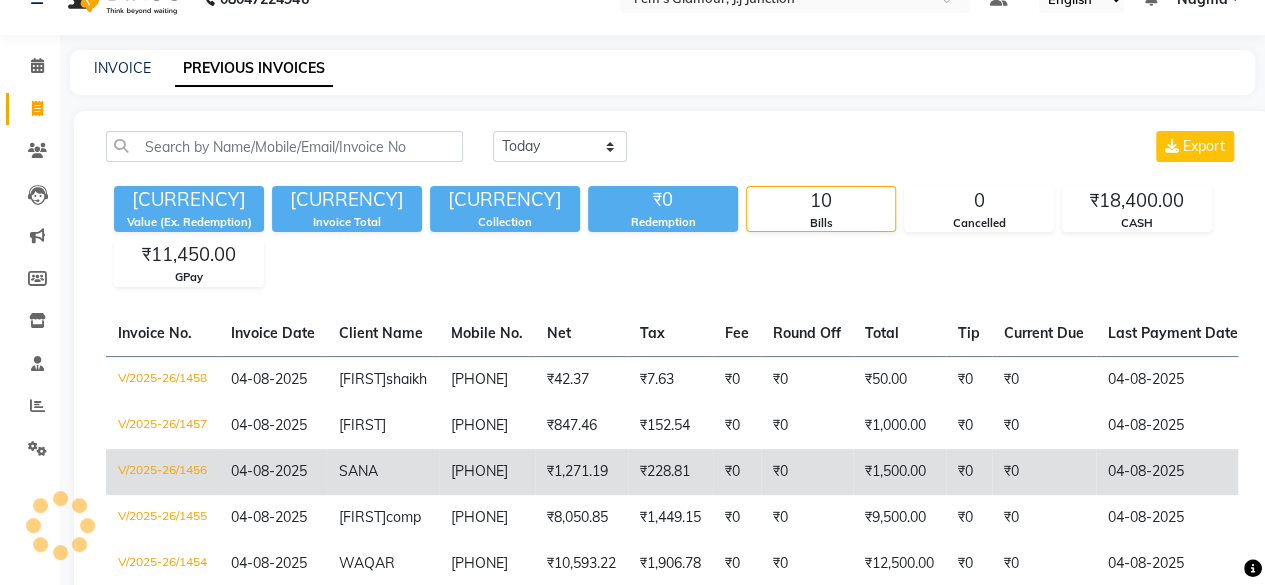 scroll, scrollTop: 38, scrollLeft: 0, axis: vertical 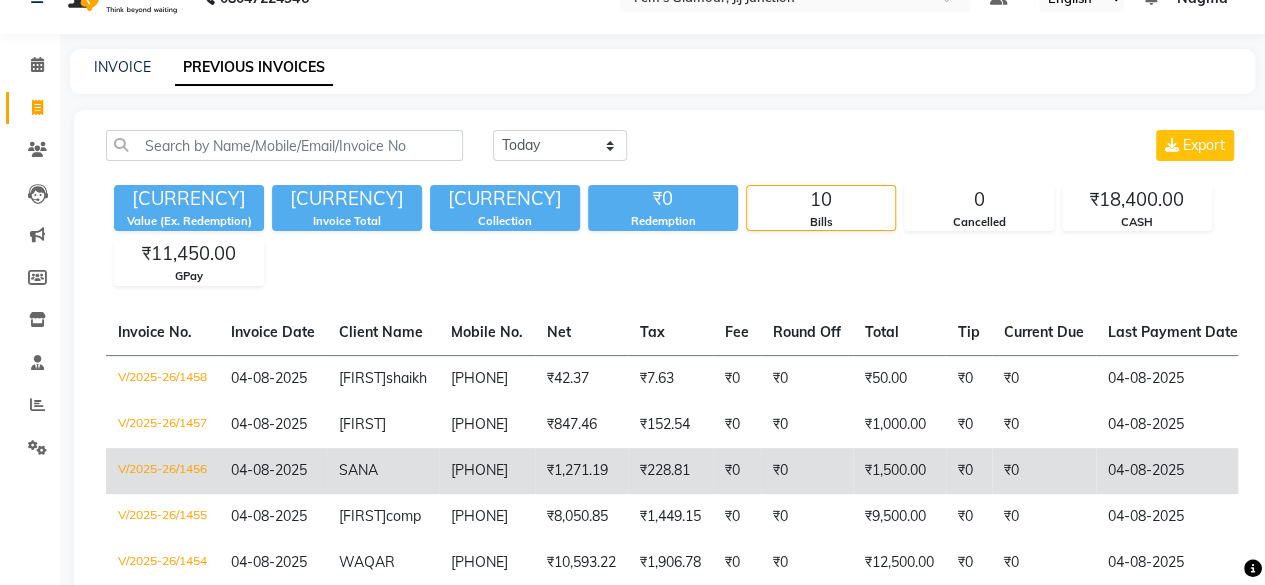 click on "₹228.81" 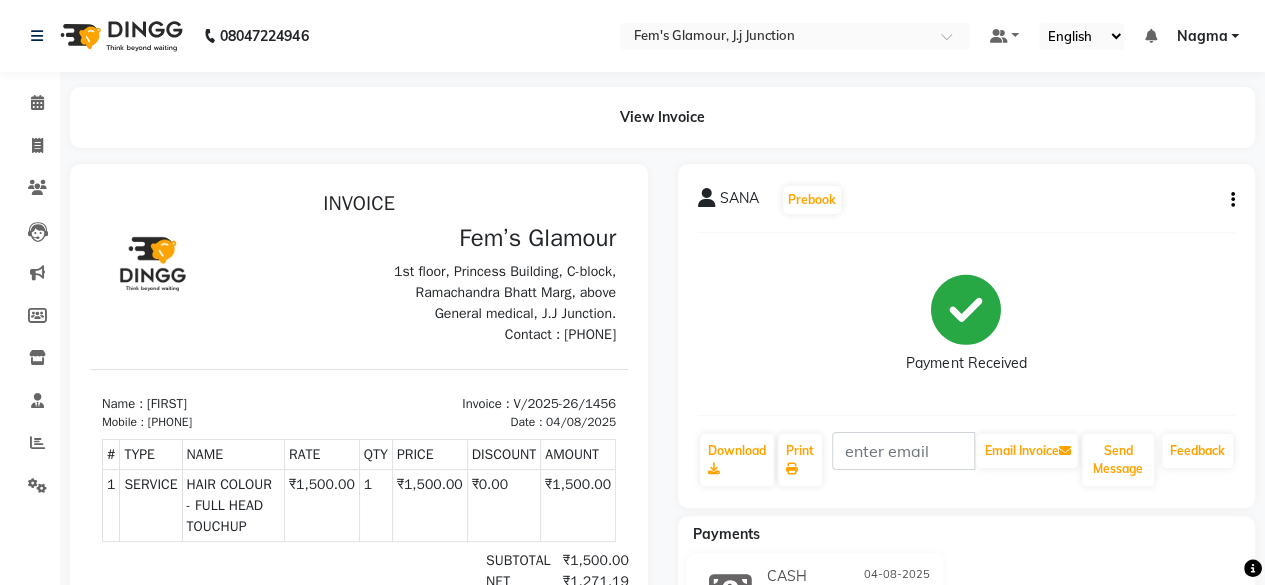 scroll, scrollTop: 0, scrollLeft: 0, axis: both 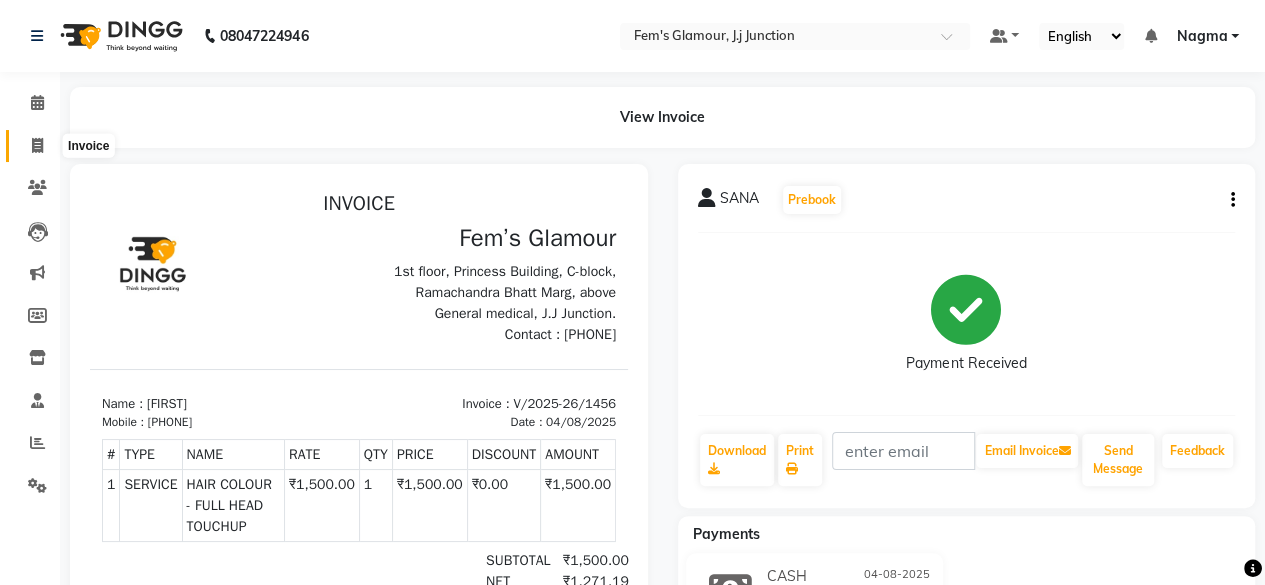 click 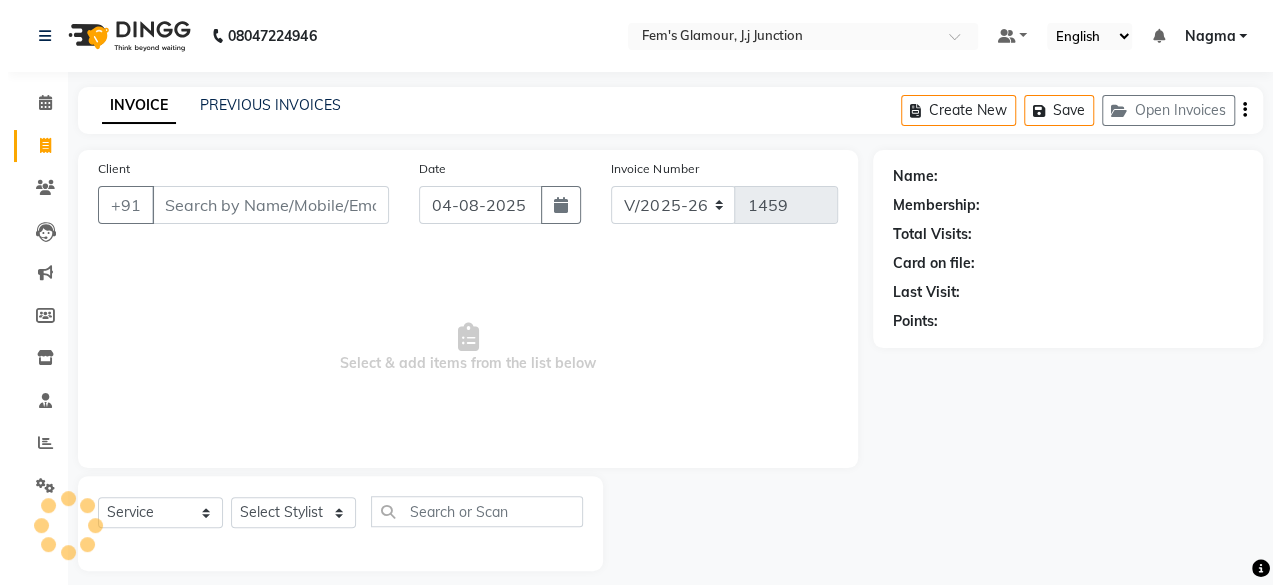 scroll, scrollTop: 15, scrollLeft: 0, axis: vertical 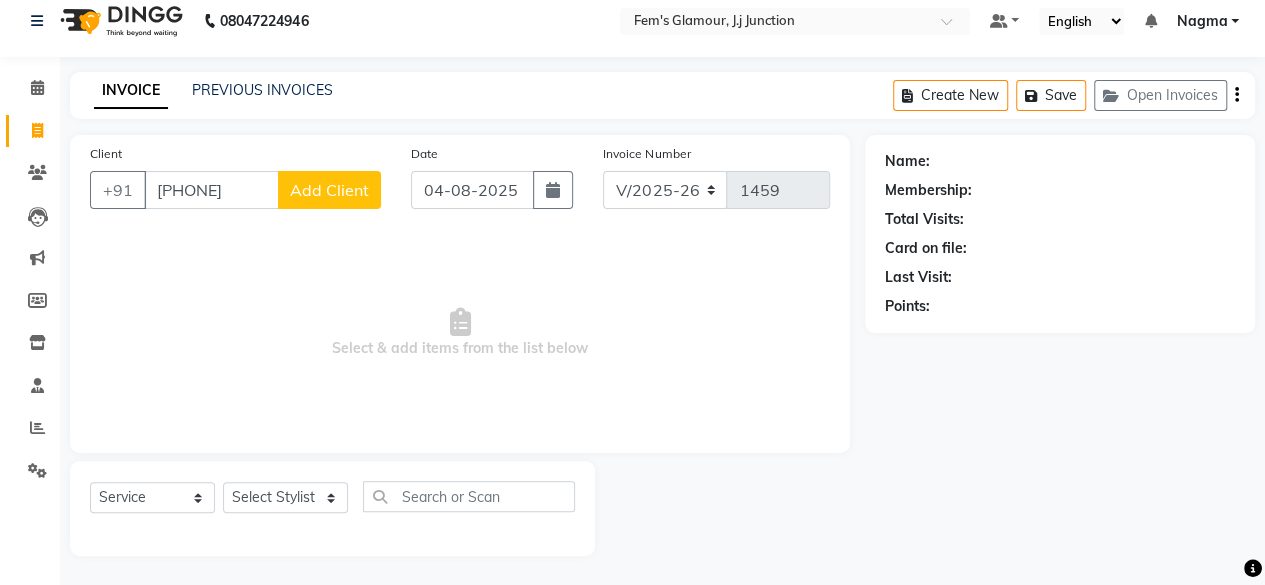 type on "[PHONE]" 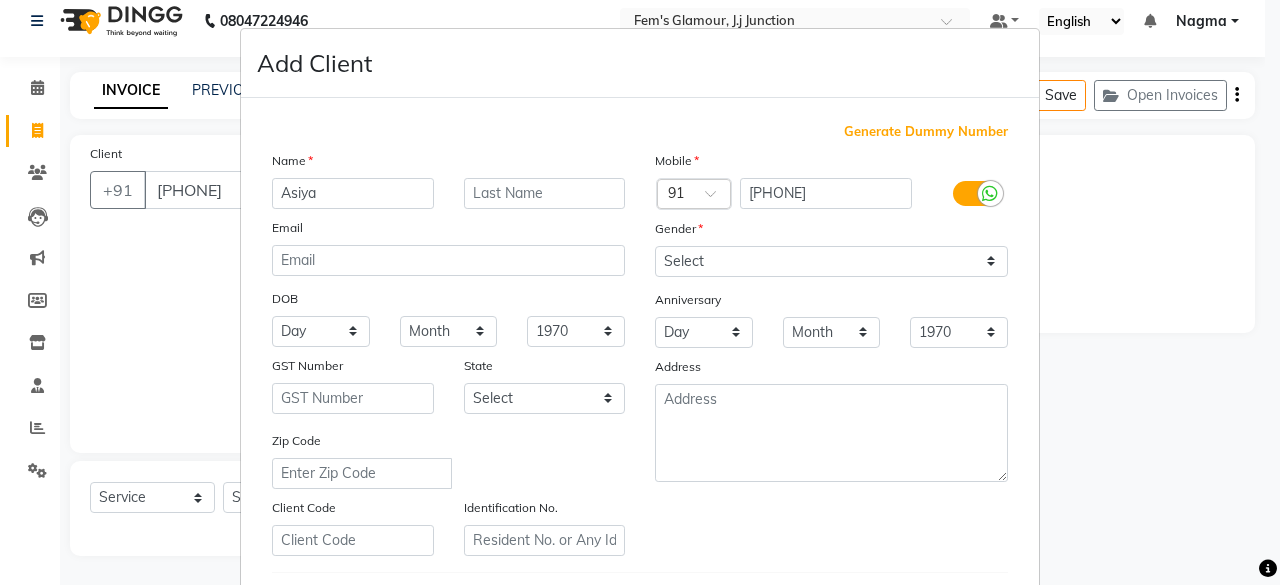 type on "Asiya" 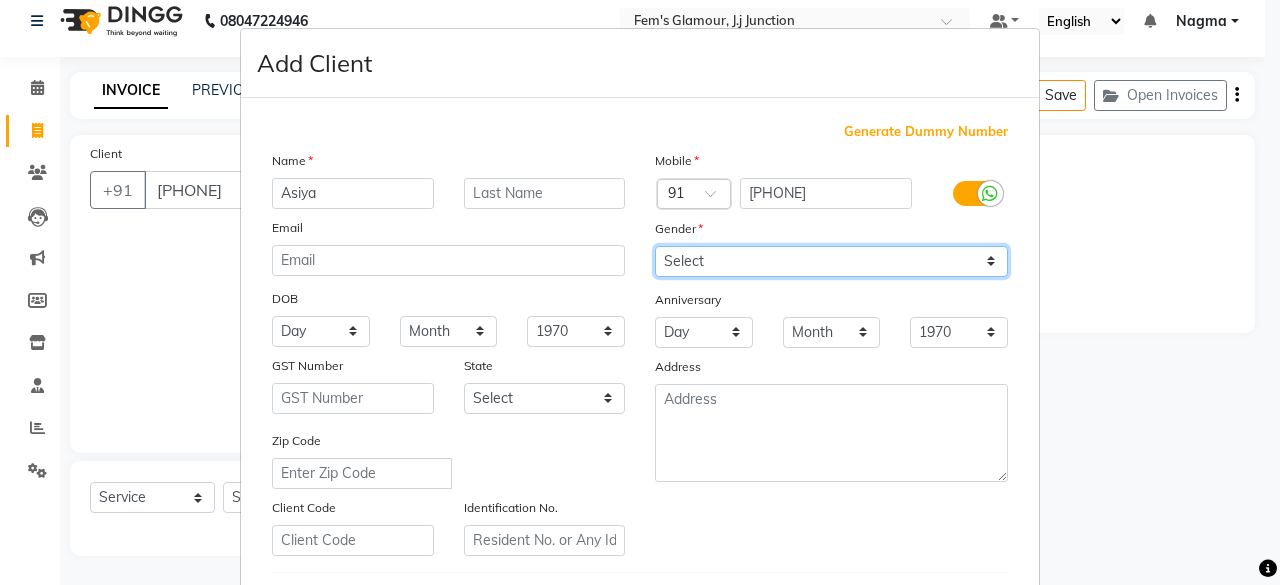 click on "Select Male Female Other Prefer Not To Say" at bounding box center [831, 261] 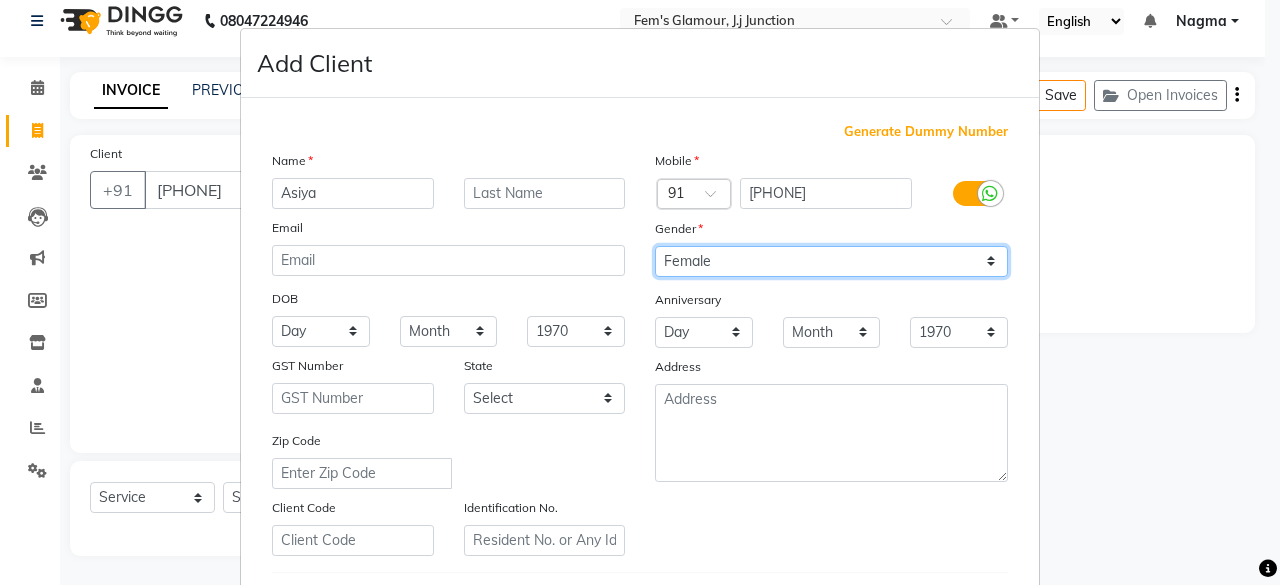 click on "Select Male Female Other Prefer Not To Say" at bounding box center (831, 261) 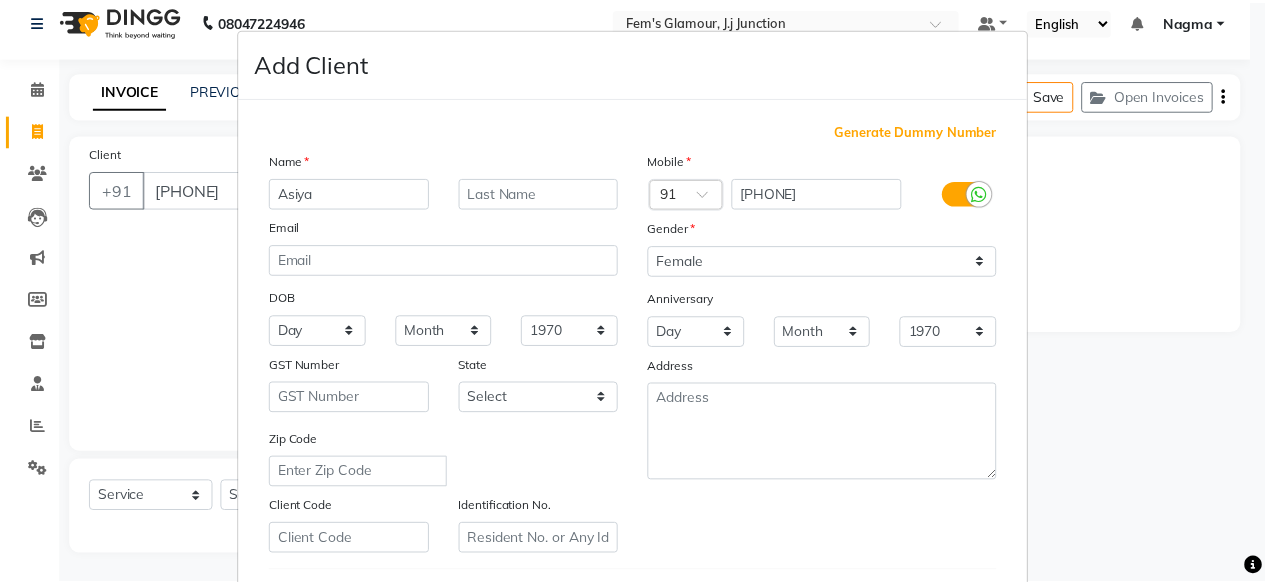 scroll, scrollTop: 334, scrollLeft: 0, axis: vertical 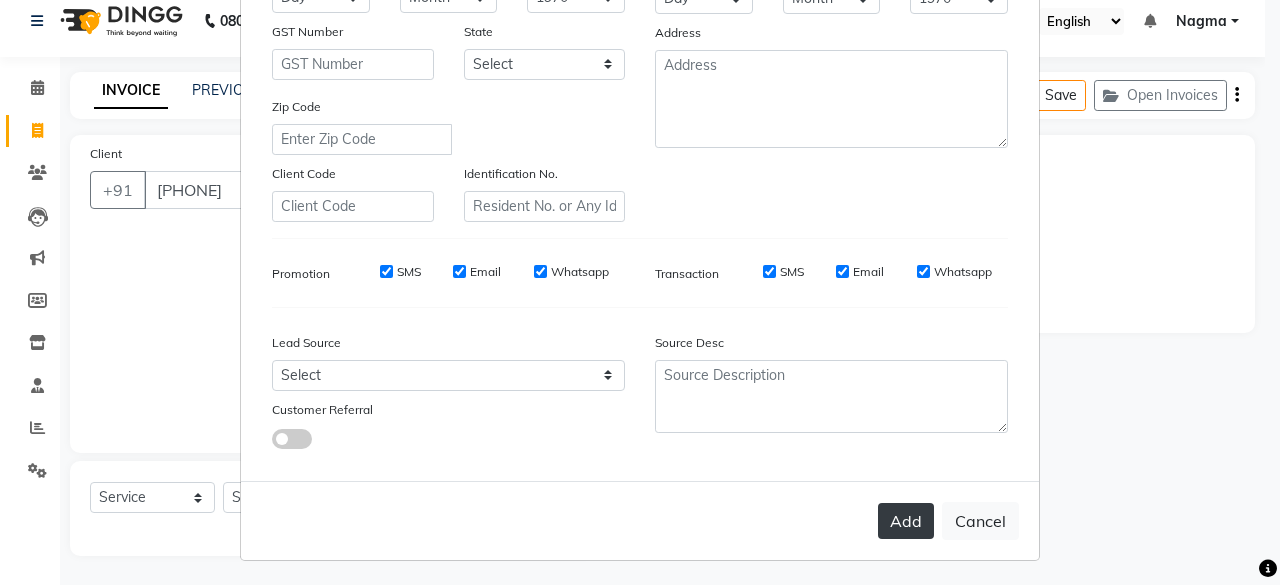 click on "Add" at bounding box center [906, 521] 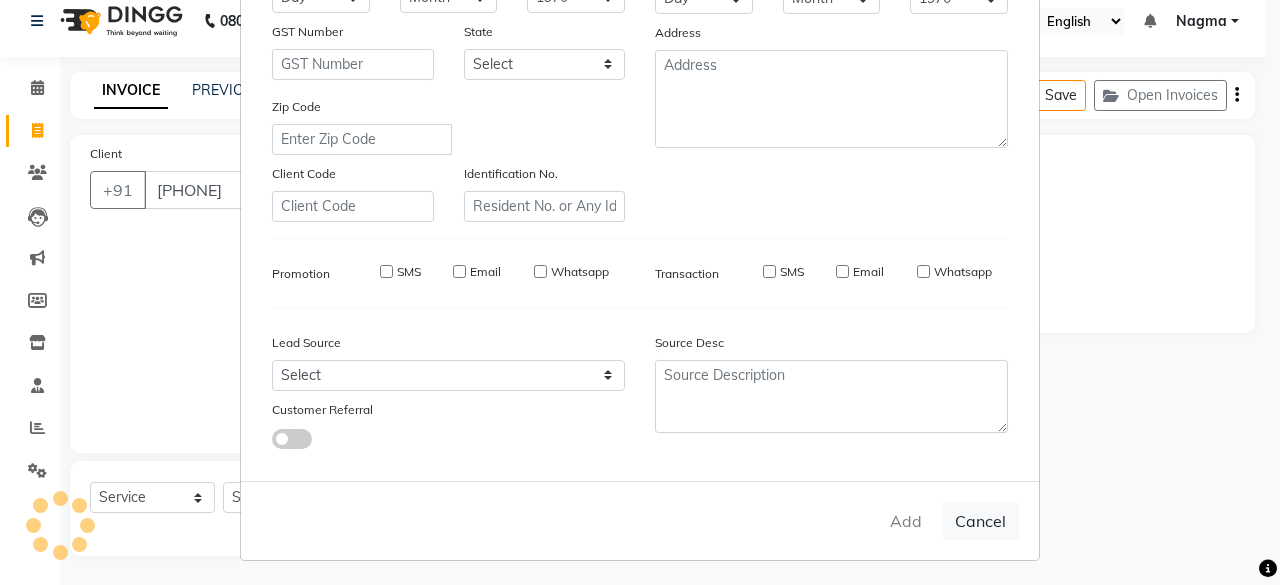 type 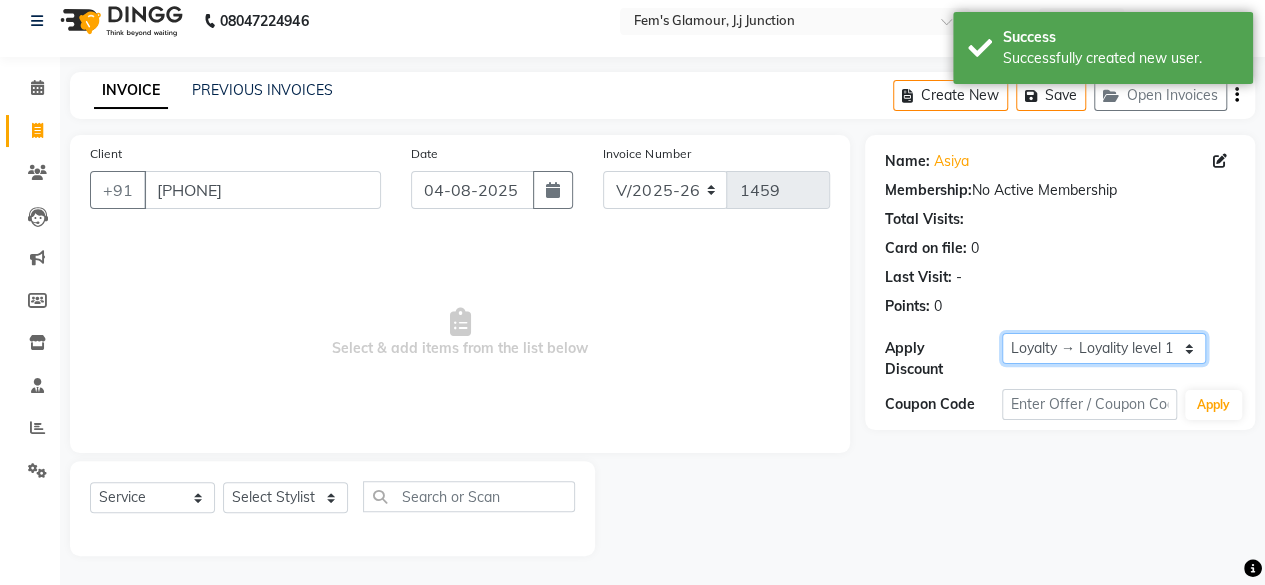 click on "Select  Loyalty → Loyality level 1" 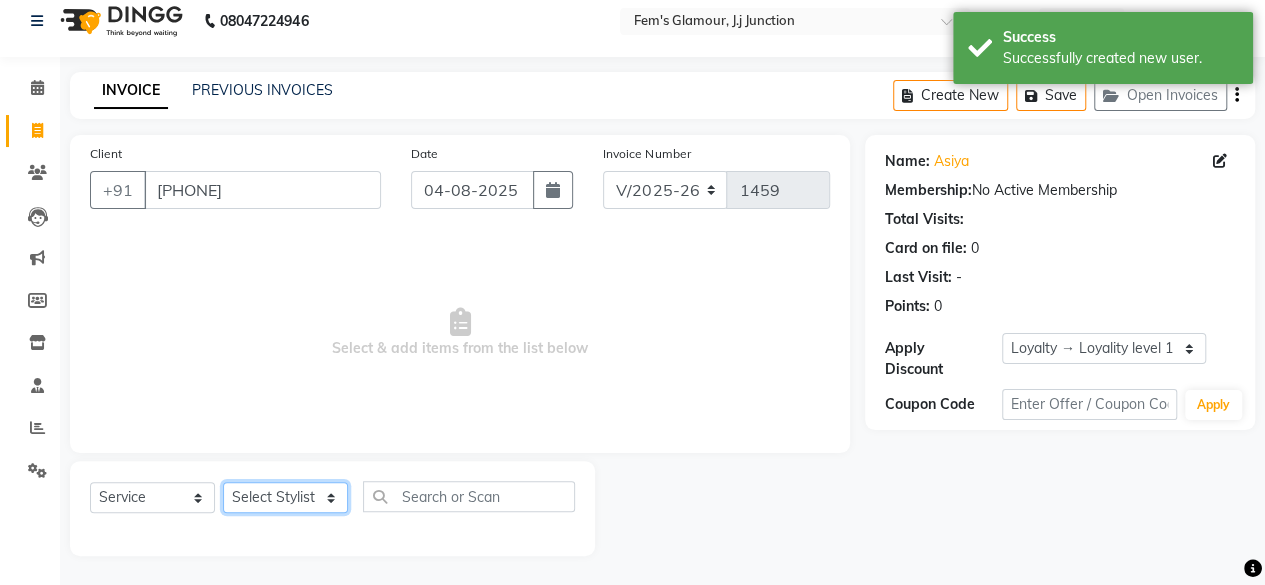 click on "Select Stylist [FIRST] [FIRST] [FIRST] [TITLE] [FIRST] [FIRST] [FIRST] [FIRST] [FIRST] [FIRST] [FIRST] [FIRST] [FIRST] [FIRST]" 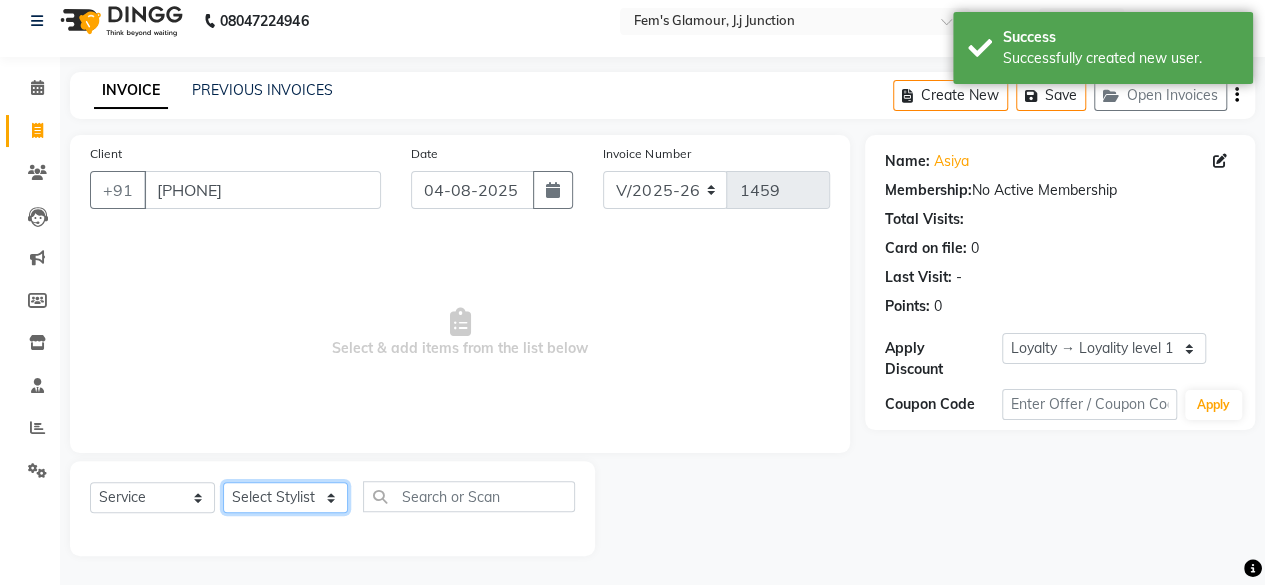 select on "78083" 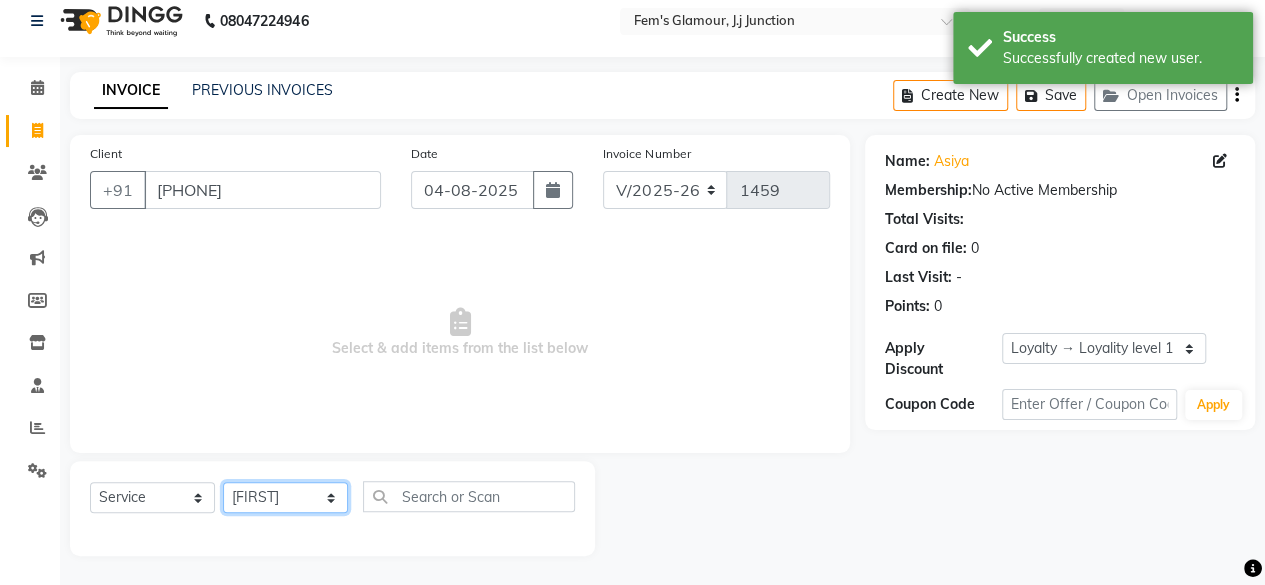 click on "Select Stylist [FIRST] [FIRST] [FIRST] [TITLE] [FIRST] [FIRST] [FIRST] [FIRST] [FIRST] [FIRST] [FIRST] [FIRST] [FIRST] [FIRST]" 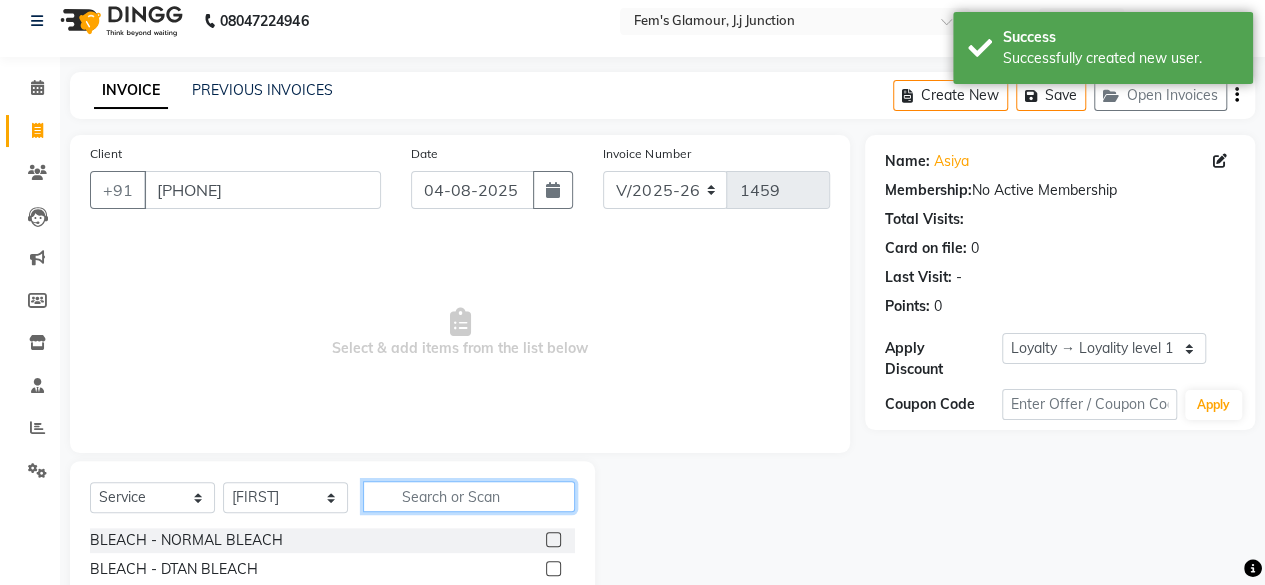 click 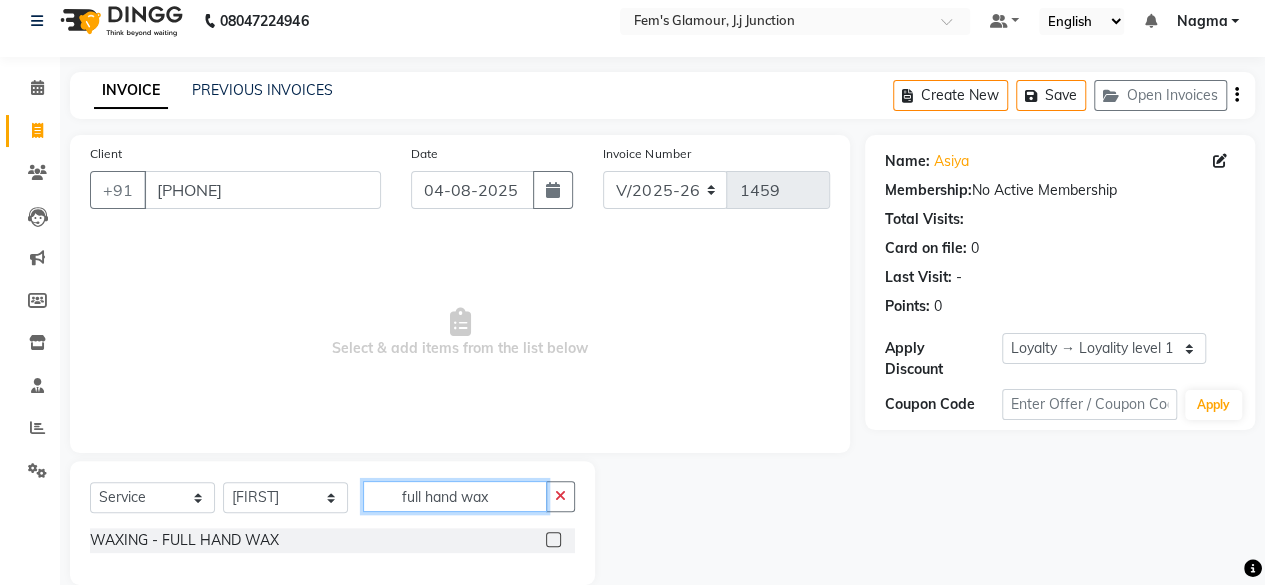 type on "full hand wax" 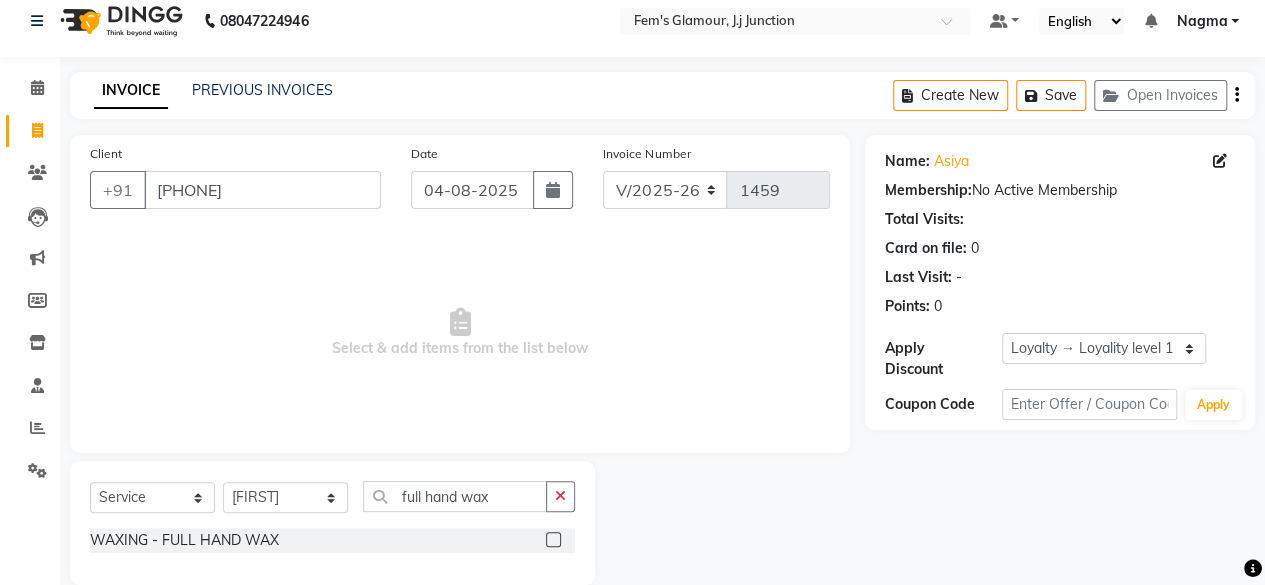 click 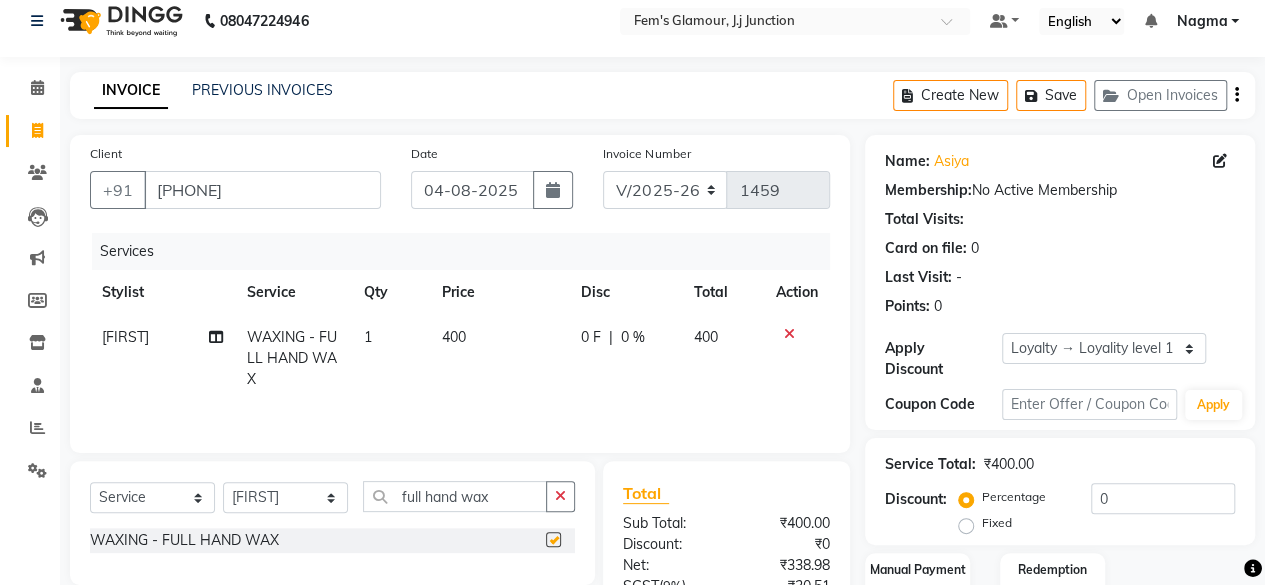 checkbox on "false" 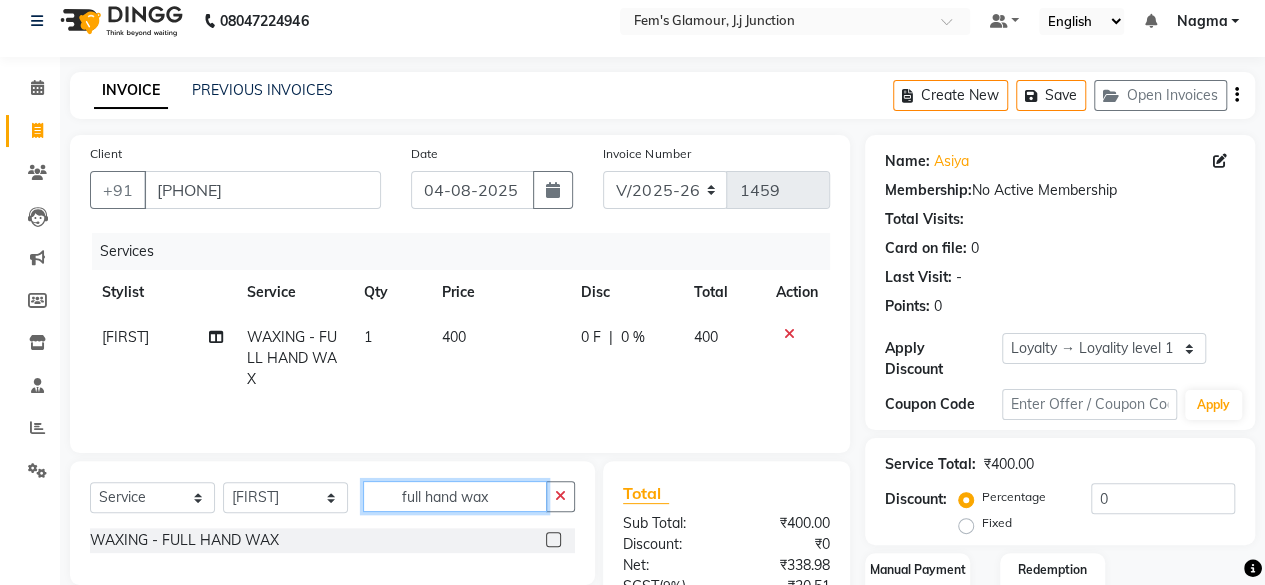 click on "full hand wax" 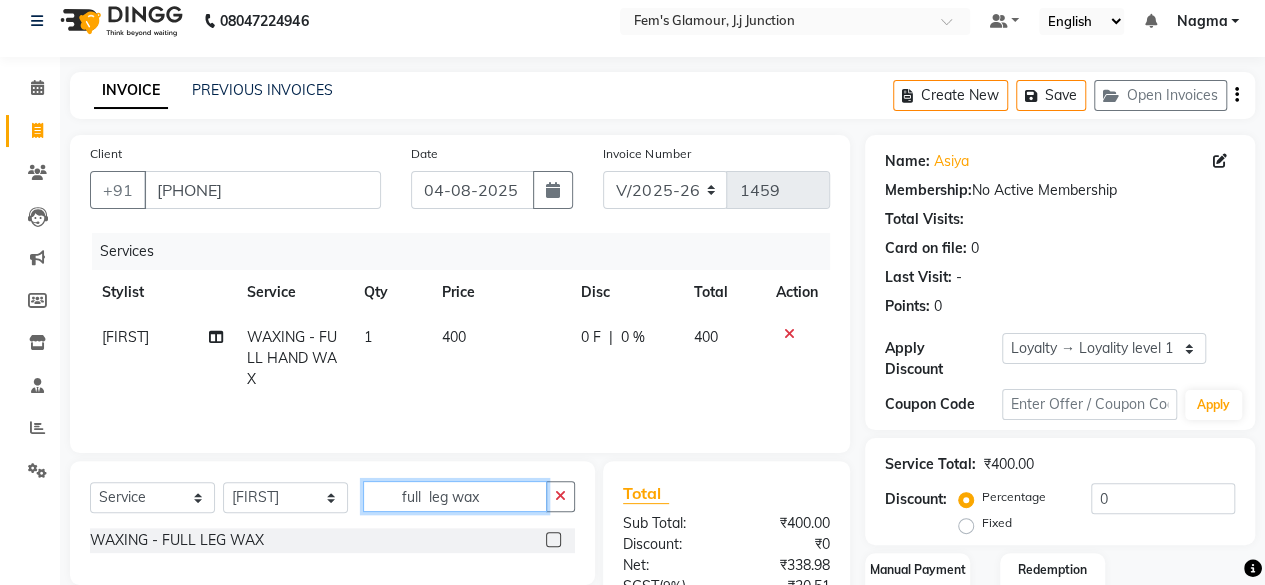 type on "full  leg wax" 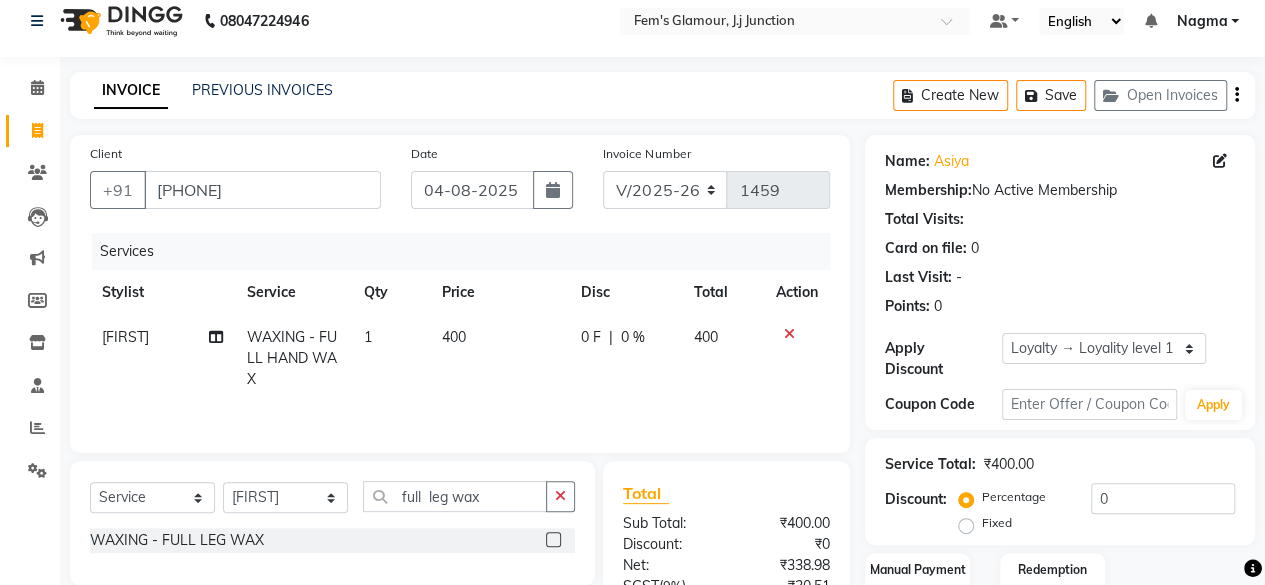 click 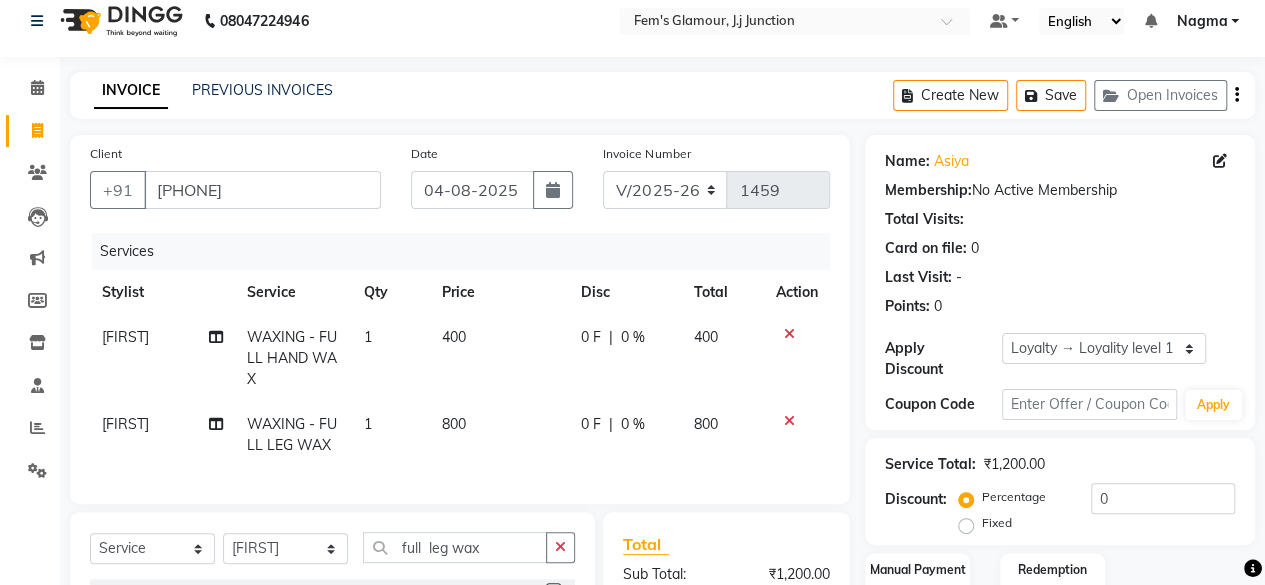 checkbox on "false" 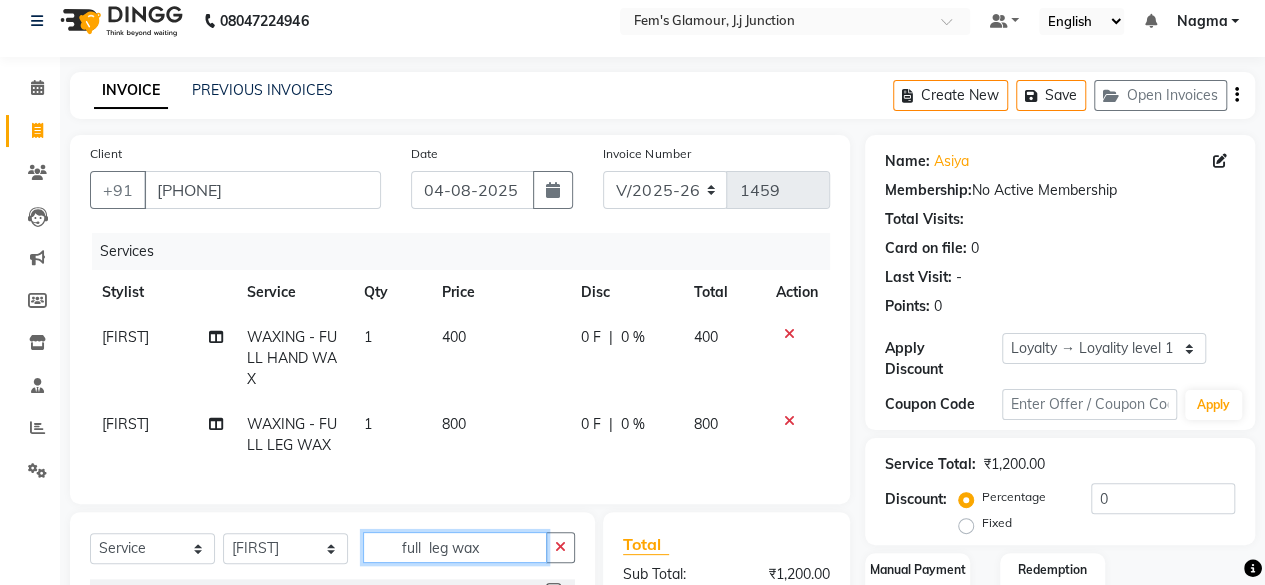 click on "full  leg wax" 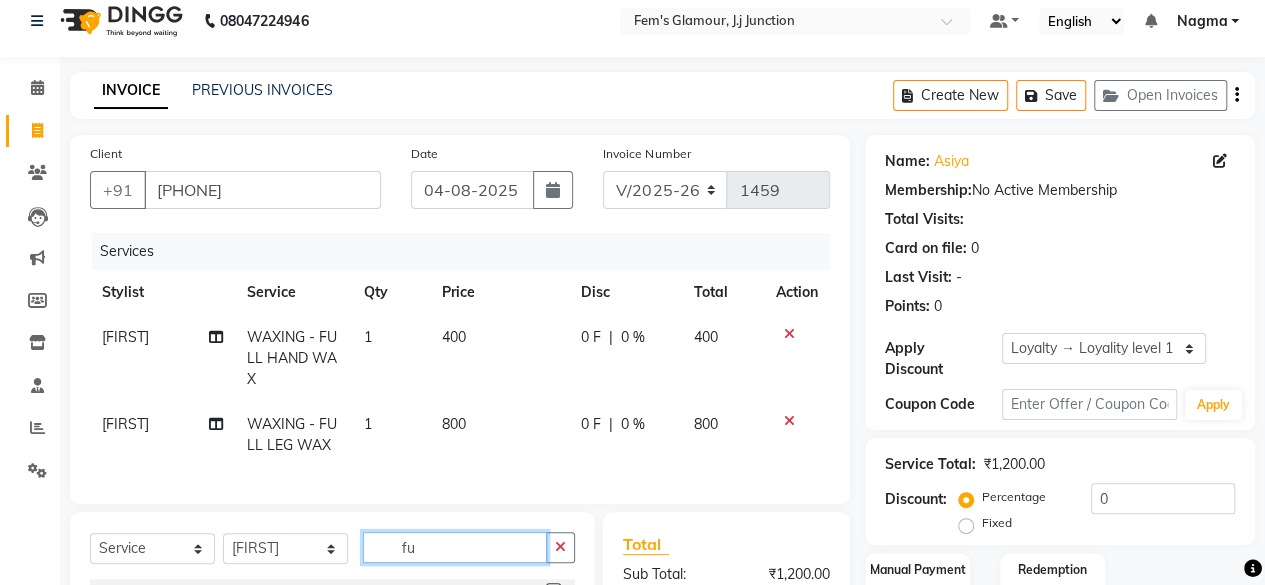 type on "f" 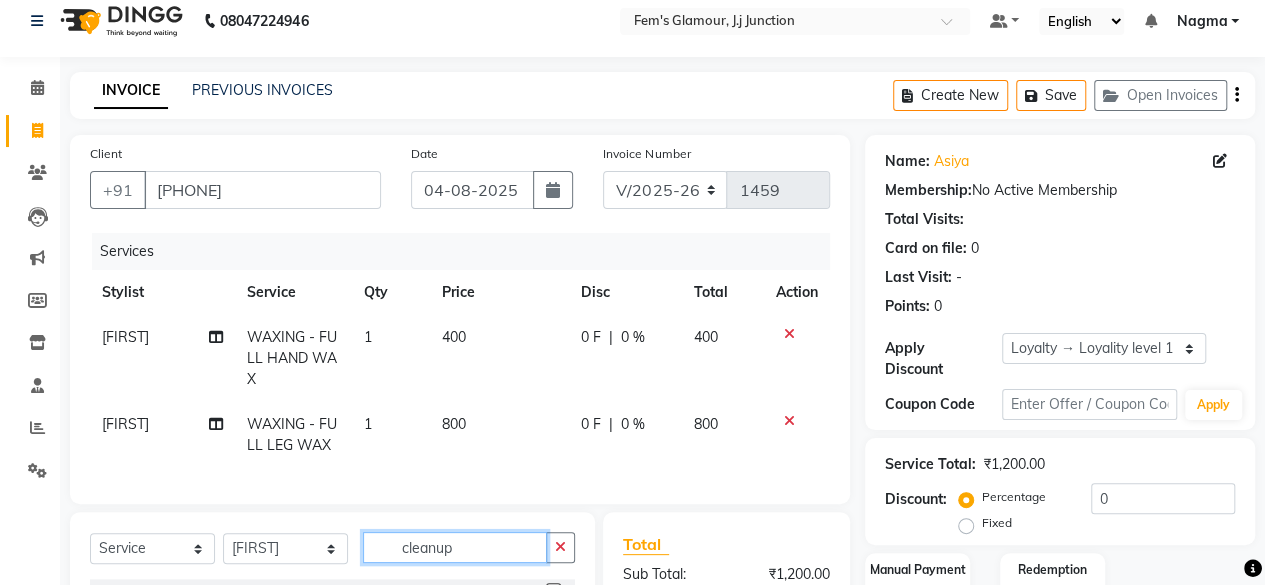 scroll, scrollTop: 281, scrollLeft: 0, axis: vertical 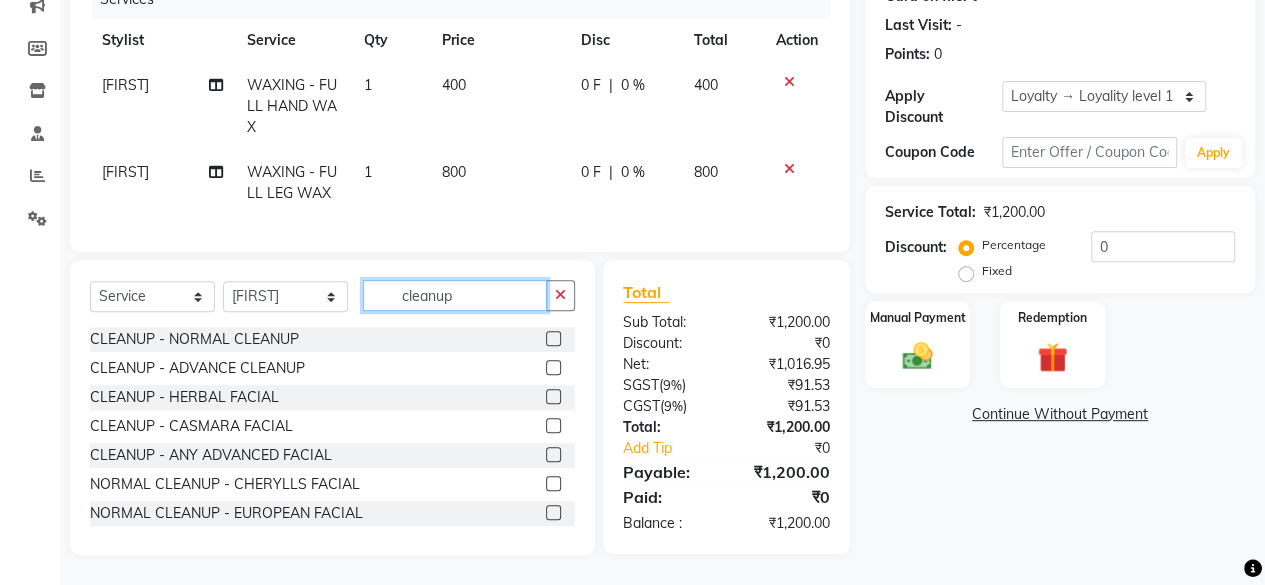 type on "cleanup" 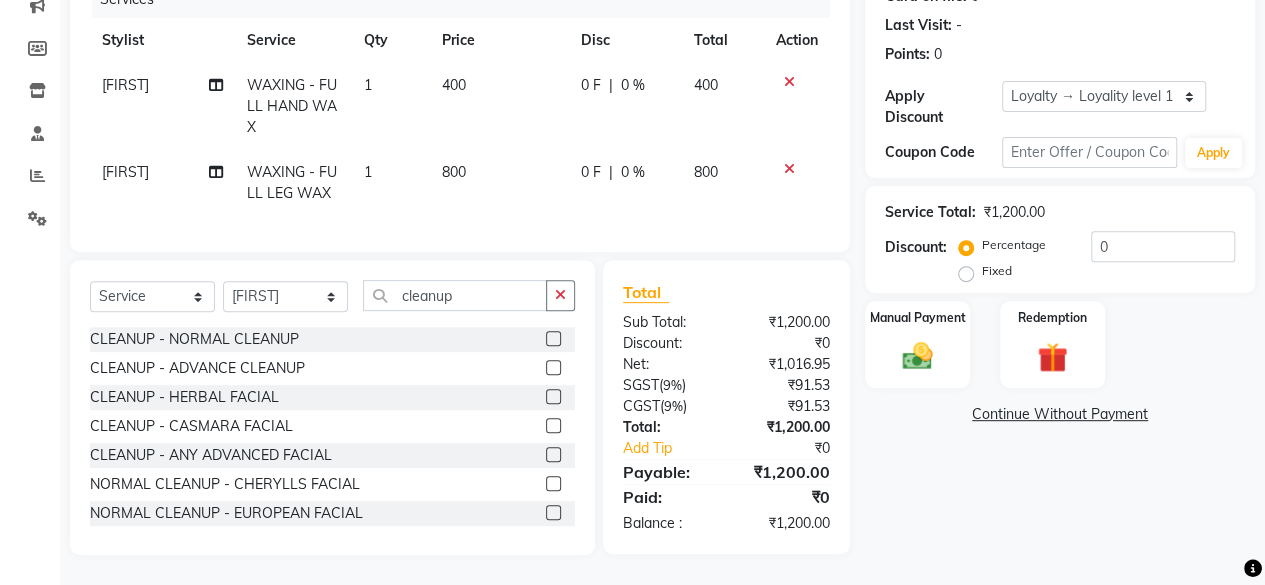 click 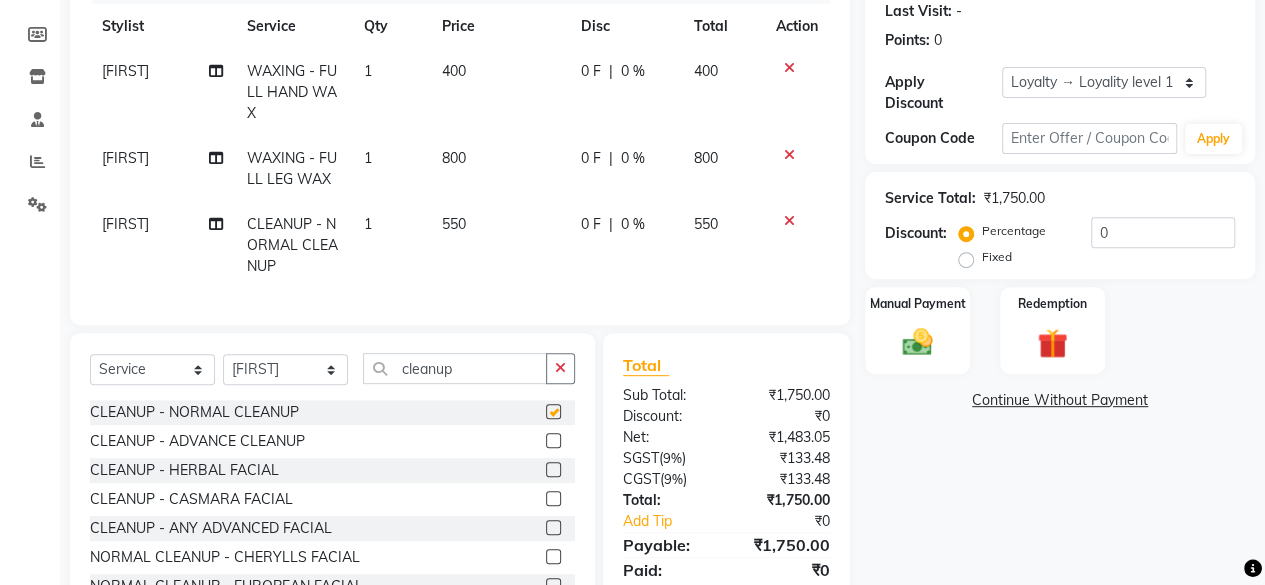 checkbox on "false" 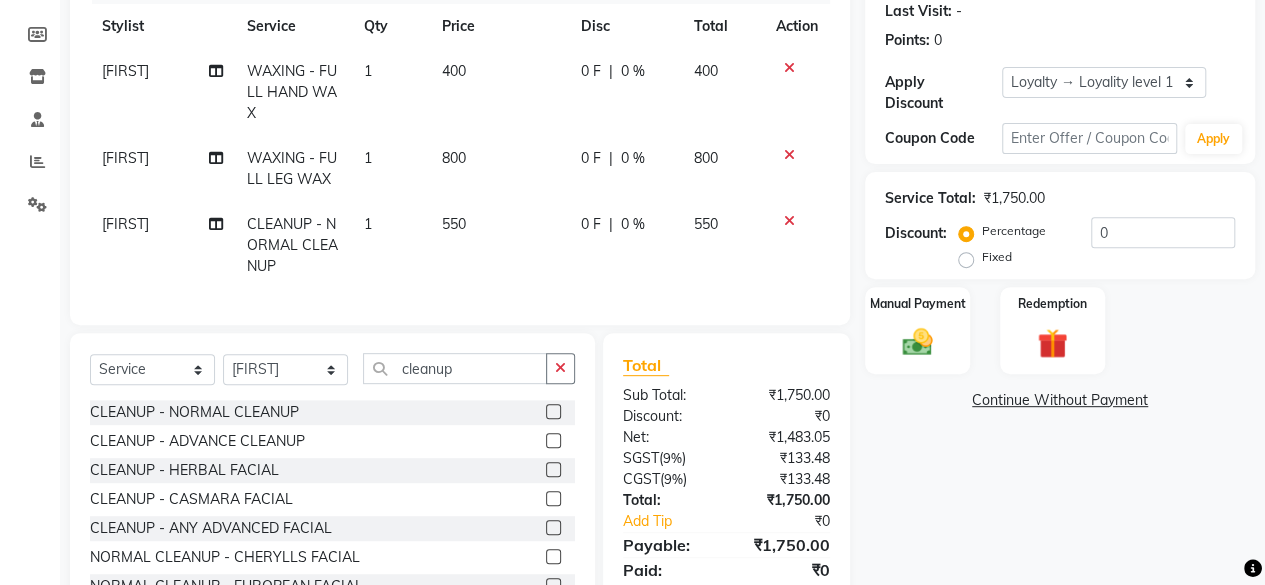 click on "550" 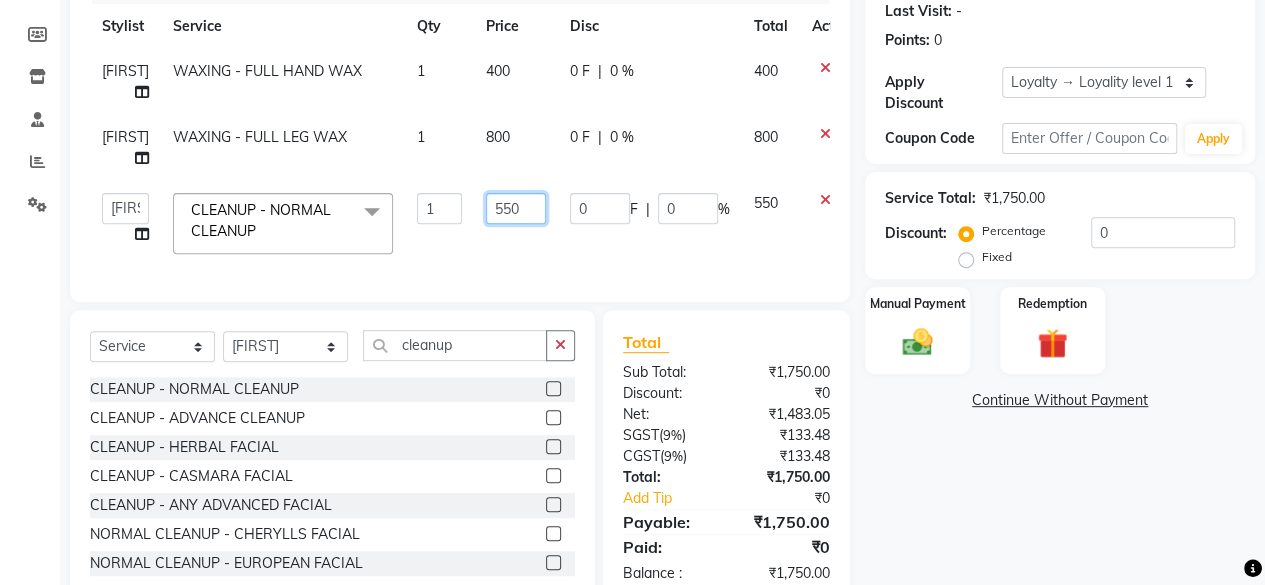 click on "550" 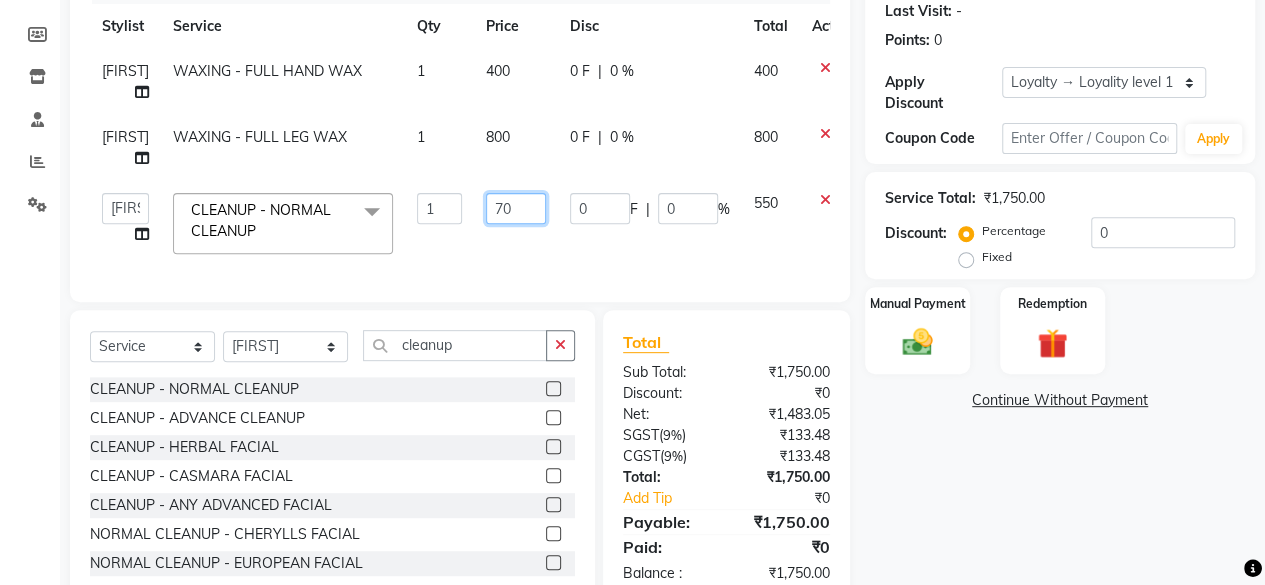 type on "700" 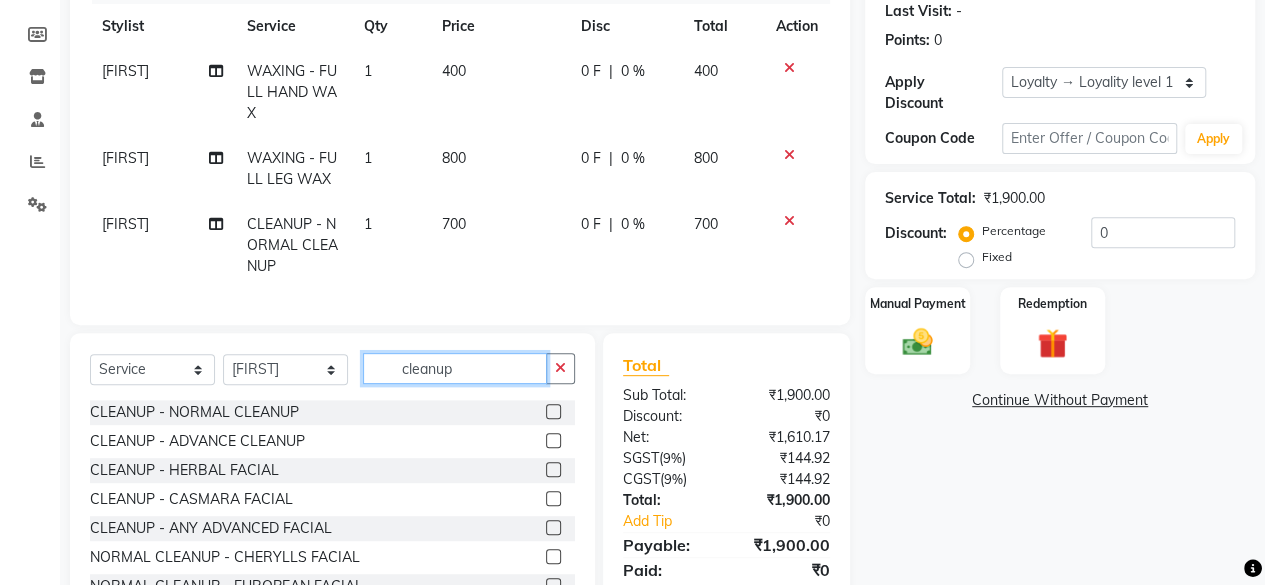 click on "Select  Service  Product  Membership  Package Voucher Prepaid Gift Card  Select Stylist fatima maam Imran Qureshi Lara Meraj maam MOON Nagma Nasreen Nausheen Rehmat Saima Simran Team ZAIBUN ZOHRA cleanup CLEANUP  -  NORMAL CLEANUP  CLEANUP  -  ADVANCE CLEANUP  CLEANUP  -  HERBAL FACIAL  CLEANUP  -  CASMARA FACIAL  CLEANUP  -  ANY ADVANCED FACIAL  NORMAL CLEANUP  -  CHERYLLS FACIAL  NORMAL CLEANUP  -  EUROPEAN FACIAL  ADVANCE CLEANUP  -  DUBAI FACIAL  ADVANCE CLEANUP  -  HYDRA FACIAL" 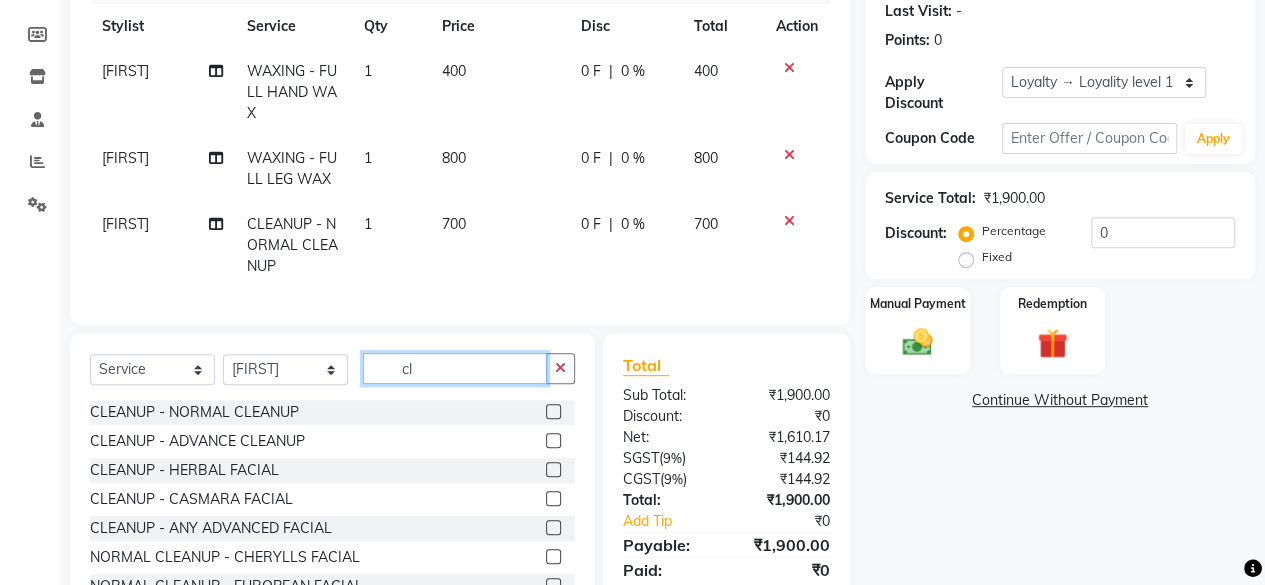 type on "c" 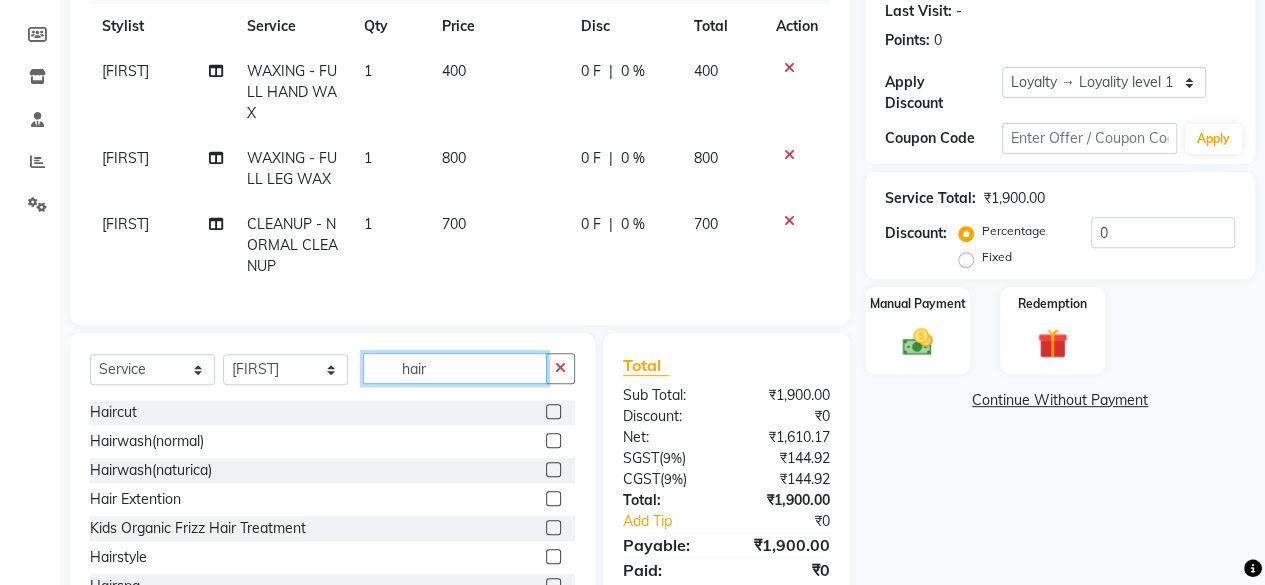 type on "hair" 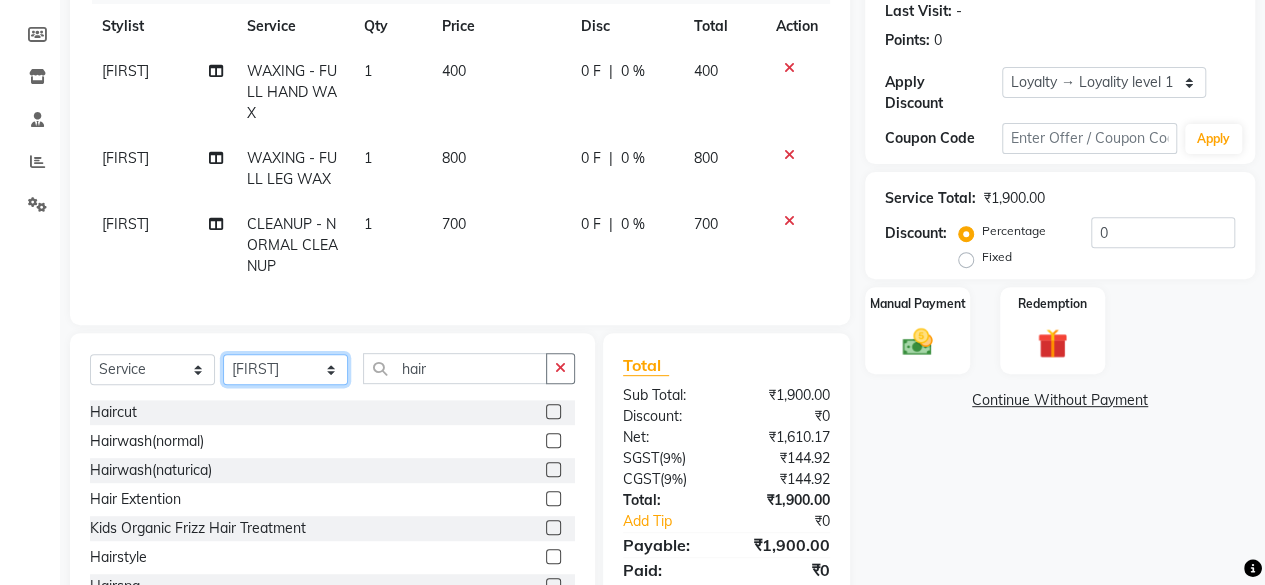 click on "Select Stylist [FIRST] [FIRST] [FIRST] [FIRST] [FIRST] [FIRST] [FIRST] [FIRST] [FIRST] [FIRST] [FIRST] [FIRST]" 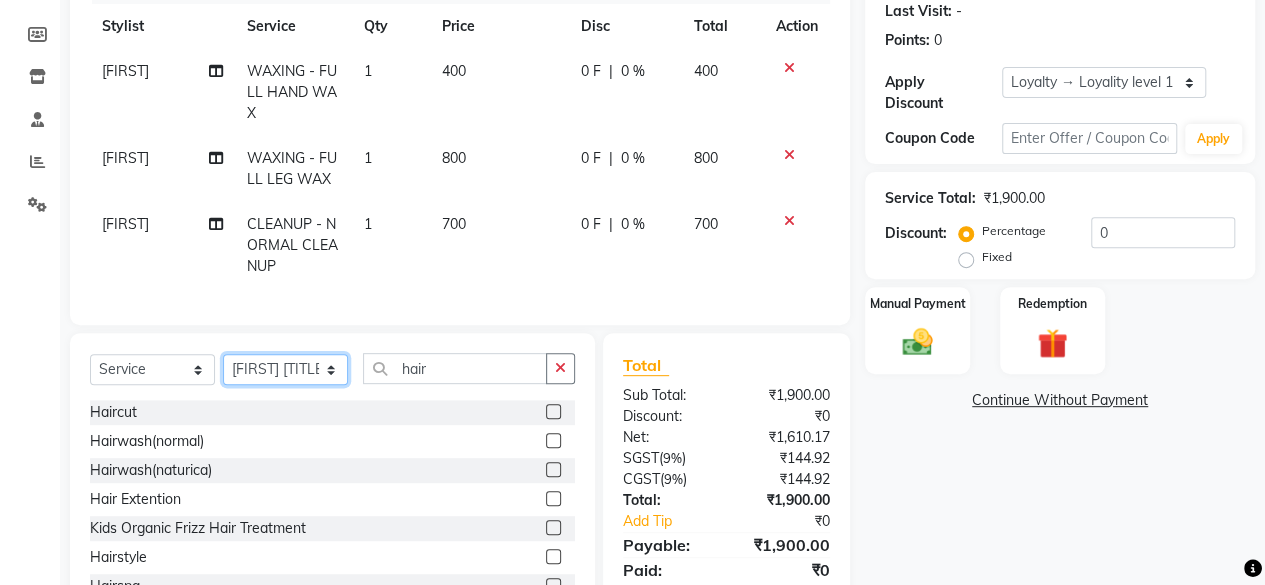 click on "Select Stylist [FIRST] [FIRST] [FIRST] [FIRST] [FIRST] [FIRST] [FIRST] [FIRST] [FIRST] [FIRST] [FIRST] [FIRST]" 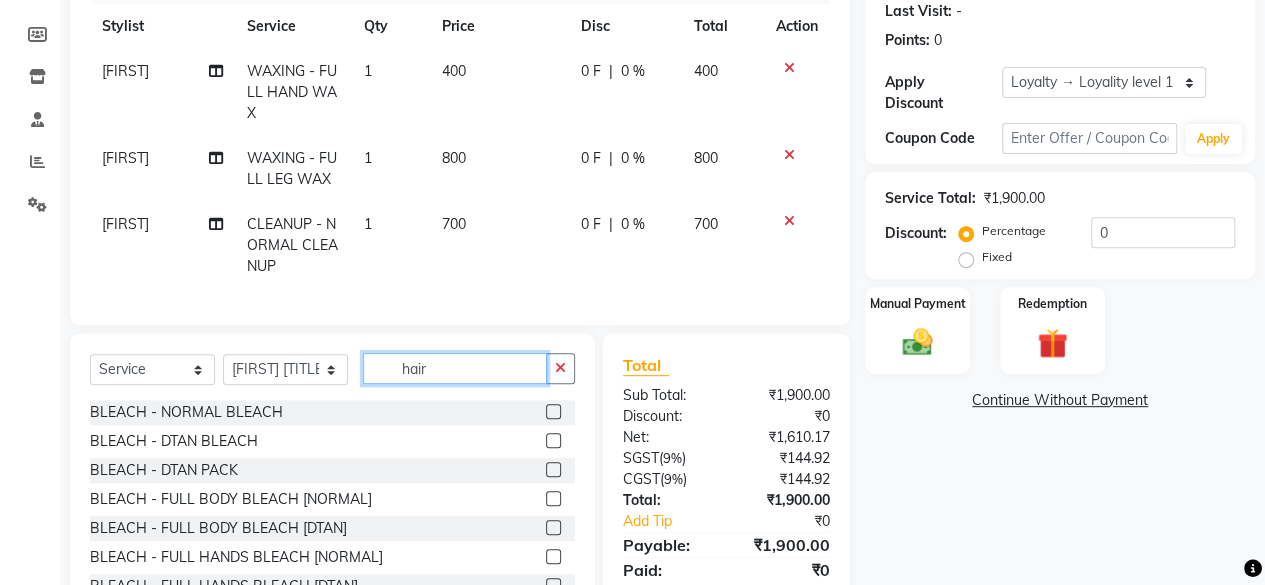 click on "hair" 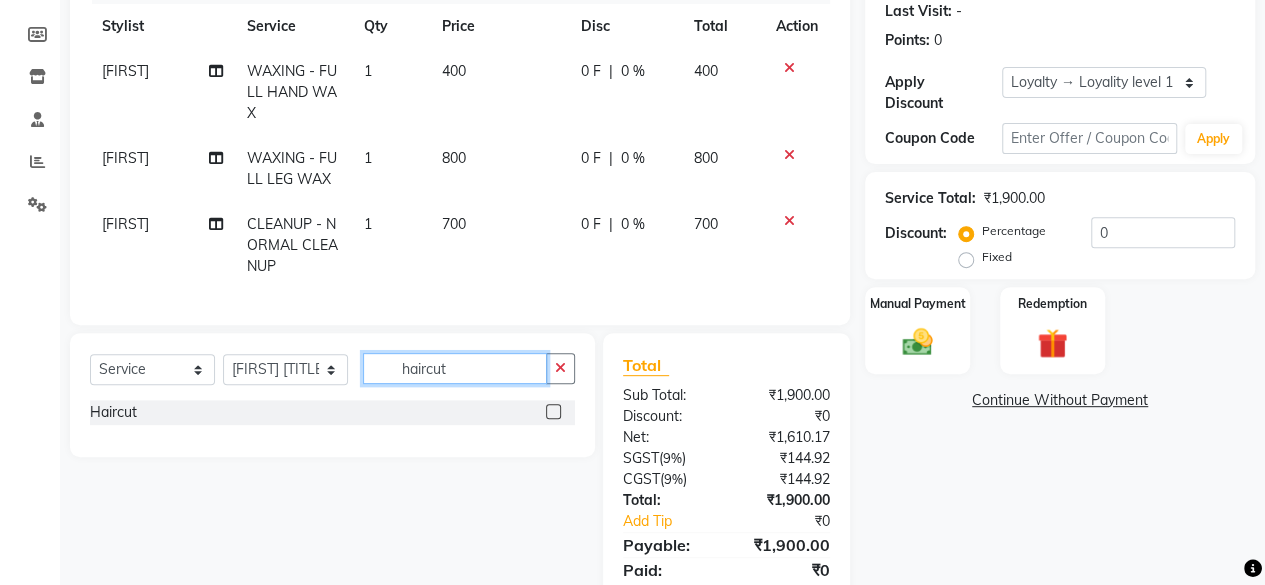 type on "haircut" 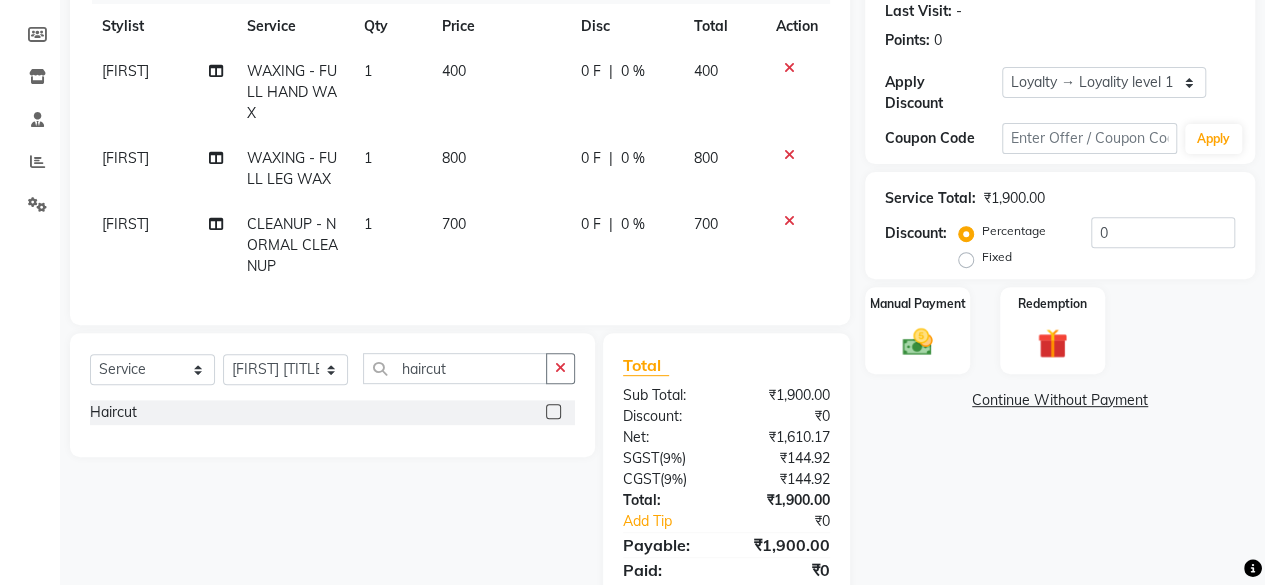 click 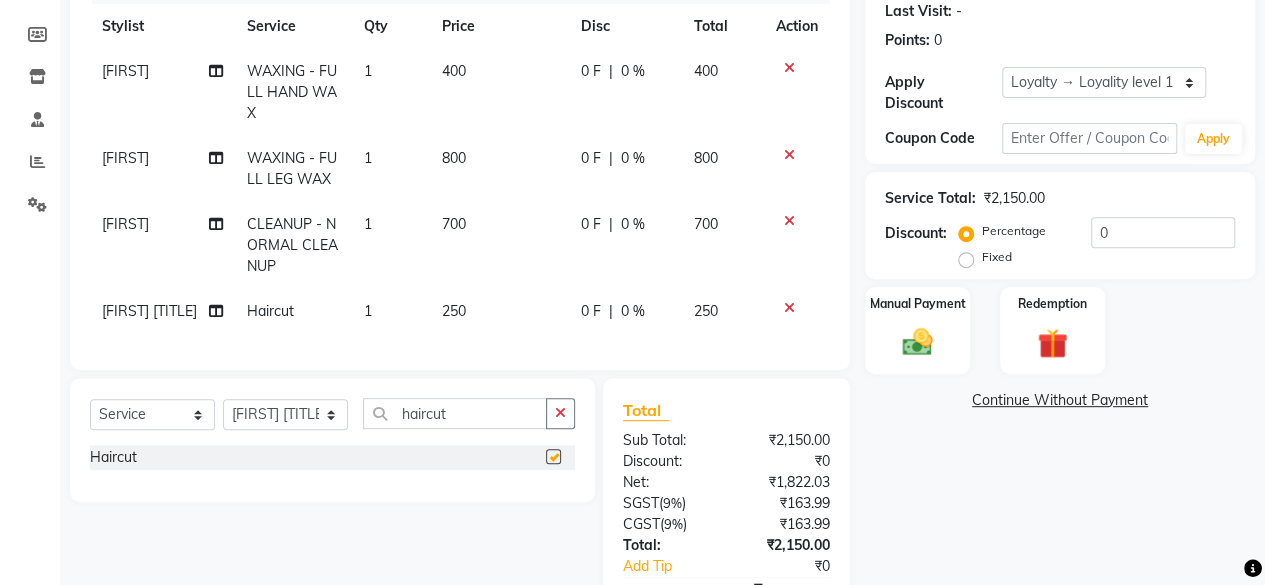 checkbox on "false" 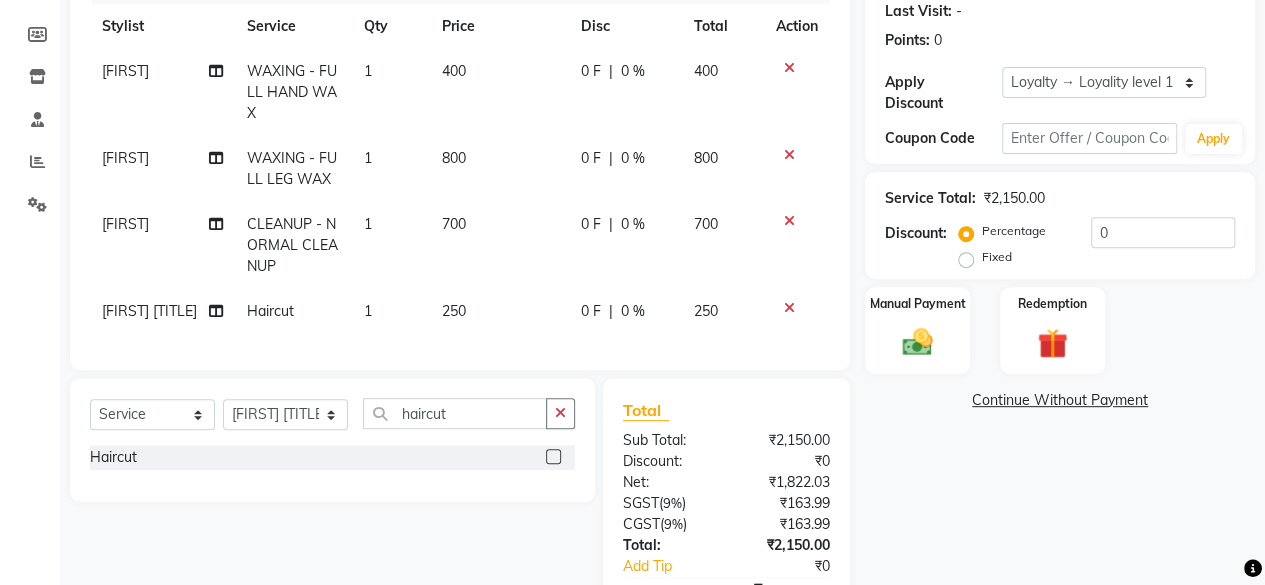 click on "250" 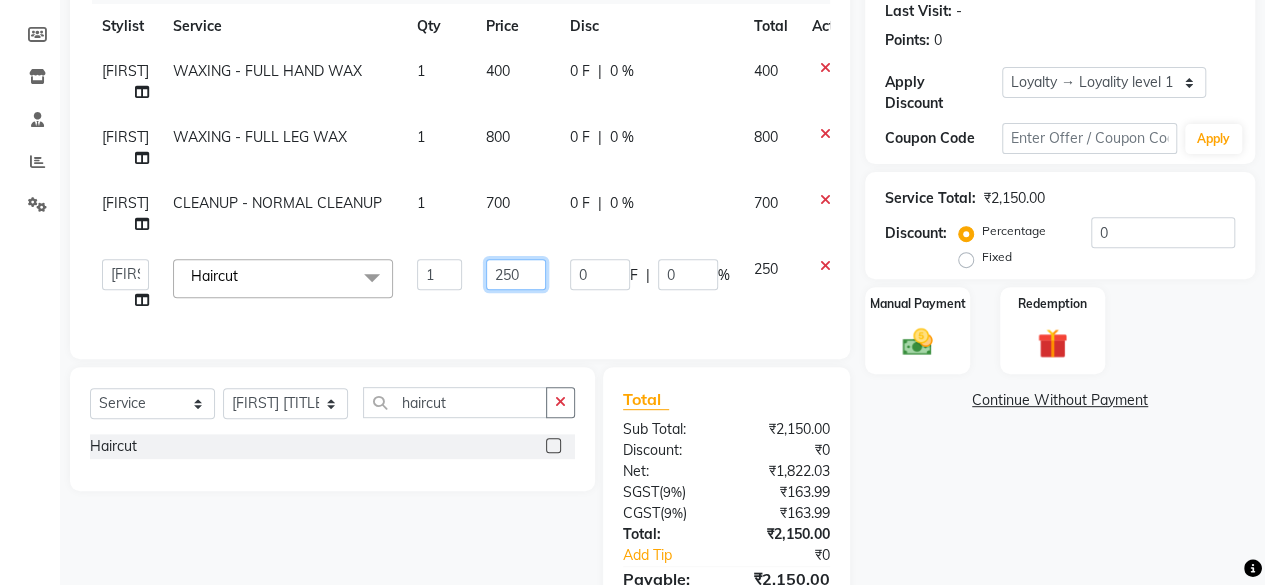 click on "250" 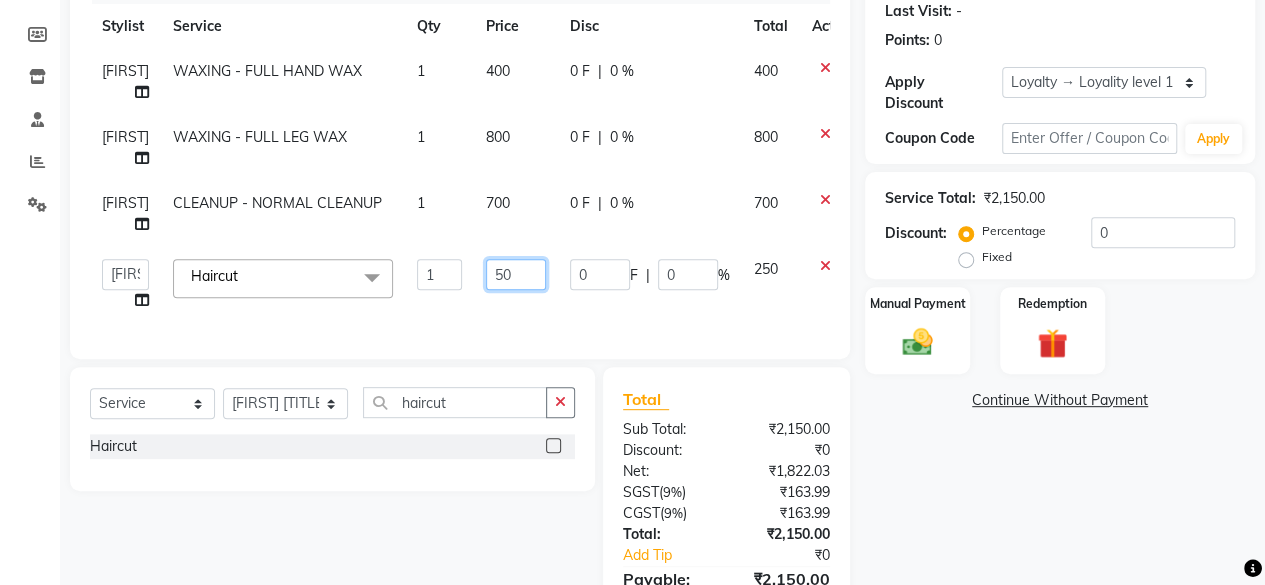 type on "350" 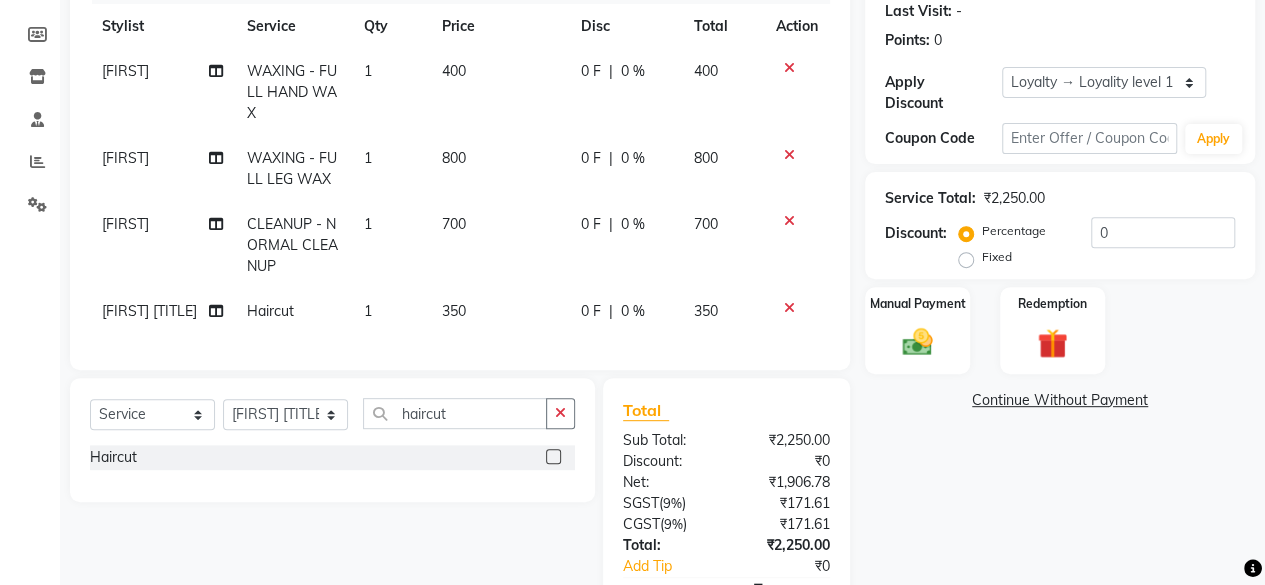 click on "0 F | 0 %" 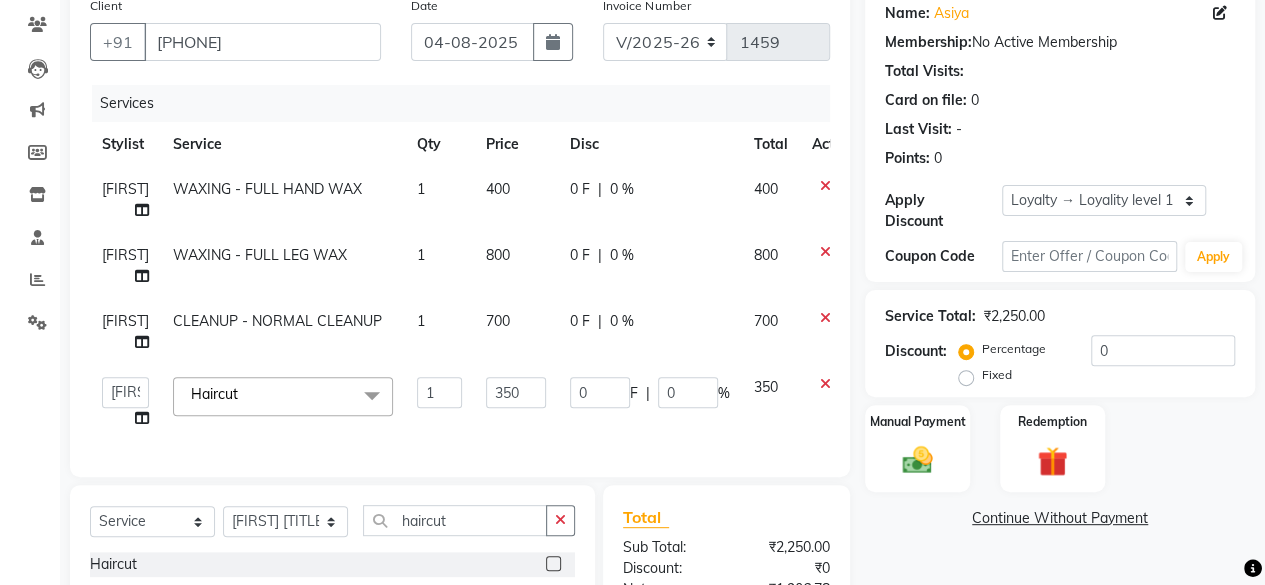 scroll, scrollTop: 127, scrollLeft: 0, axis: vertical 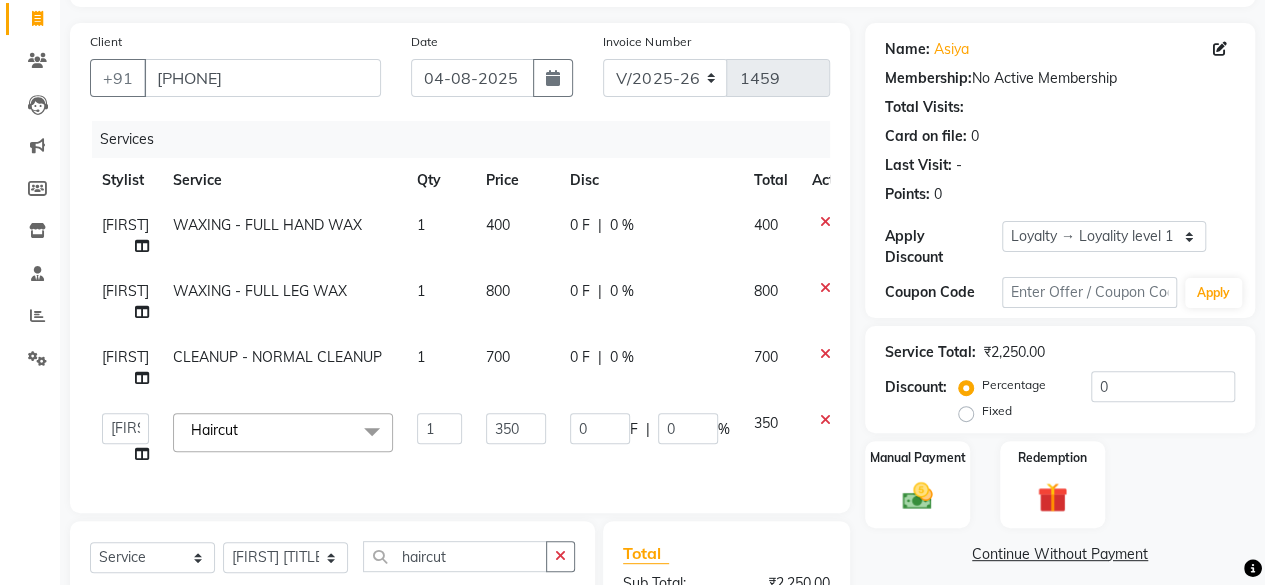 click on "[FIRST]" 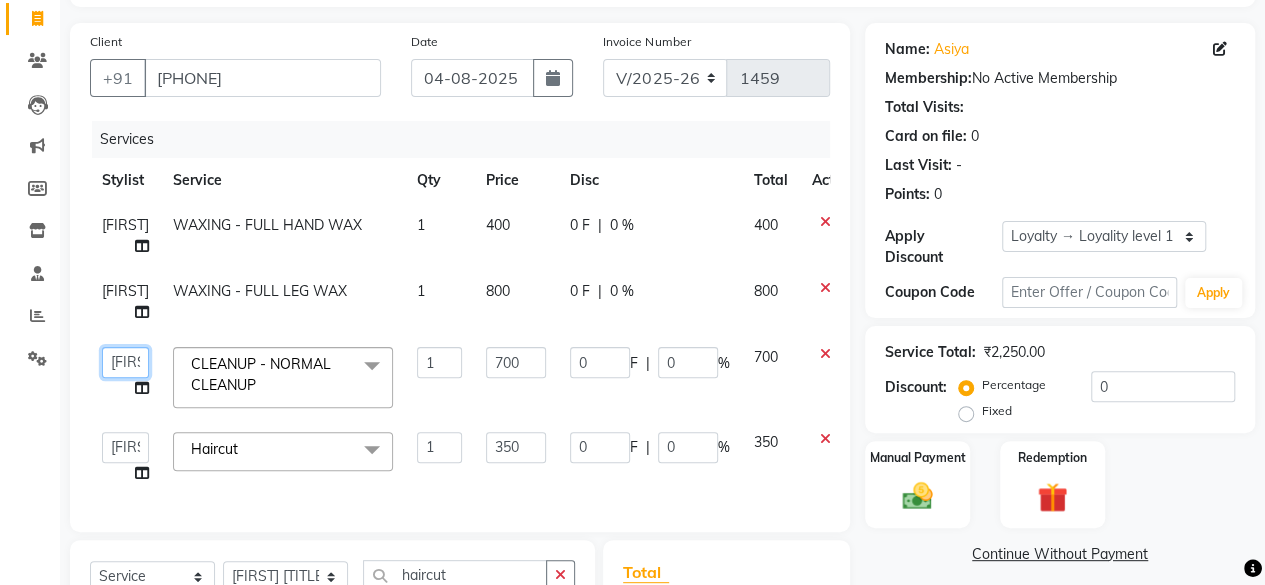 click on "fatima maam   Imran Qureshi   Lara   Meraj maam   MOON   Nagma   Nasreen   Nausheen   Rehmat   Saima   Simran   Team   ZAIBUN   ZOHRA" 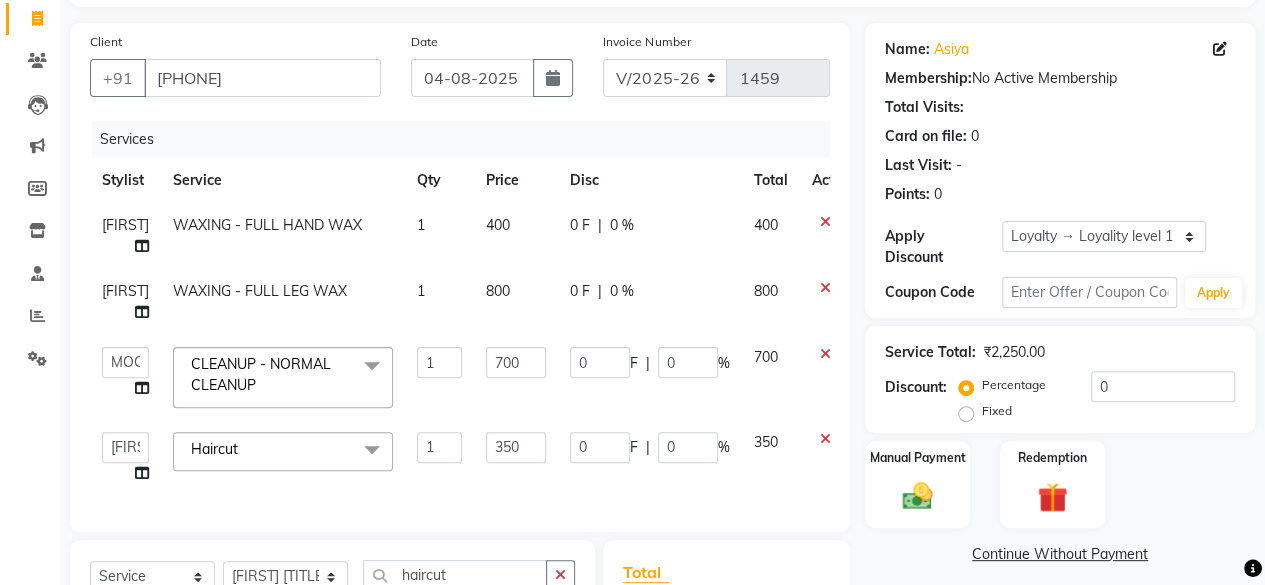 select on "76868" 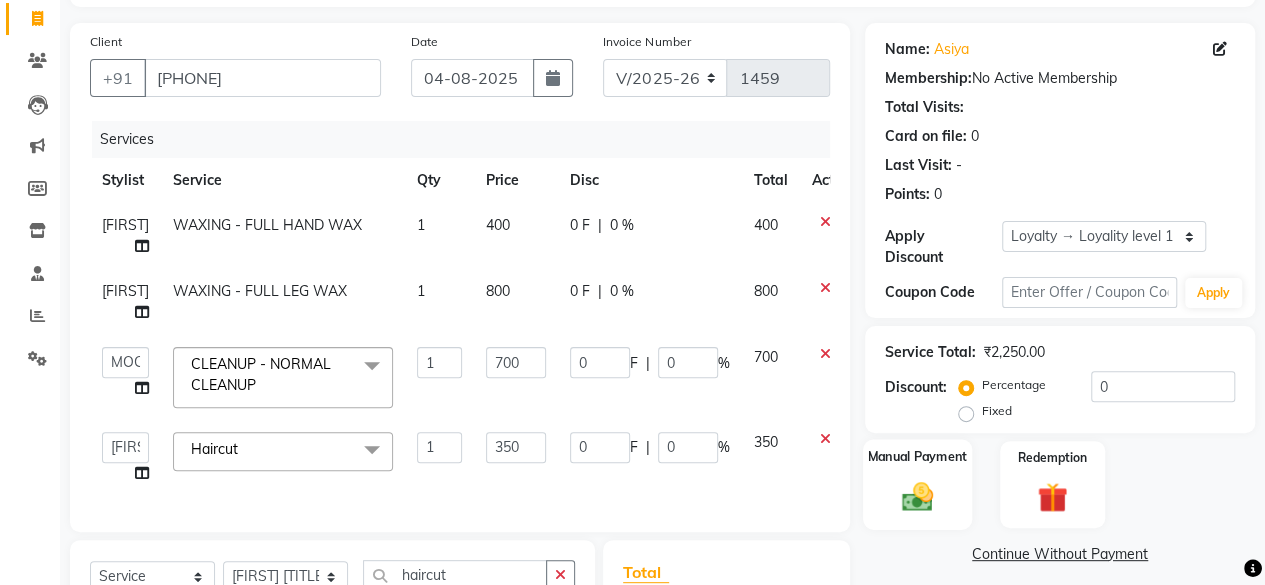 click 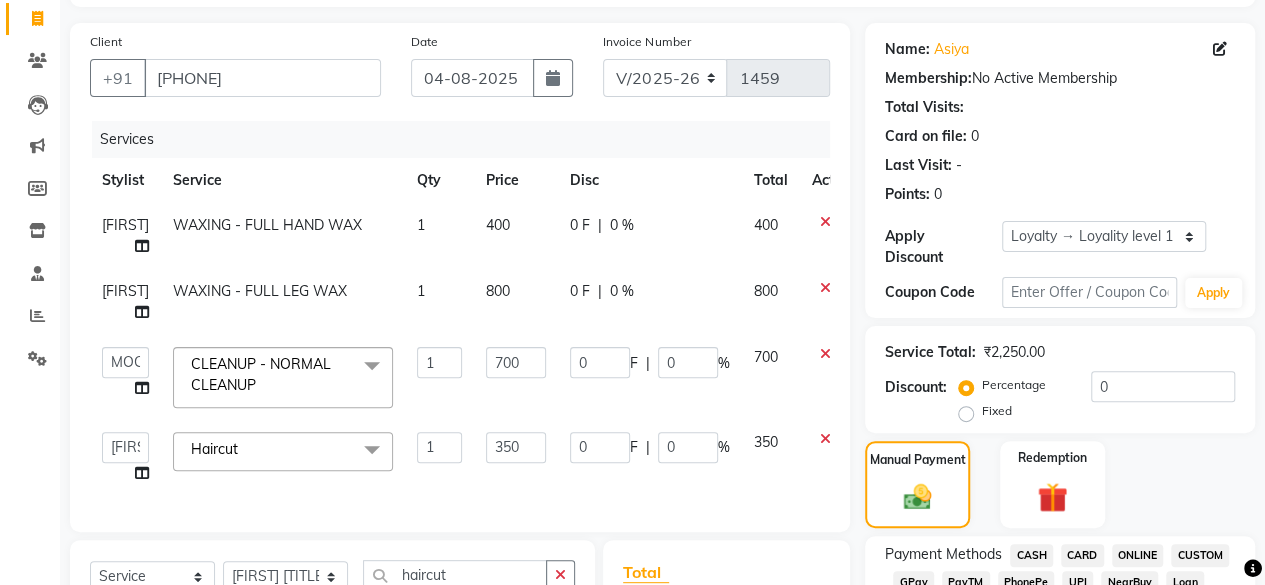 scroll, scrollTop: 639, scrollLeft: 0, axis: vertical 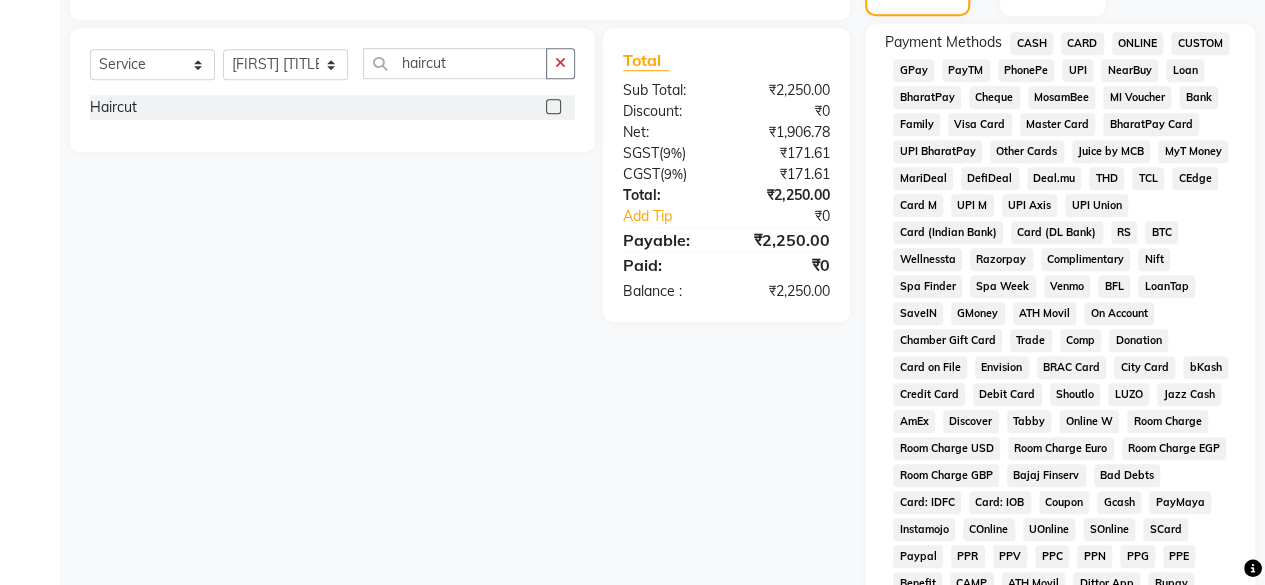 click on "GPay" 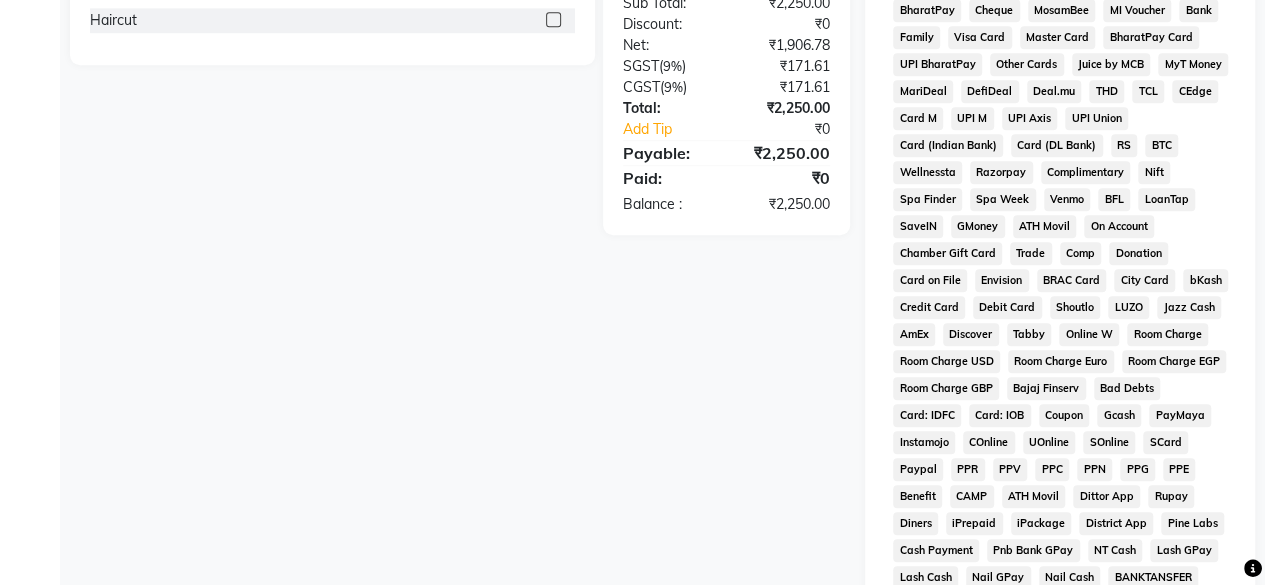 drag, startPoint x: 1263, startPoint y: 389, endPoint x: 1279, endPoint y: 589, distance: 200.63898 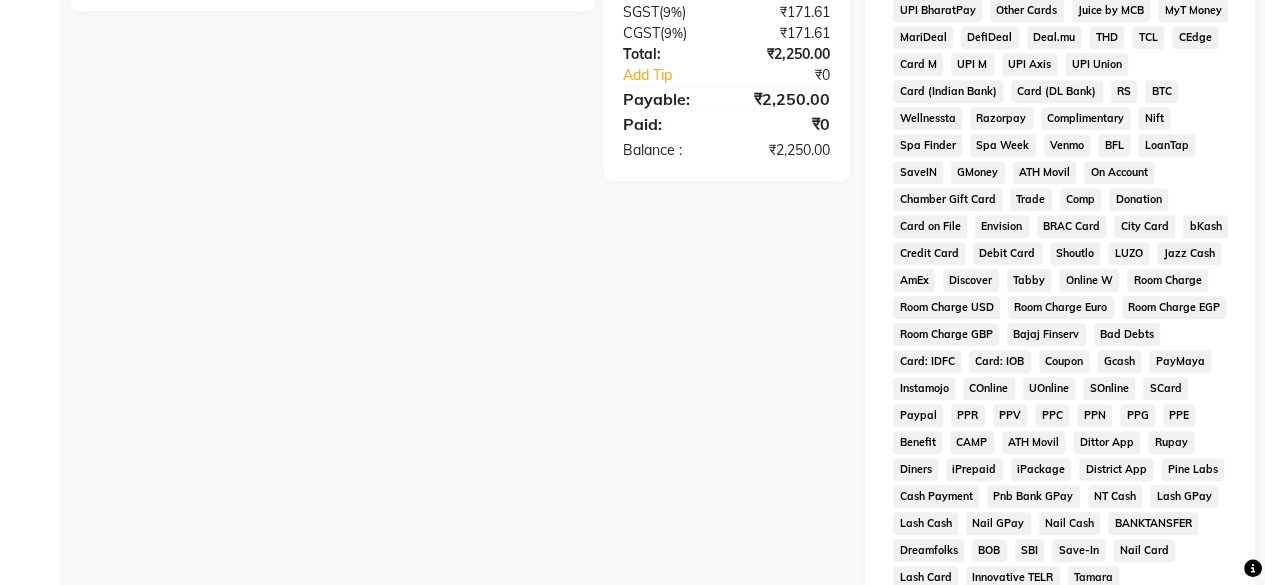 scroll, scrollTop: 1054, scrollLeft: 0, axis: vertical 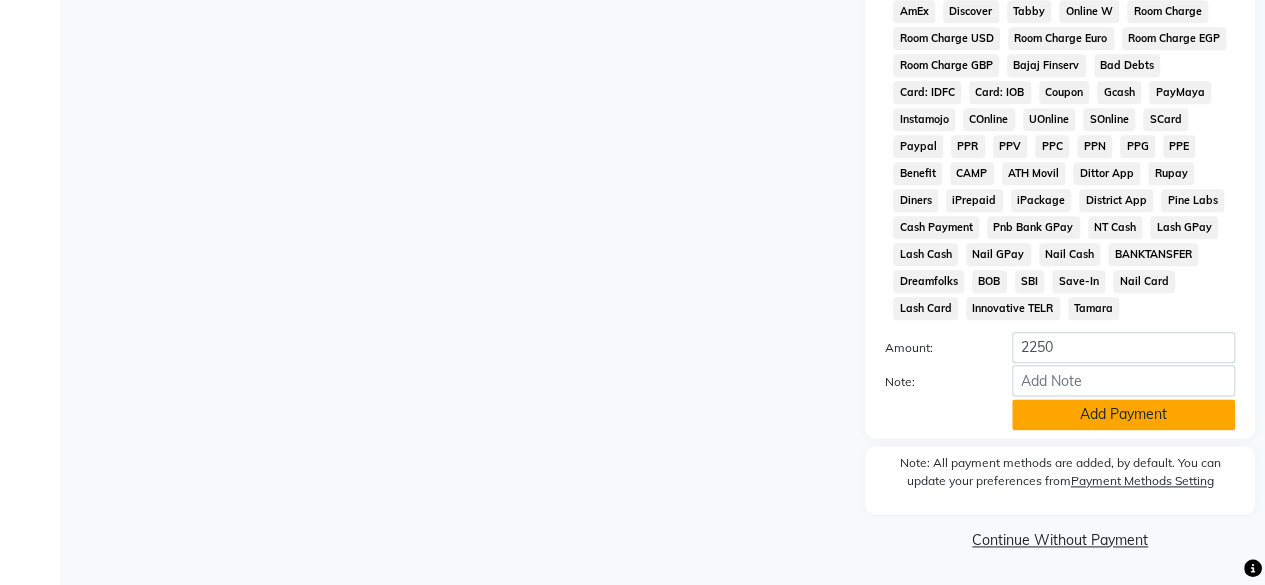 click on "Add Payment" 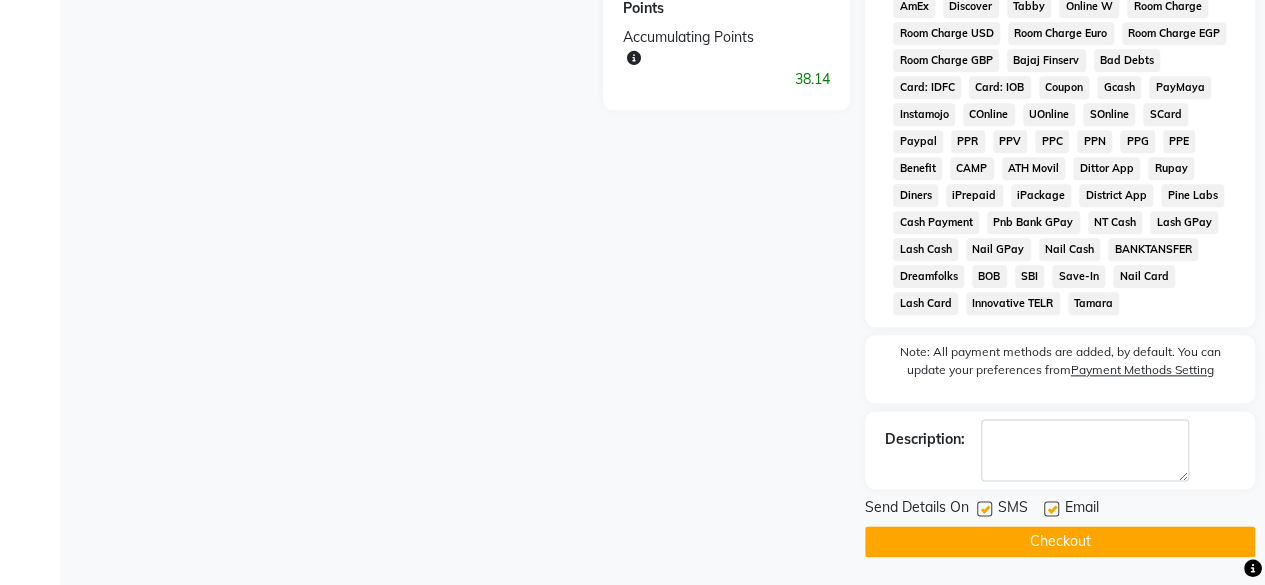 click on "Checkout" 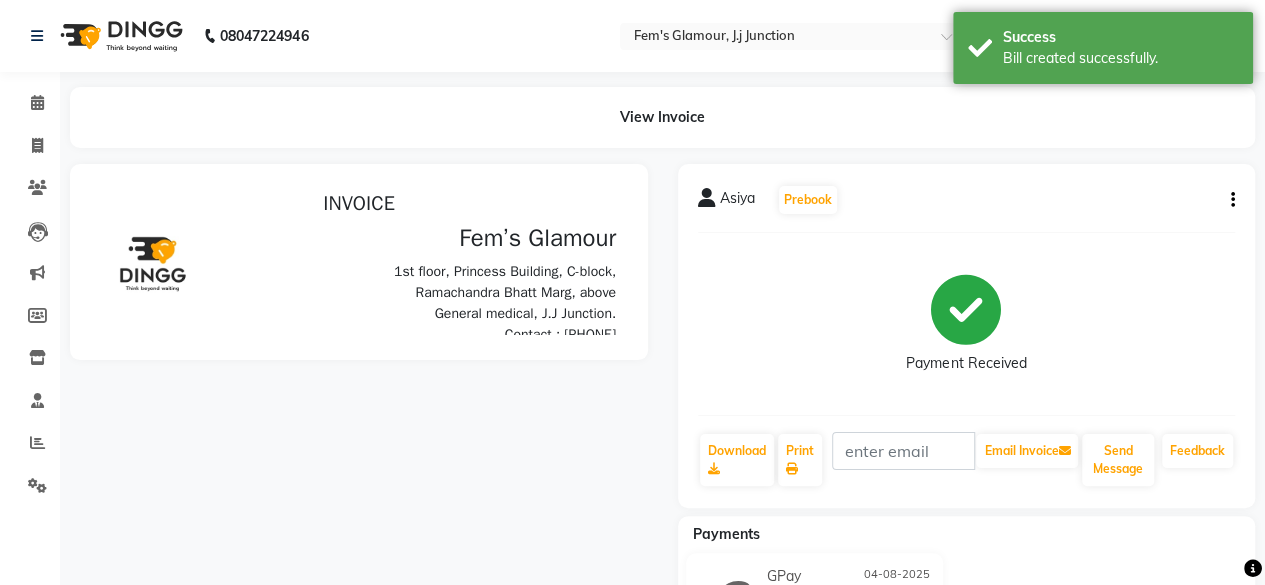 scroll, scrollTop: 0, scrollLeft: 0, axis: both 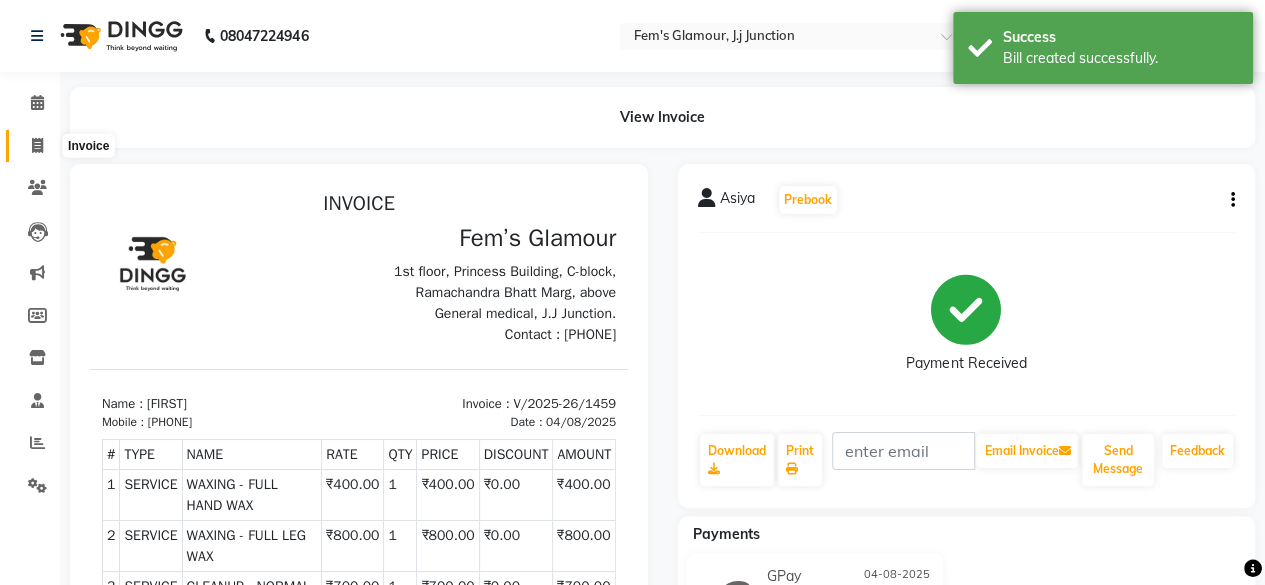 click 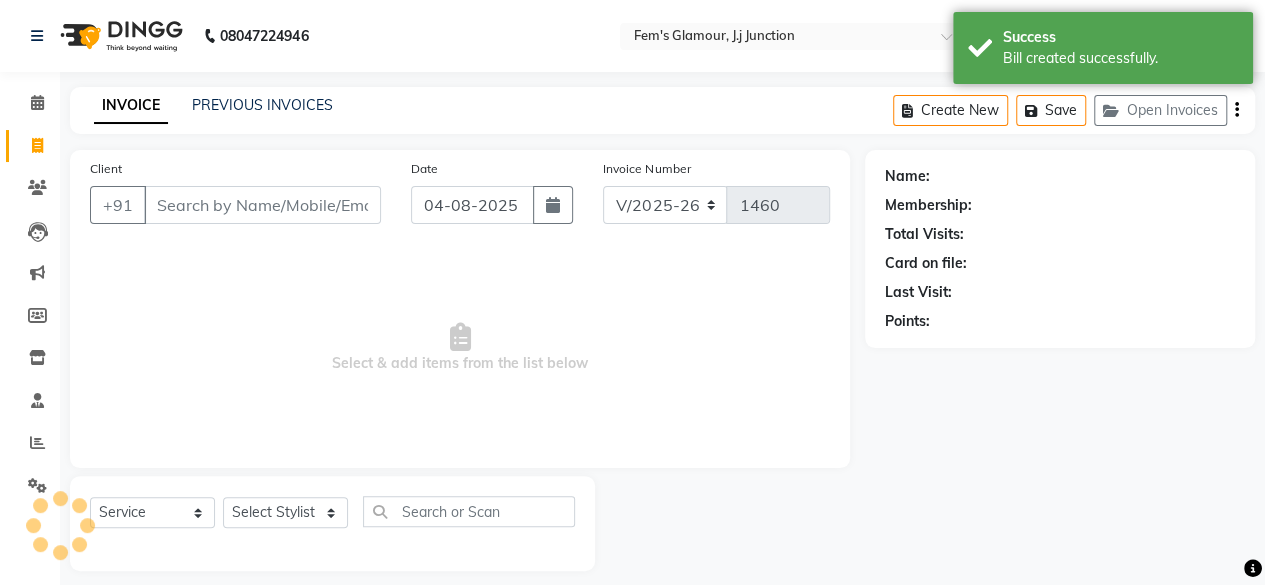 scroll, scrollTop: 15, scrollLeft: 0, axis: vertical 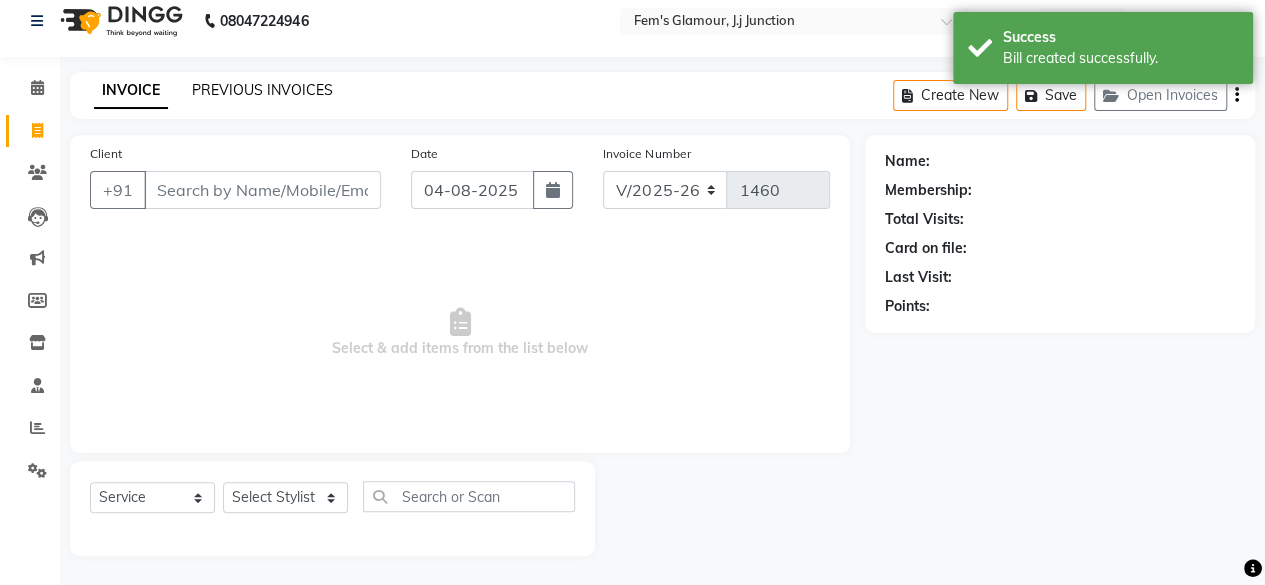 click on "PREVIOUS INVOICES" 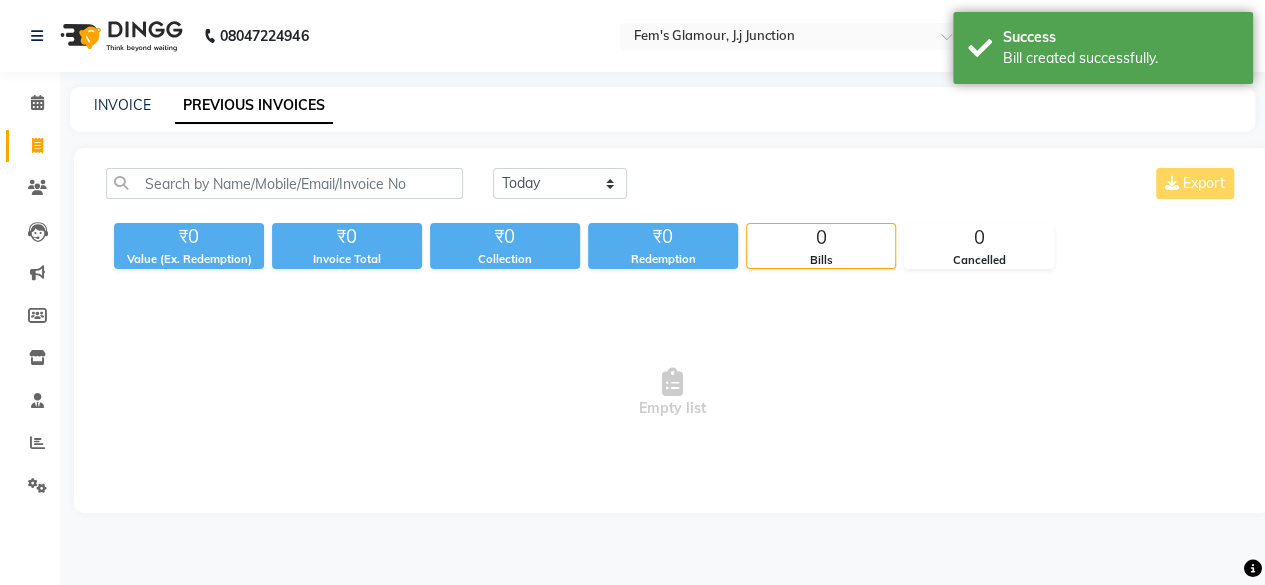 scroll, scrollTop: 0, scrollLeft: 0, axis: both 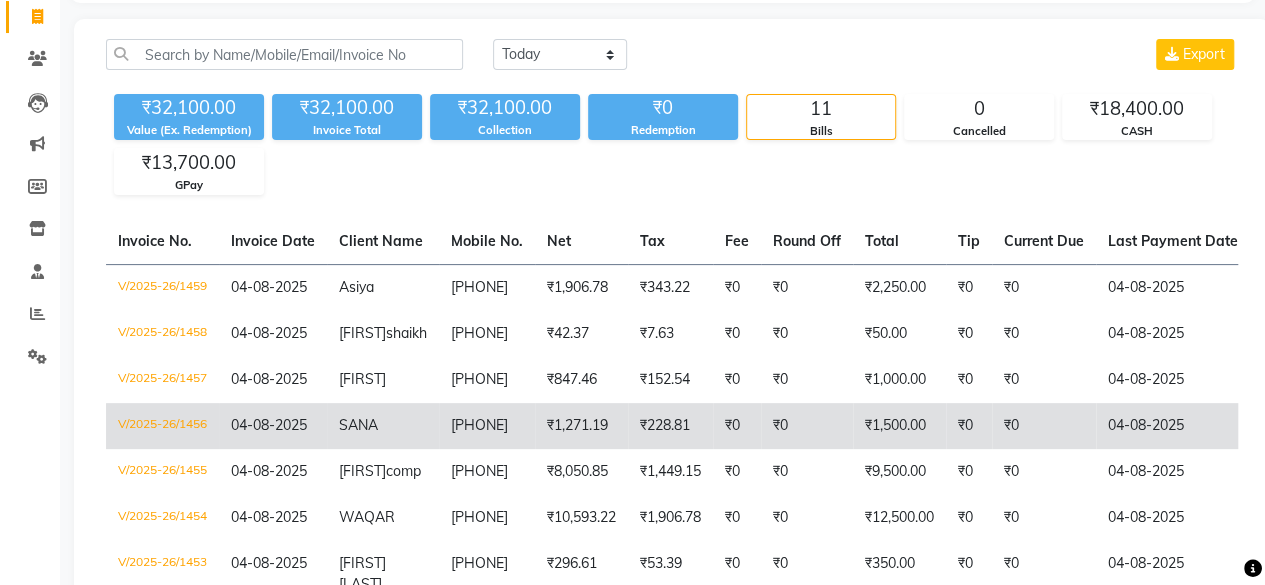 click on "₹0" 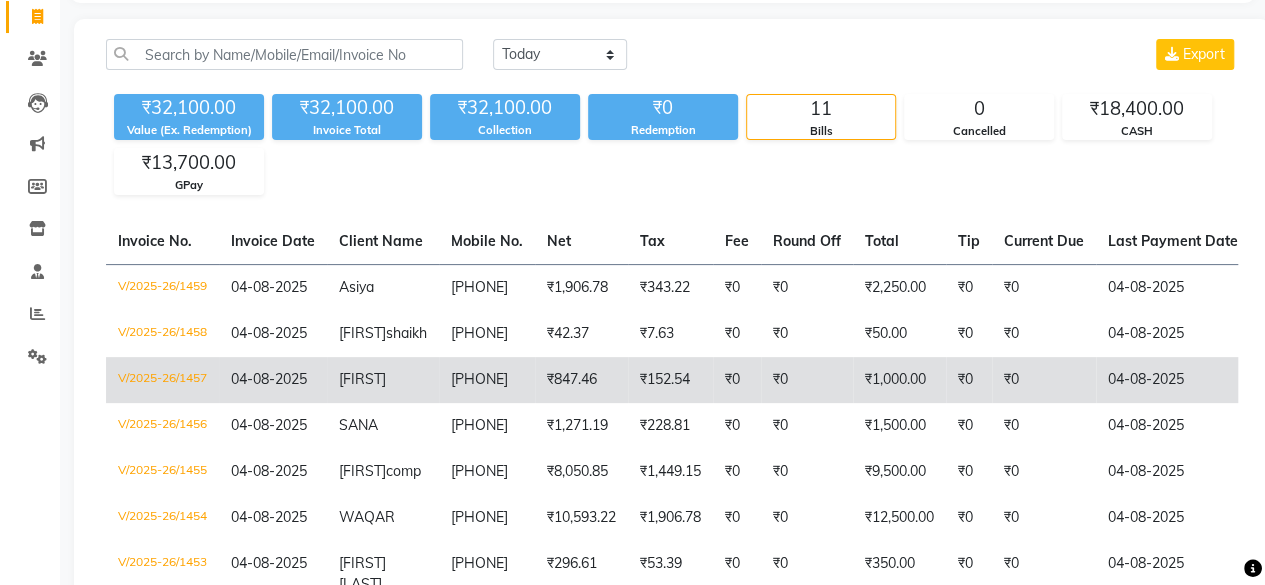 click on "[FIRST]" 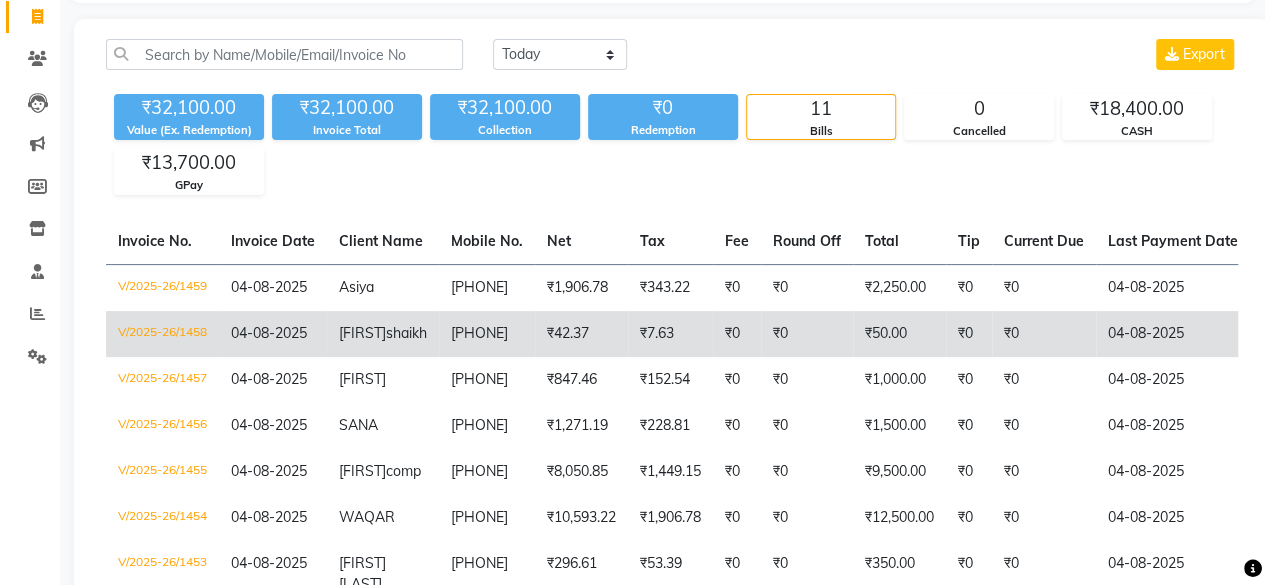click on "Nameera  shaikh" 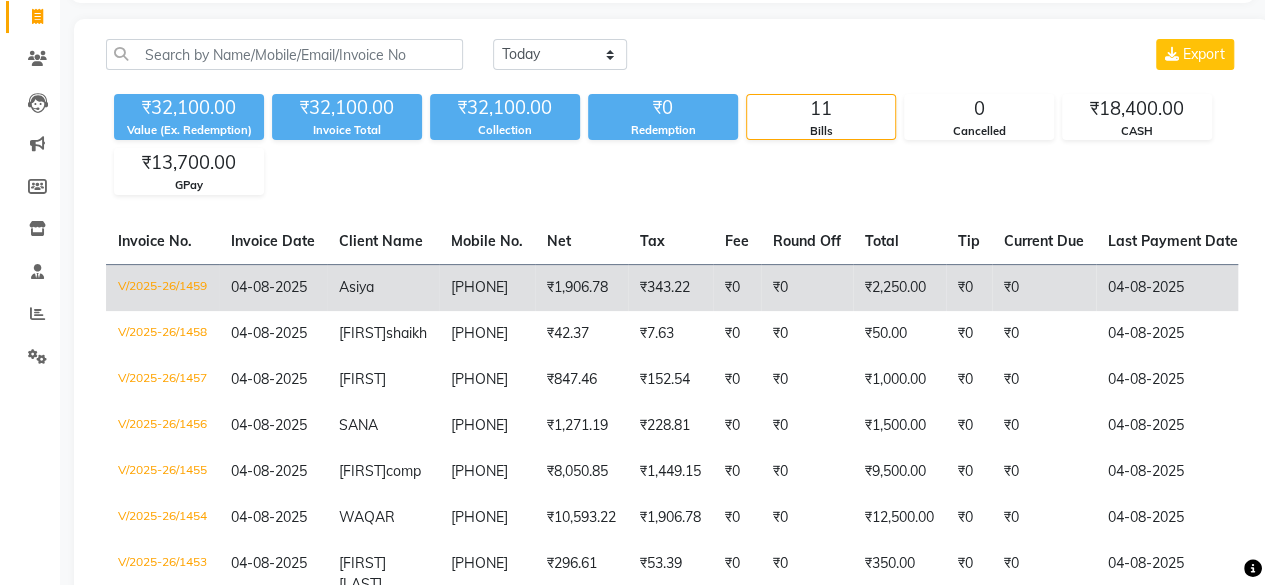 click on "8779844628" 